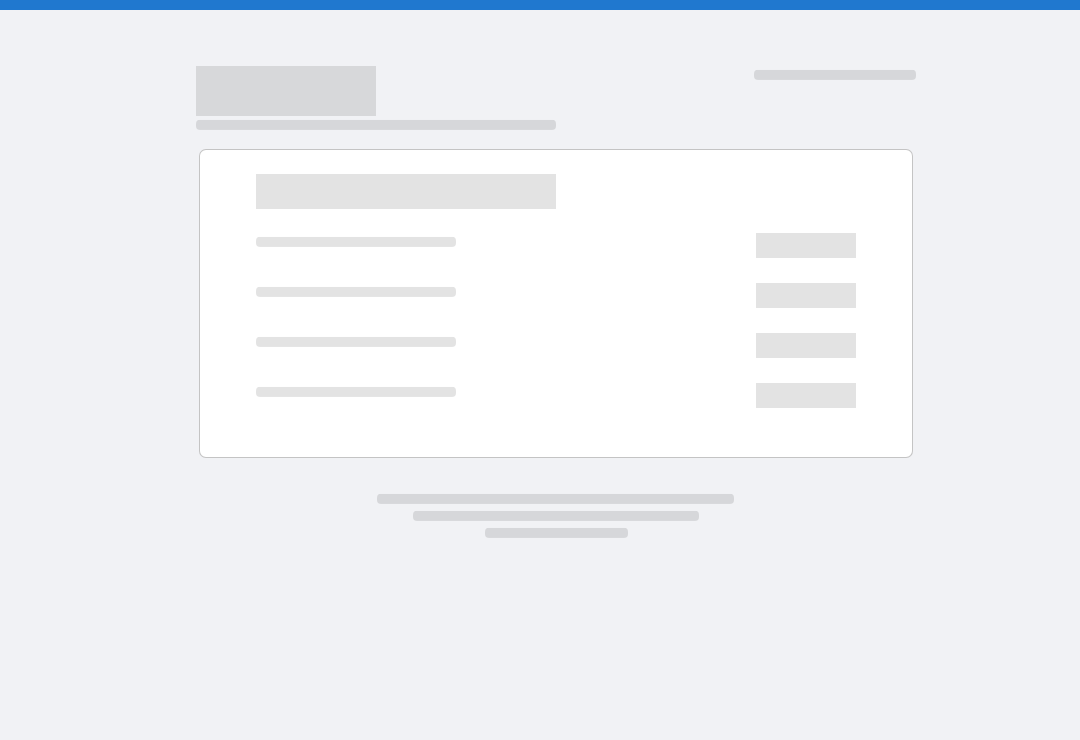 scroll, scrollTop: 0, scrollLeft: 0, axis: both 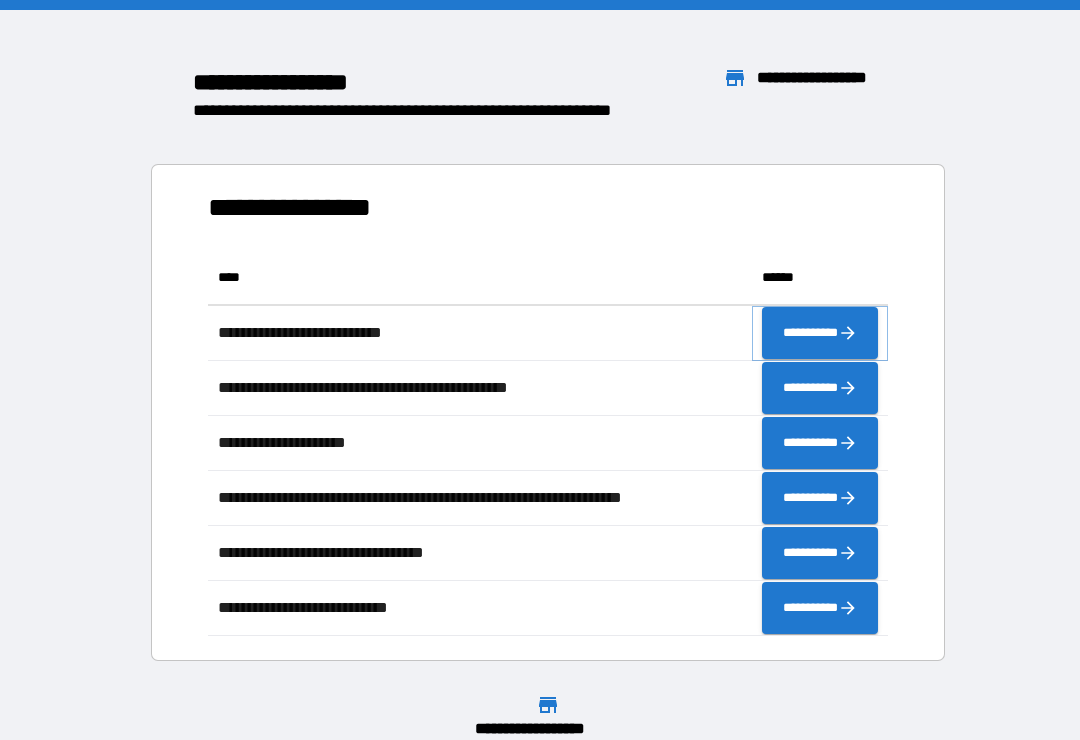 click 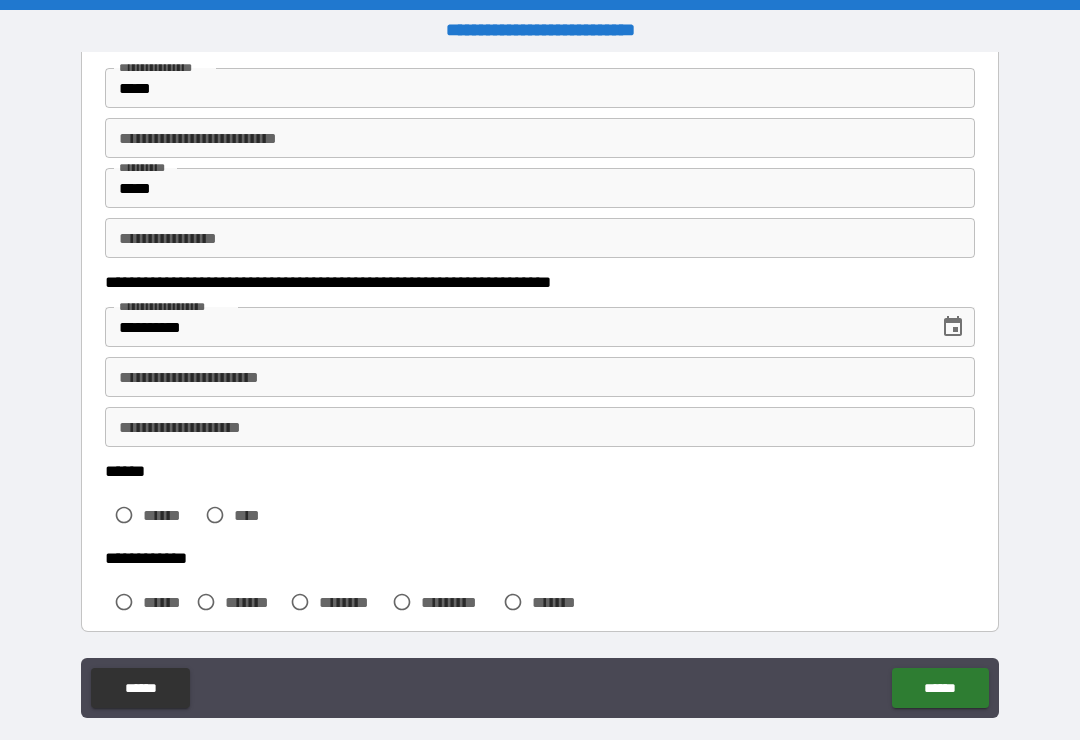 scroll, scrollTop: 136, scrollLeft: 0, axis: vertical 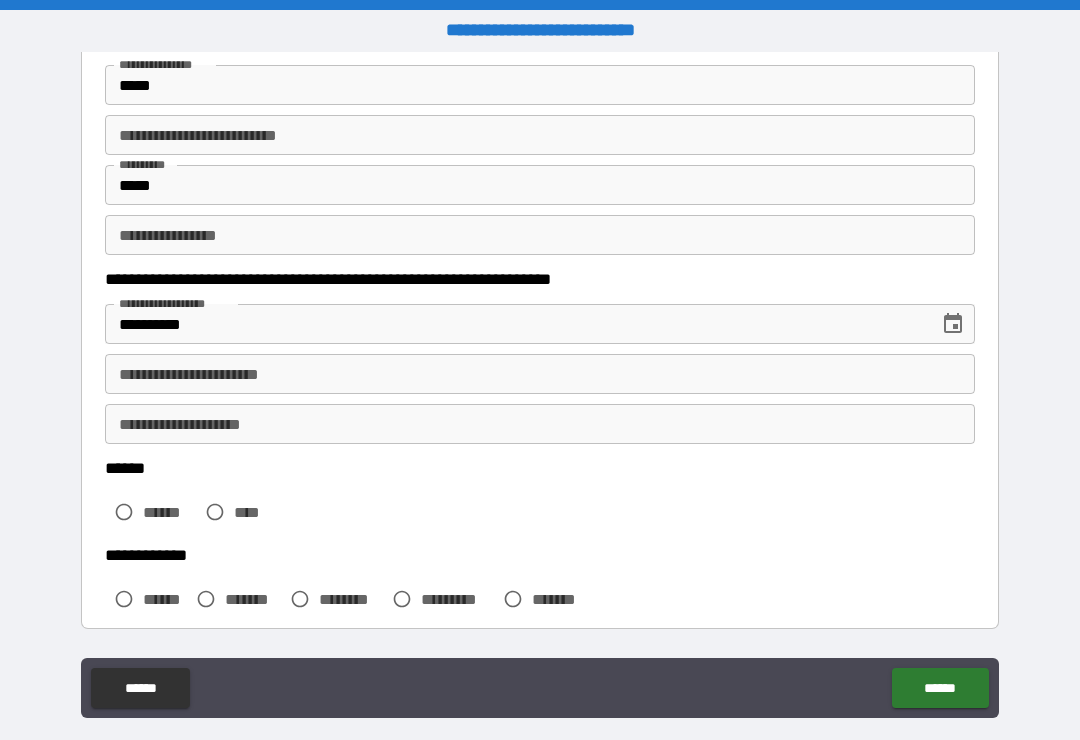 click on "**********" at bounding box center (540, 235) 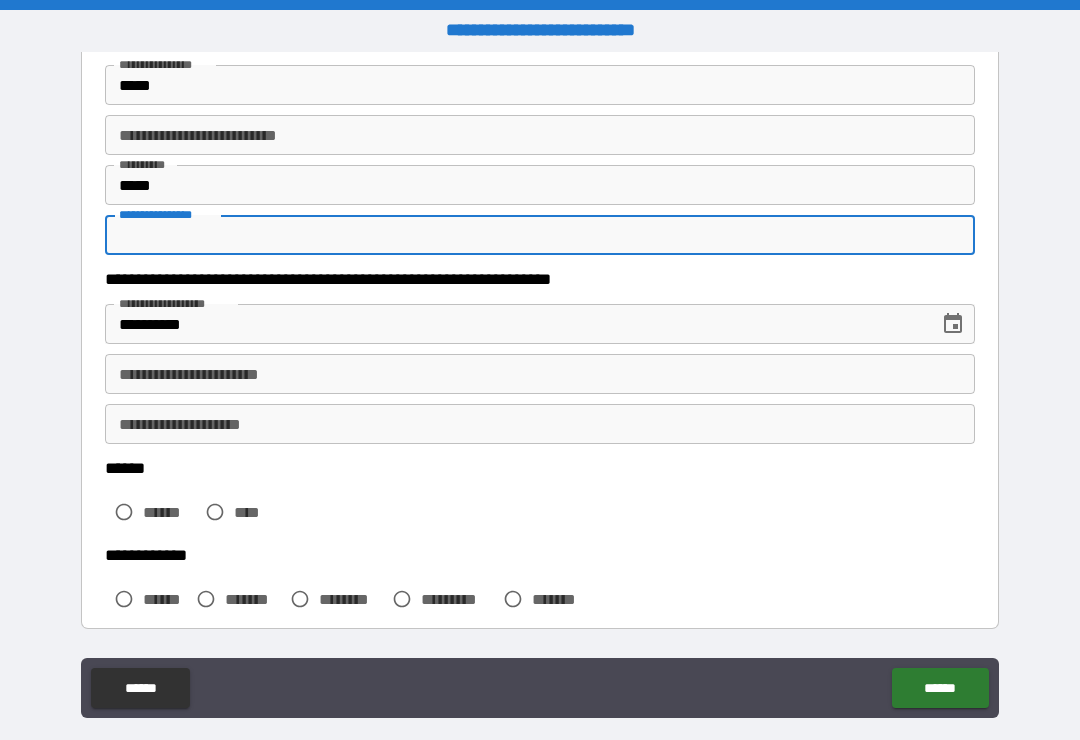 click on "**********" at bounding box center [540, 235] 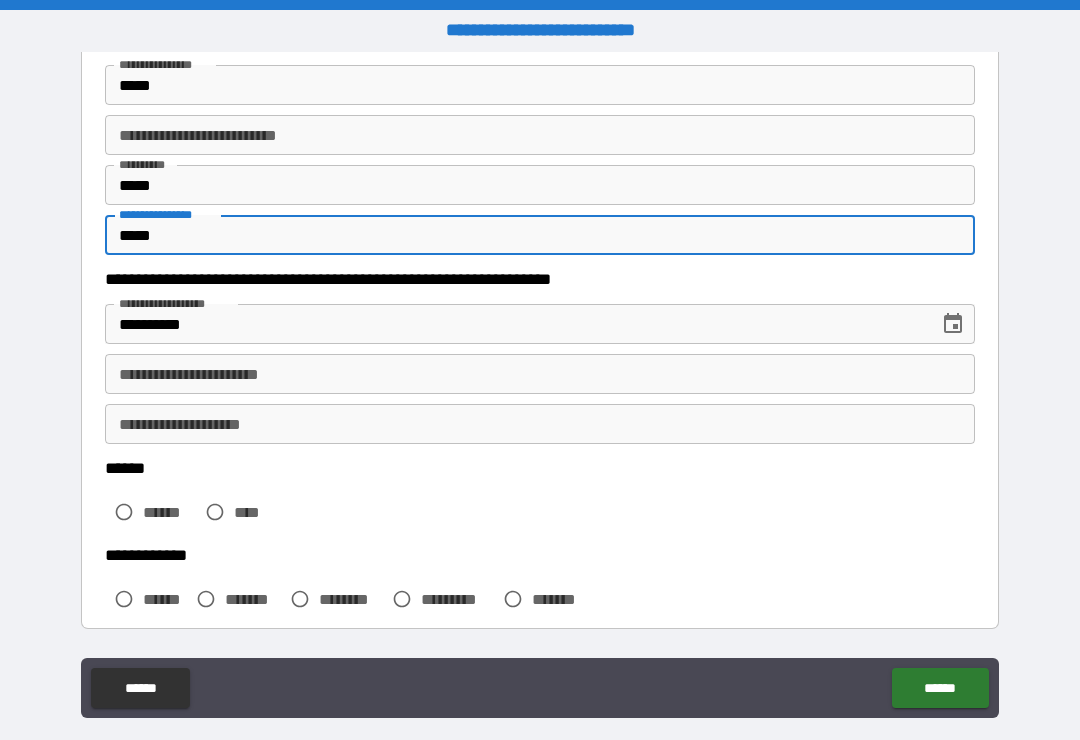 type on "*****" 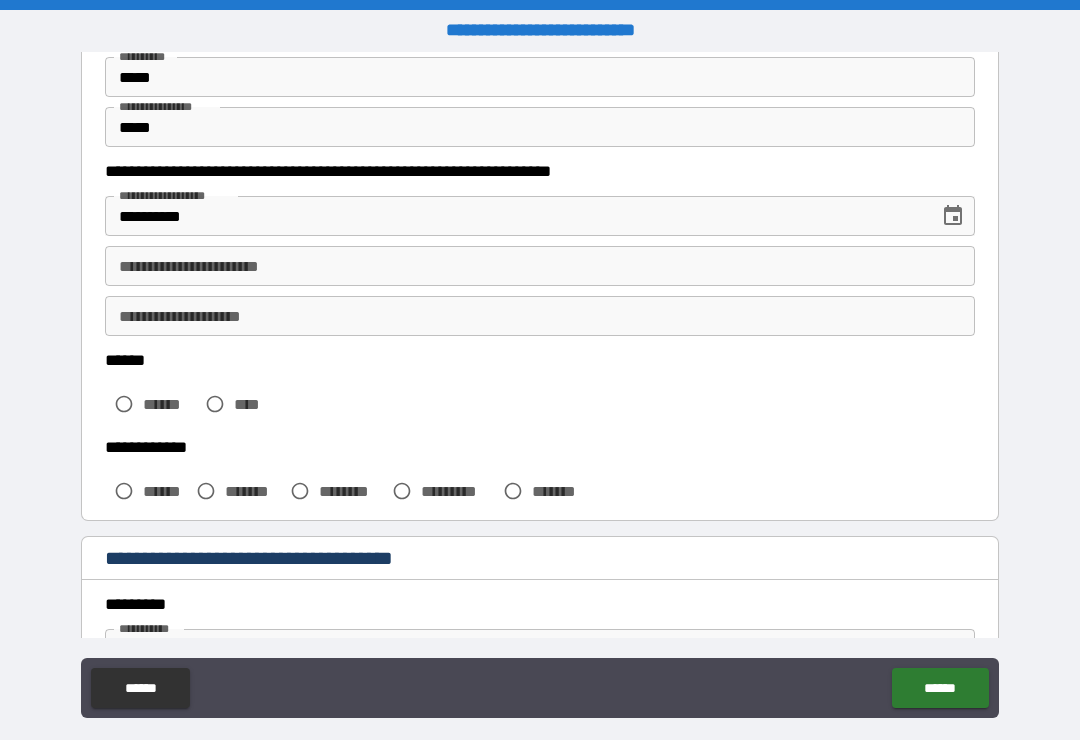 scroll, scrollTop: 249, scrollLeft: 0, axis: vertical 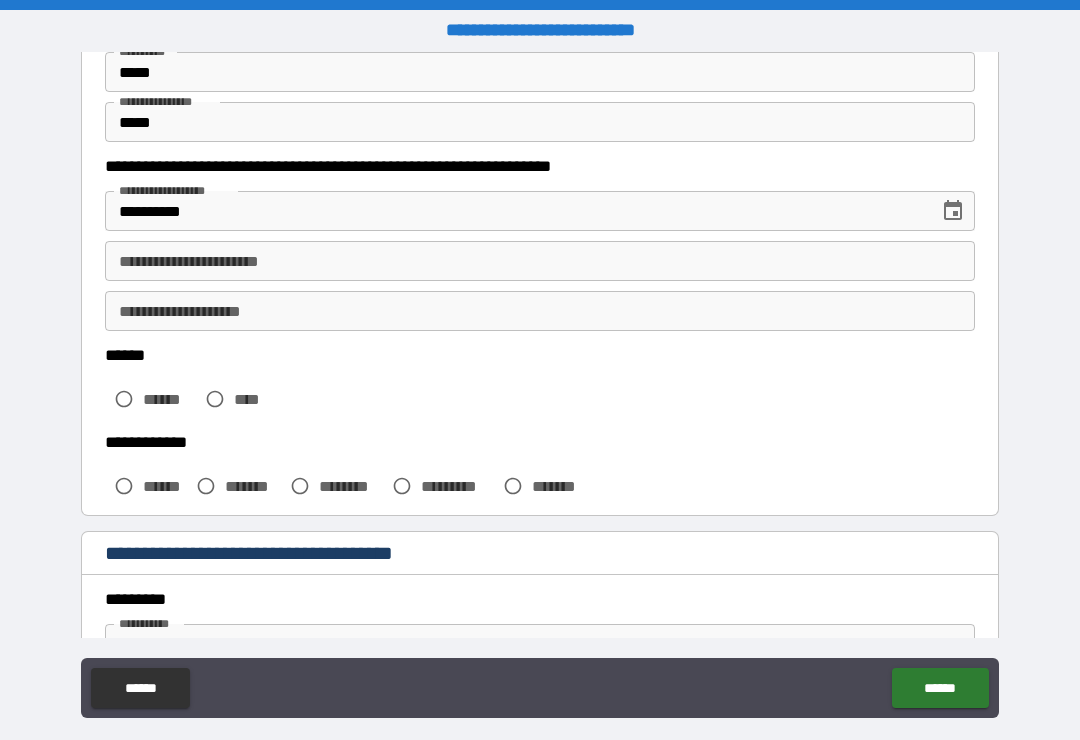 click on "**********" at bounding box center [540, 261] 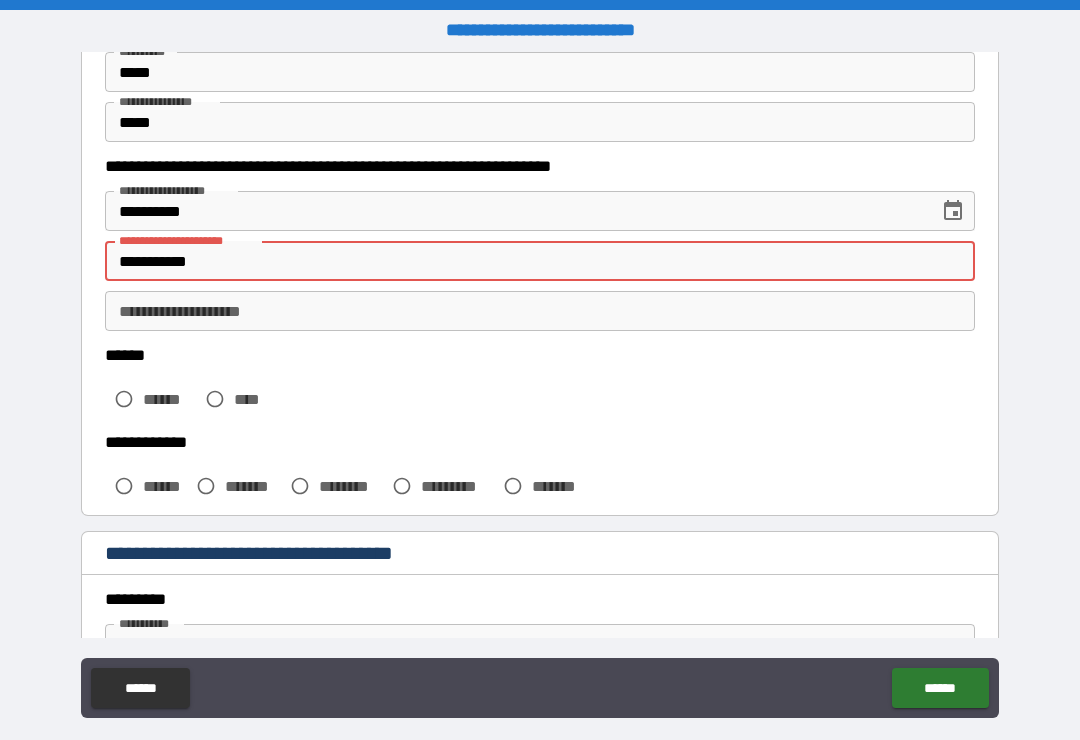 type on "**********" 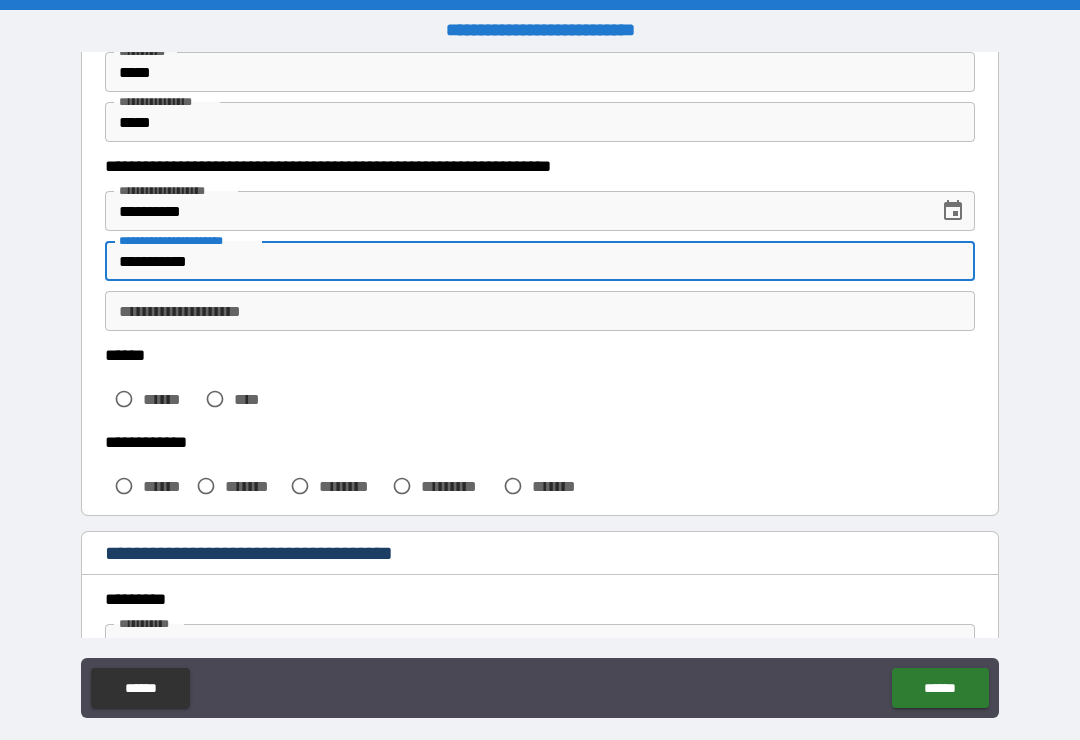 click on "**********" at bounding box center (540, 388) 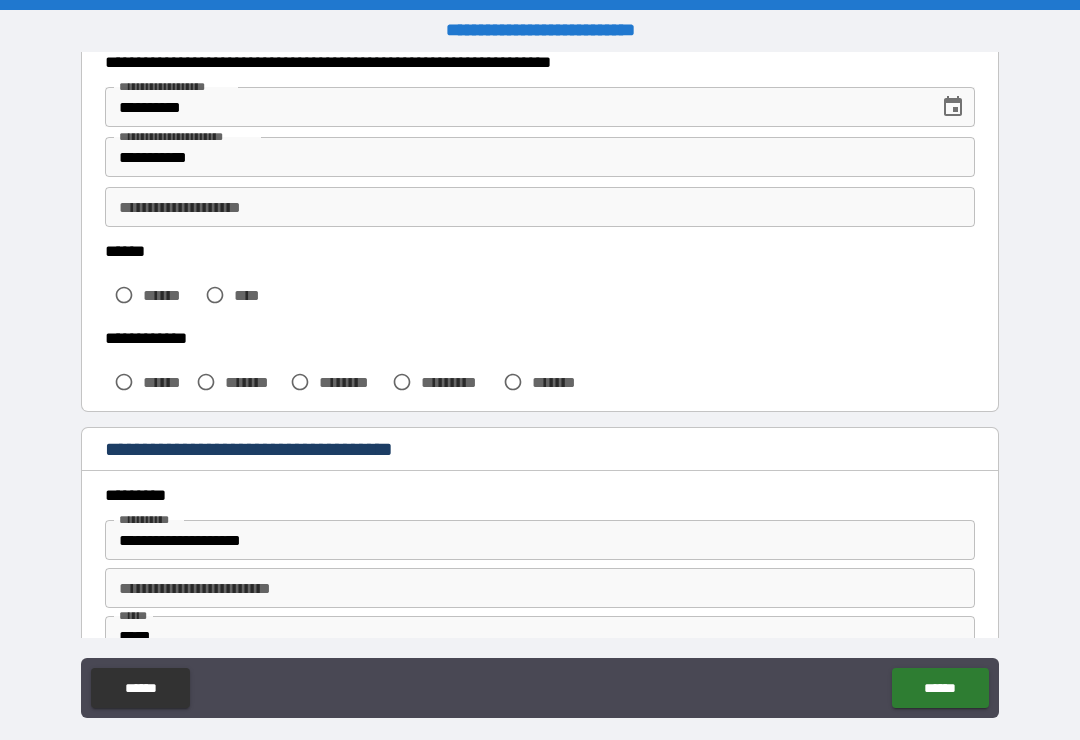 scroll, scrollTop: 352, scrollLeft: 0, axis: vertical 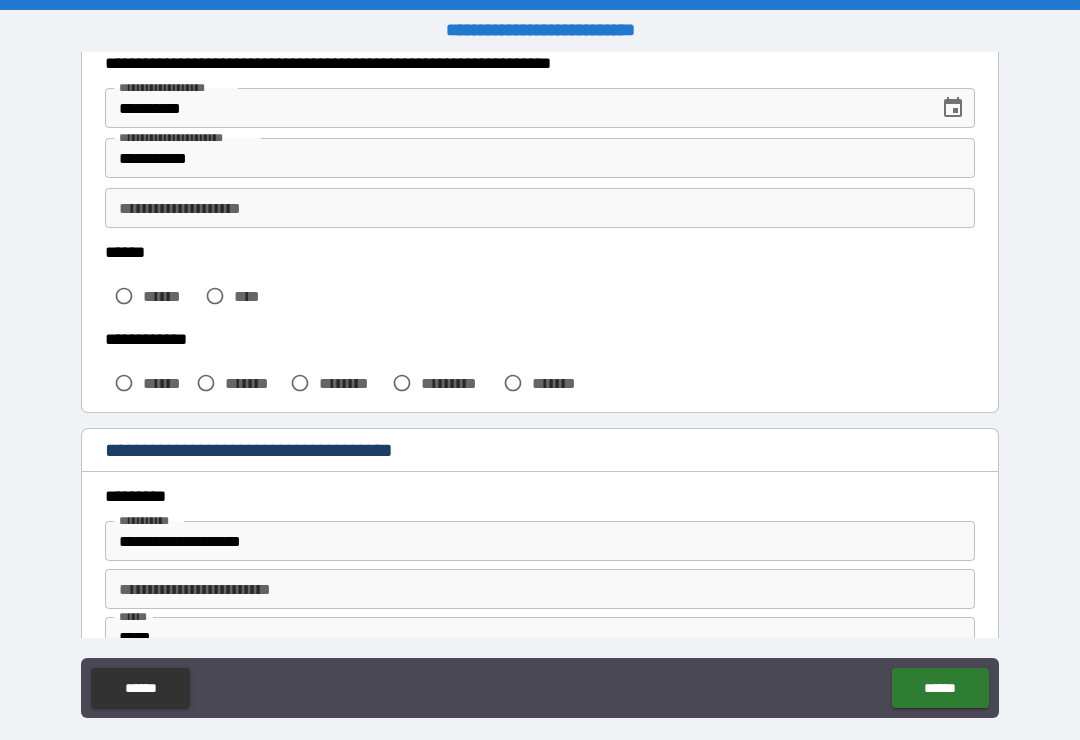 click on "**********" at bounding box center (540, 208) 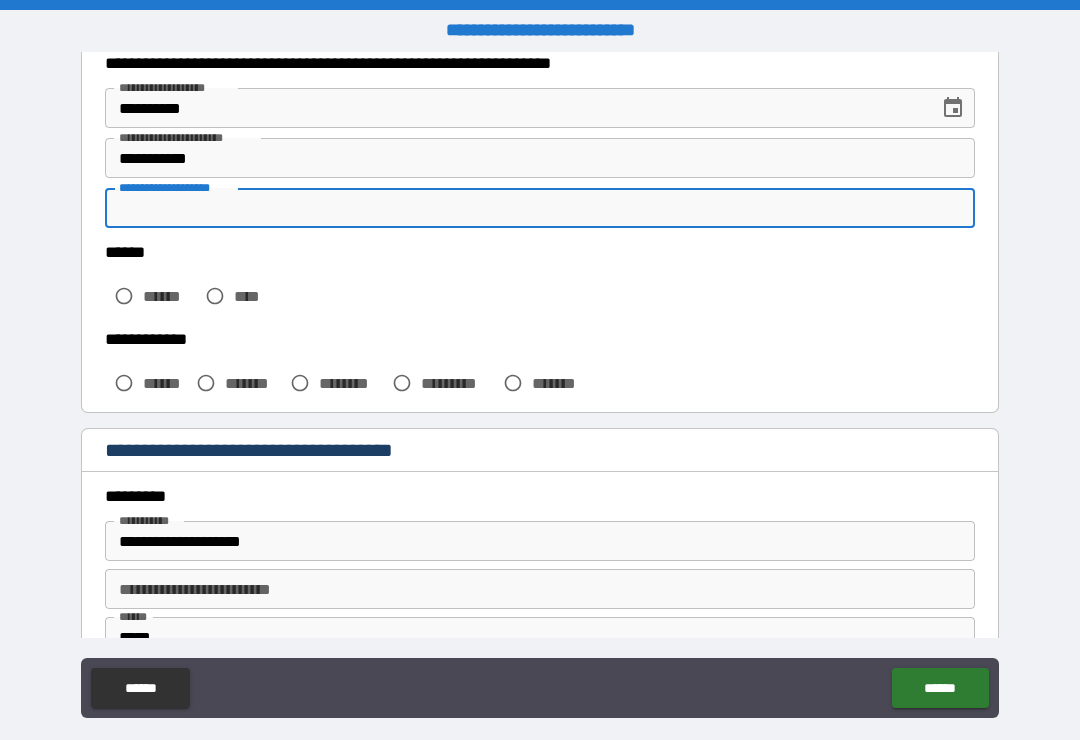 click on "******" at bounding box center [169, 296] 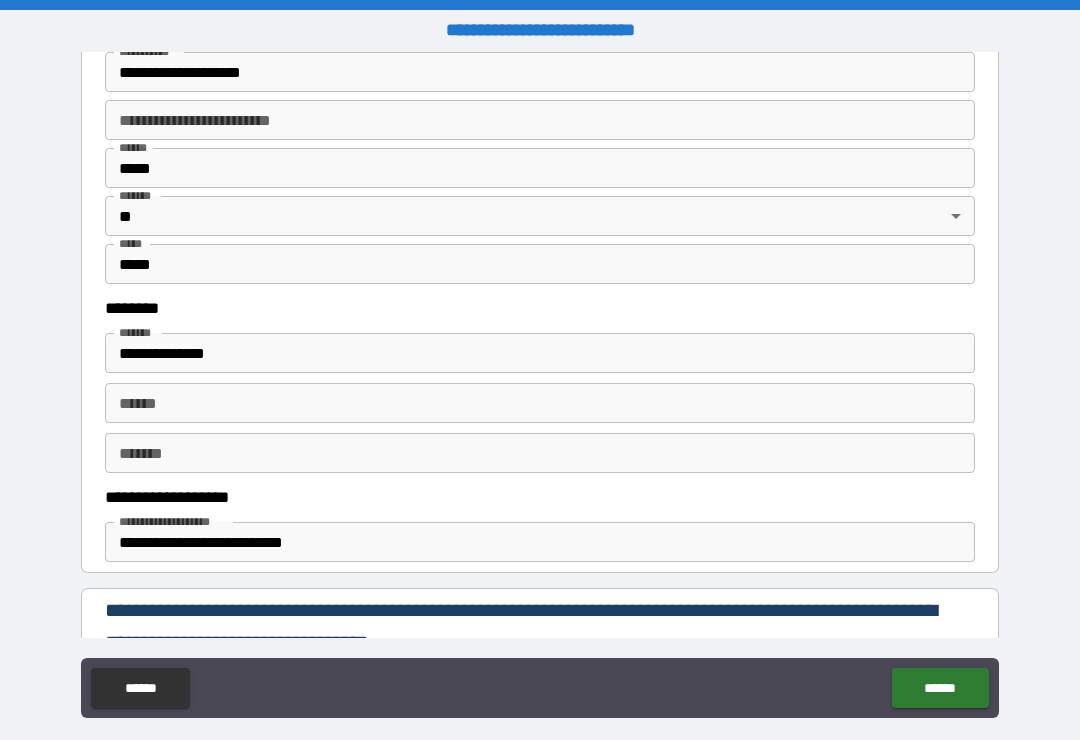 scroll, scrollTop: 831, scrollLeft: 0, axis: vertical 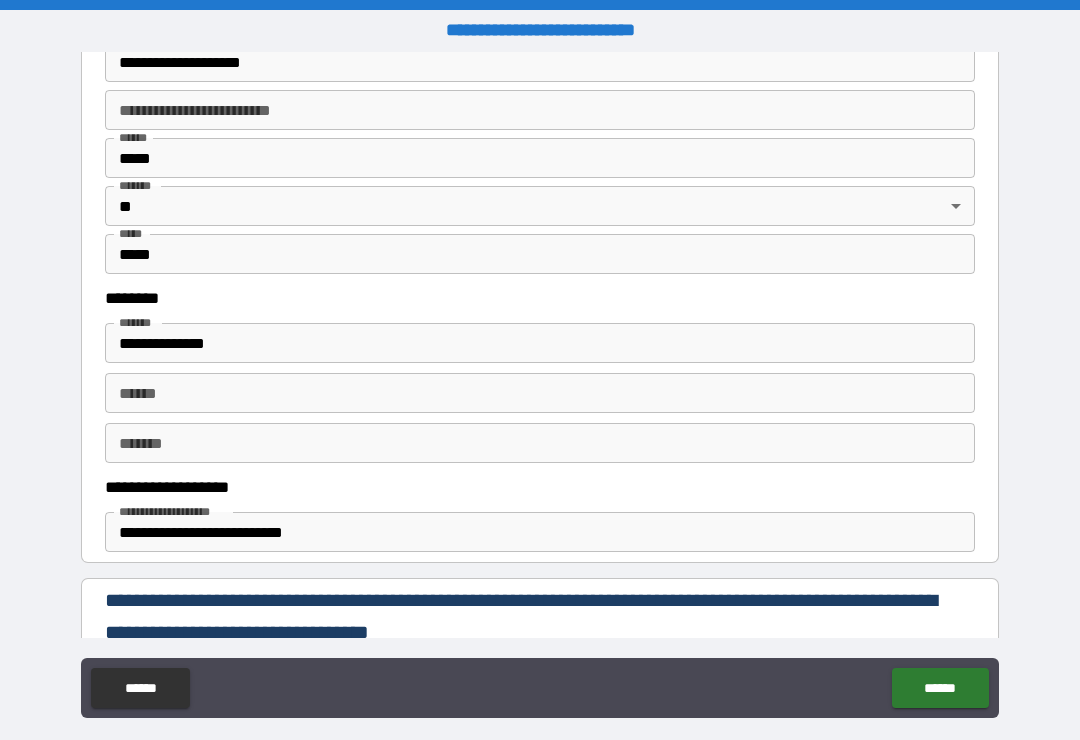 click on "****   *" at bounding box center [540, 393] 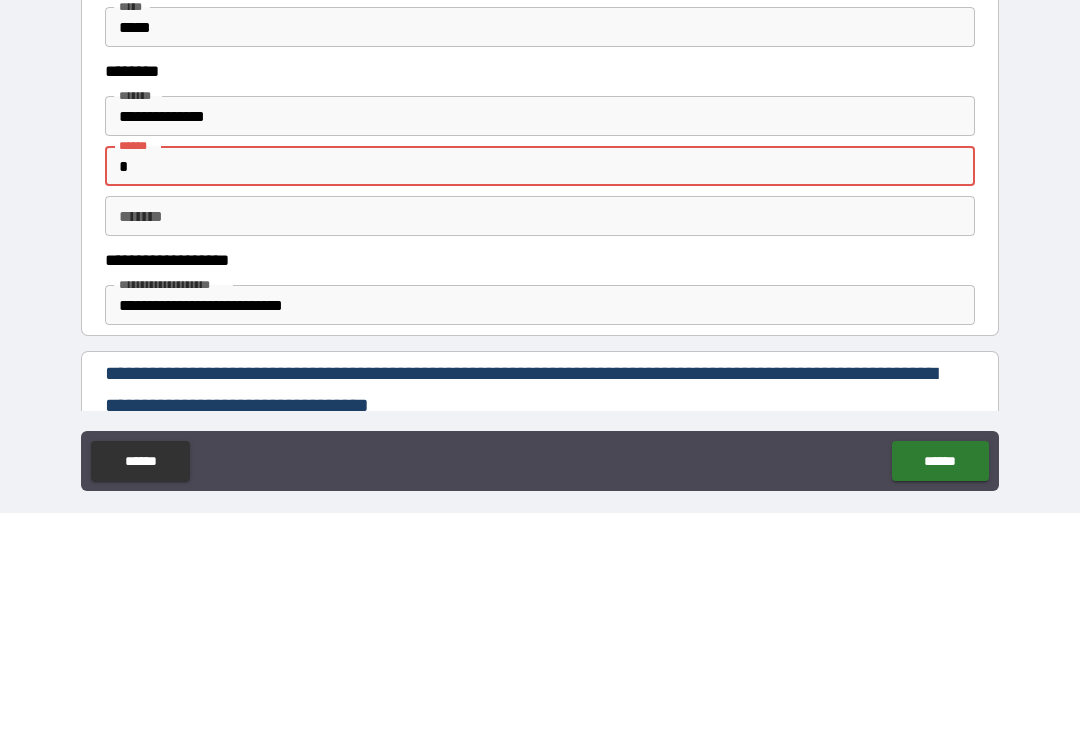 type on "*" 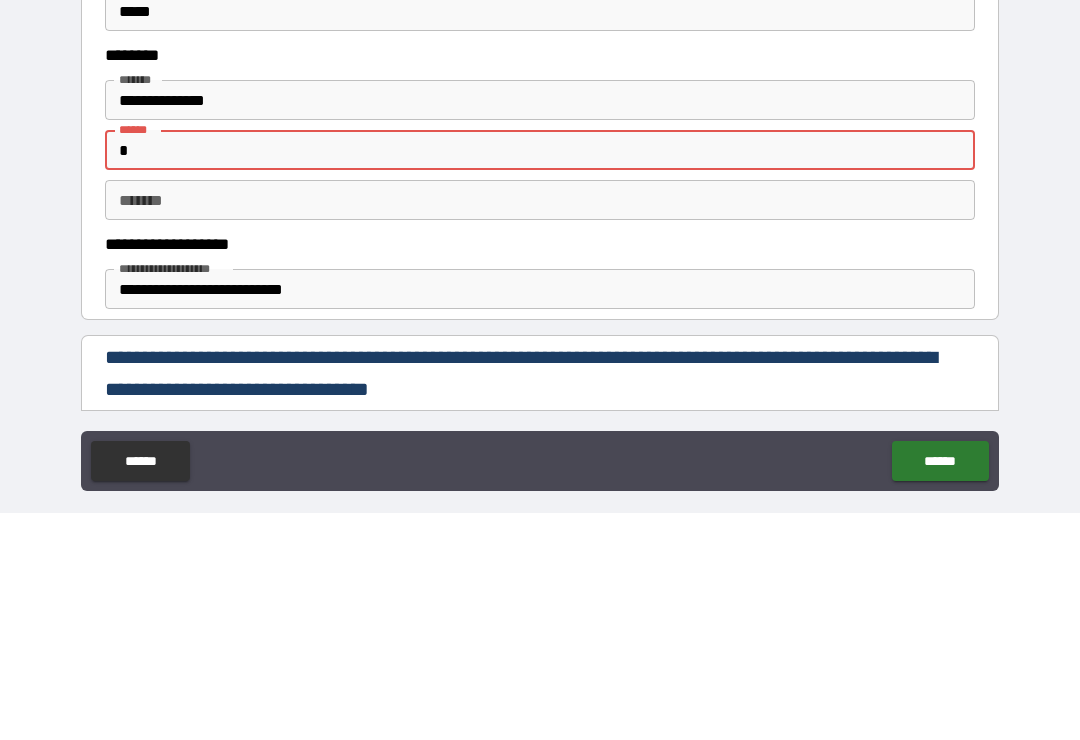 click on "**********" at bounding box center [540, 388] 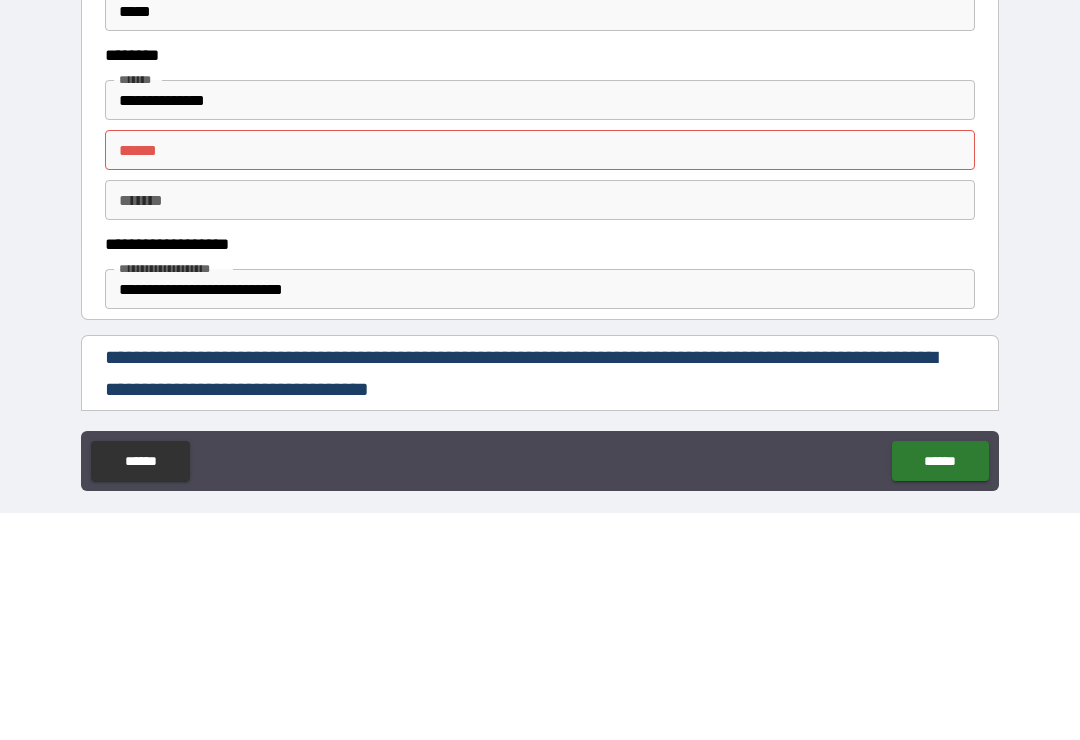 scroll, scrollTop: 31, scrollLeft: 0, axis: vertical 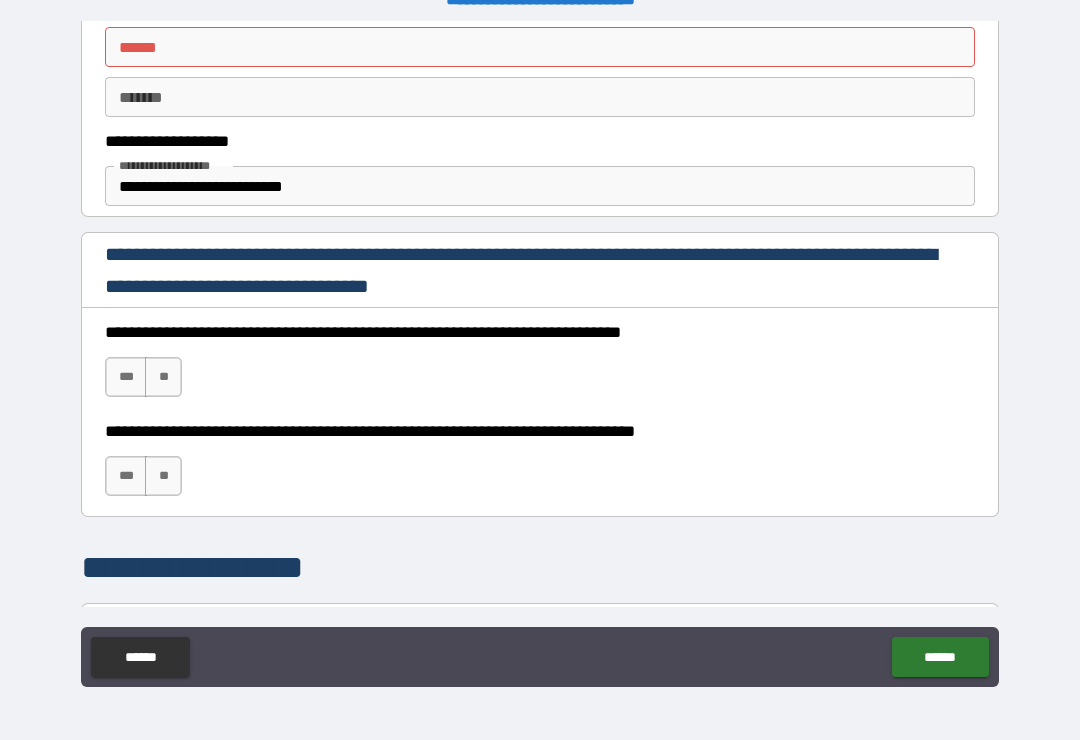 click on "***" at bounding box center (126, 377) 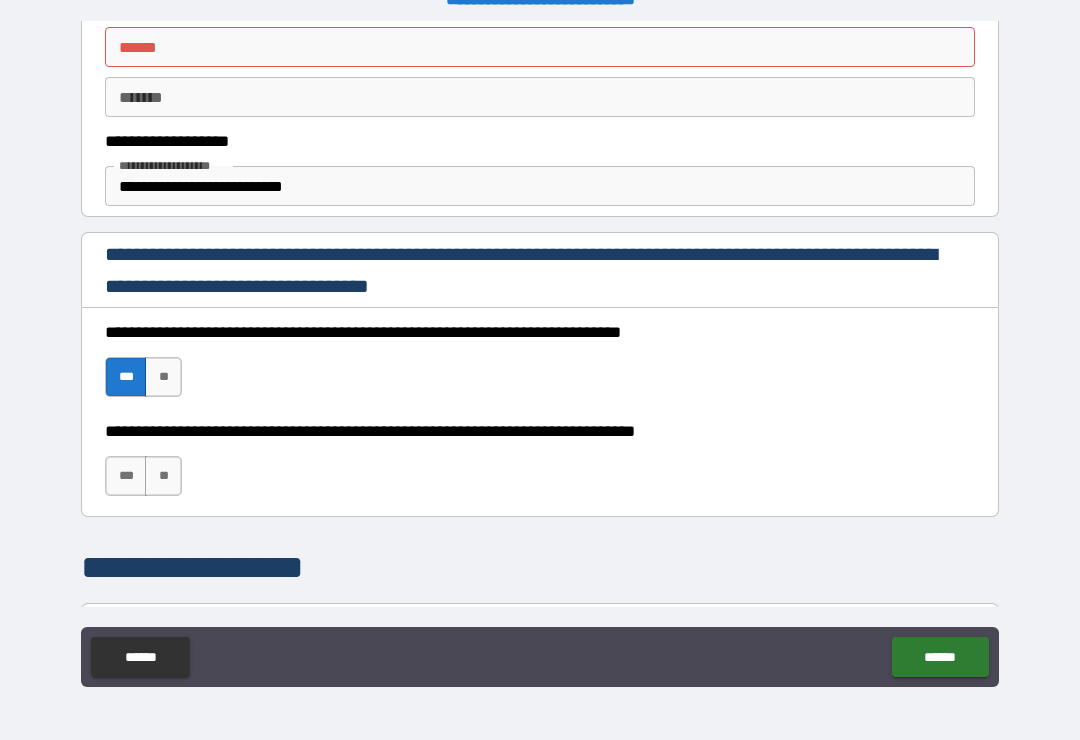 click on "**" at bounding box center (163, 476) 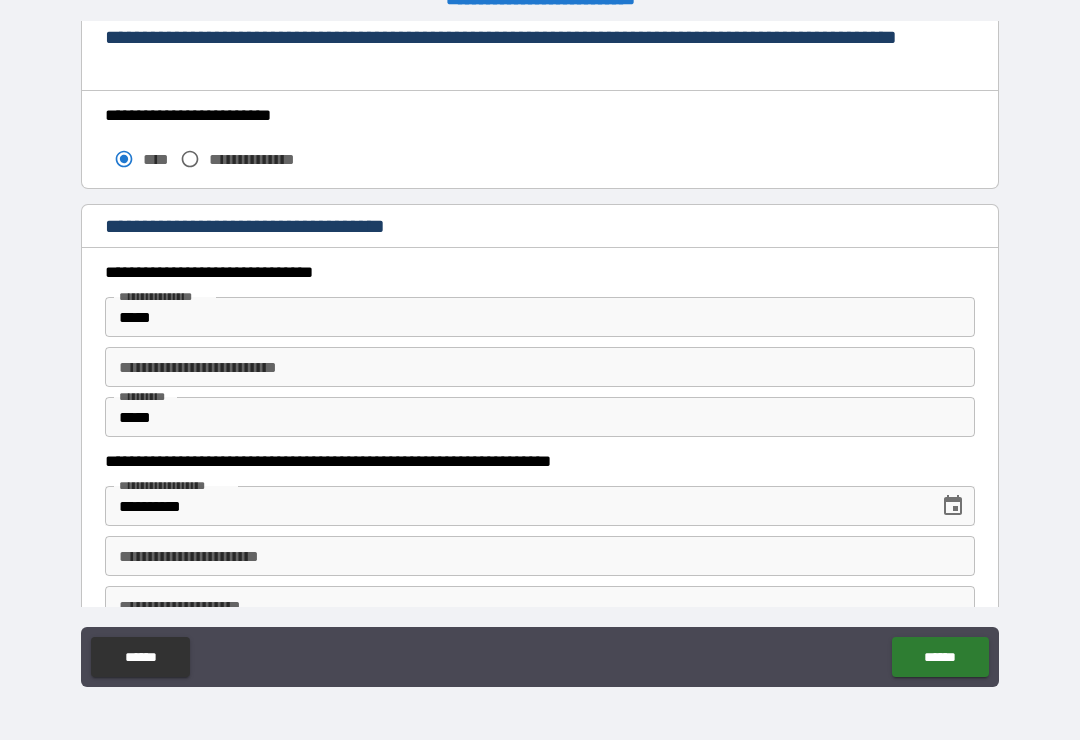 scroll, scrollTop: 1738, scrollLeft: 0, axis: vertical 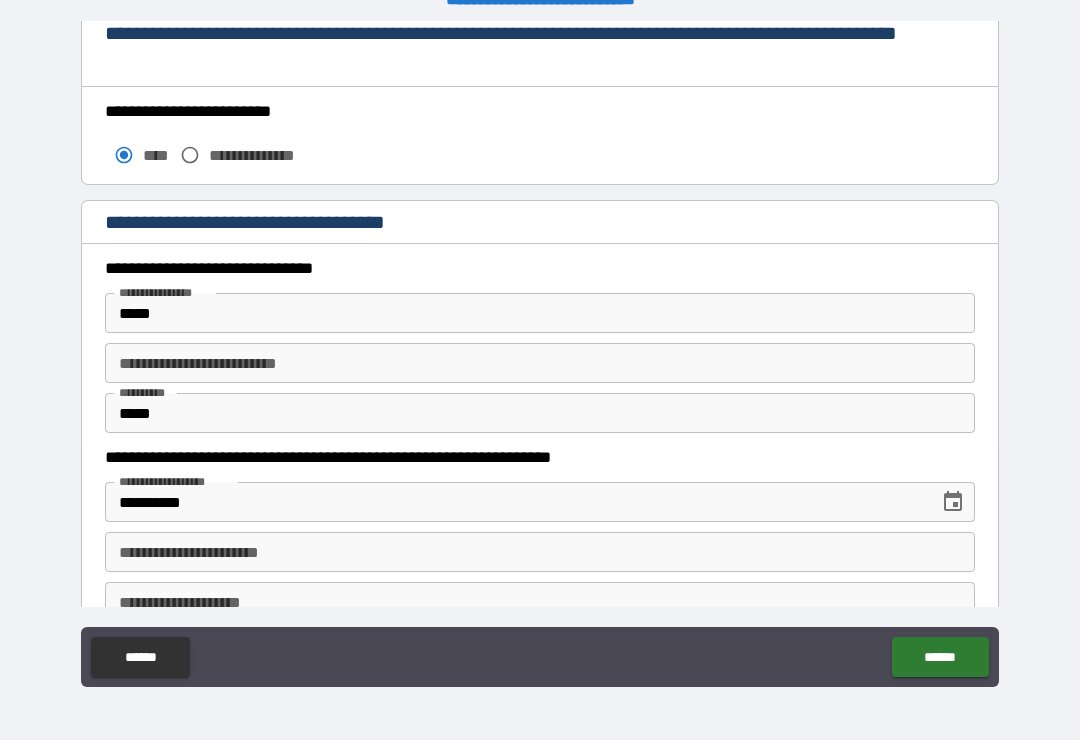 click on "**********" at bounding box center (540, 363) 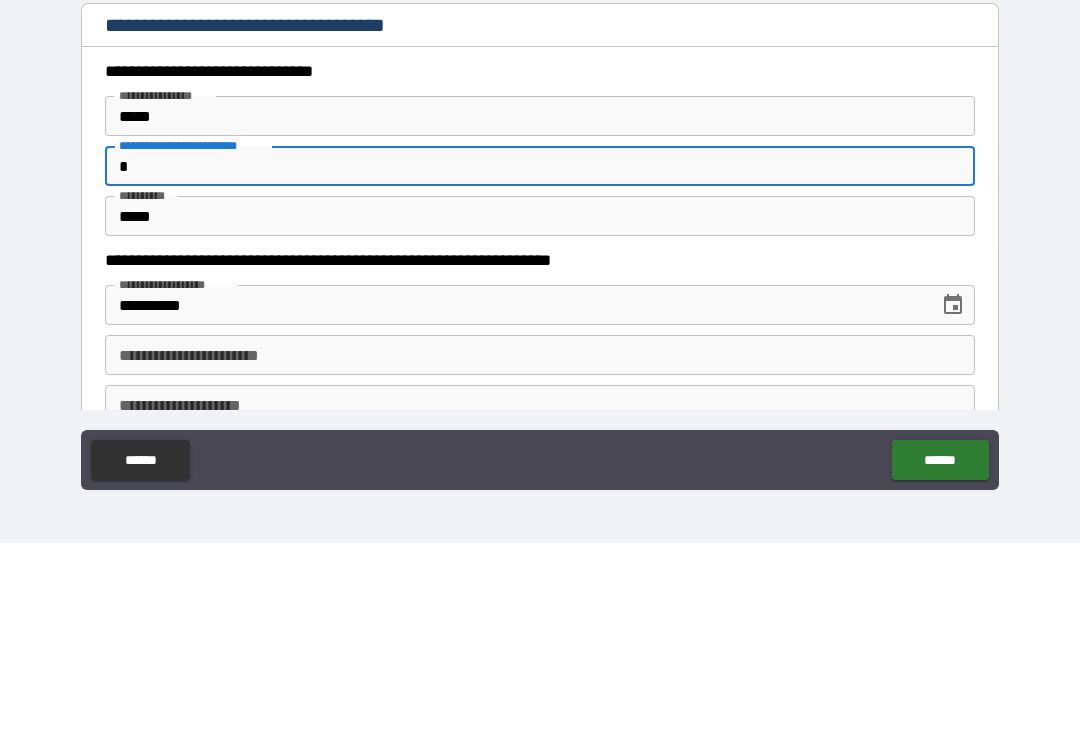 type on "*" 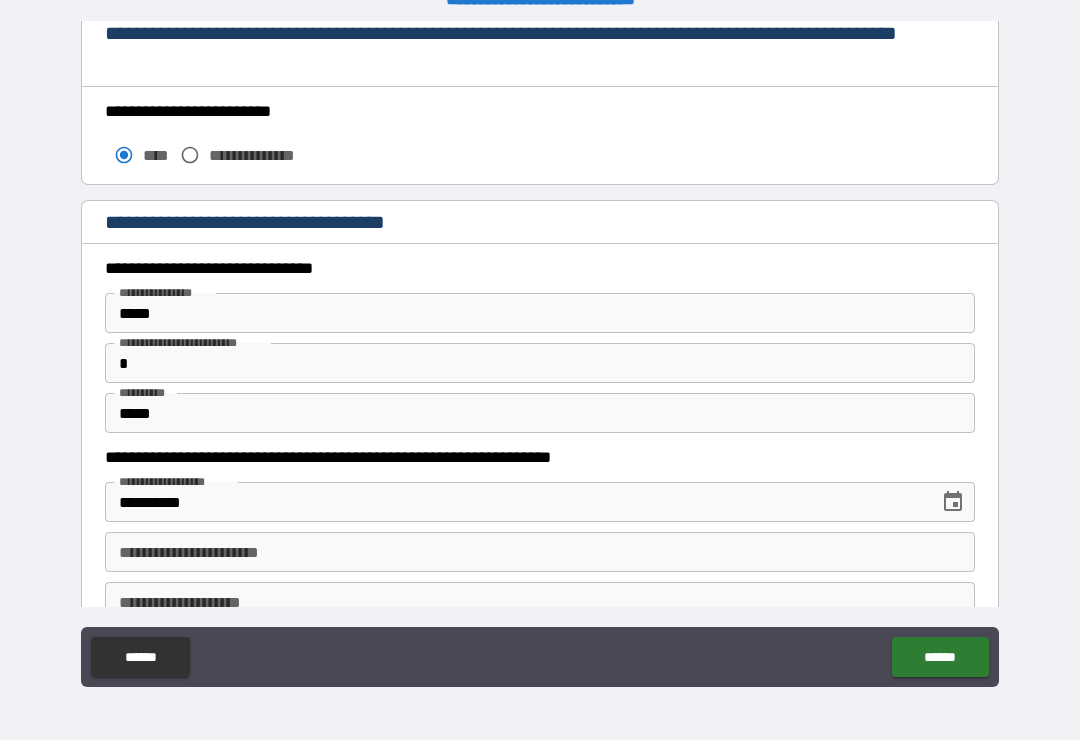 click on "*" at bounding box center (540, 363) 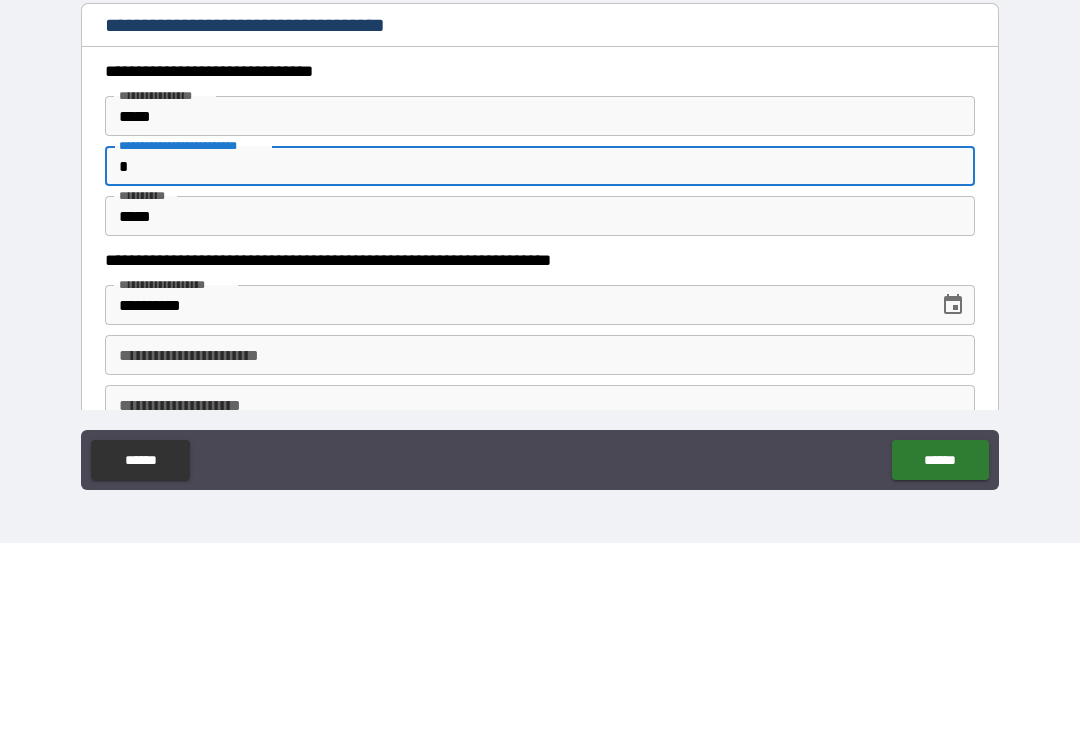 type on "*" 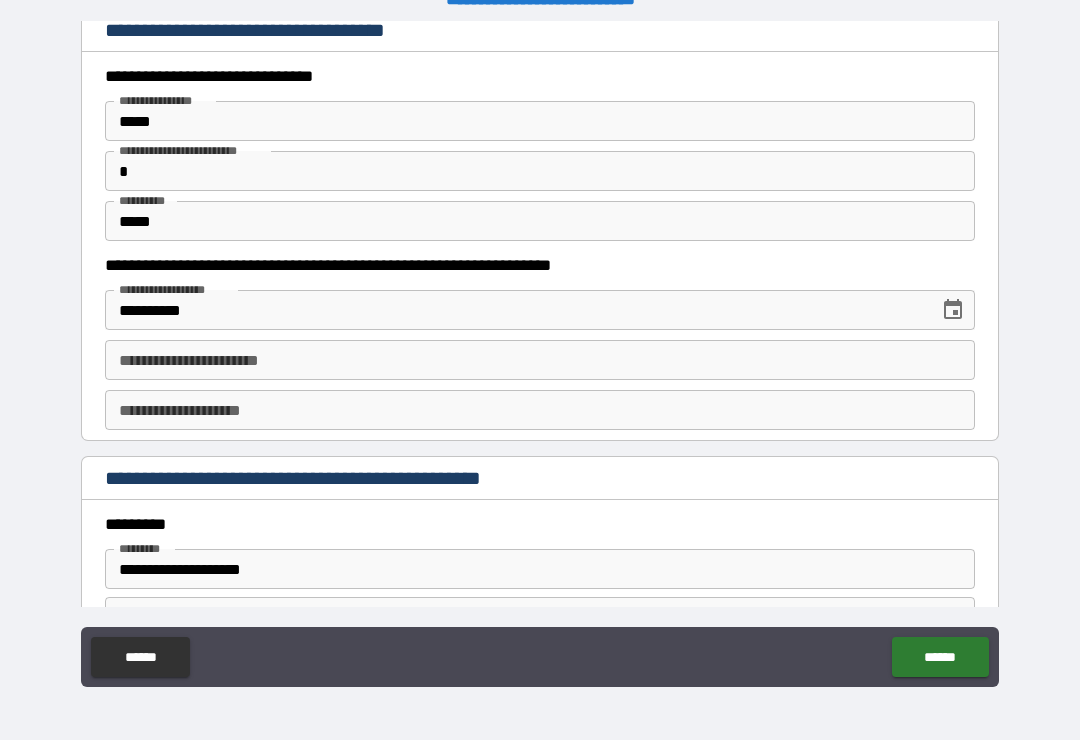 scroll, scrollTop: 1929, scrollLeft: 0, axis: vertical 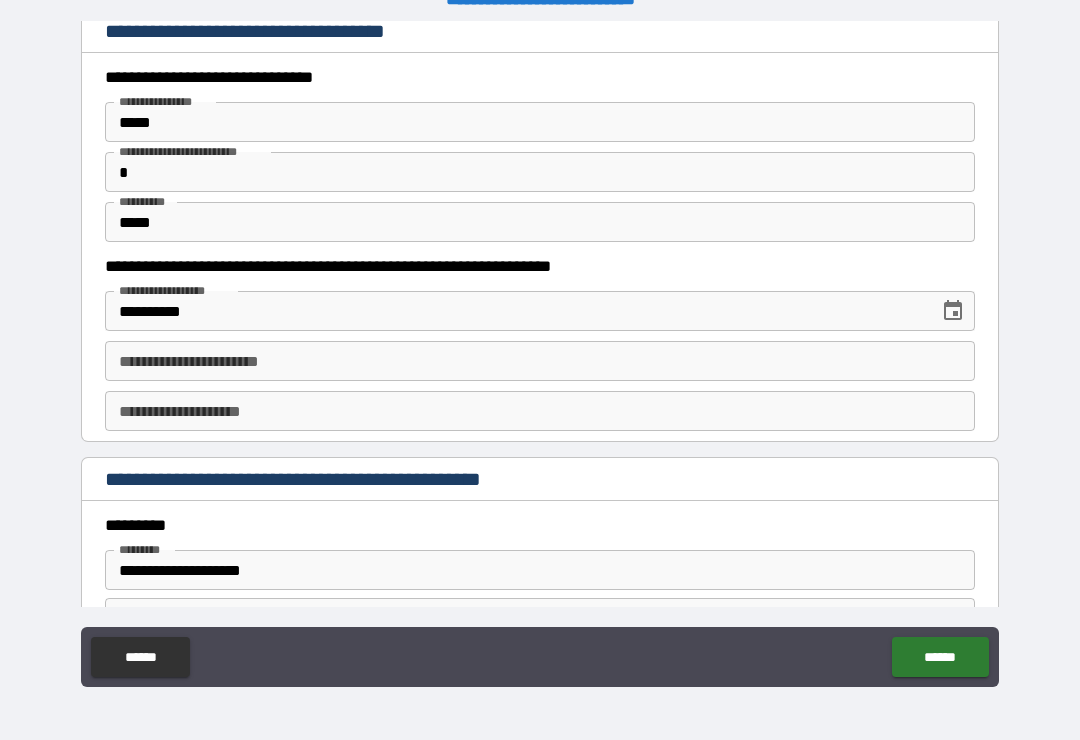 click on "**********" at bounding box center (540, 361) 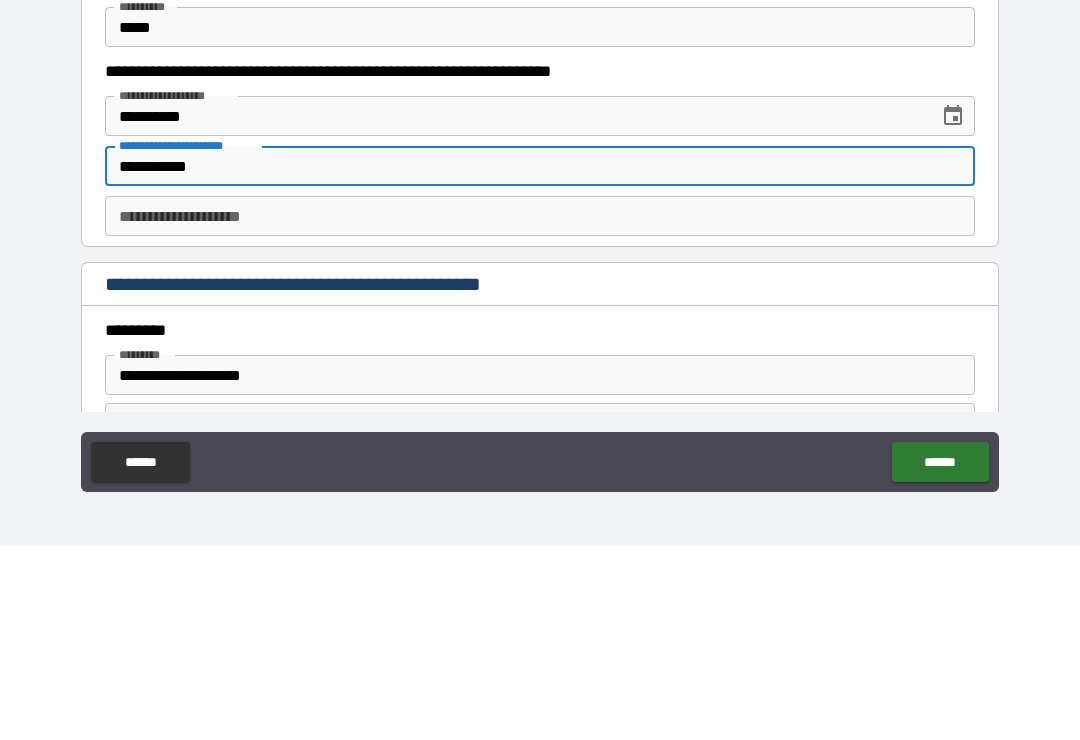 type on "**********" 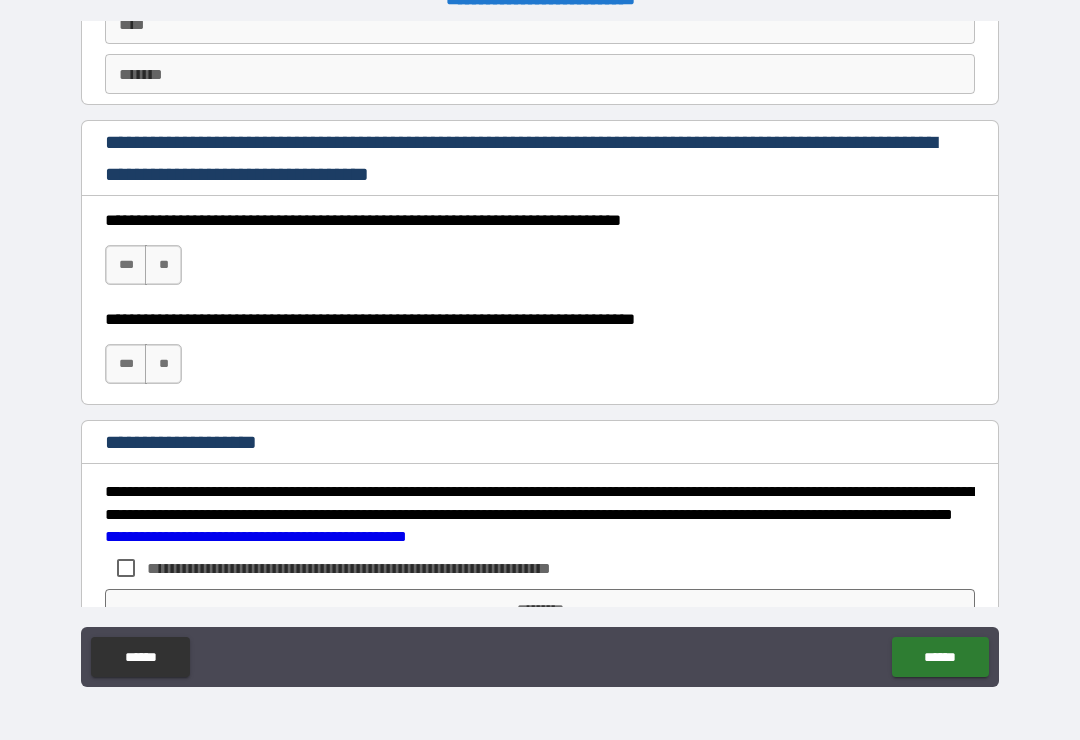 scroll, scrollTop: 2897, scrollLeft: 0, axis: vertical 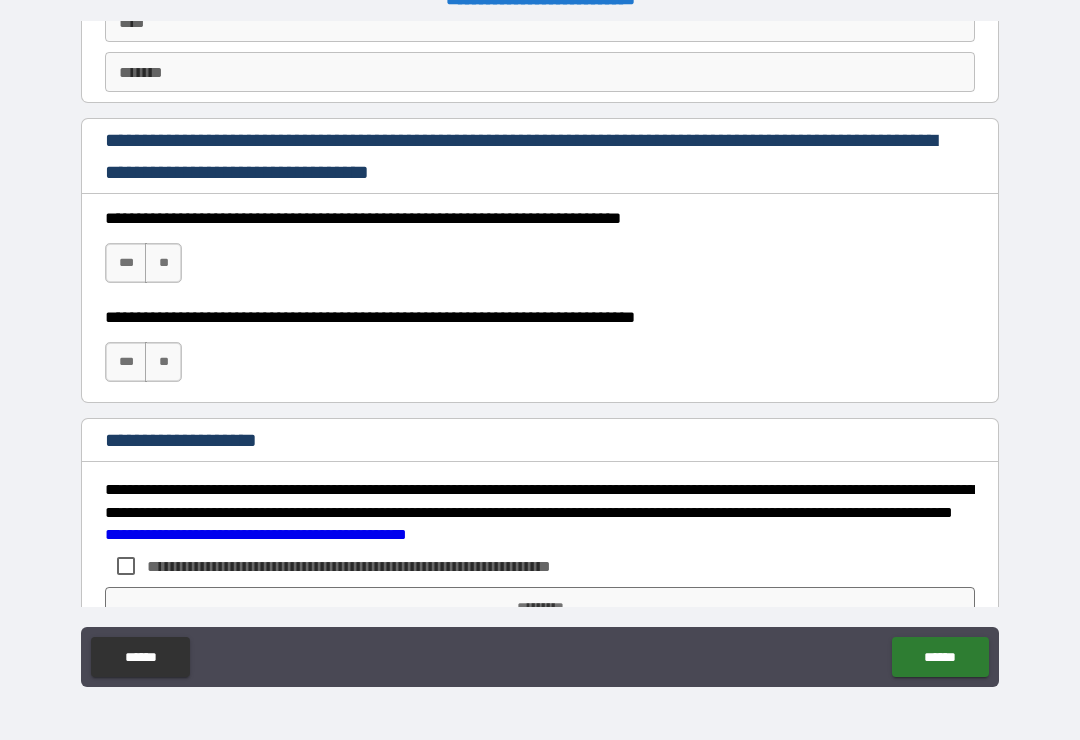 click on "**********" at bounding box center [540, 248] 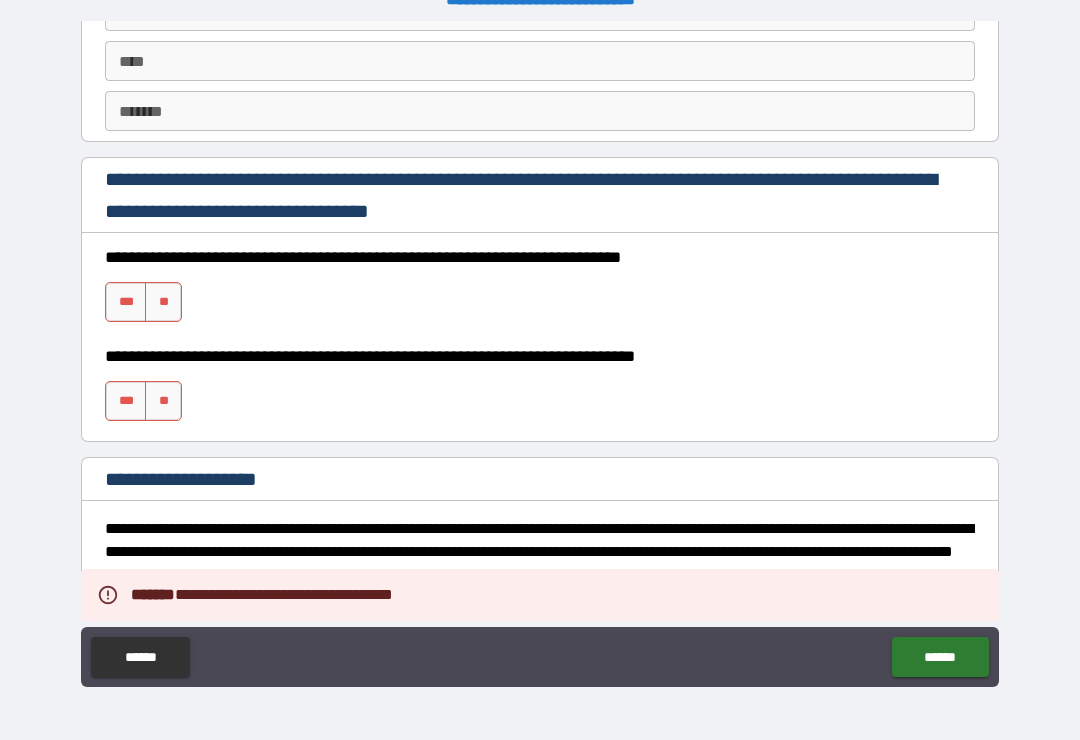 scroll, scrollTop: 2882, scrollLeft: 0, axis: vertical 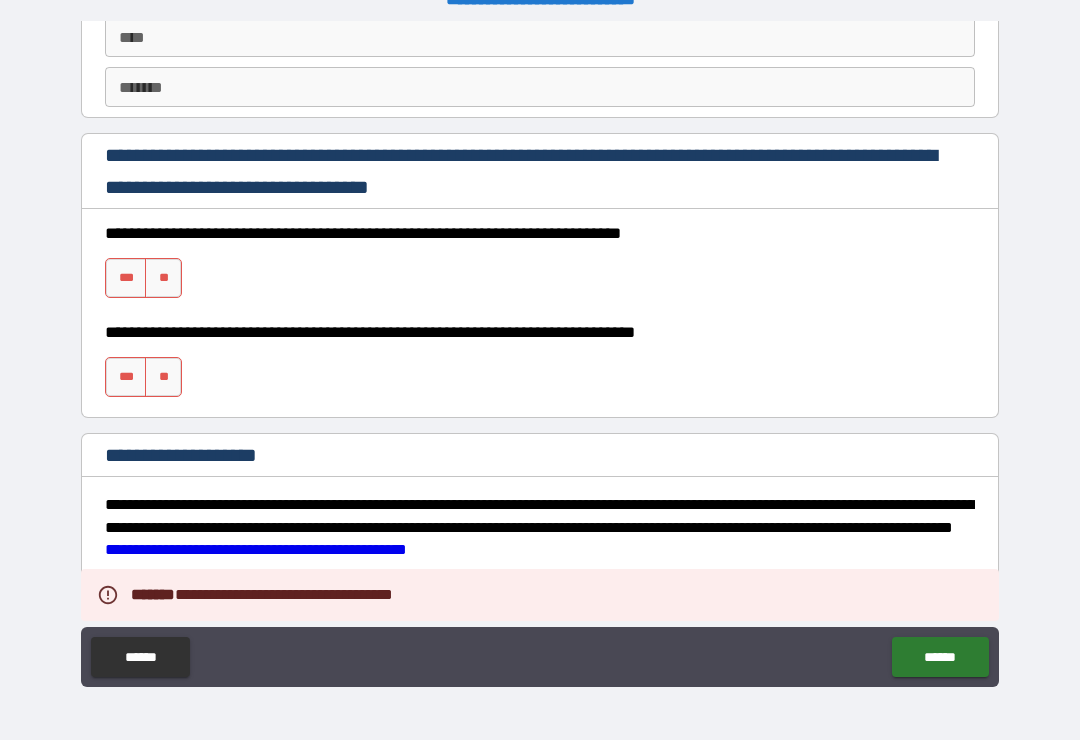 click on "***" at bounding box center [126, 278] 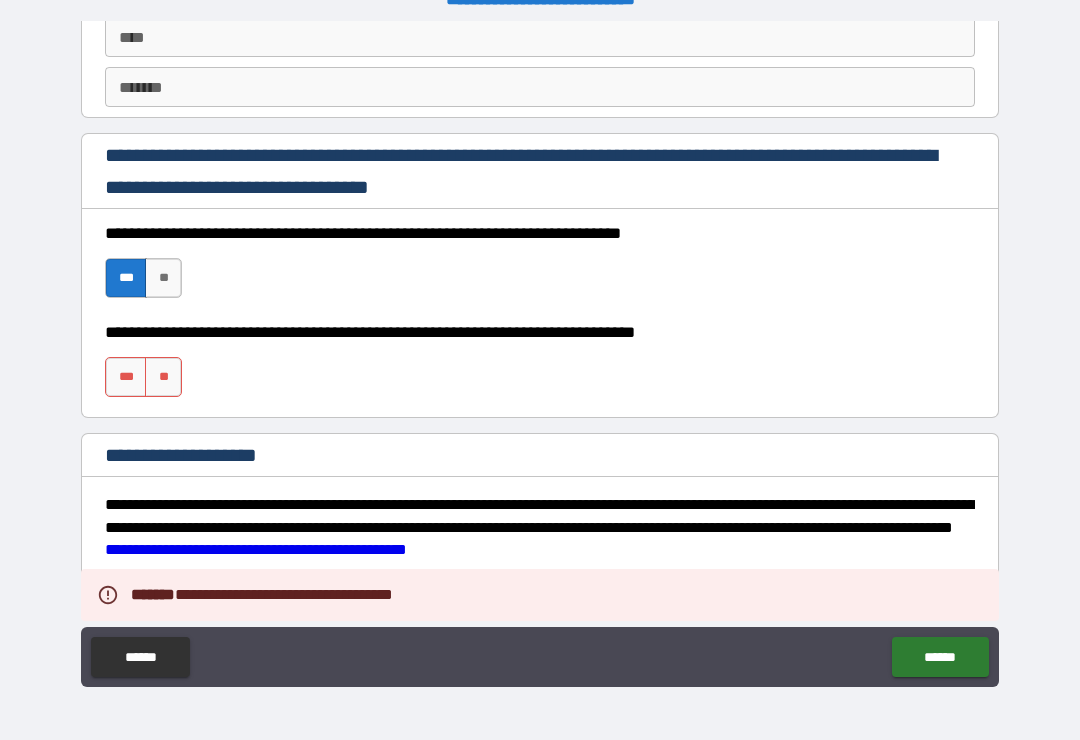 click on "**" at bounding box center (163, 377) 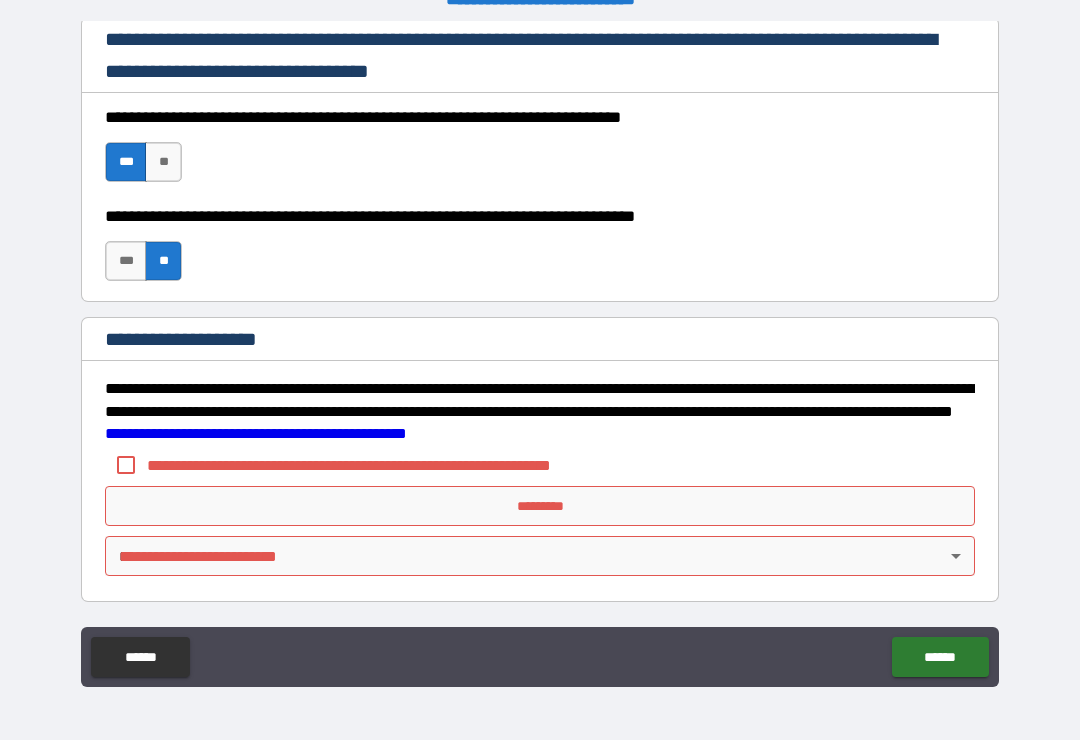 scroll, scrollTop: 2998, scrollLeft: 0, axis: vertical 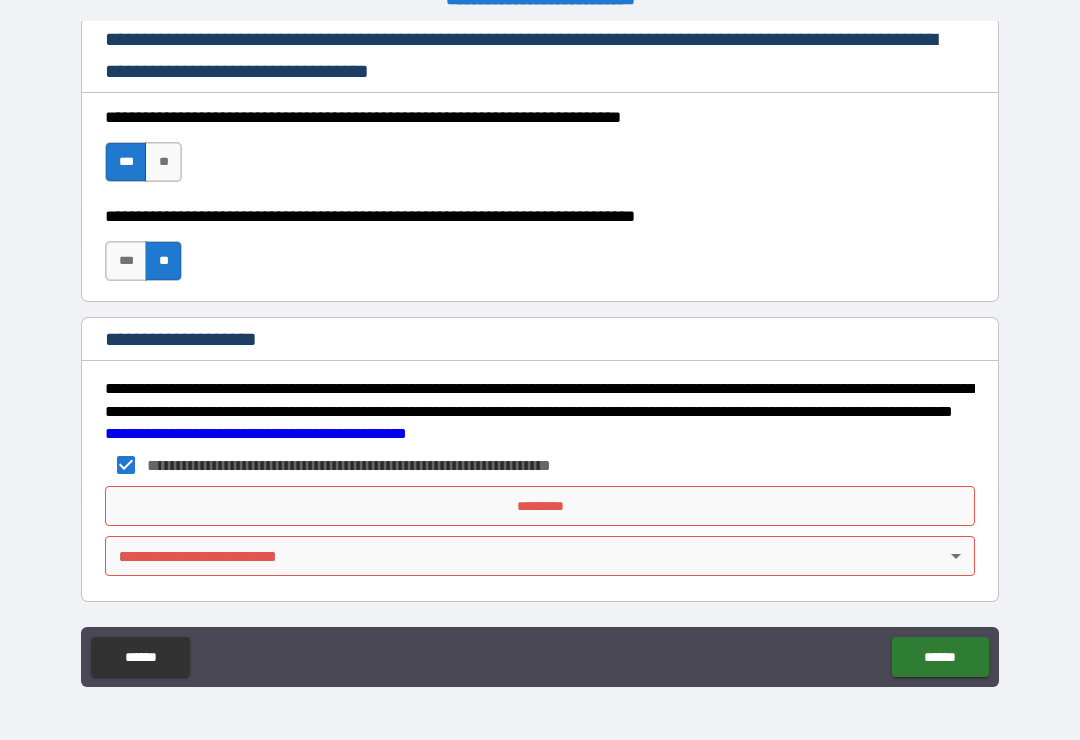 click on "*********" at bounding box center (540, 506) 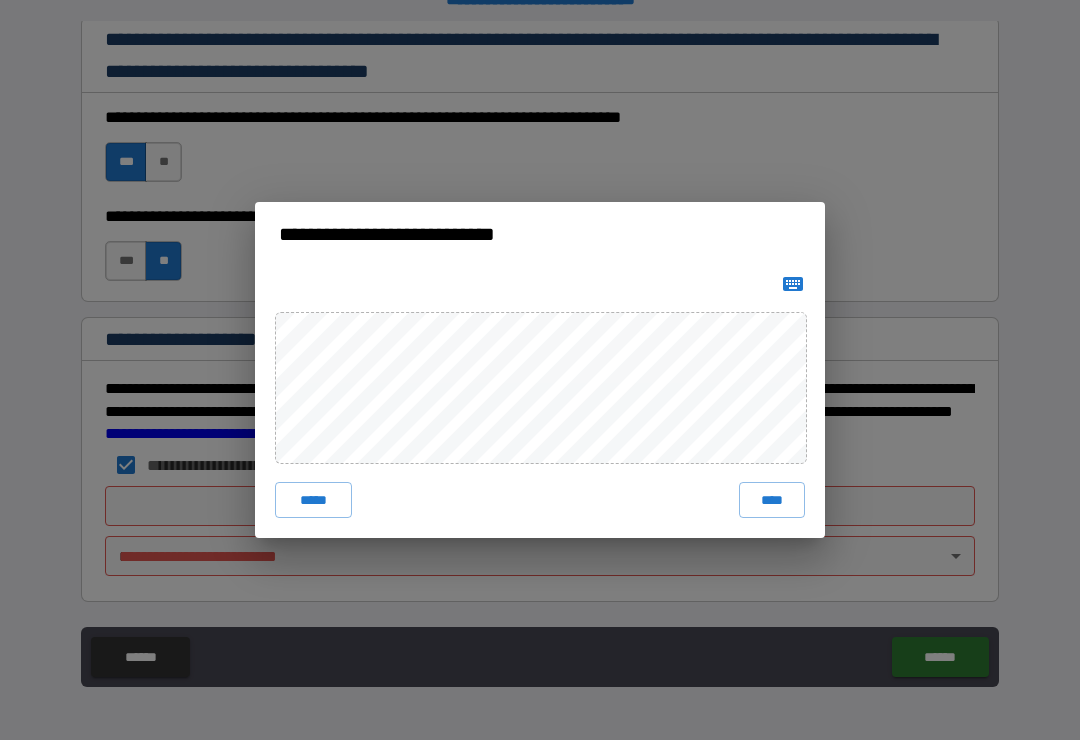 click on "****" at bounding box center [772, 500] 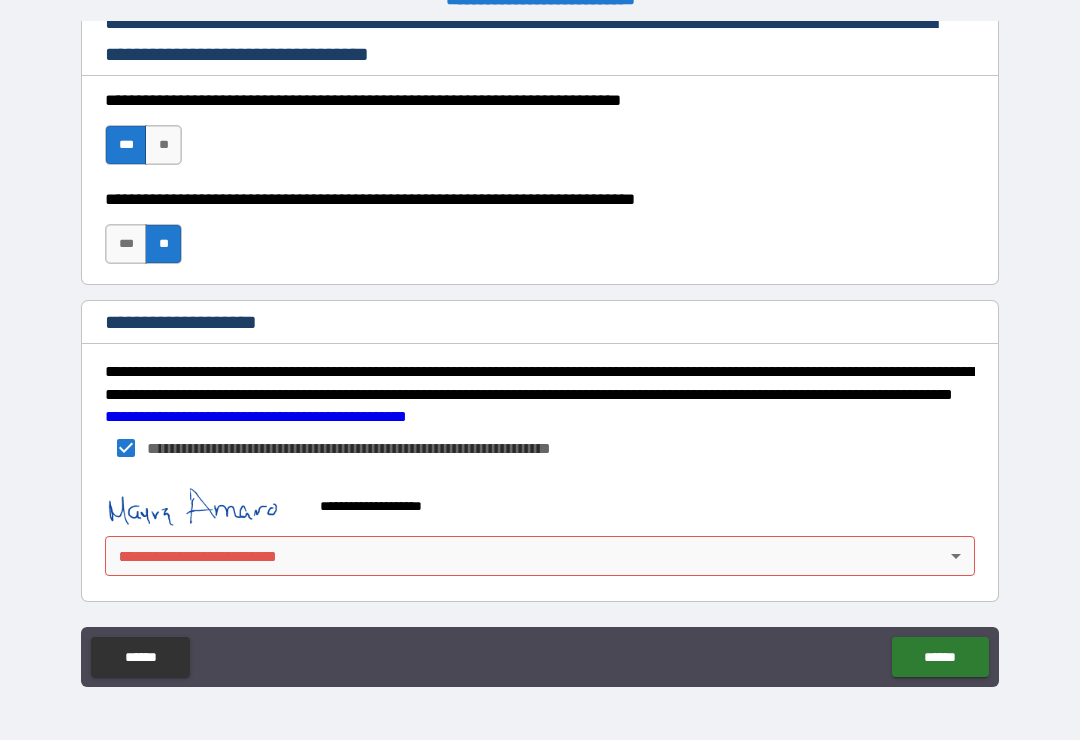 scroll, scrollTop: 3015, scrollLeft: 0, axis: vertical 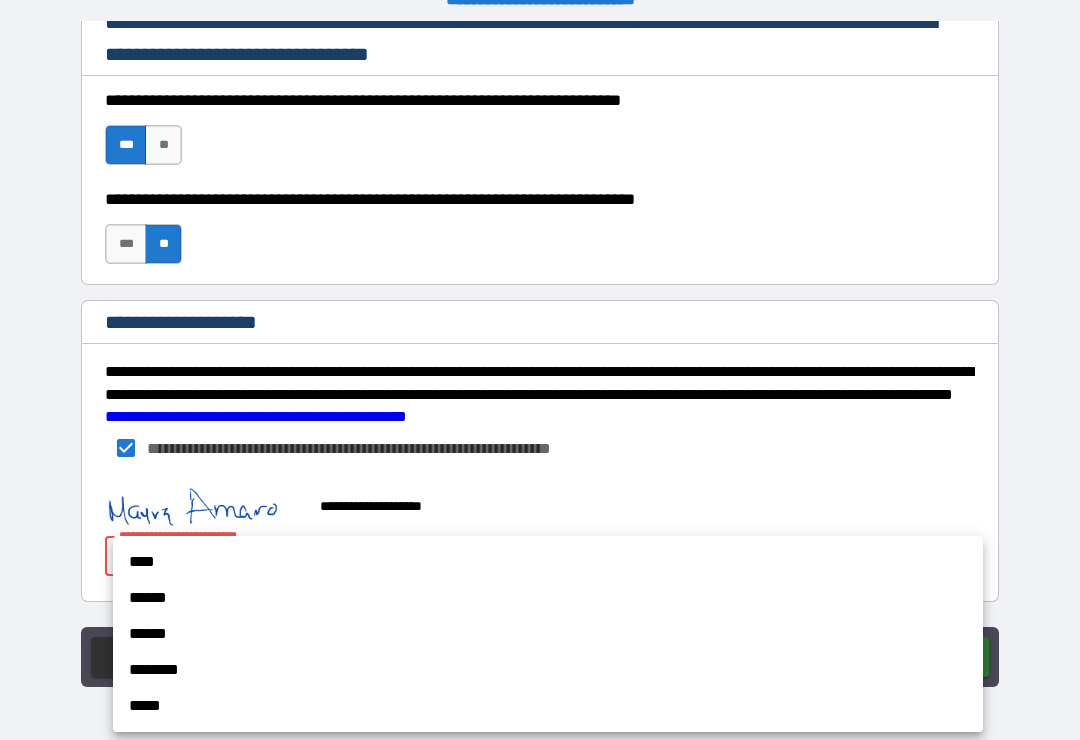 click on "****" at bounding box center [548, 562] 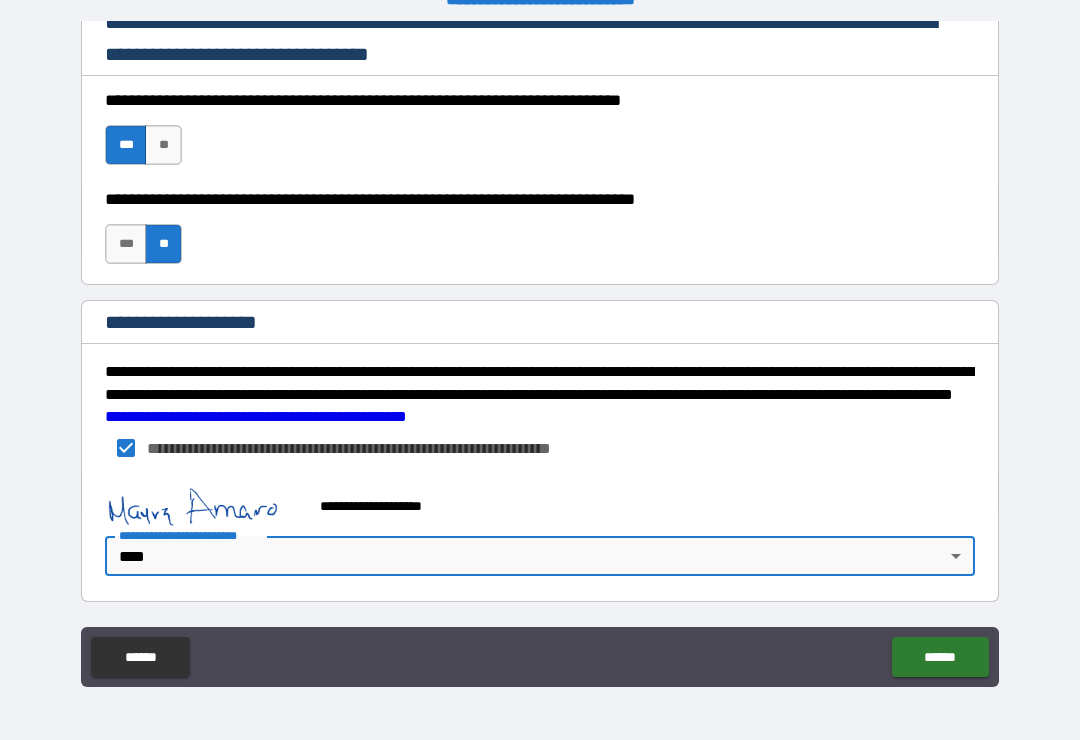 click on "******" at bounding box center [940, 657] 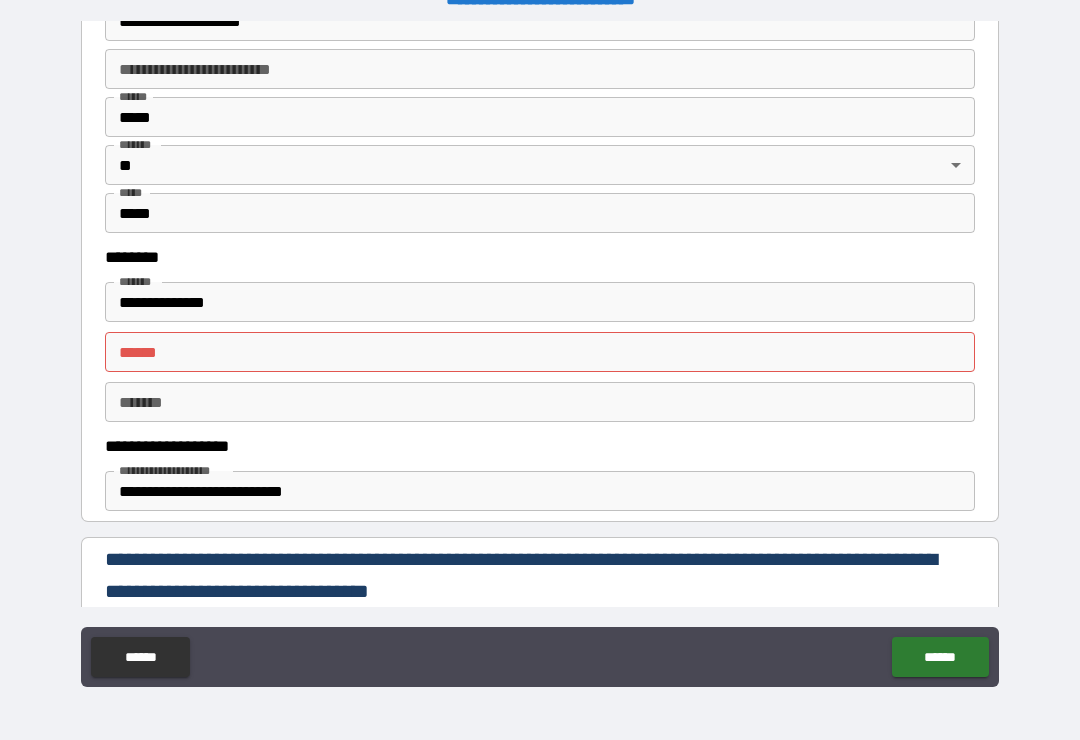 scroll, scrollTop: 843, scrollLeft: 0, axis: vertical 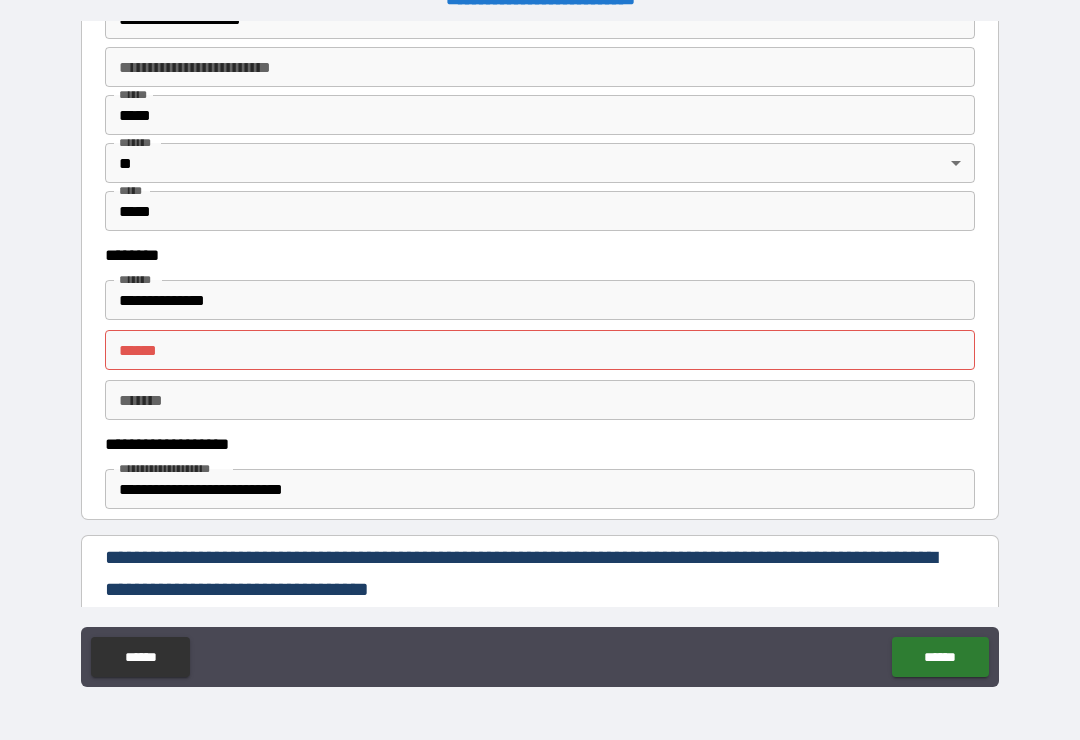 click on "****   *" at bounding box center (540, 350) 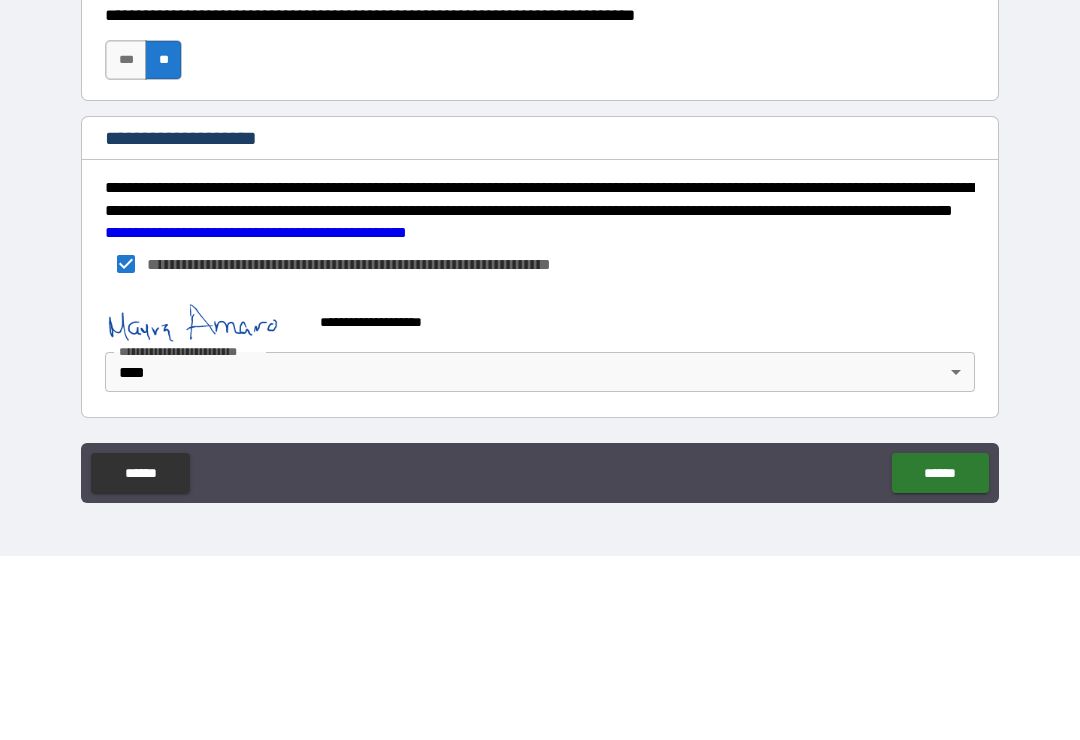 scroll, scrollTop: 3015, scrollLeft: 0, axis: vertical 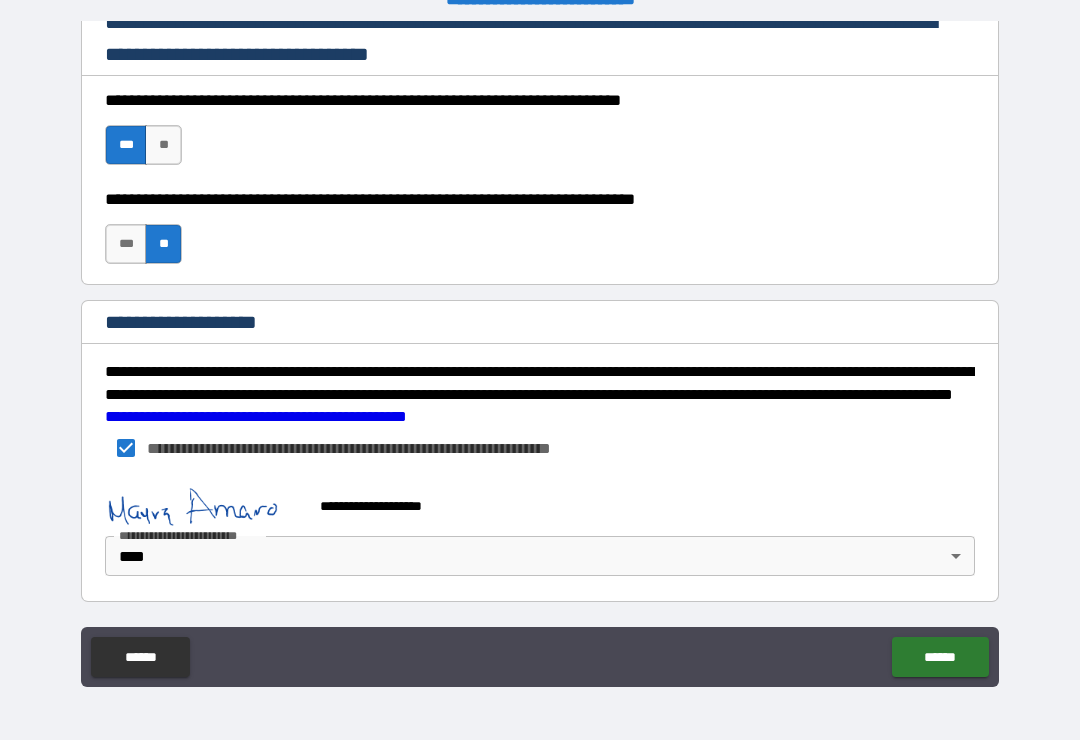 click on "******" at bounding box center (940, 657) 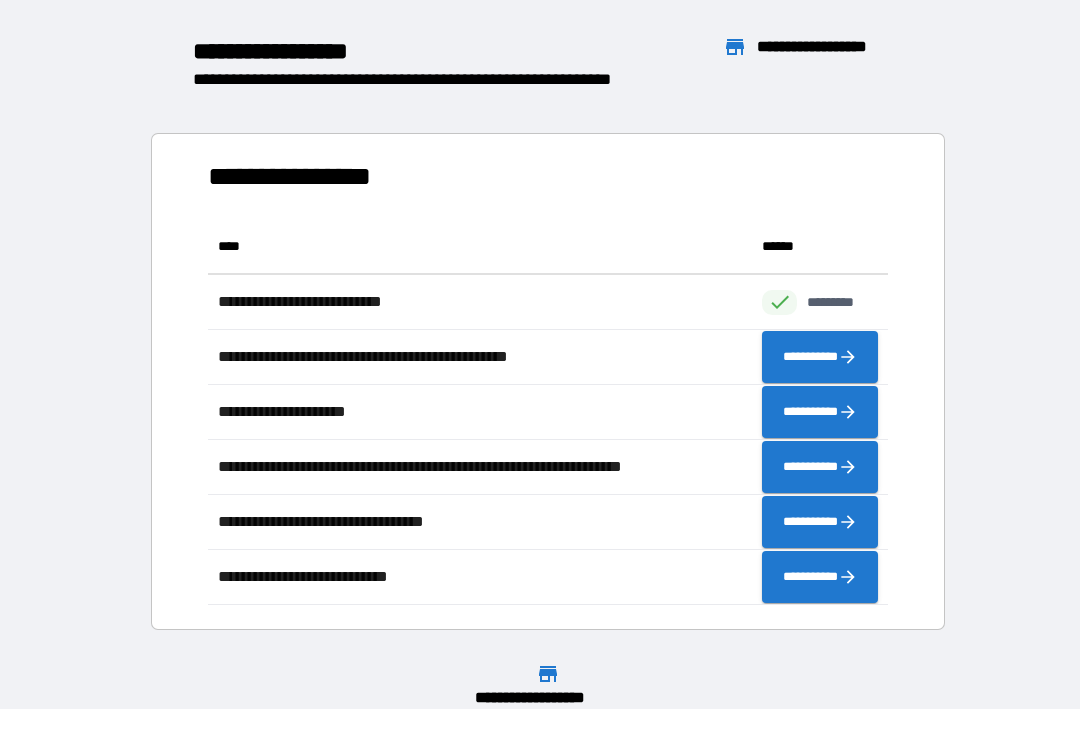 scroll, scrollTop: 386, scrollLeft: 680, axis: both 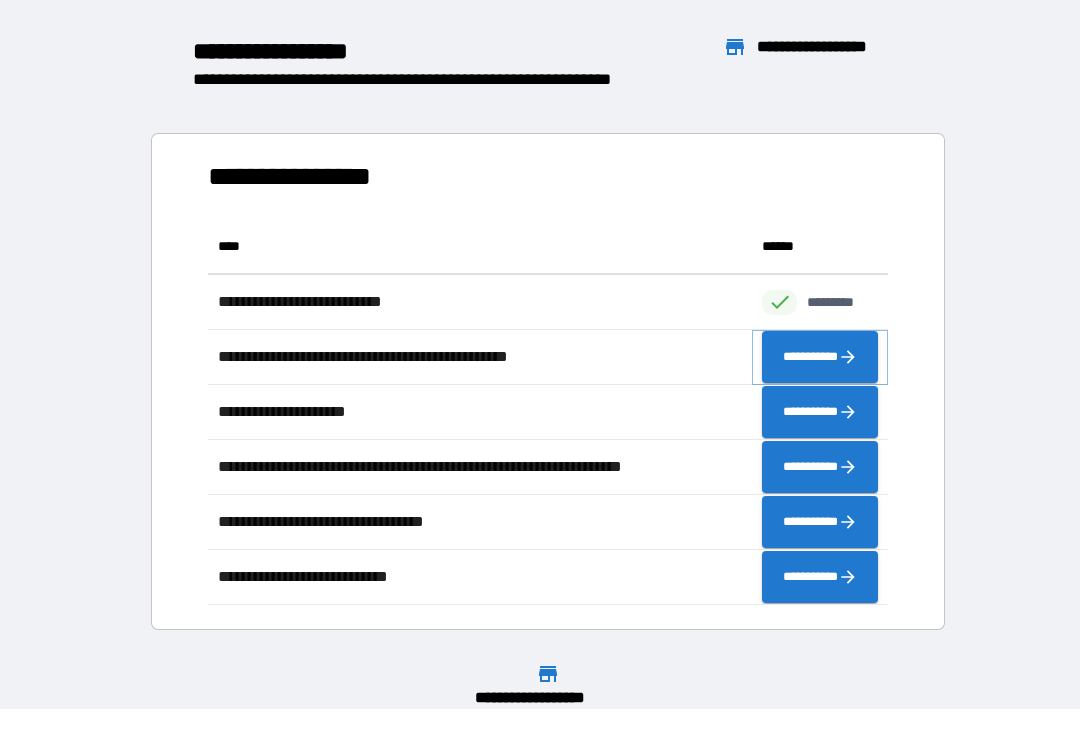 click 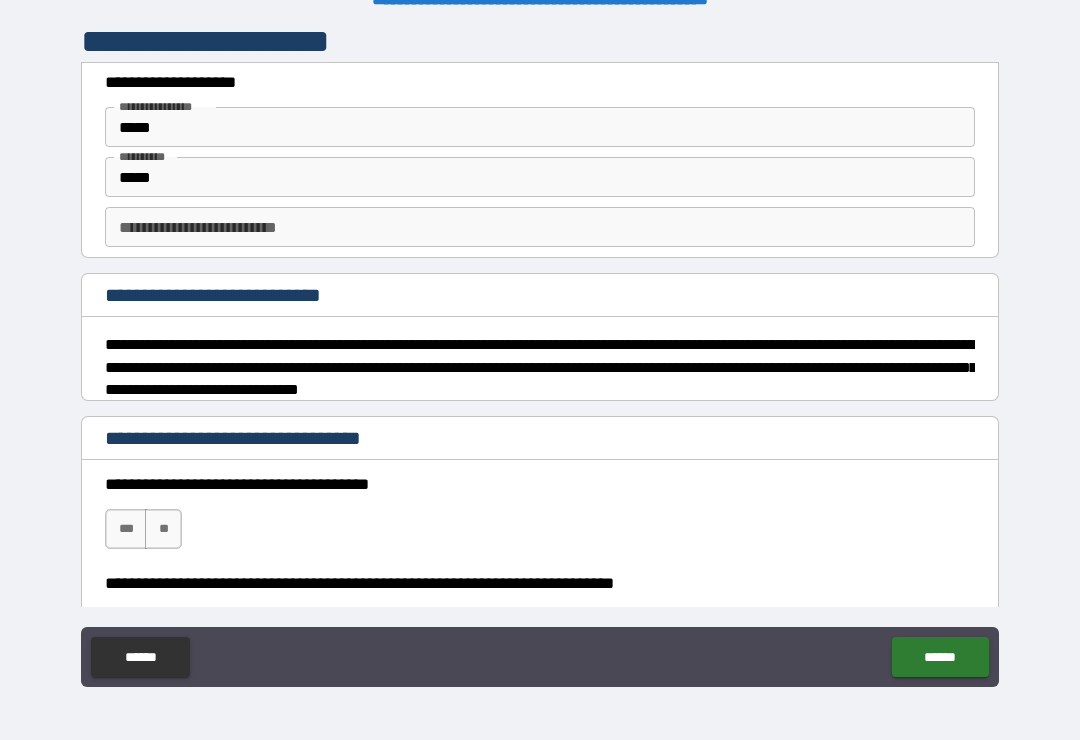type on "*" 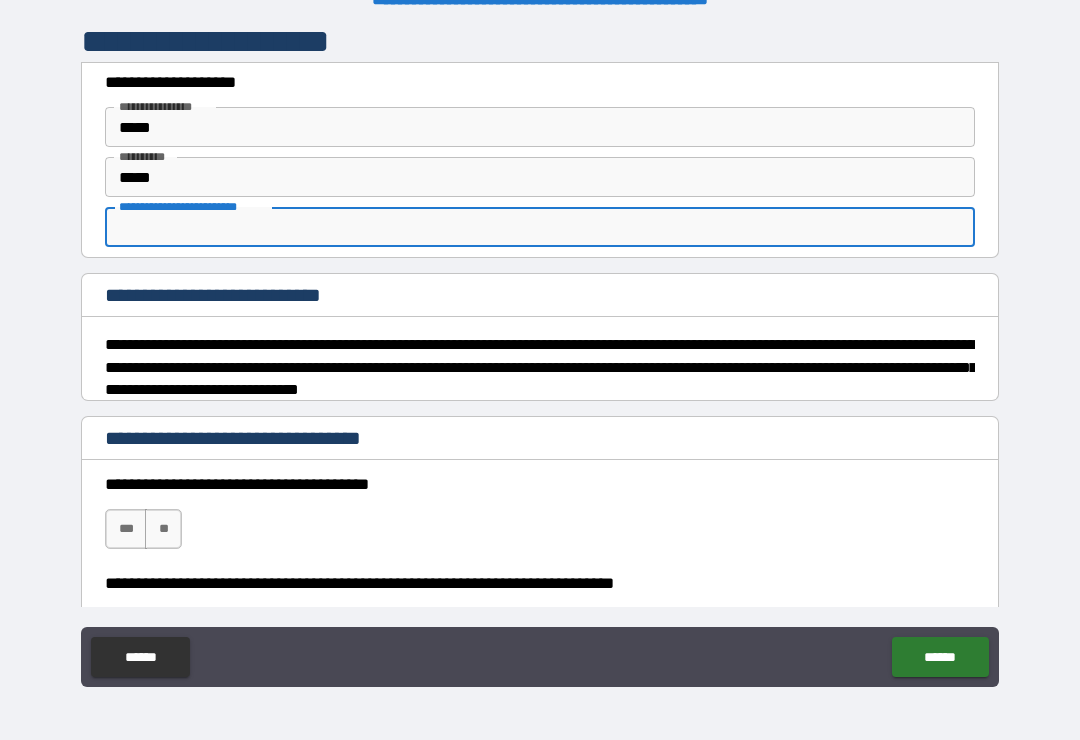 type on "*" 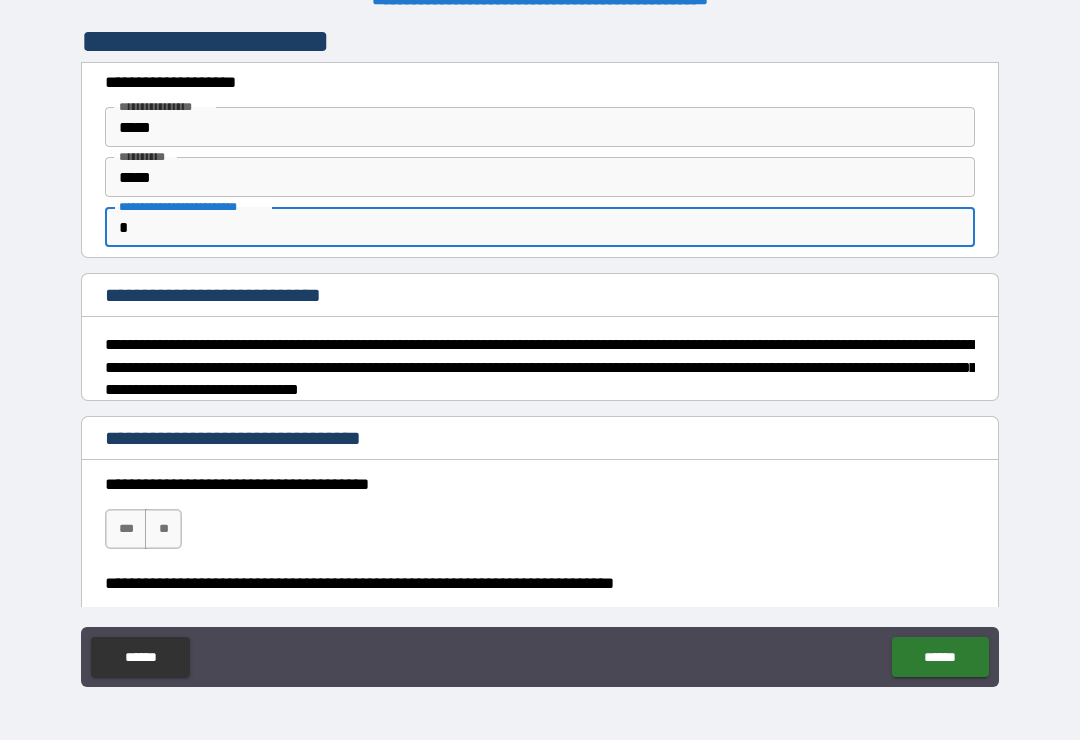 type on "*" 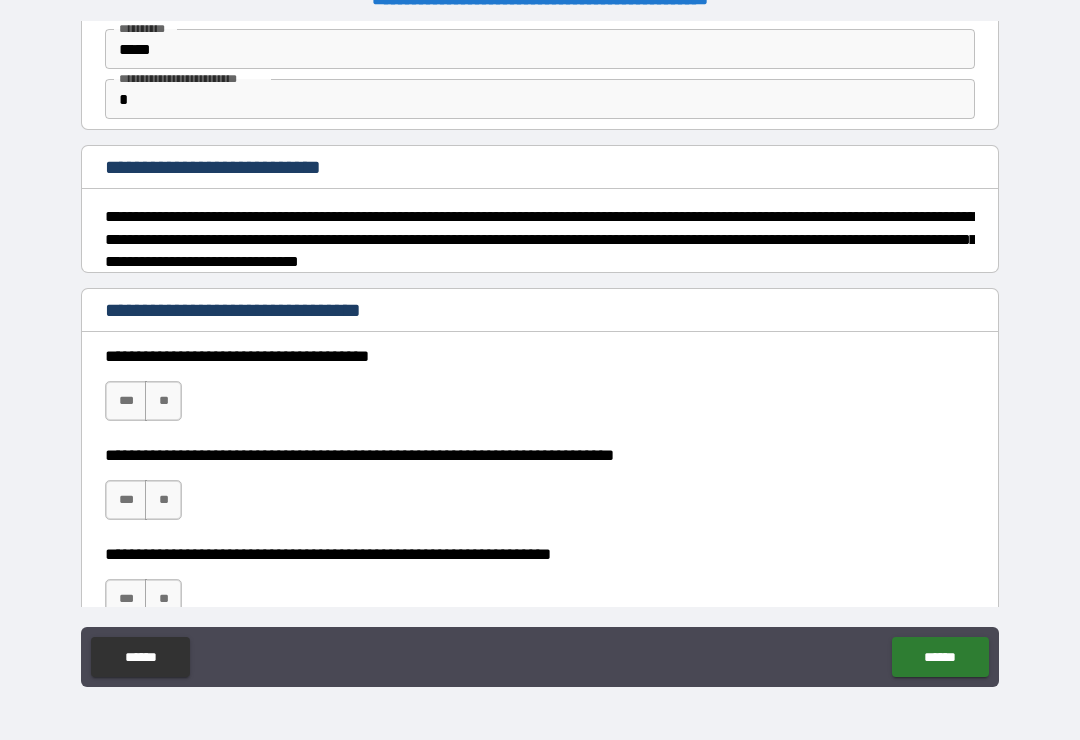 scroll, scrollTop: 137, scrollLeft: 0, axis: vertical 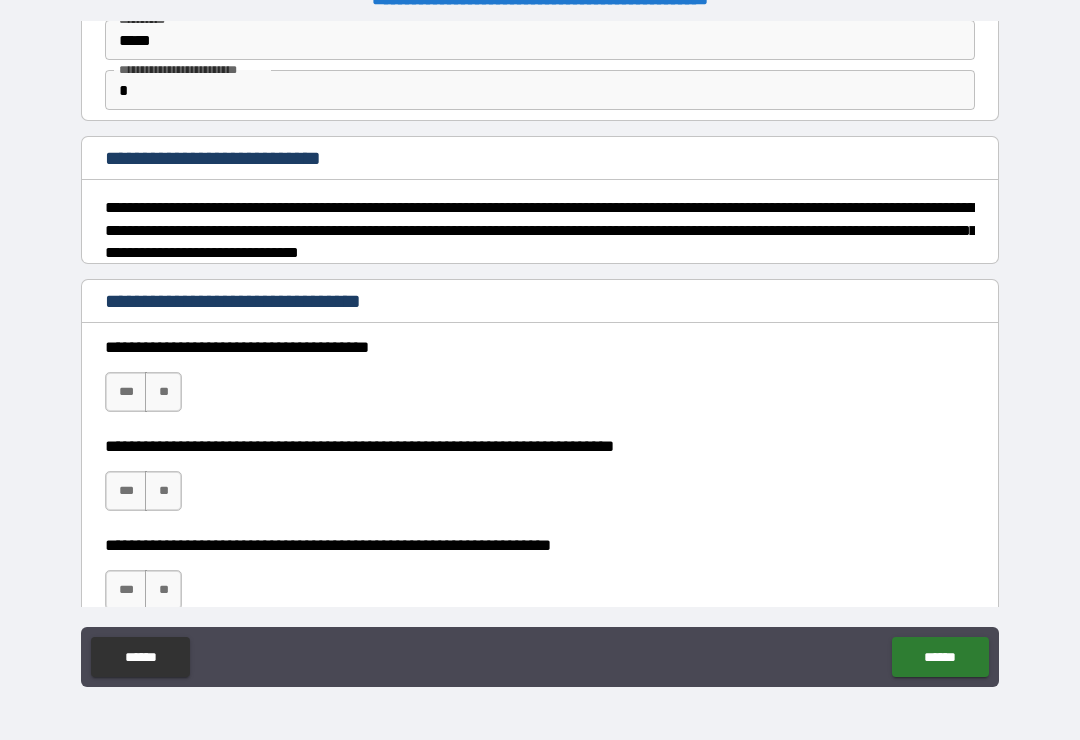 click on "**" at bounding box center (163, 392) 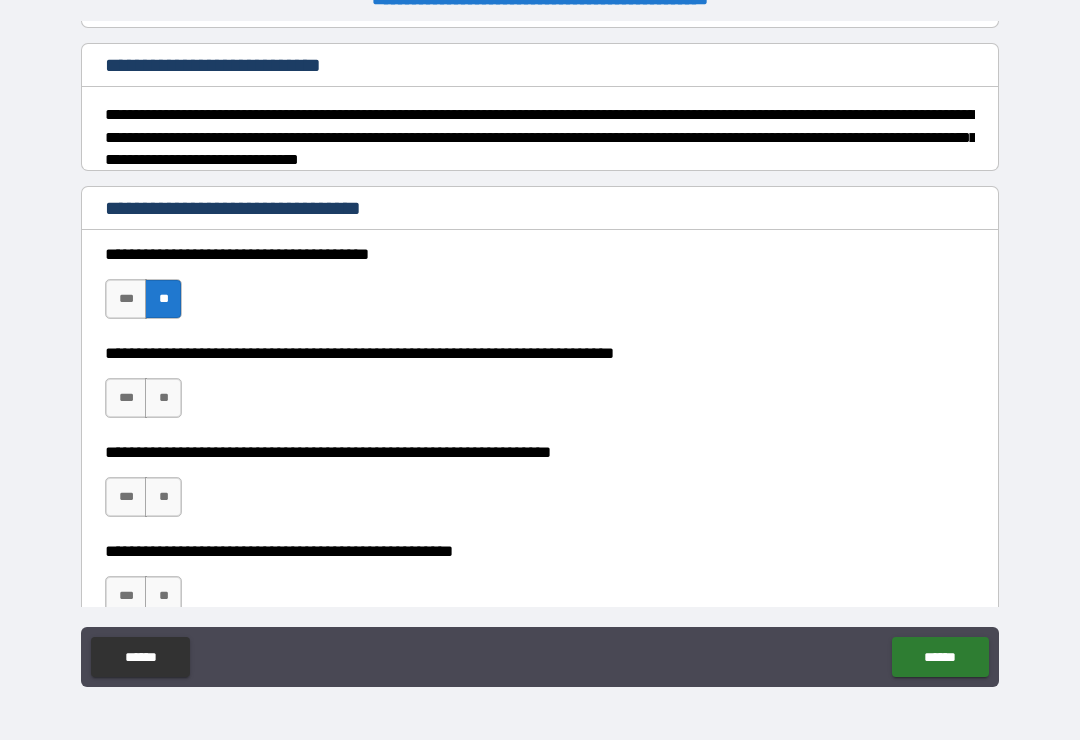 scroll, scrollTop: 233, scrollLeft: 0, axis: vertical 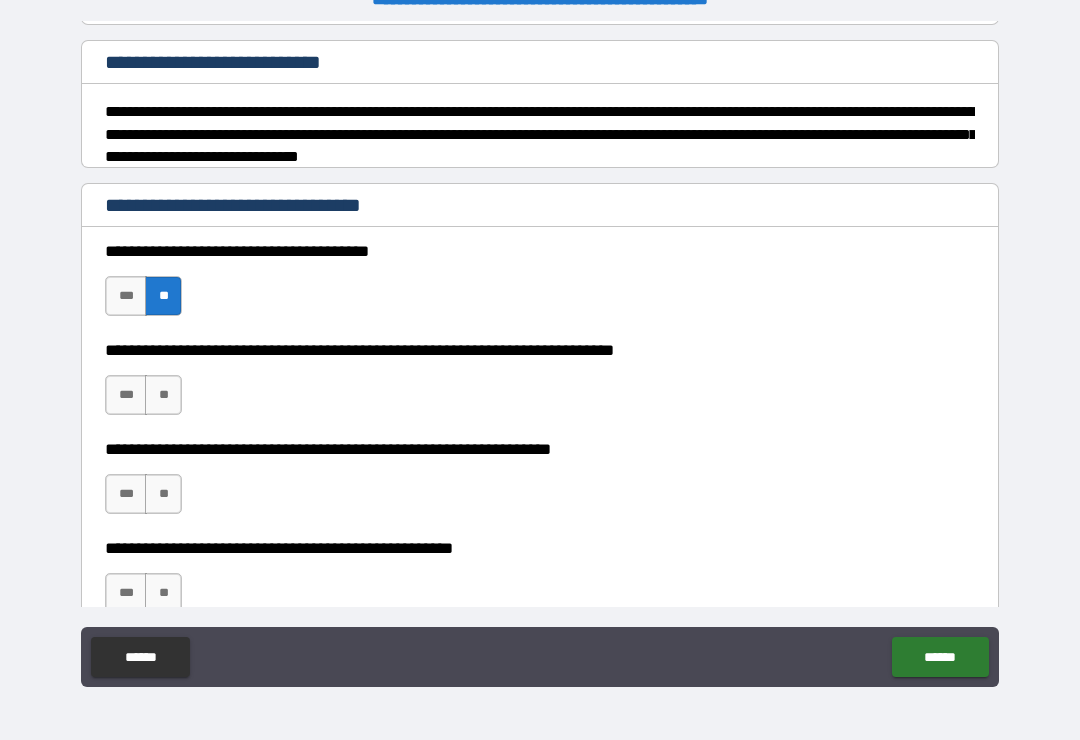 click on "**" at bounding box center (163, 395) 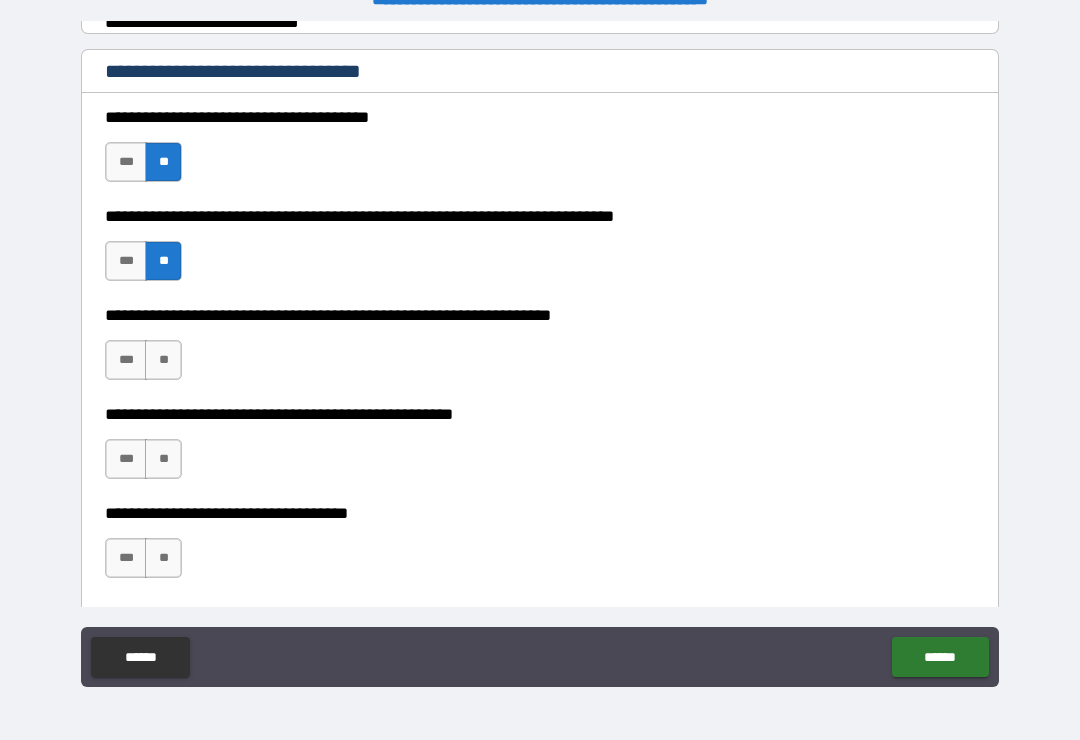 scroll, scrollTop: 368, scrollLeft: 0, axis: vertical 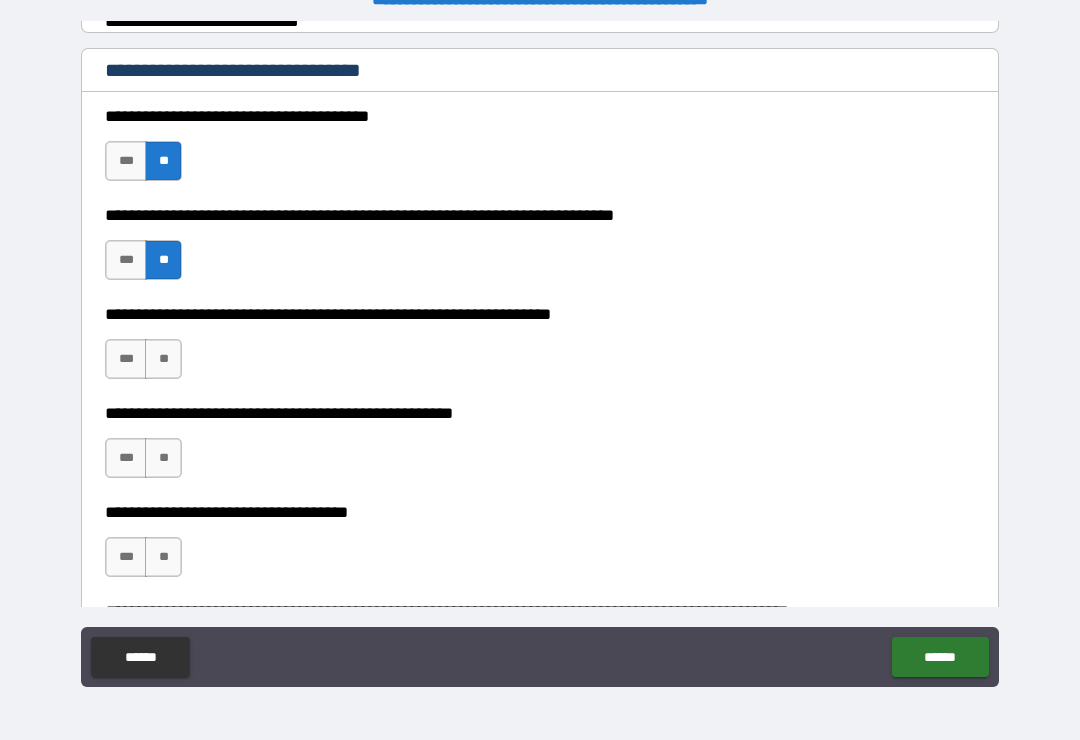 click on "**" at bounding box center [163, 359] 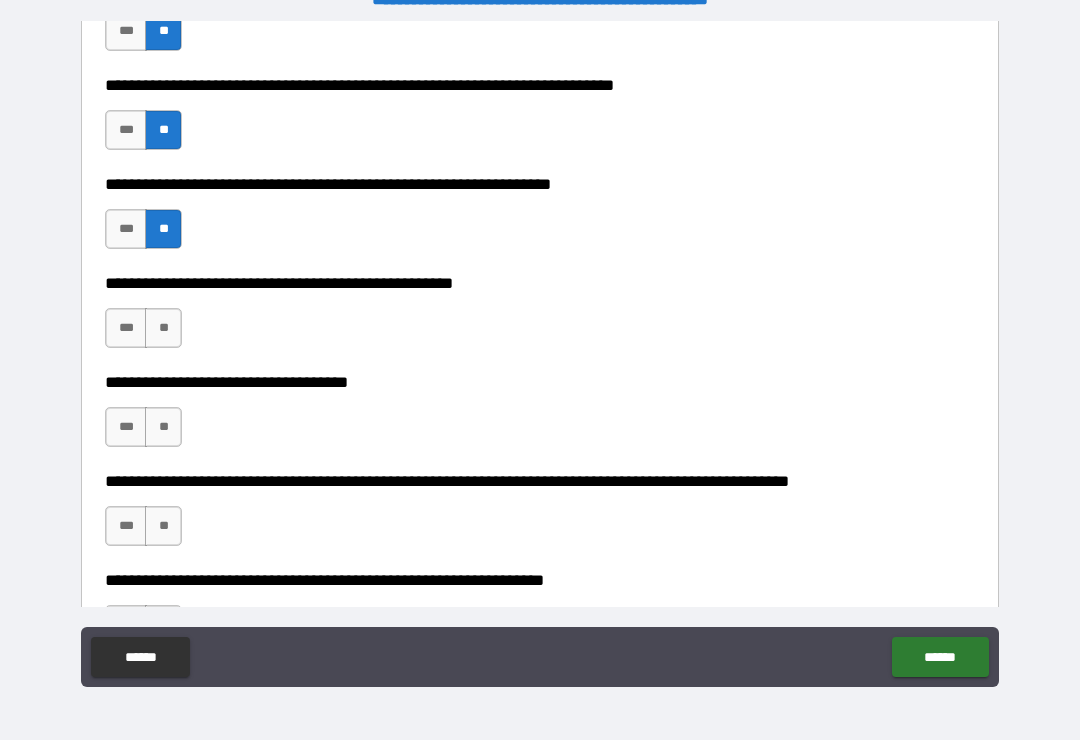 scroll, scrollTop: 500, scrollLeft: 0, axis: vertical 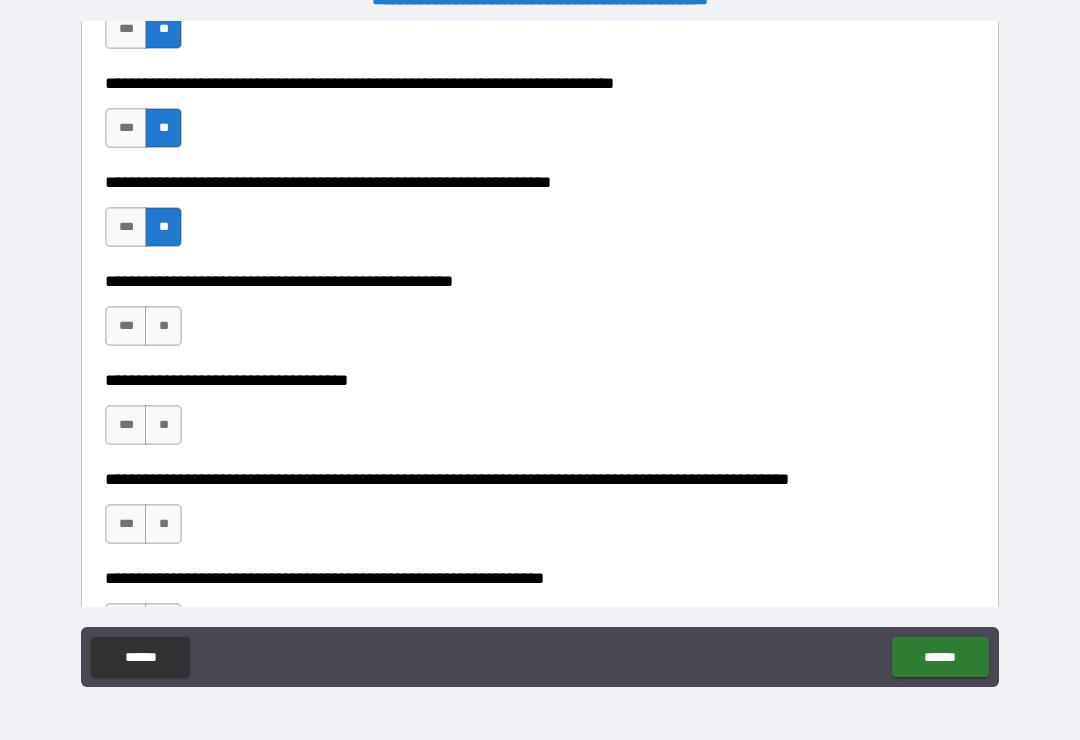 click on "**" at bounding box center (163, 326) 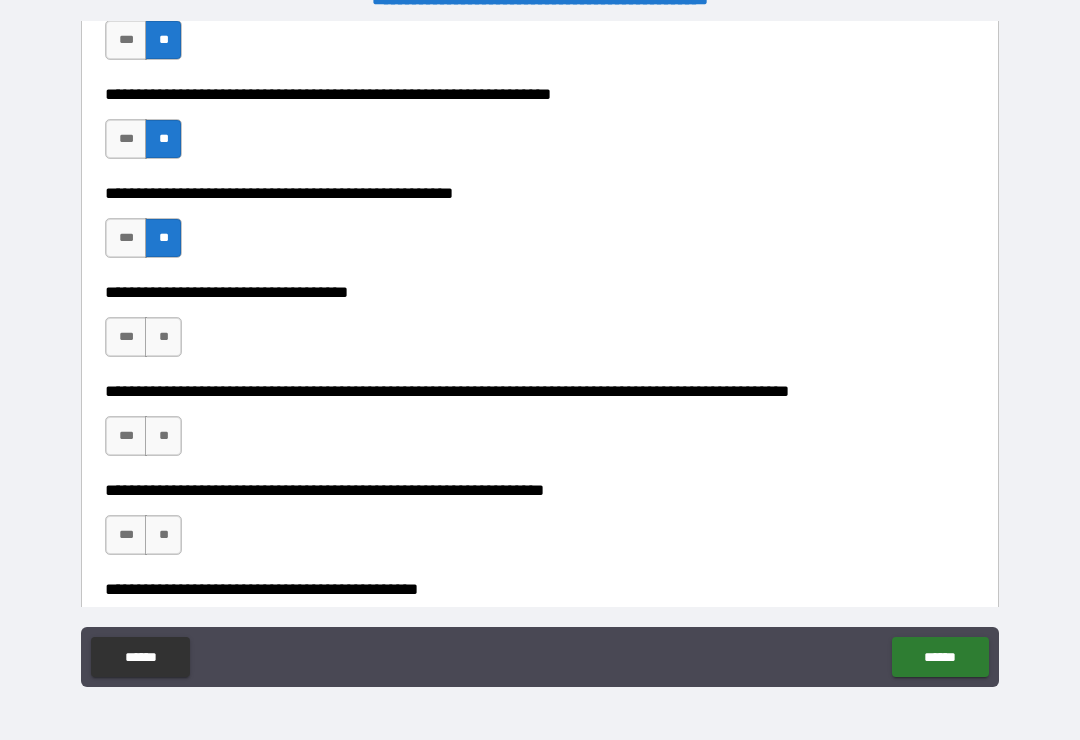 scroll, scrollTop: 589, scrollLeft: 0, axis: vertical 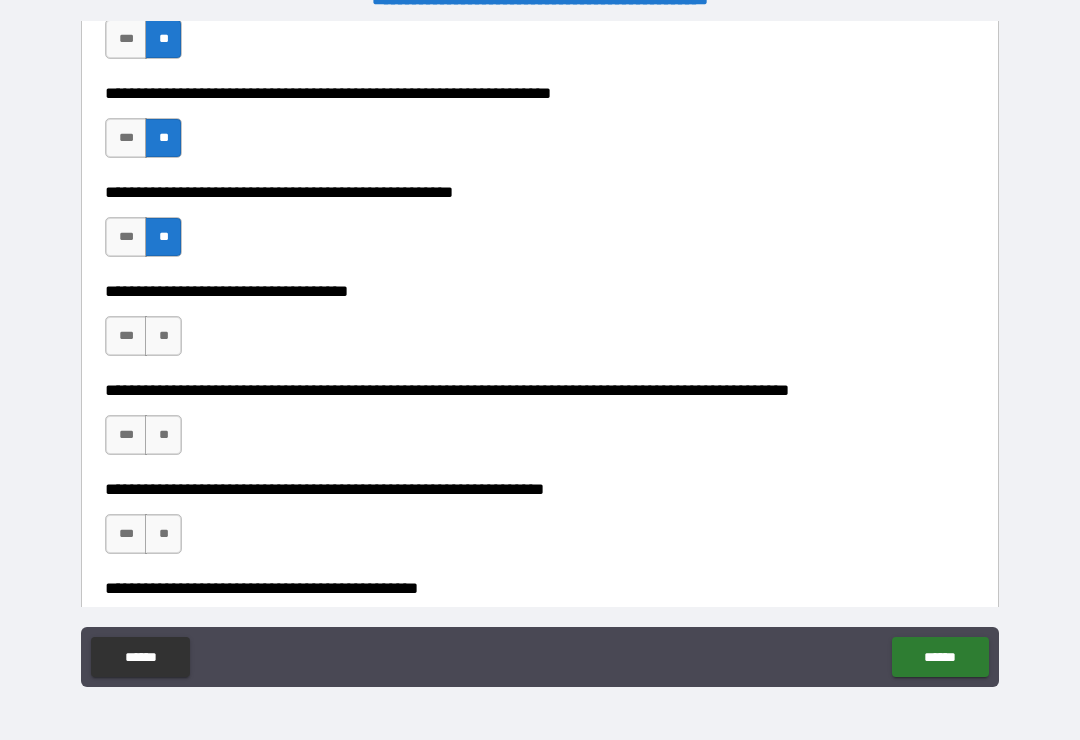 click on "**" at bounding box center (163, 336) 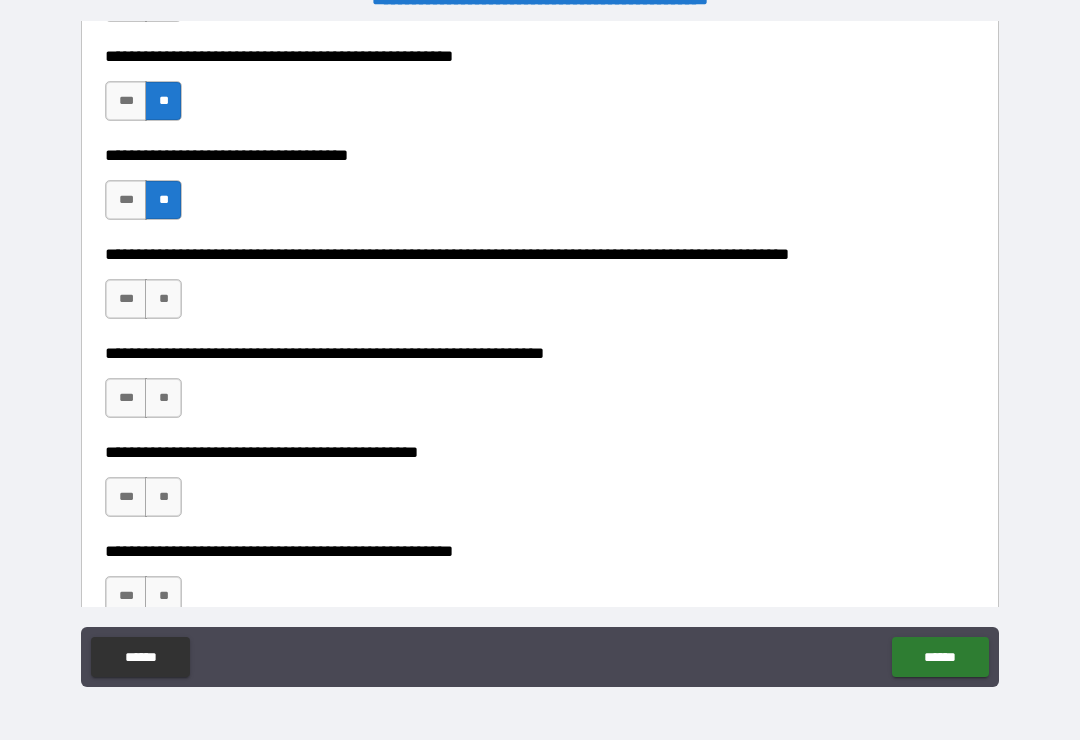scroll, scrollTop: 726, scrollLeft: 0, axis: vertical 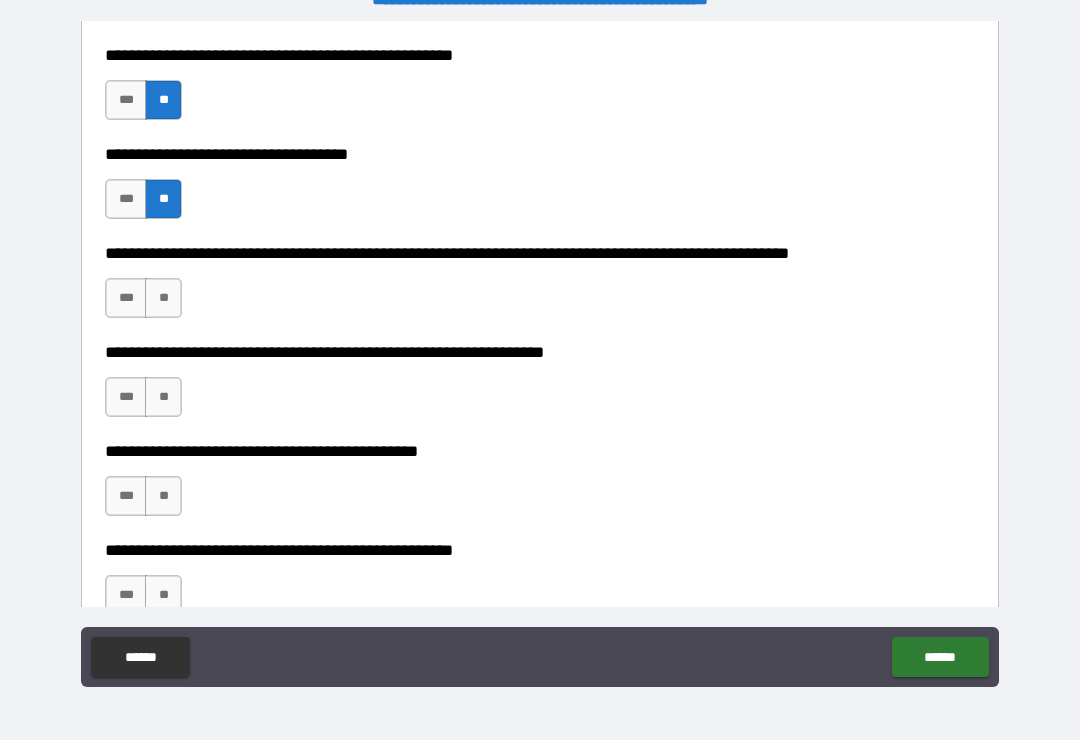 click on "**" at bounding box center (163, 298) 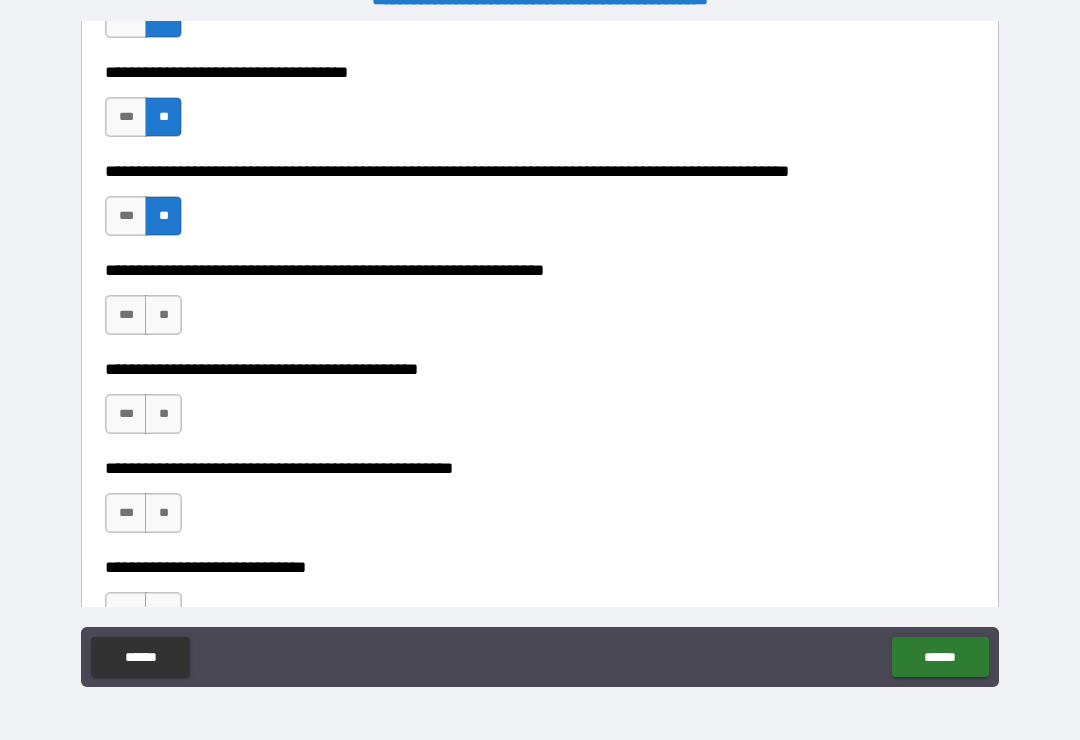 scroll, scrollTop: 809, scrollLeft: 0, axis: vertical 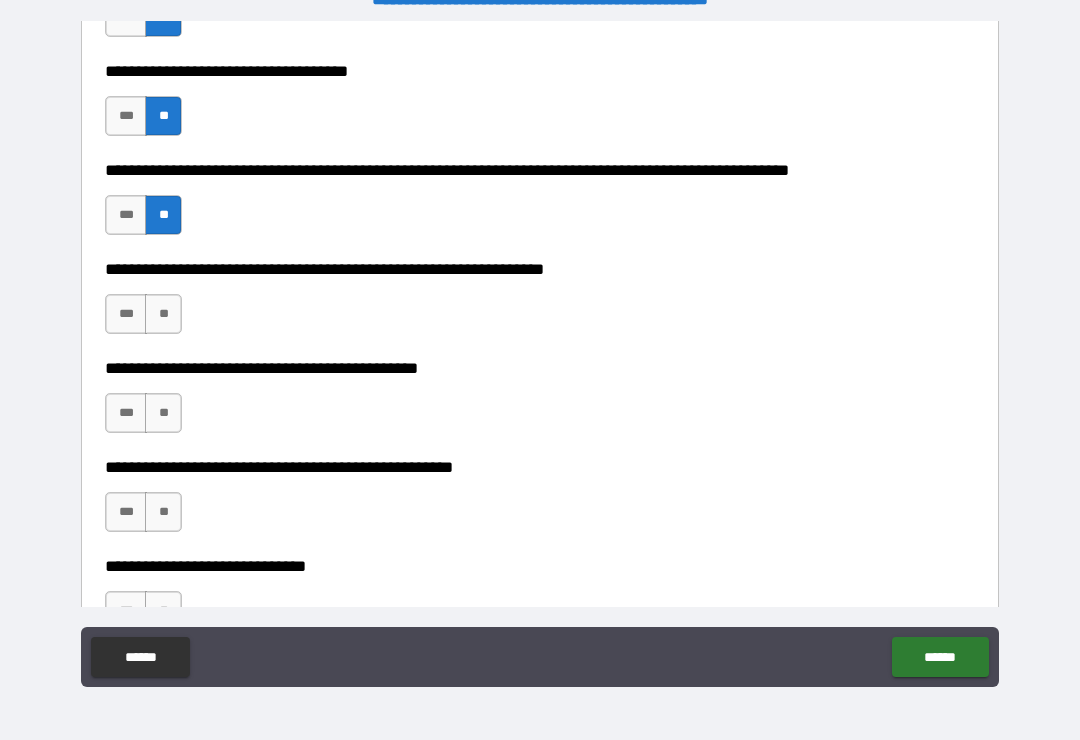 click on "**" at bounding box center (163, 314) 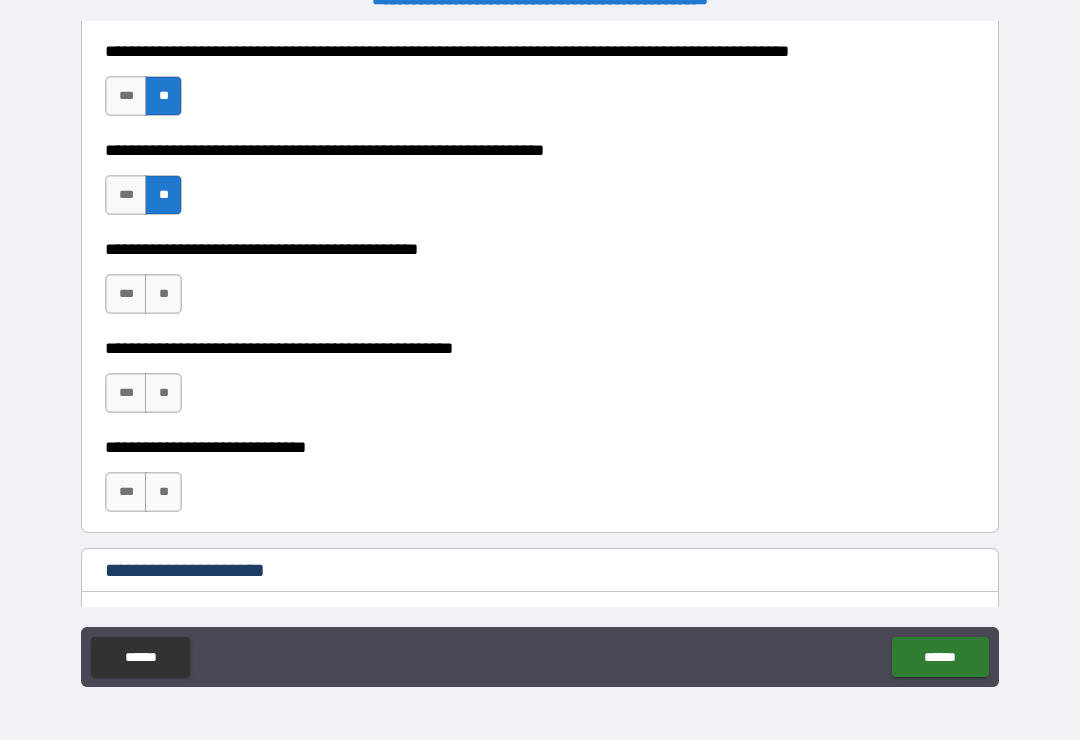 scroll, scrollTop: 930, scrollLeft: 0, axis: vertical 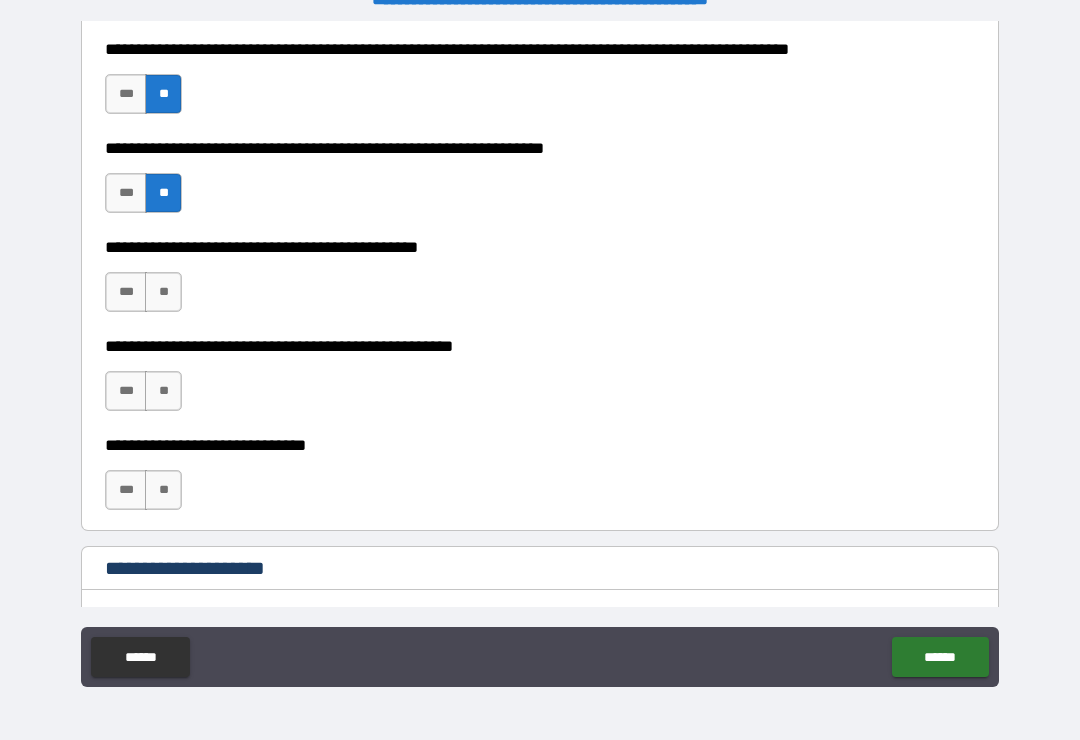 click on "**" at bounding box center (163, 292) 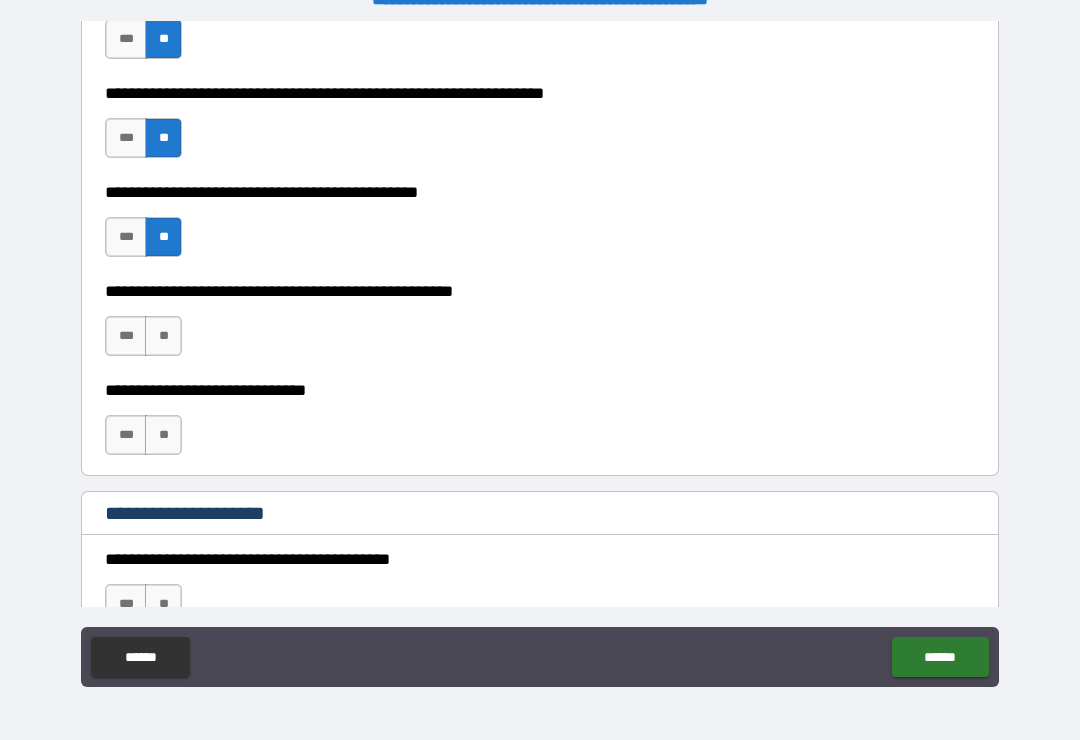 scroll, scrollTop: 986, scrollLeft: 0, axis: vertical 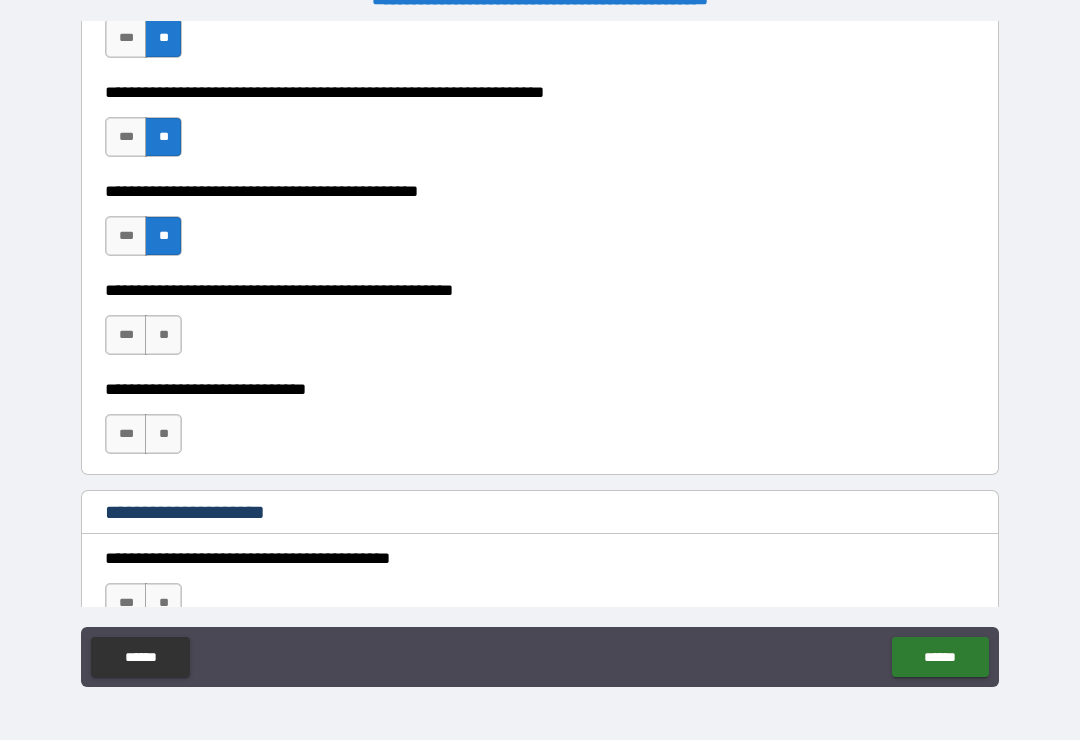 click on "**" at bounding box center (163, 335) 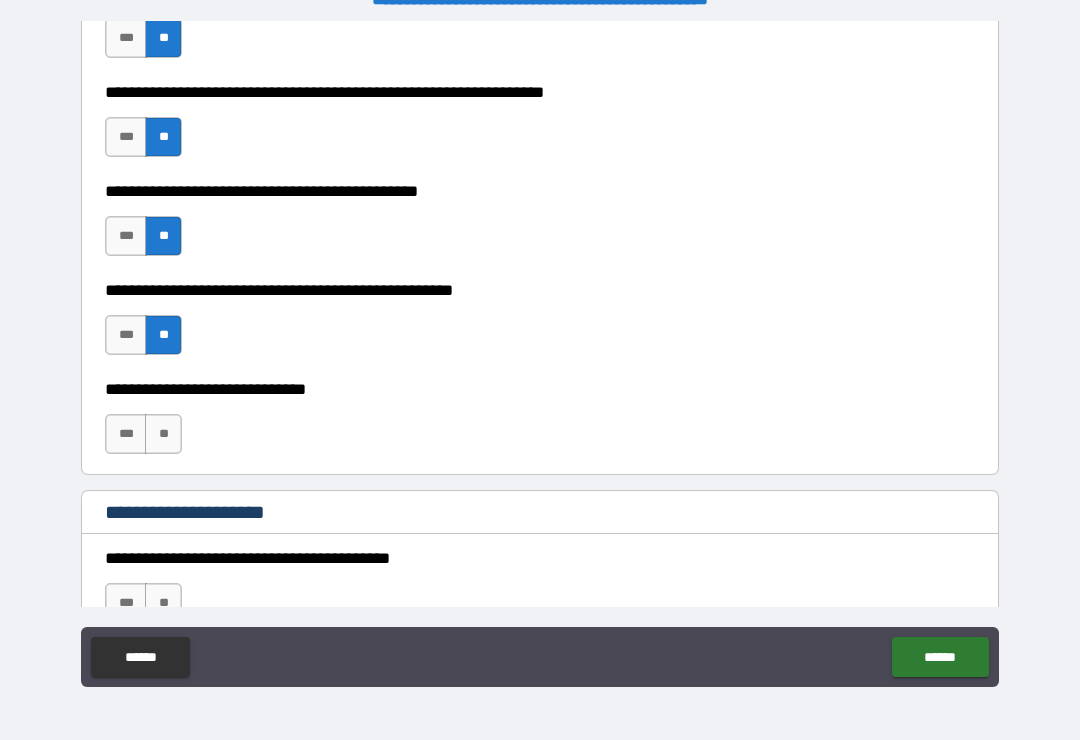 click on "**" at bounding box center (163, 434) 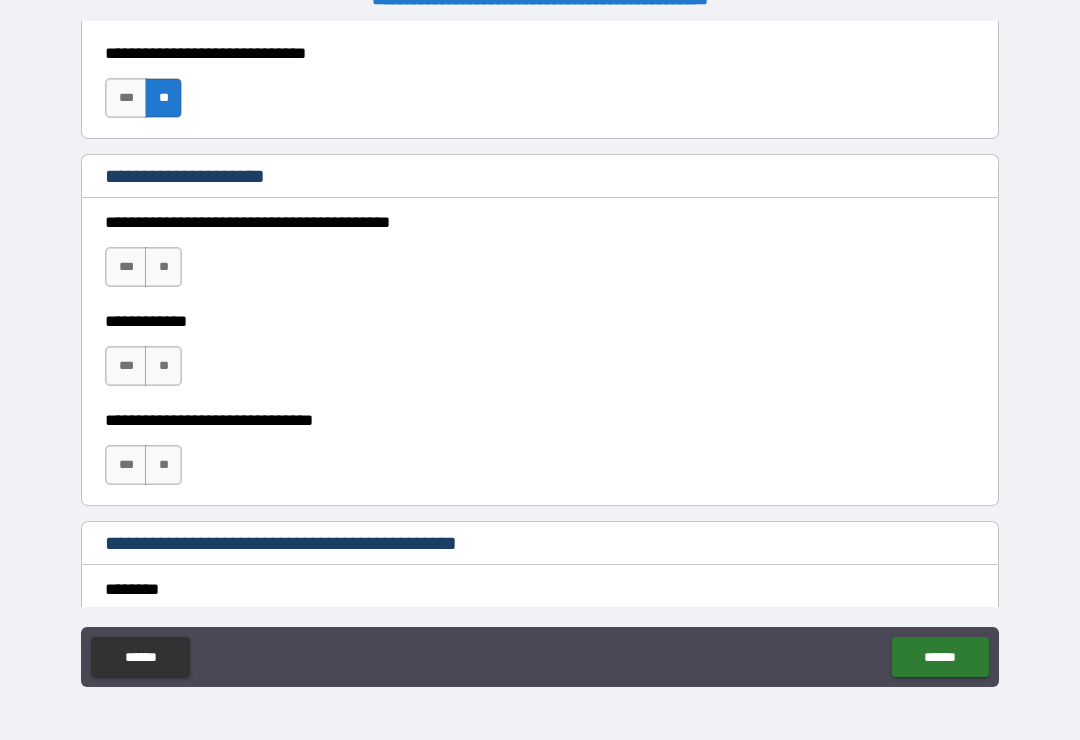 scroll, scrollTop: 1317, scrollLeft: 0, axis: vertical 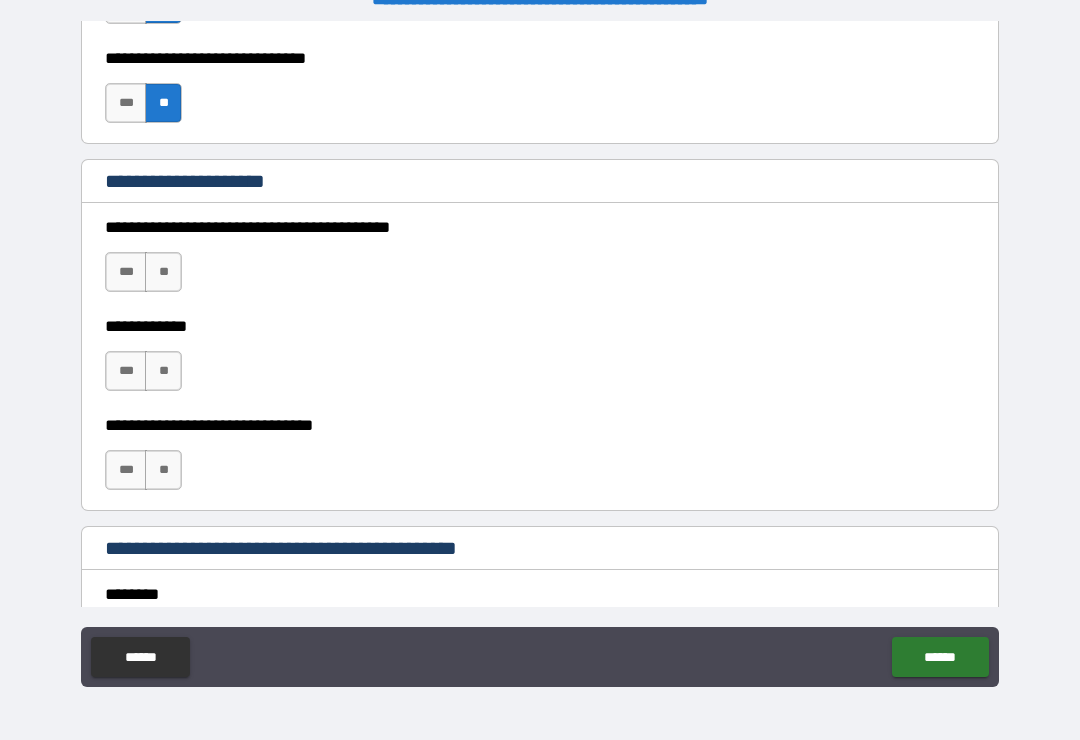 click on "**" at bounding box center [163, 272] 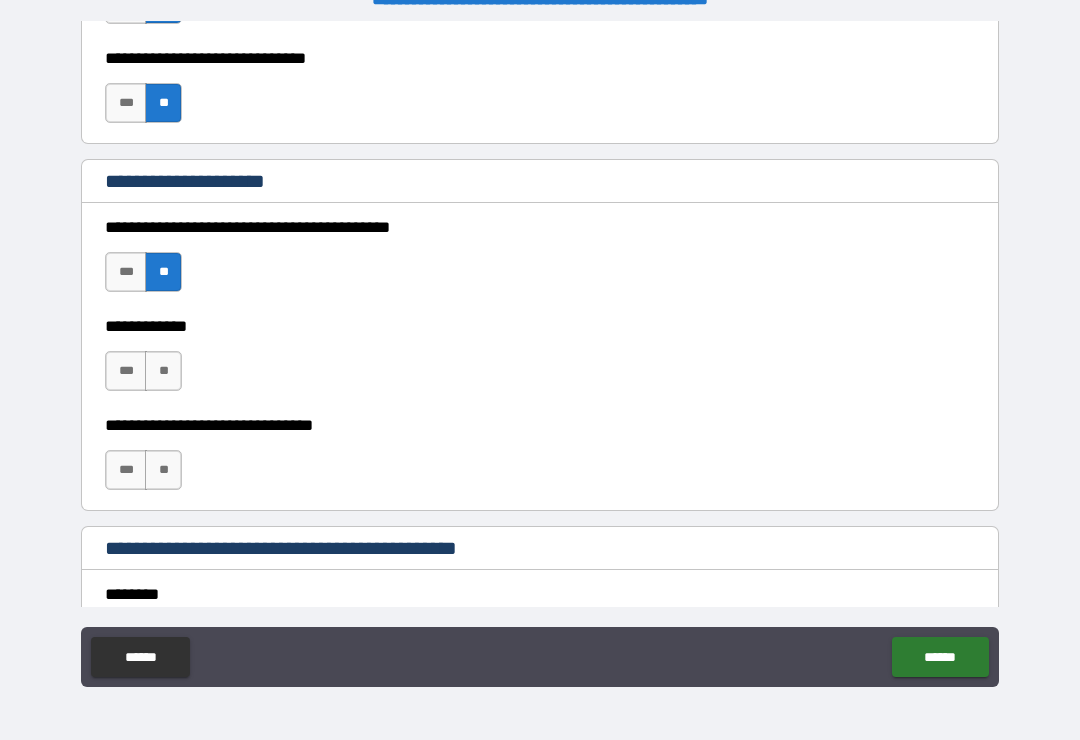 click on "**" at bounding box center [163, 371] 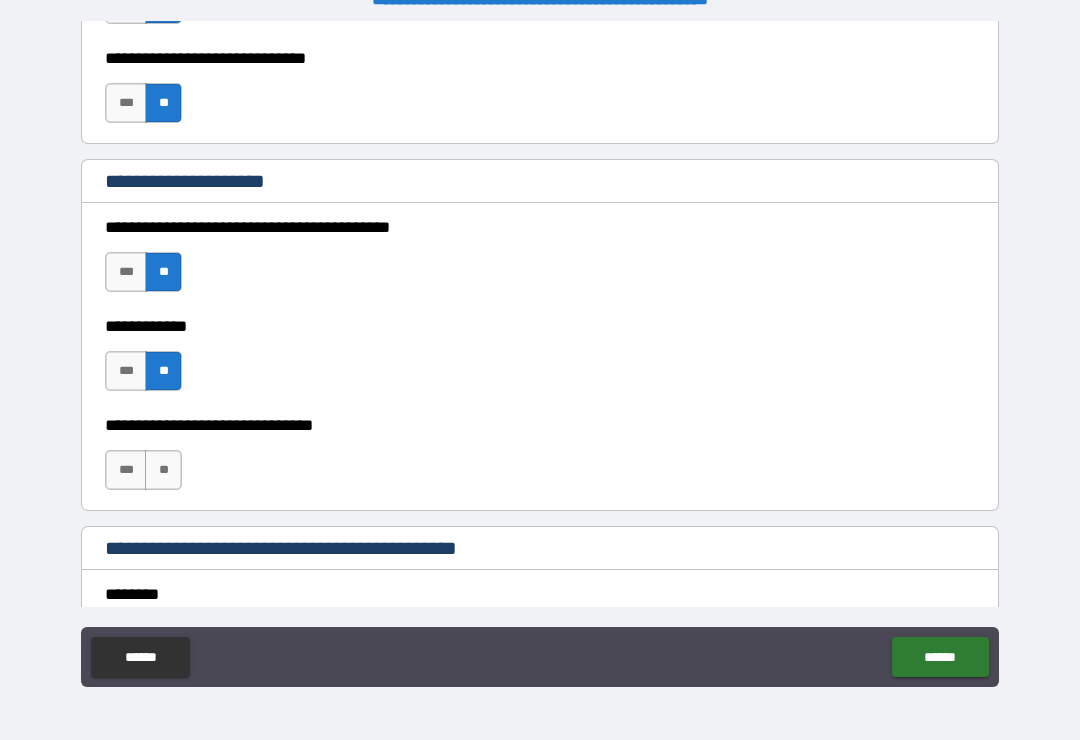 click on "**" at bounding box center (163, 470) 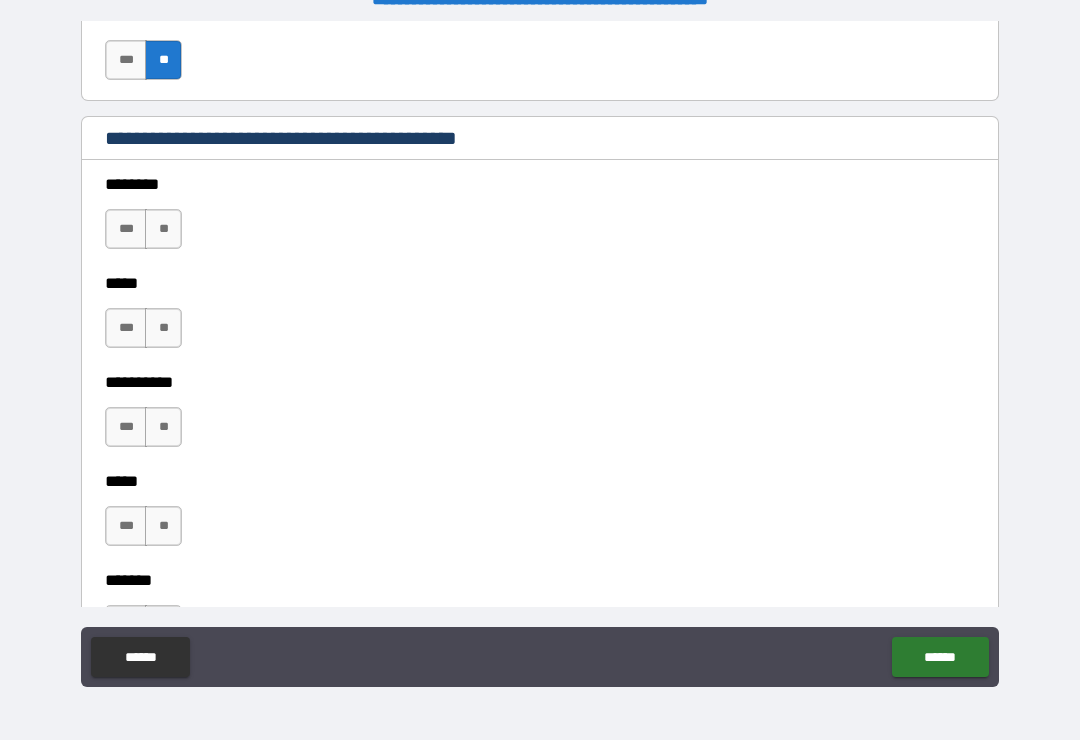 scroll, scrollTop: 1728, scrollLeft: 0, axis: vertical 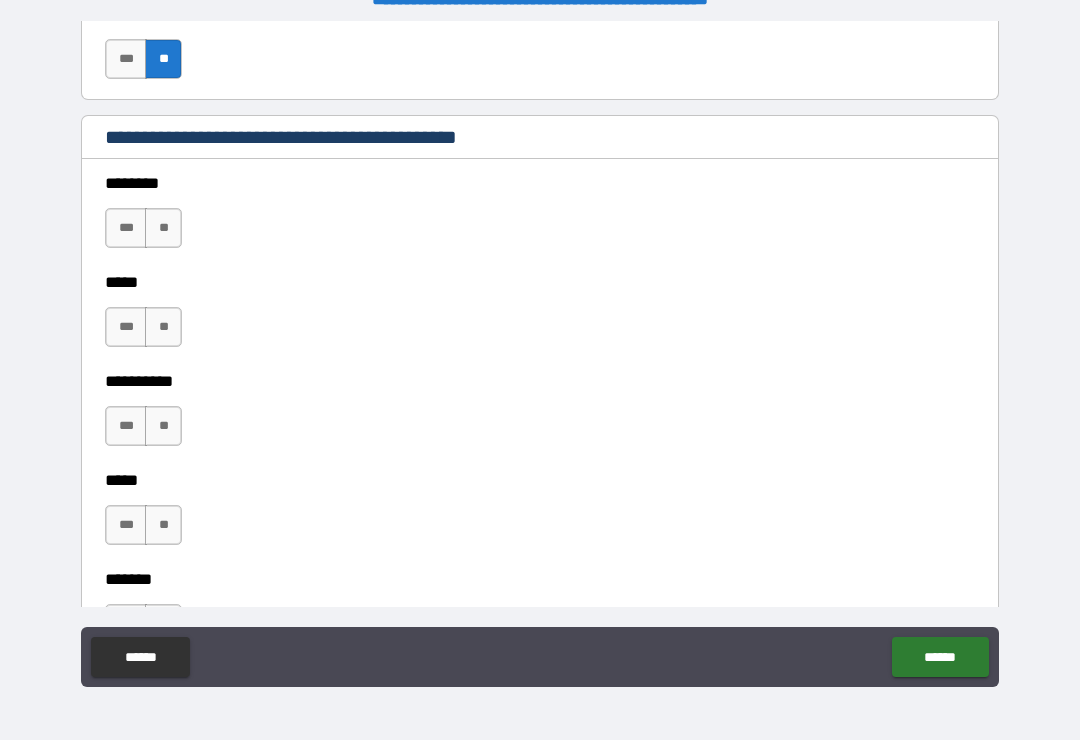 click on "**" at bounding box center (163, 228) 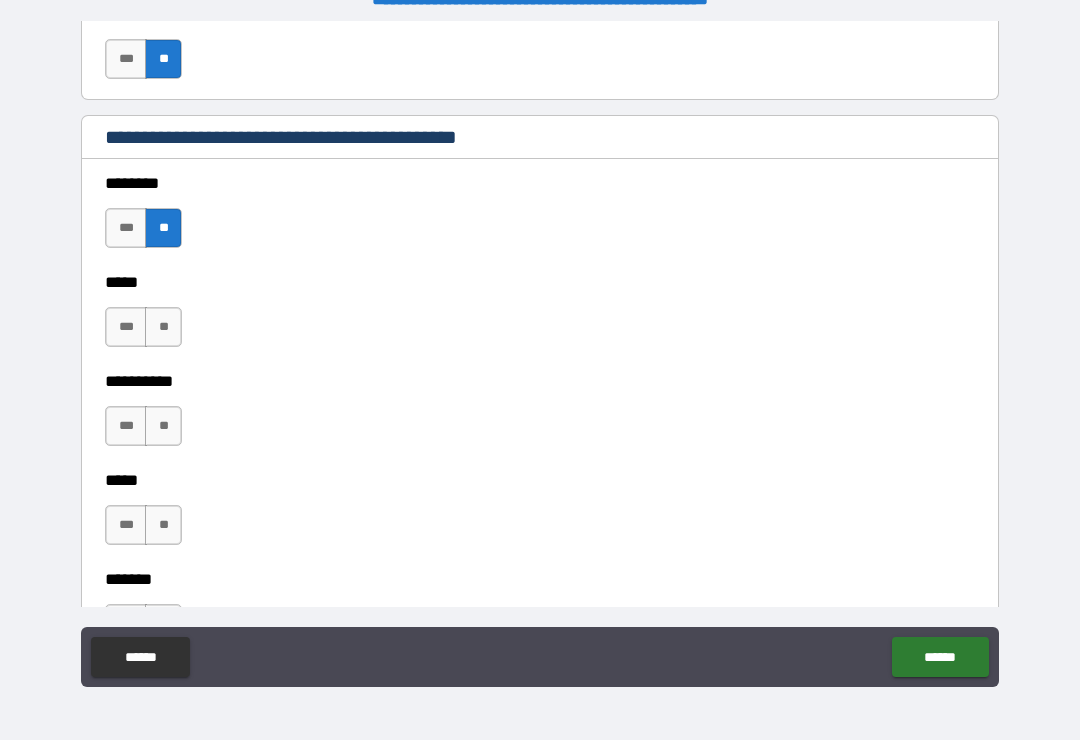 click on "**" at bounding box center (163, 327) 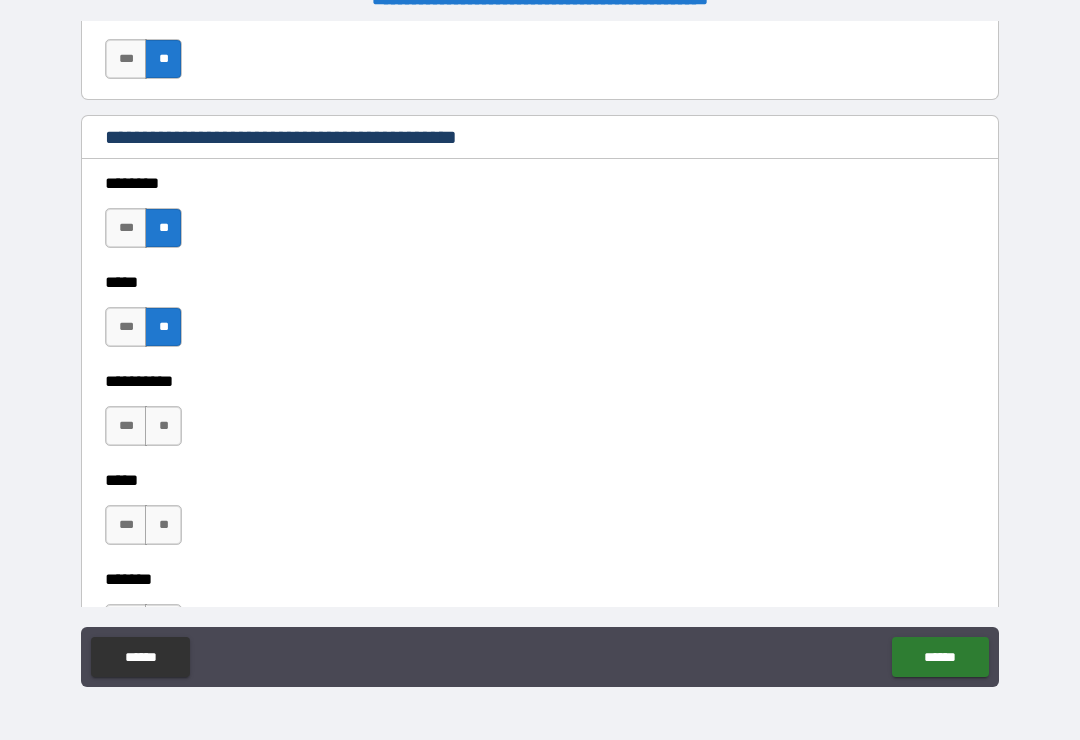 click on "**" at bounding box center (163, 426) 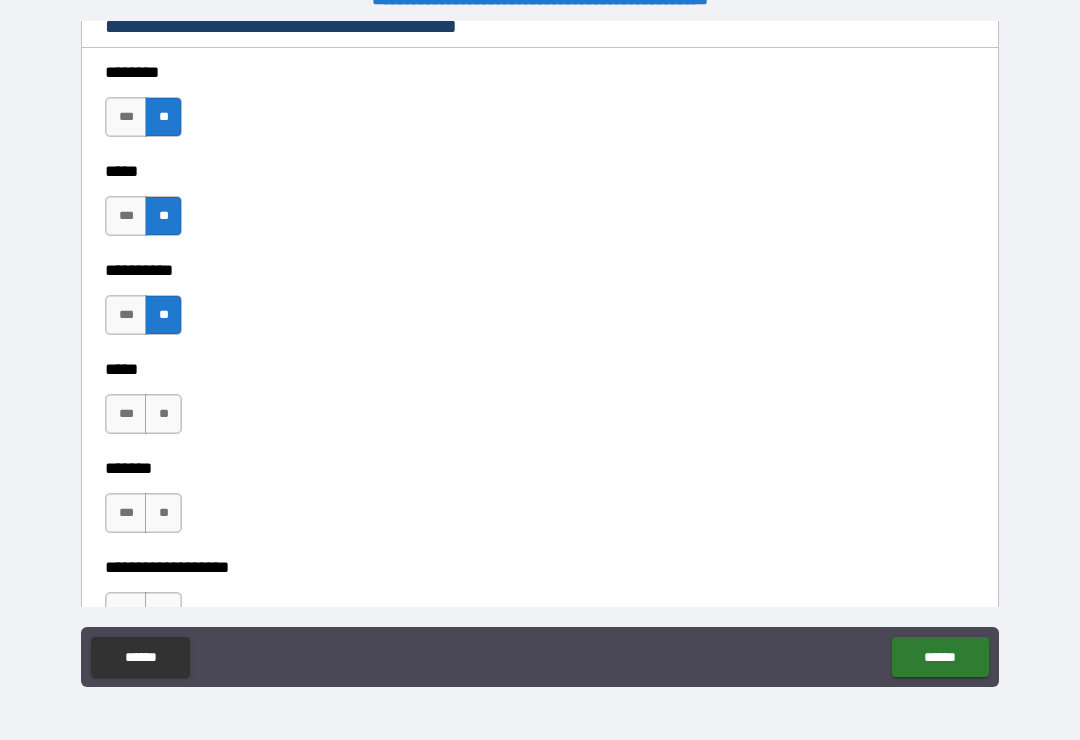 scroll, scrollTop: 1853, scrollLeft: 0, axis: vertical 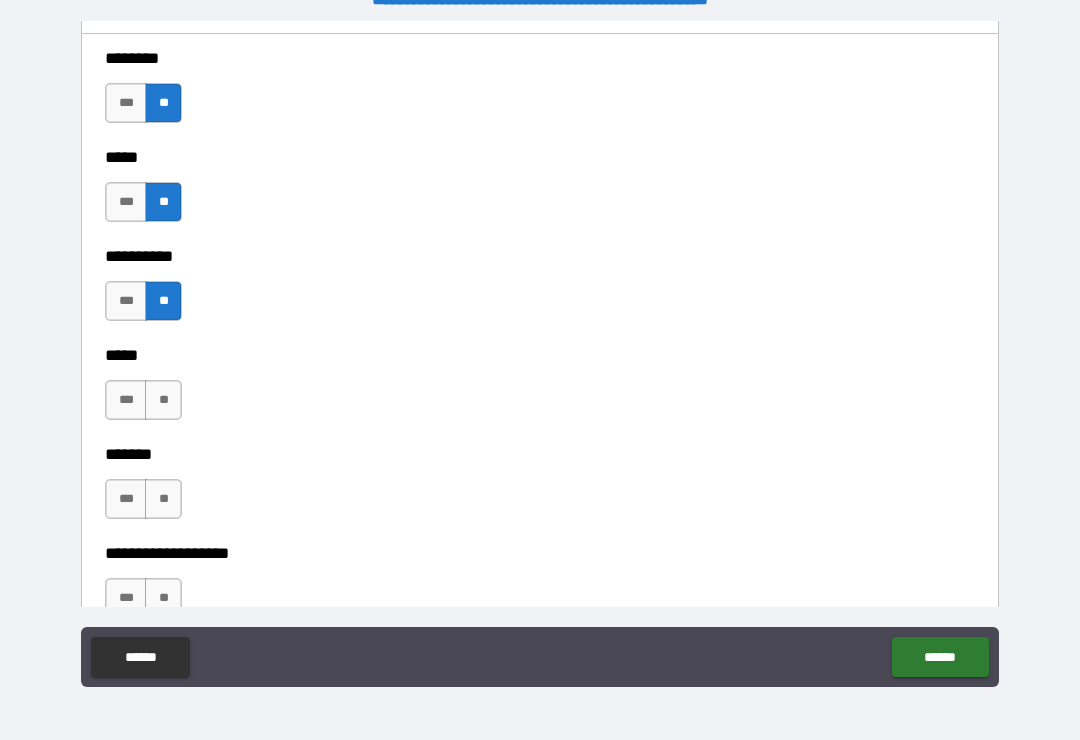 click on "**" at bounding box center [163, 400] 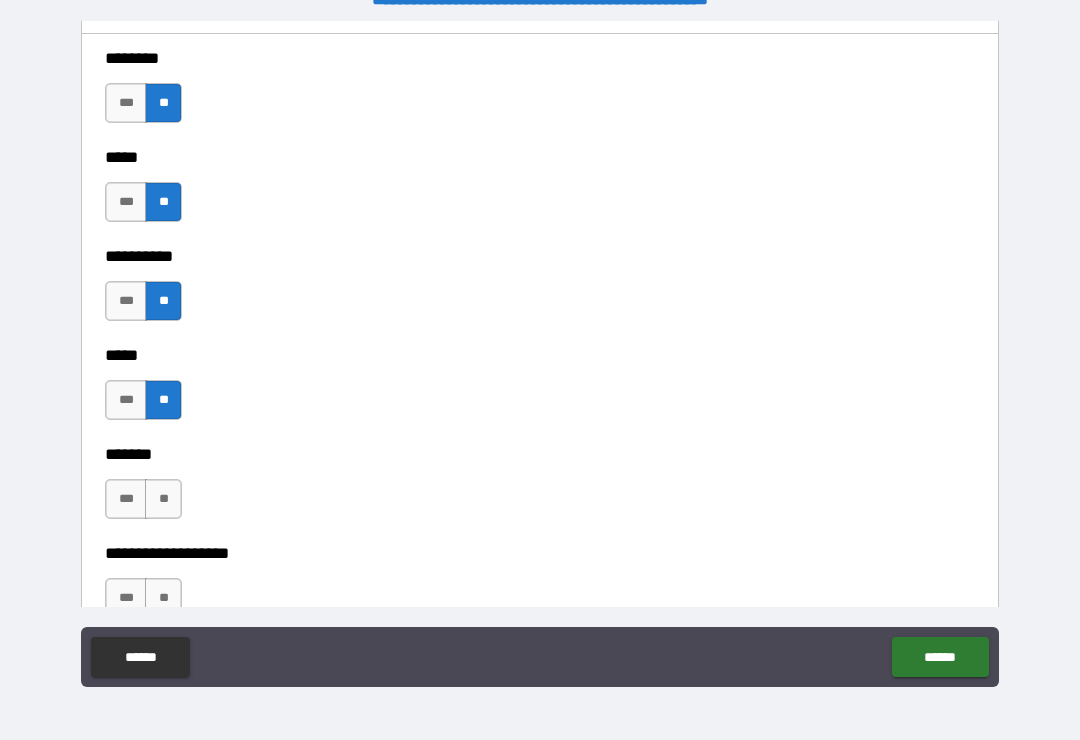 click on "**" at bounding box center (163, 499) 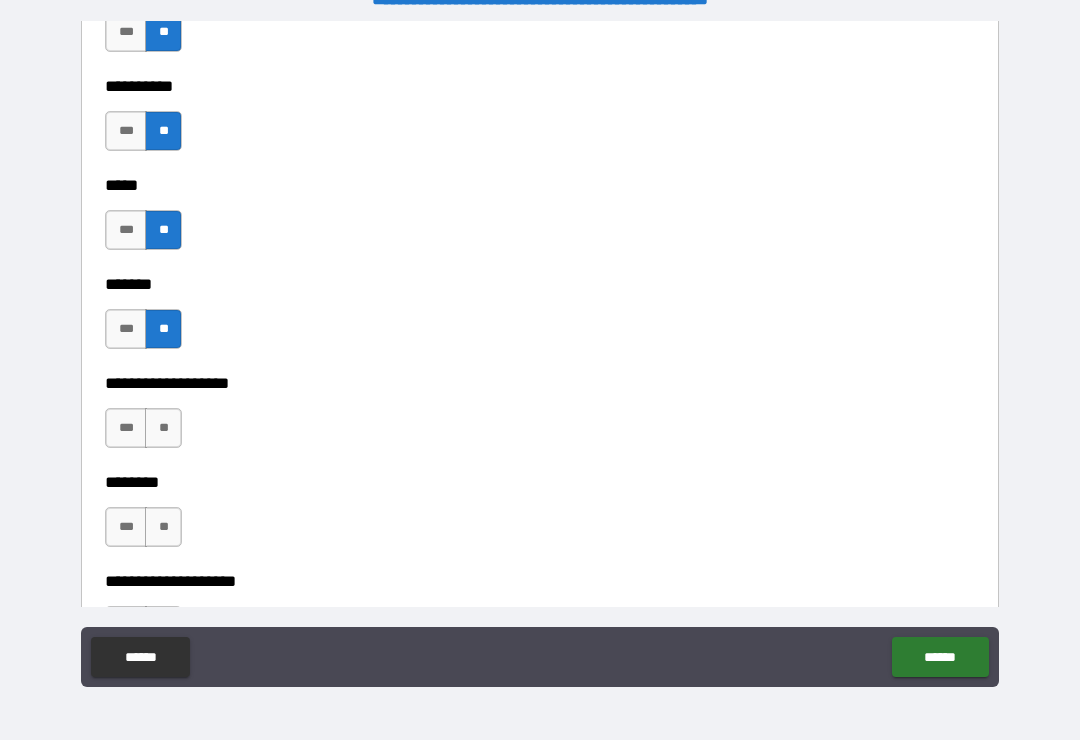 click on "**" at bounding box center (163, 428) 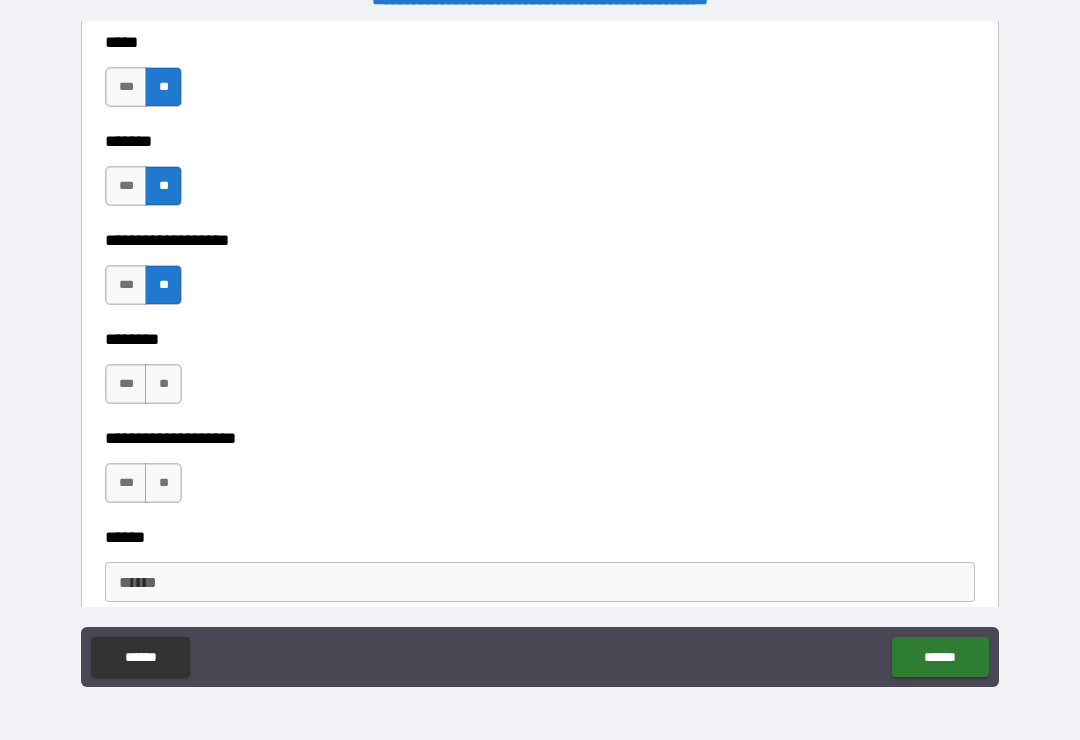 scroll, scrollTop: 2206, scrollLeft: 0, axis: vertical 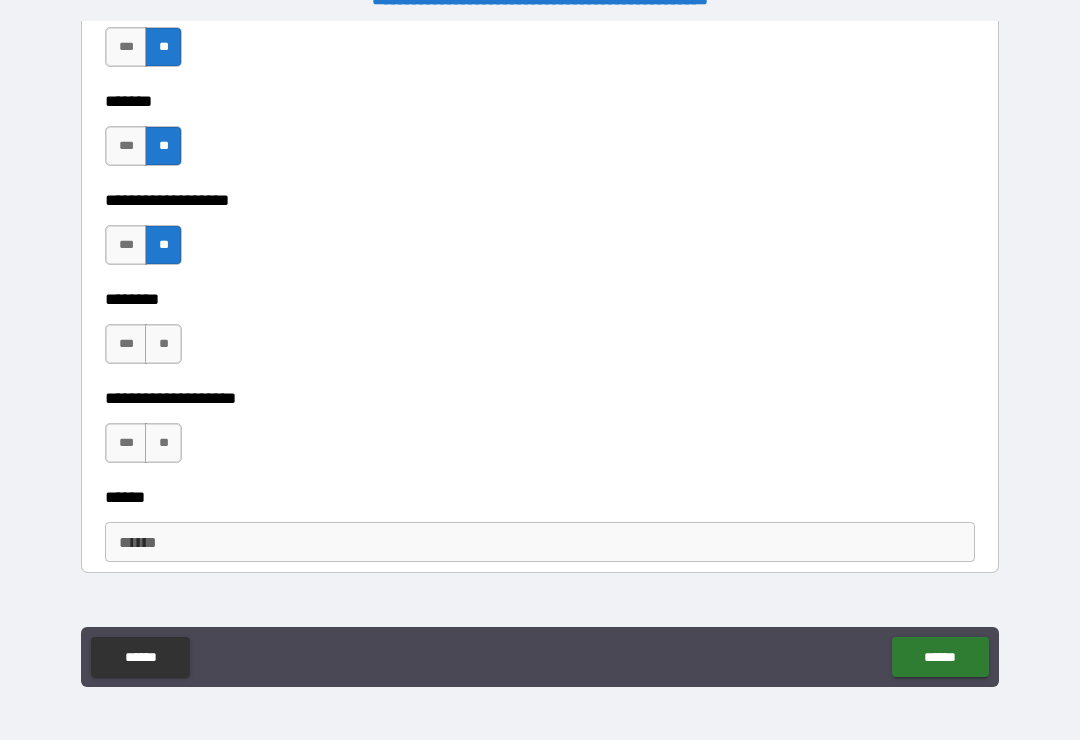 click on "**" at bounding box center (163, 344) 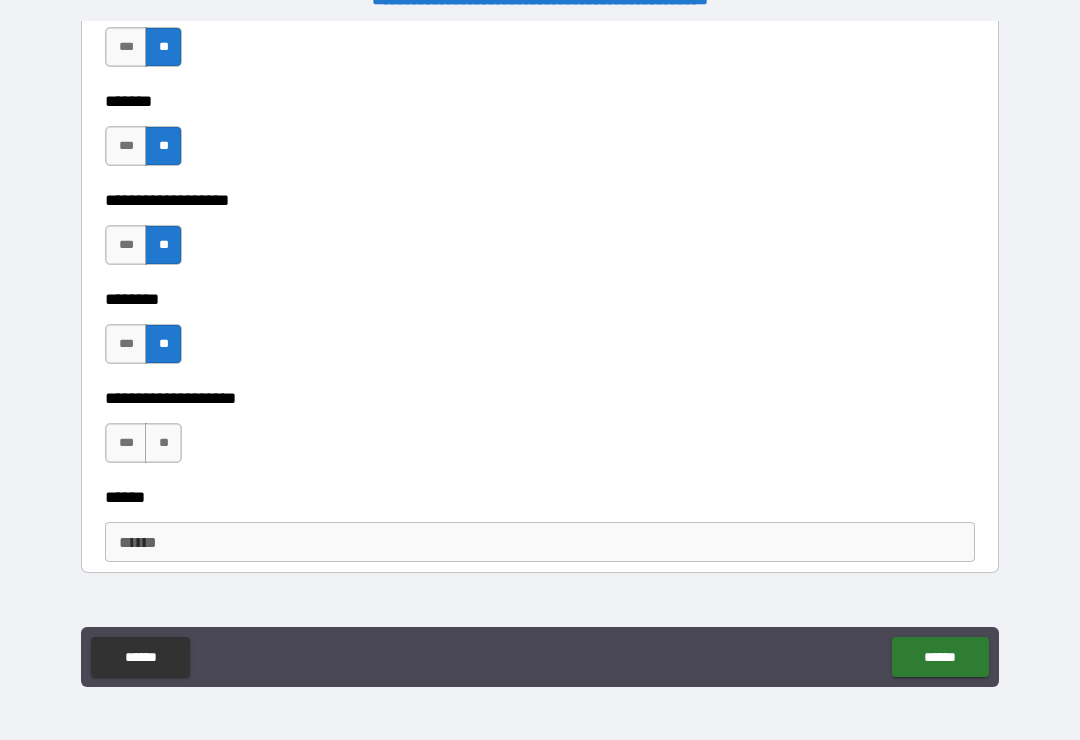 click on "**" at bounding box center [163, 443] 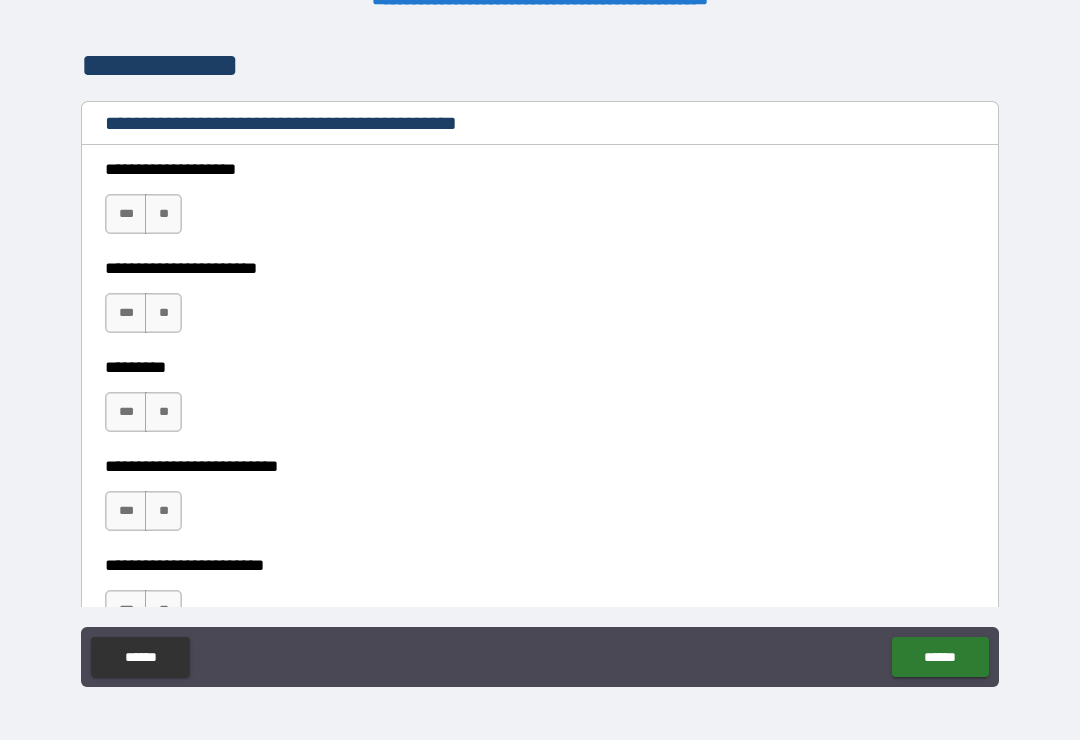 scroll, scrollTop: 2766, scrollLeft: 0, axis: vertical 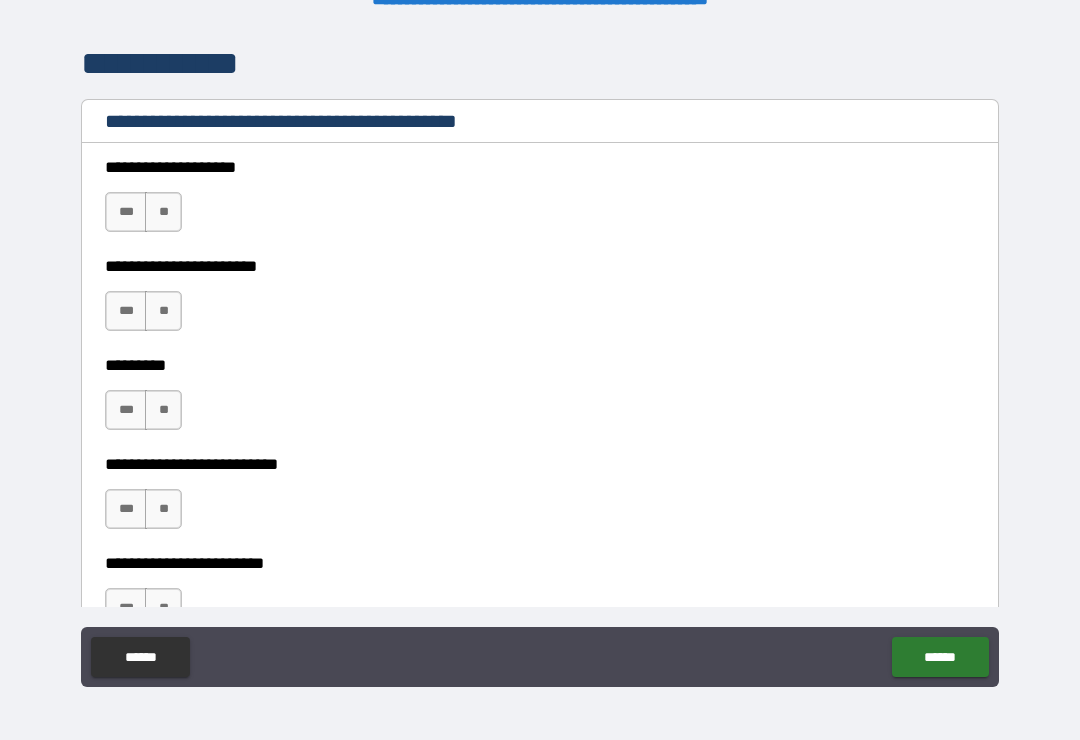 click on "**" at bounding box center (163, 212) 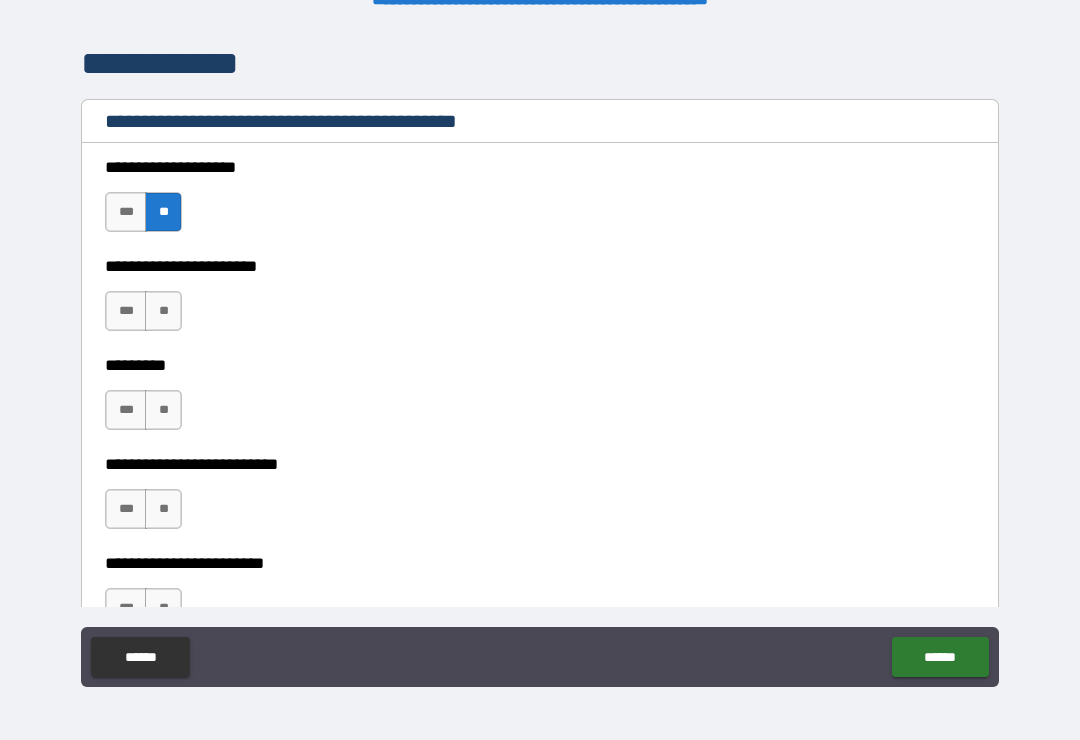 click on "**" at bounding box center [163, 311] 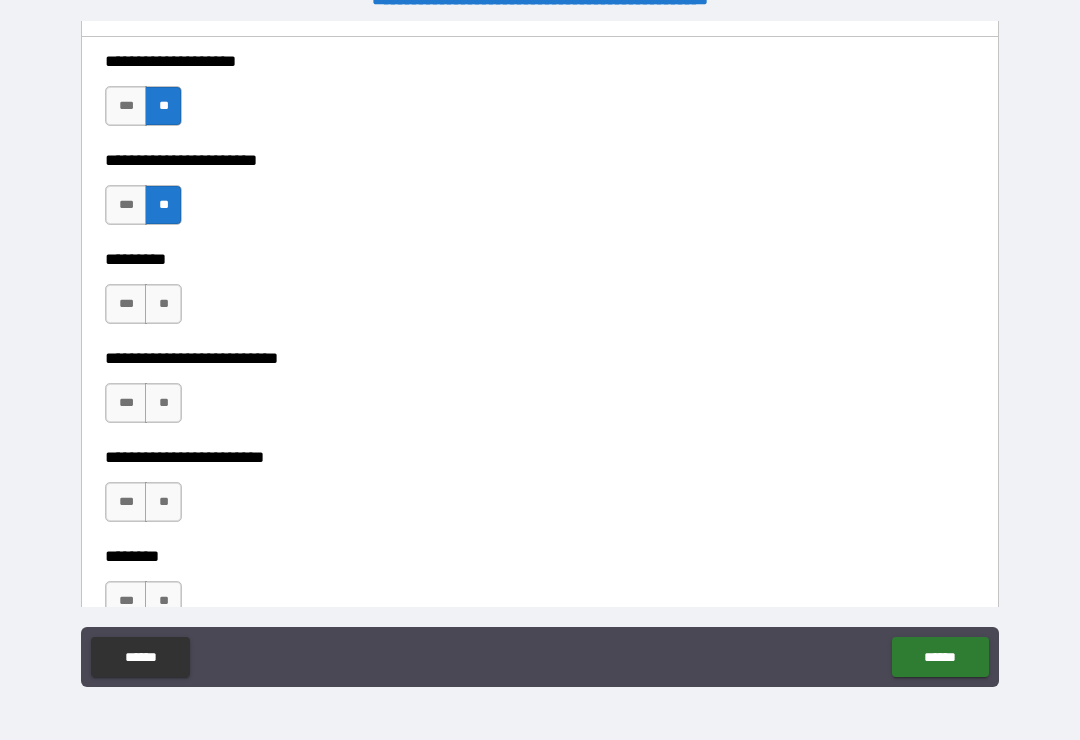 scroll, scrollTop: 2874, scrollLeft: 0, axis: vertical 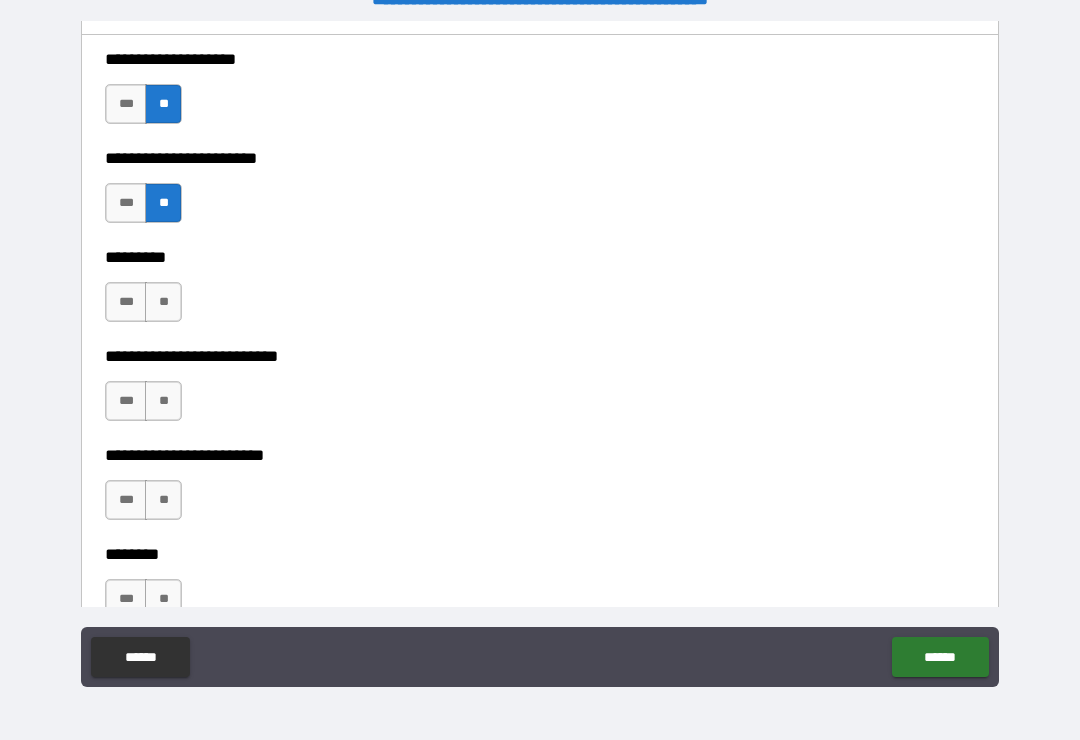 click on "**" at bounding box center (163, 302) 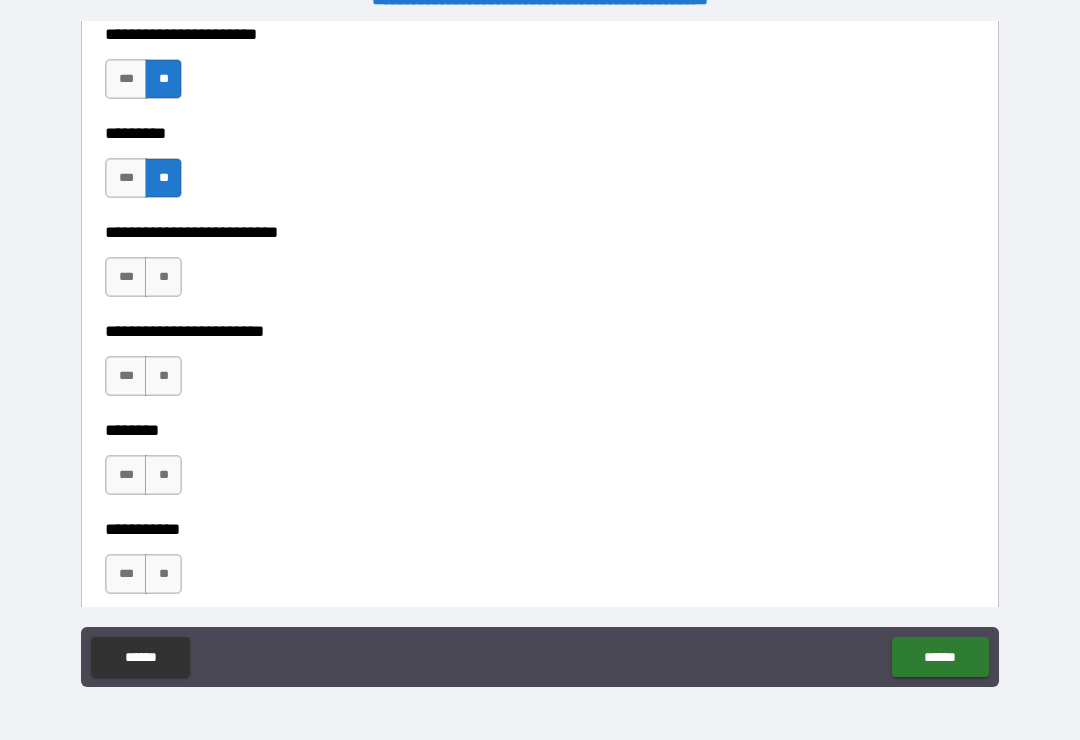 scroll, scrollTop: 3000, scrollLeft: 0, axis: vertical 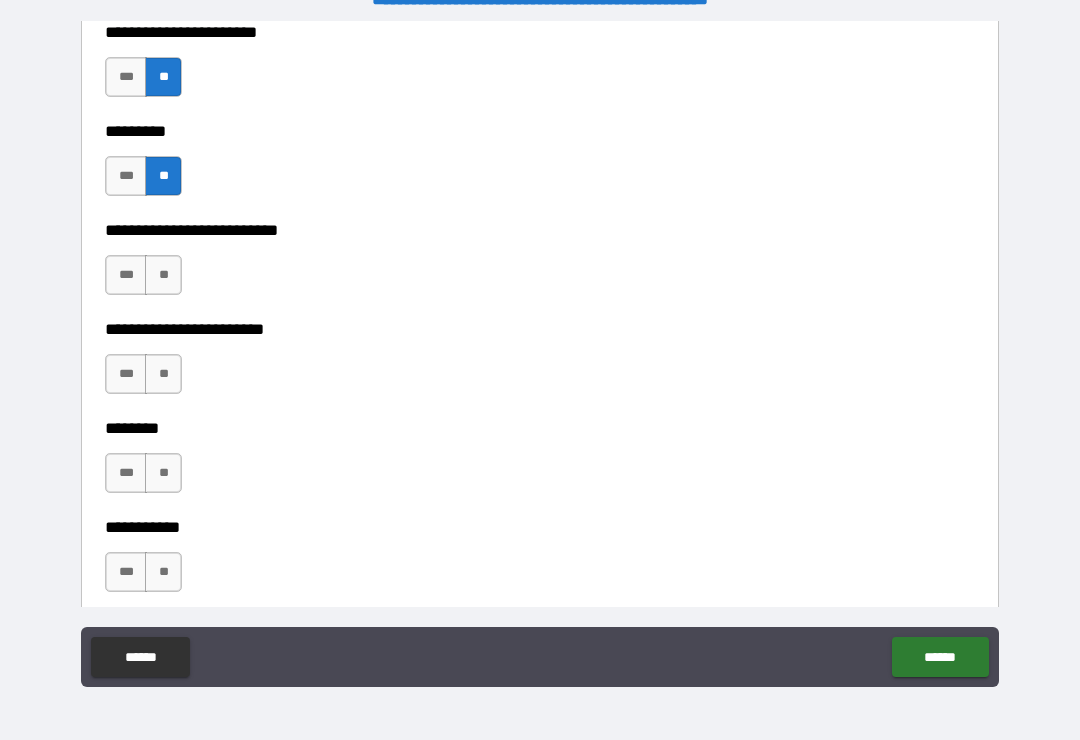 click on "**" at bounding box center [163, 275] 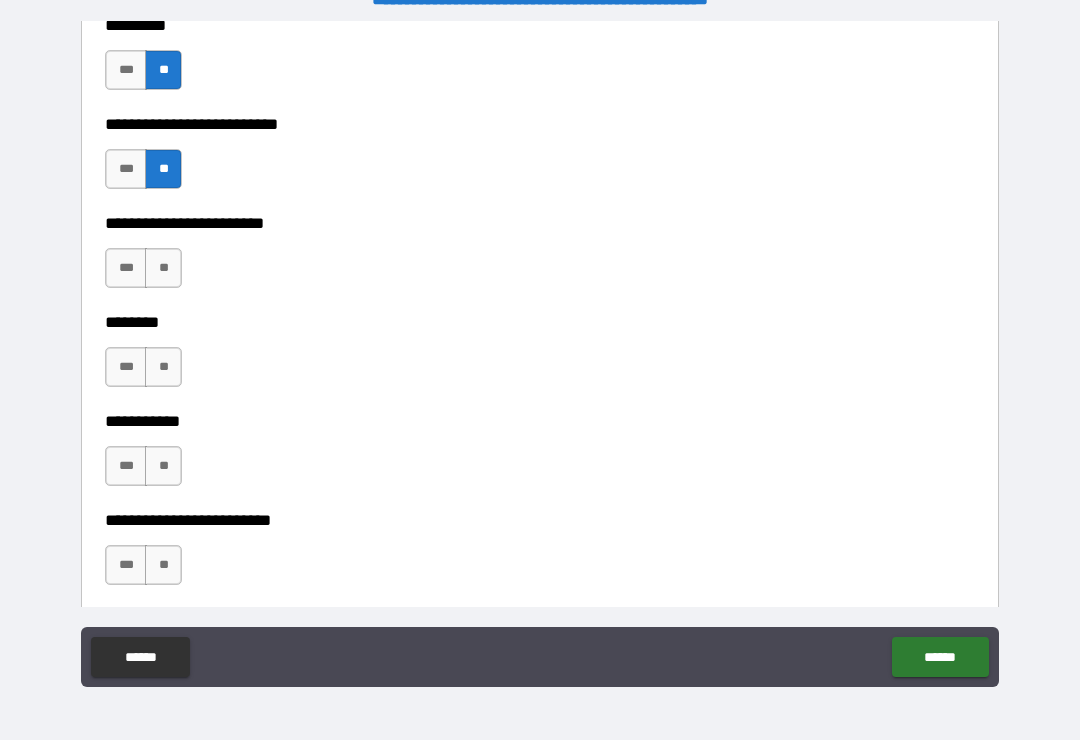 scroll, scrollTop: 3110, scrollLeft: 0, axis: vertical 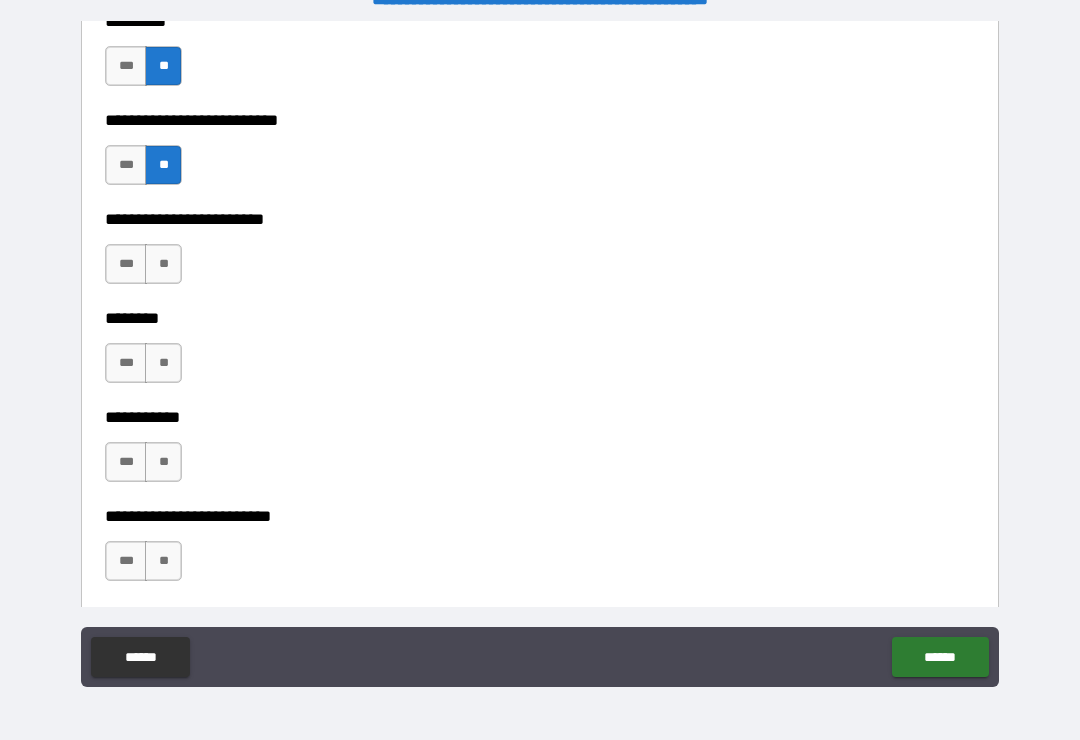 click on "**" at bounding box center (163, 264) 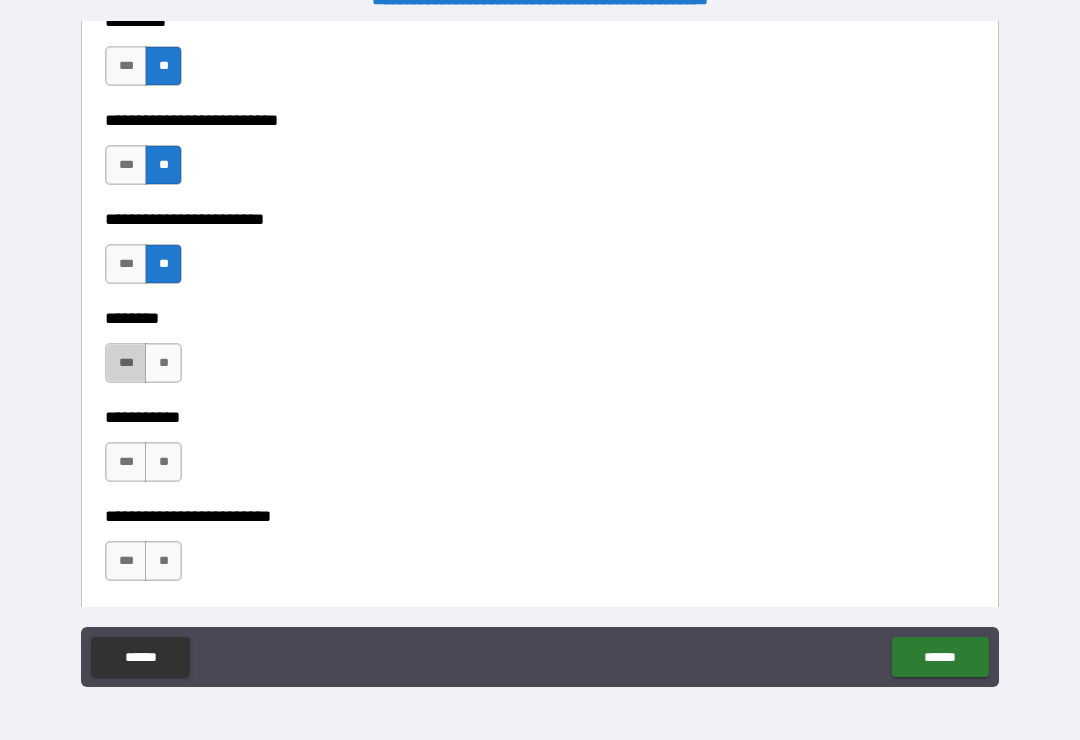 click on "***" at bounding box center (126, 363) 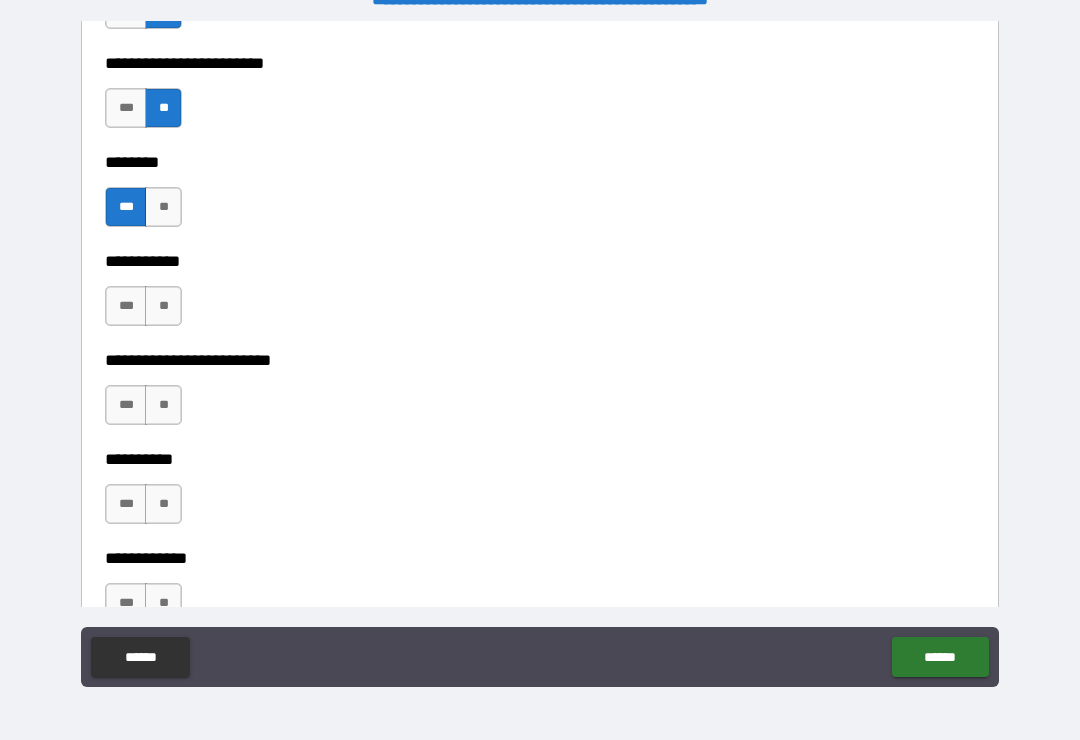 scroll, scrollTop: 3271, scrollLeft: 0, axis: vertical 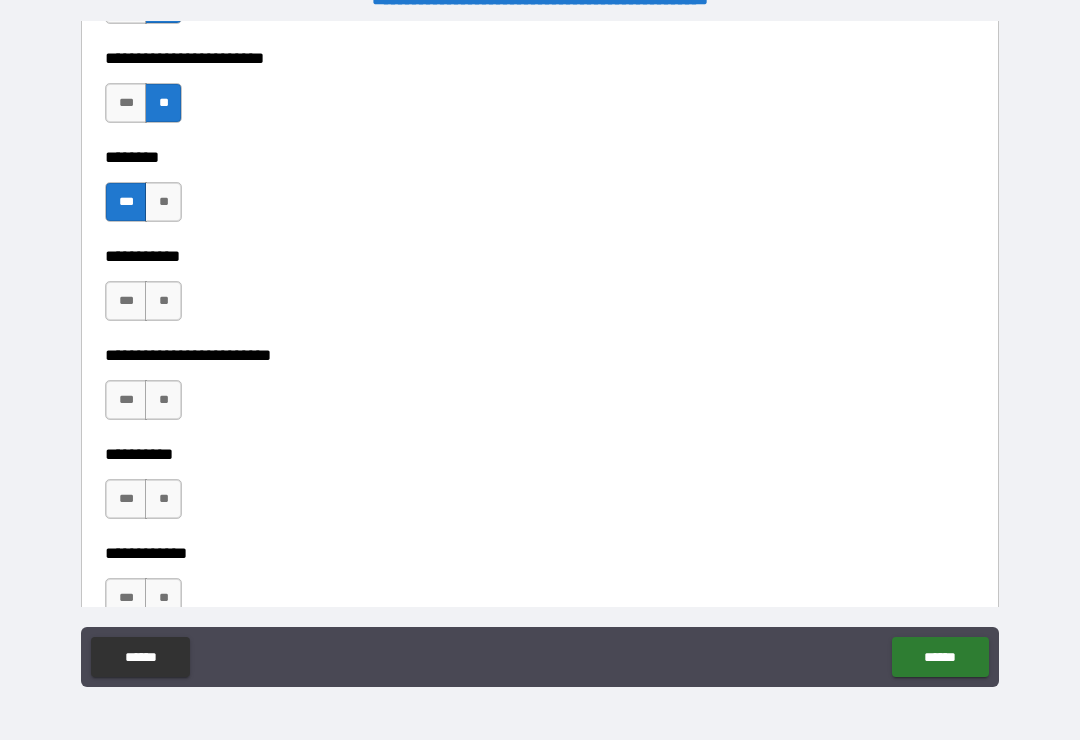 click on "**" at bounding box center [163, 301] 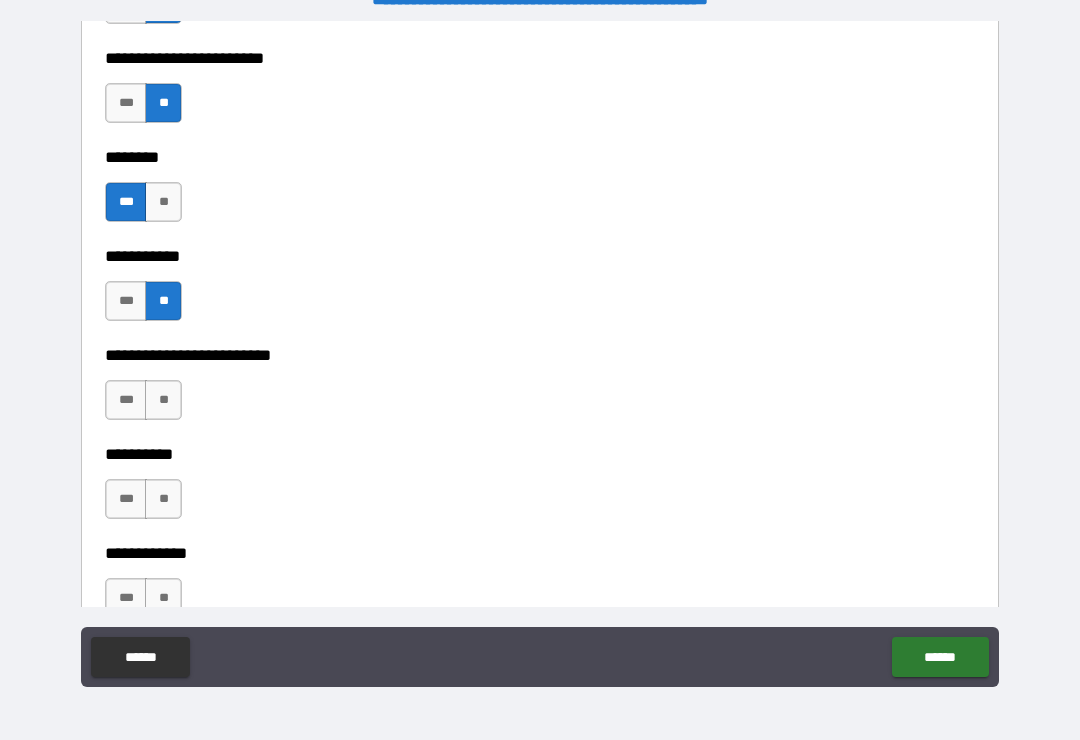 click on "**" at bounding box center (163, 400) 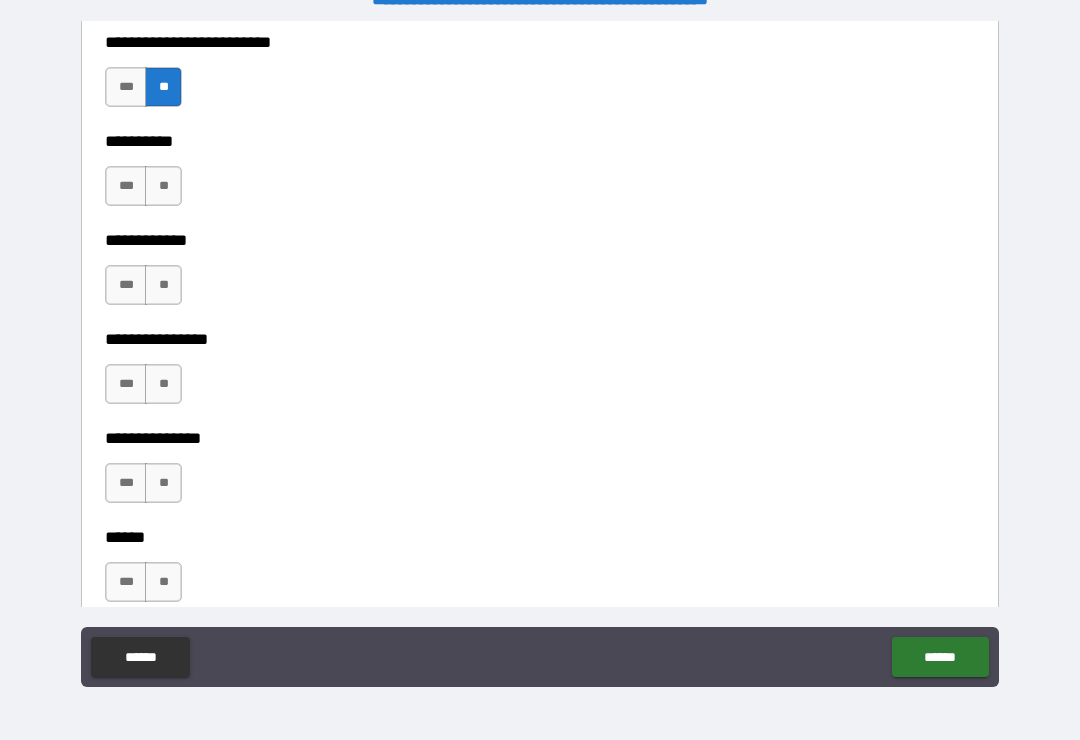 scroll, scrollTop: 3583, scrollLeft: 0, axis: vertical 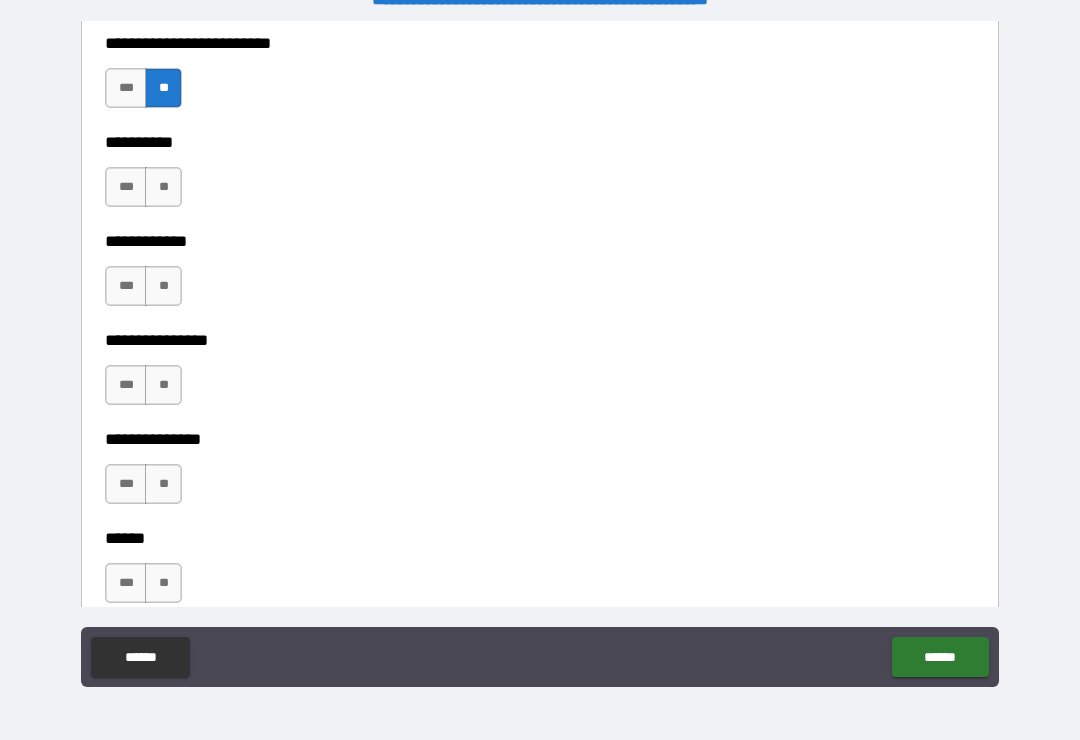 click on "**" at bounding box center [163, 187] 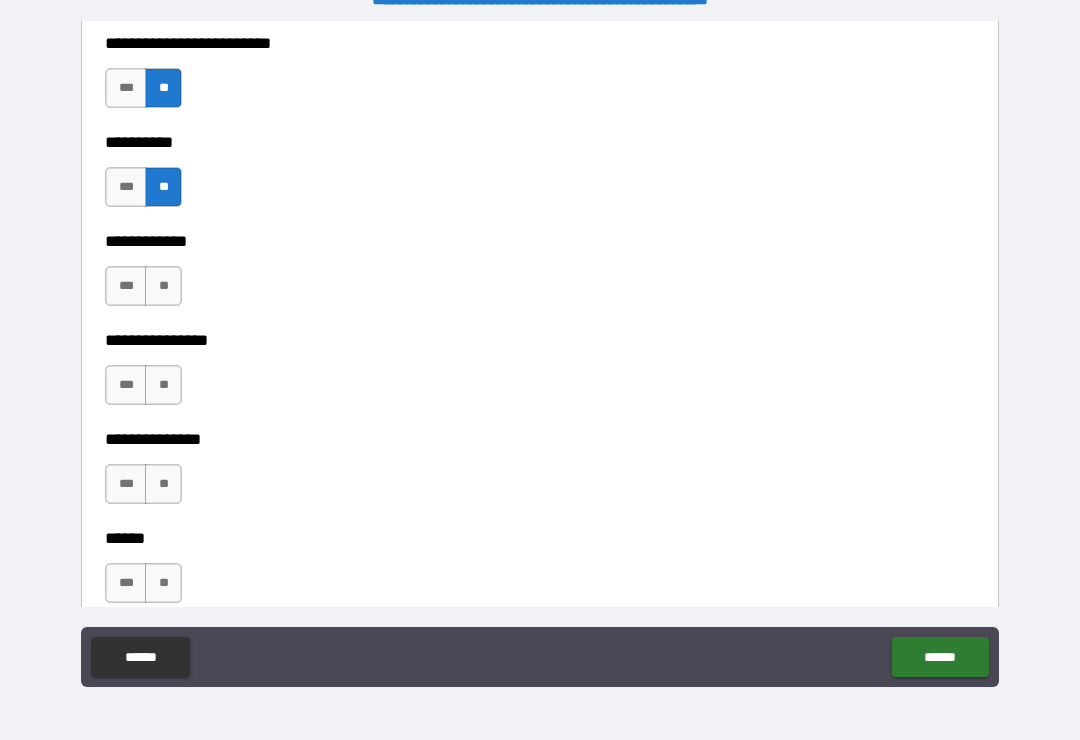 click on "**" at bounding box center (163, 286) 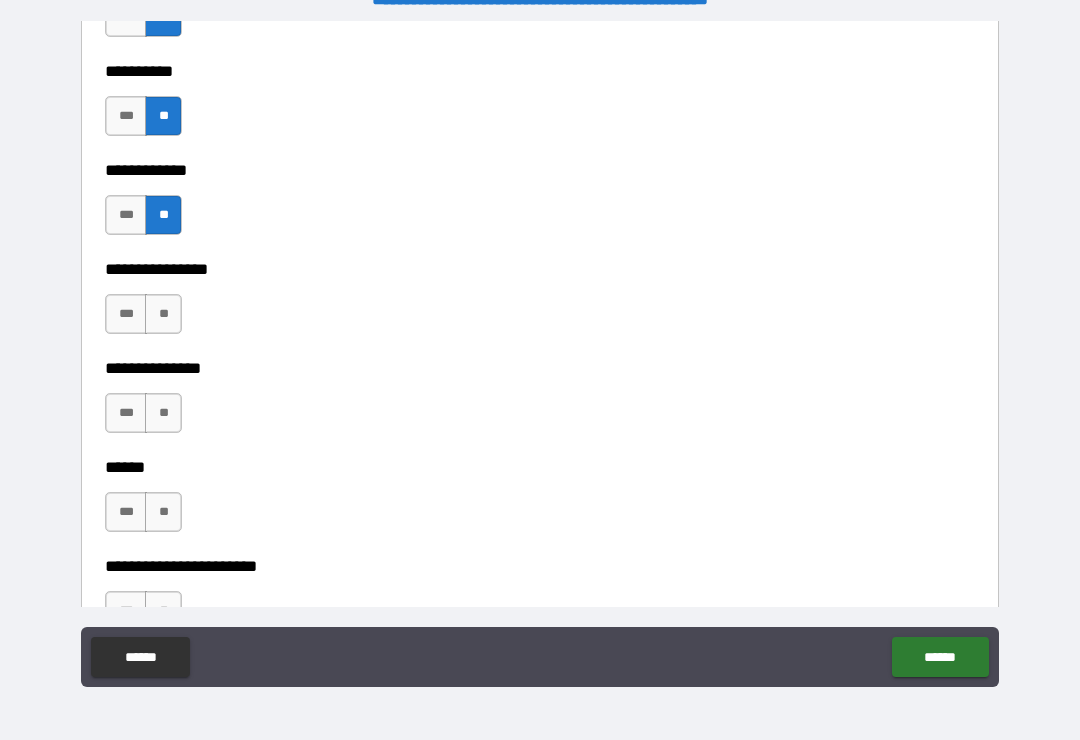 scroll, scrollTop: 3656, scrollLeft: 0, axis: vertical 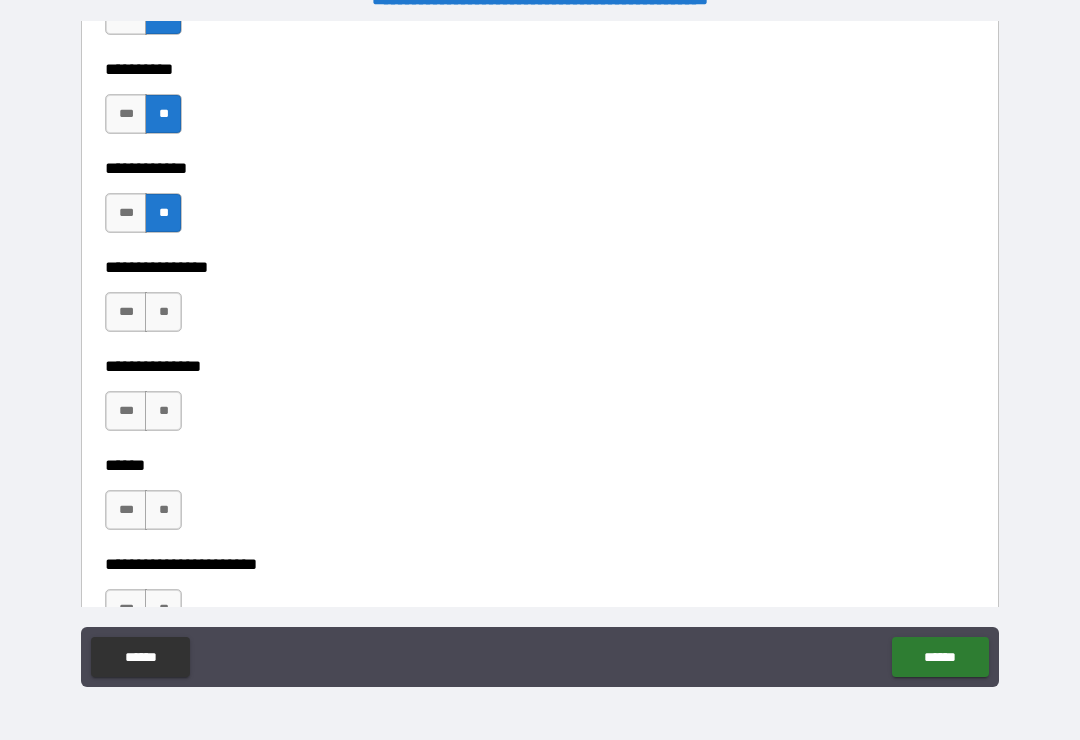 click on "**" at bounding box center (163, 312) 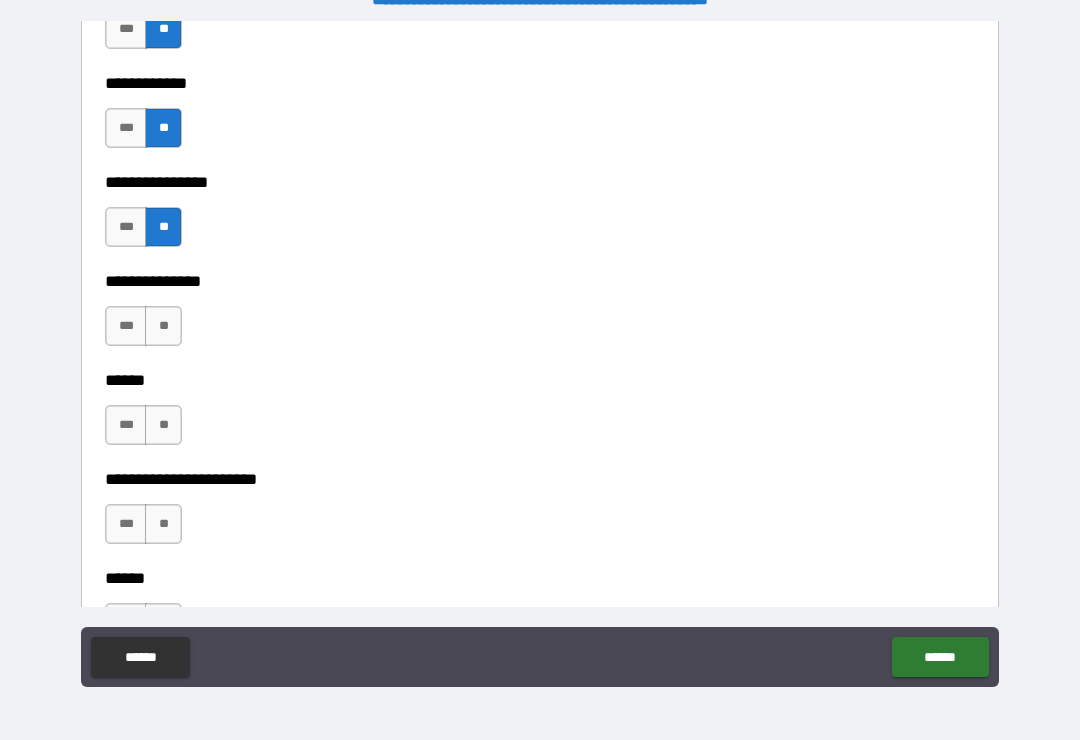 scroll, scrollTop: 3742, scrollLeft: 0, axis: vertical 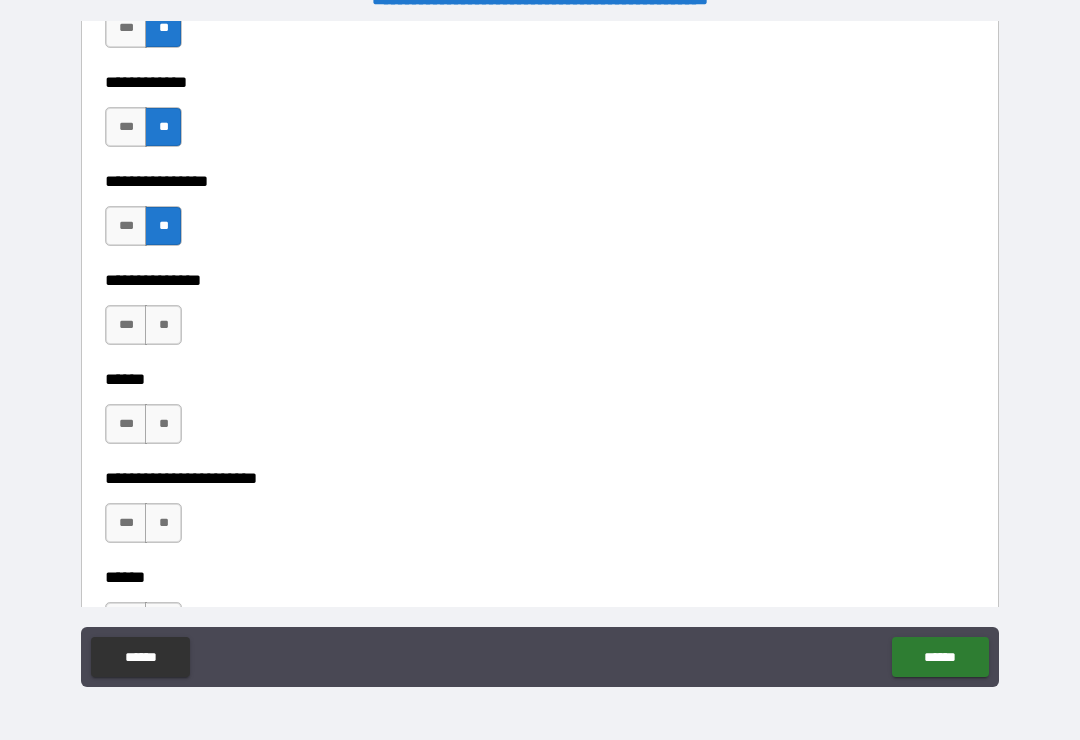 click on "**" at bounding box center (163, 325) 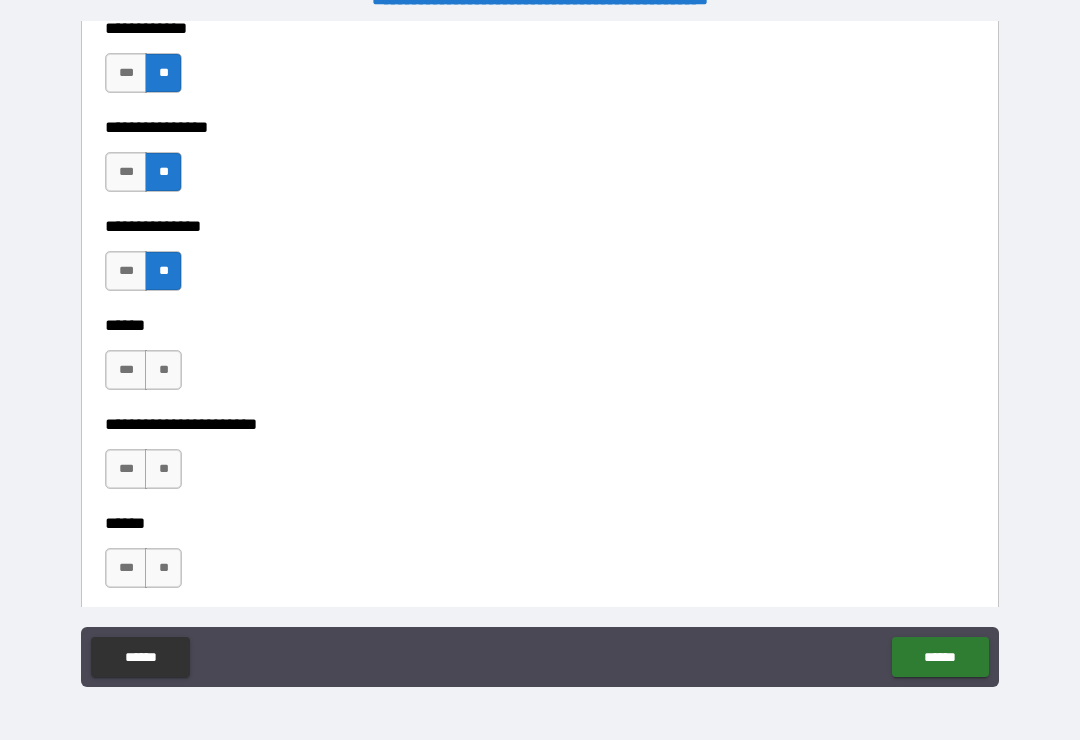 scroll, scrollTop: 3799, scrollLeft: 0, axis: vertical 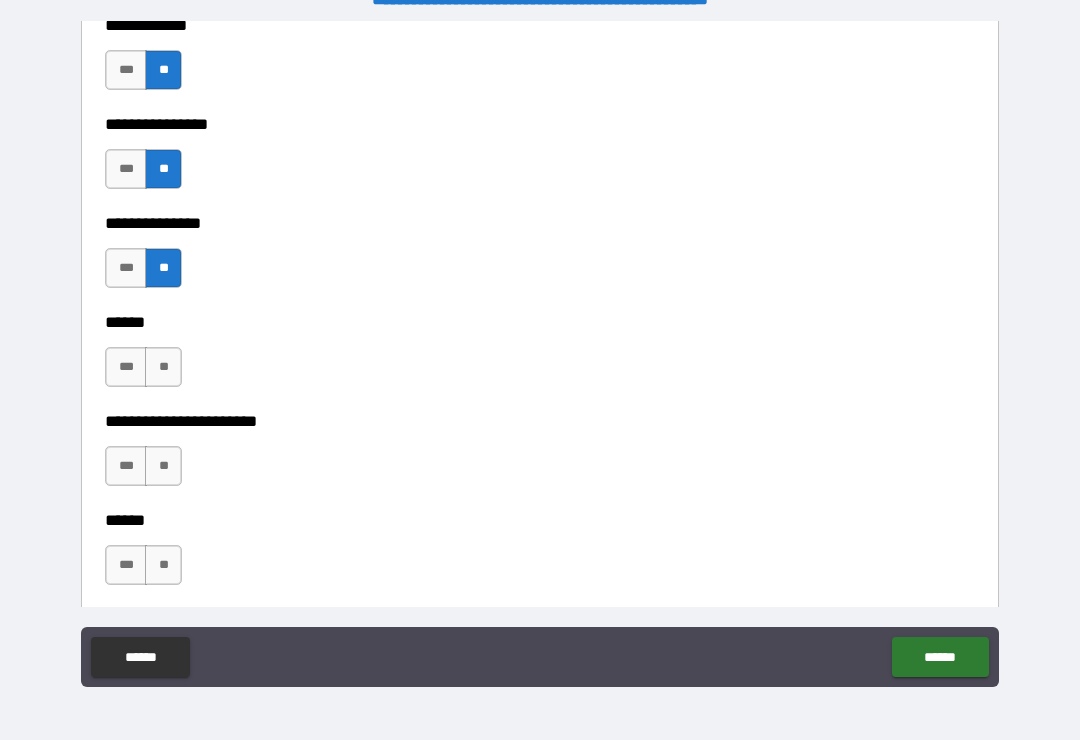 click on "**" at bounding box center [163, 367] 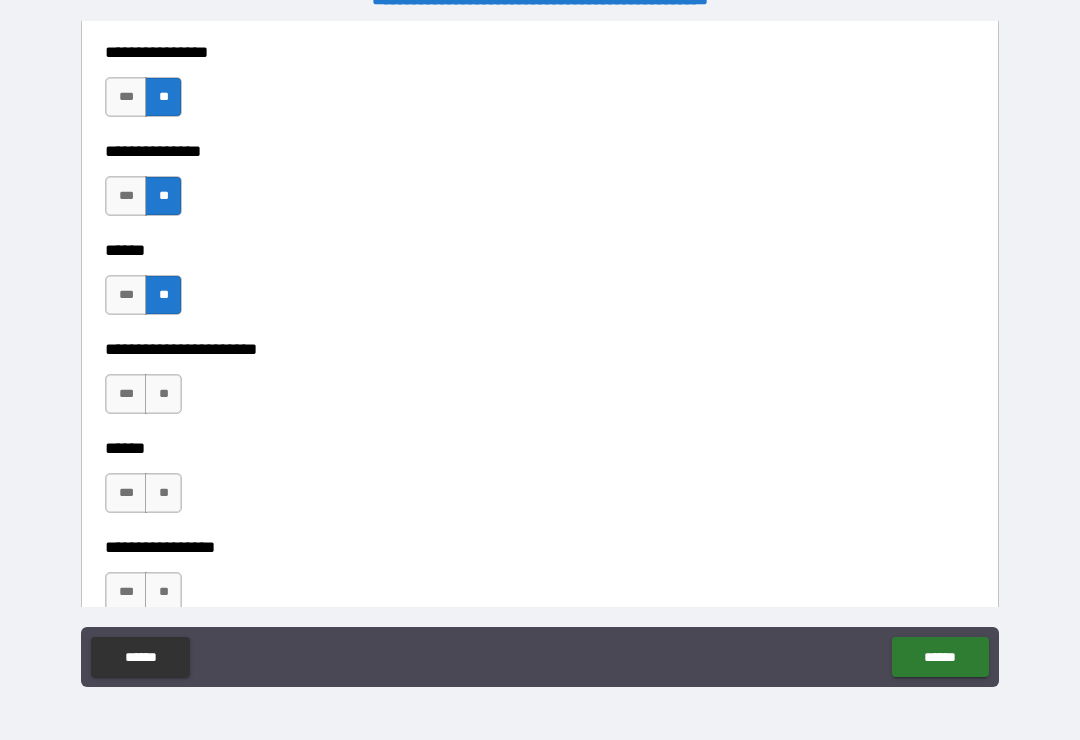 scroll, scrollTop: 3873, scrollLeft: 0, axis: vertical 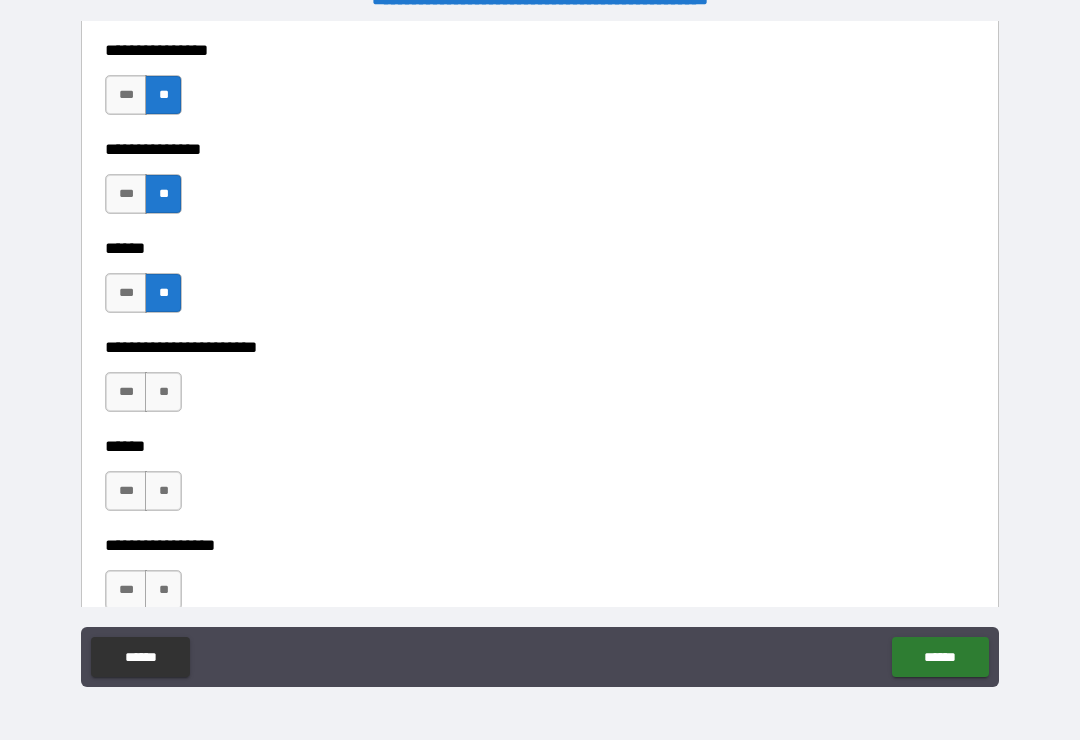 click on "**" at bounding box center [163, 392] 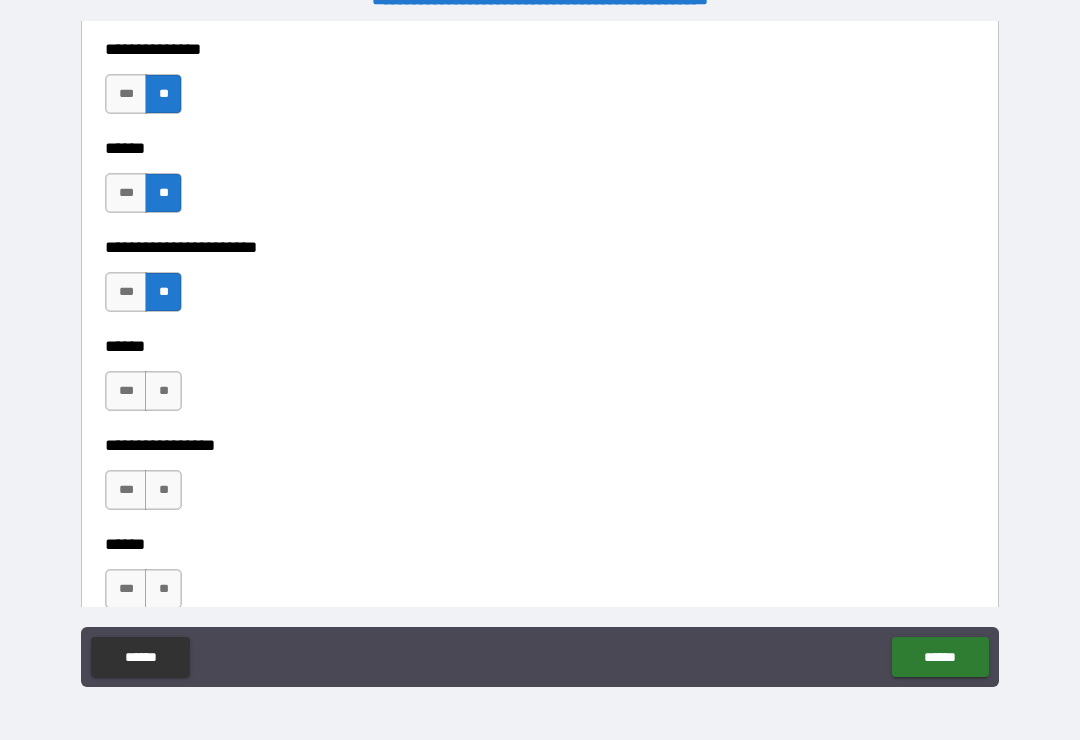 click on "**" at bounding box center (163, 391) 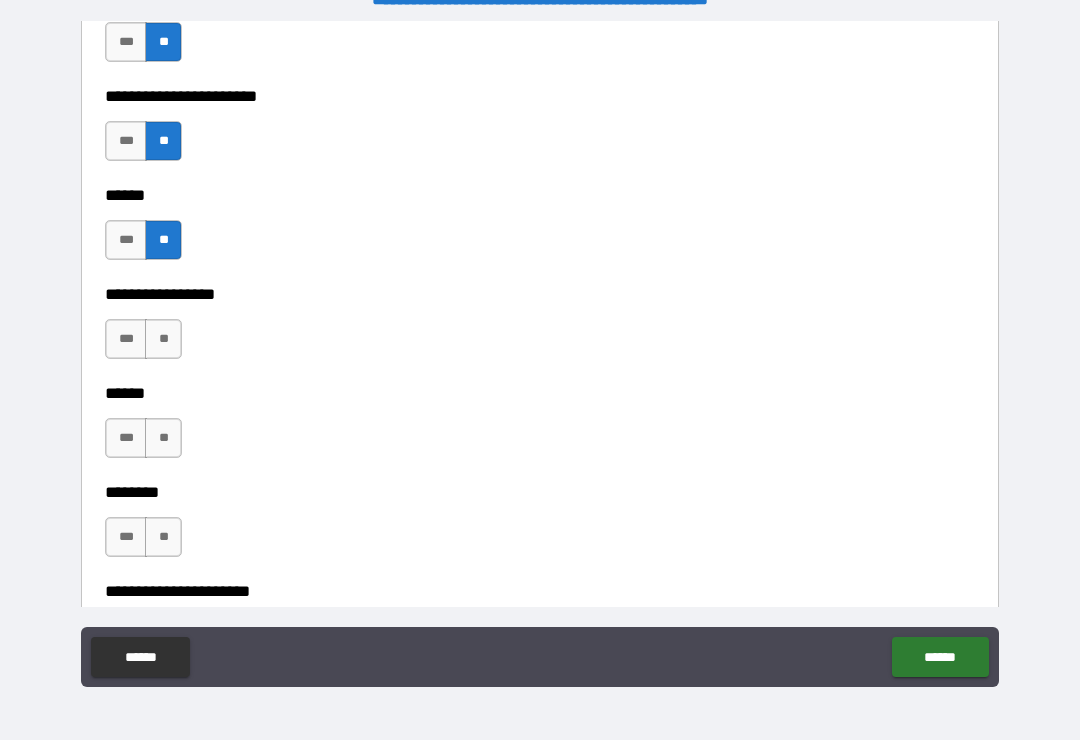 scroll, scrollTop: 4126, scrollLeft: 0, axis: vertical 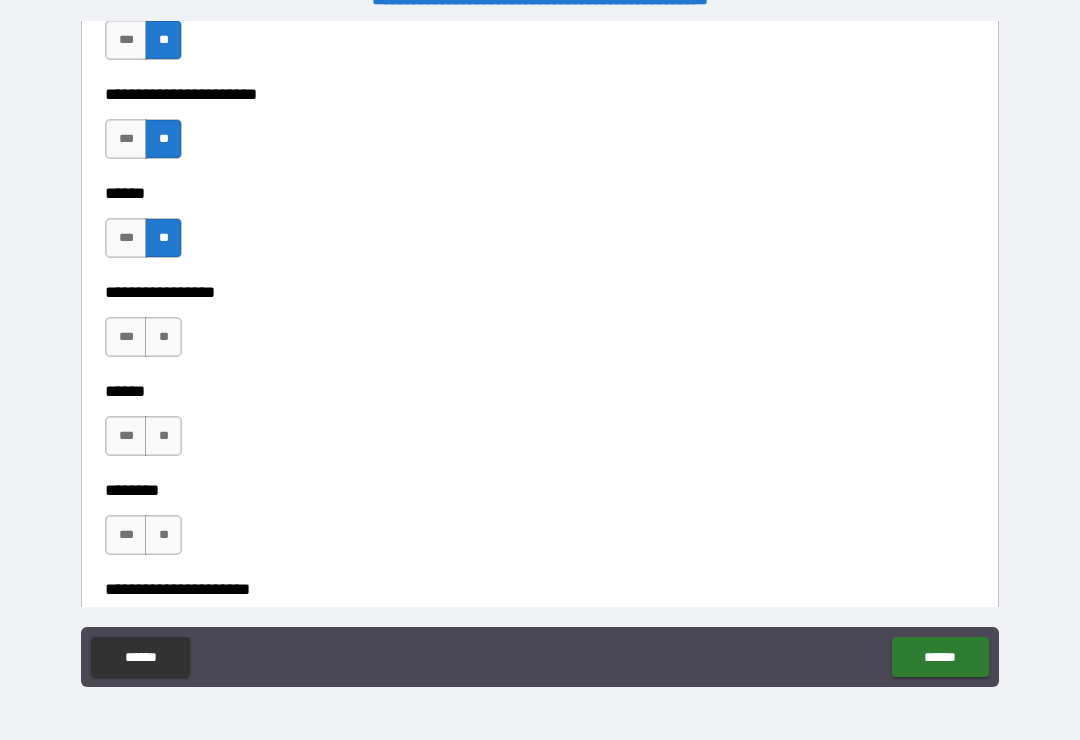 click on "**" at bounding box center (163, 337) 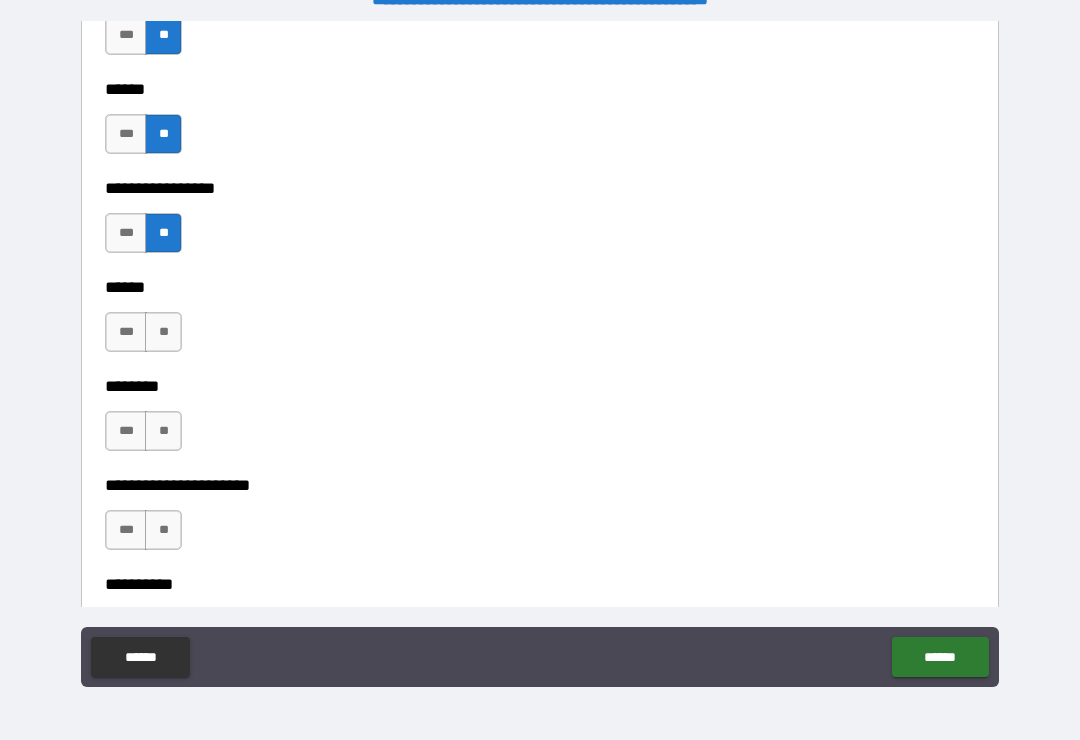 scroll, scrollTop: 4235, scrollLeft: 0, axis: vertical 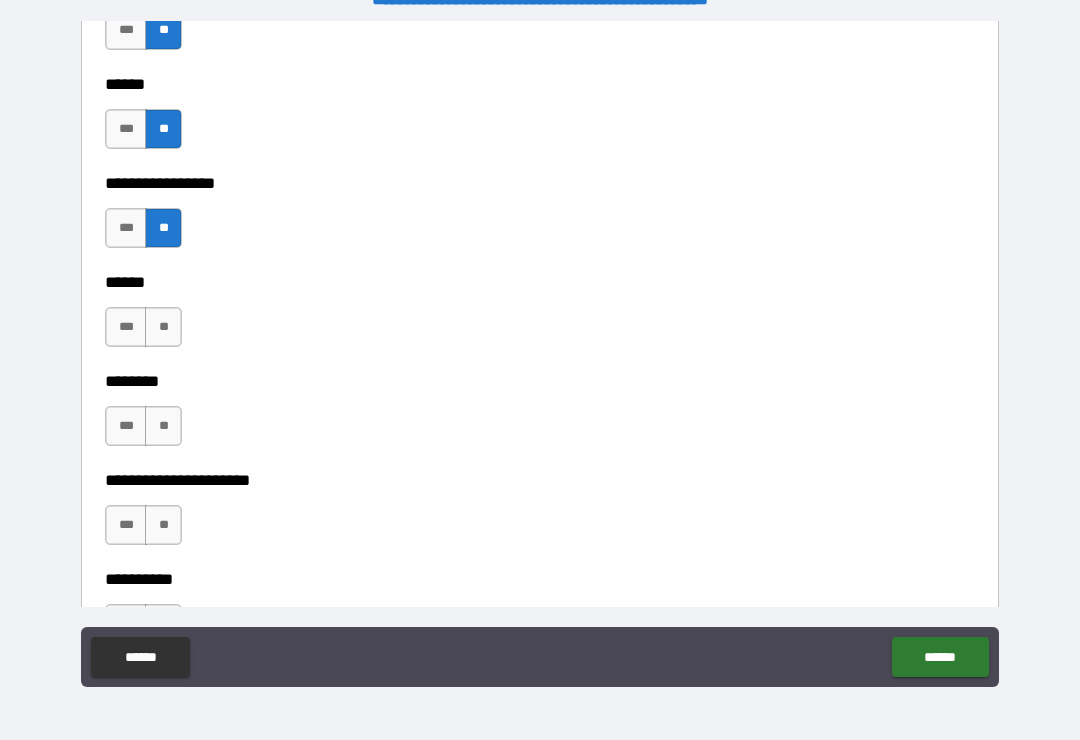 click on "**********" at bounding box center (540, 317) 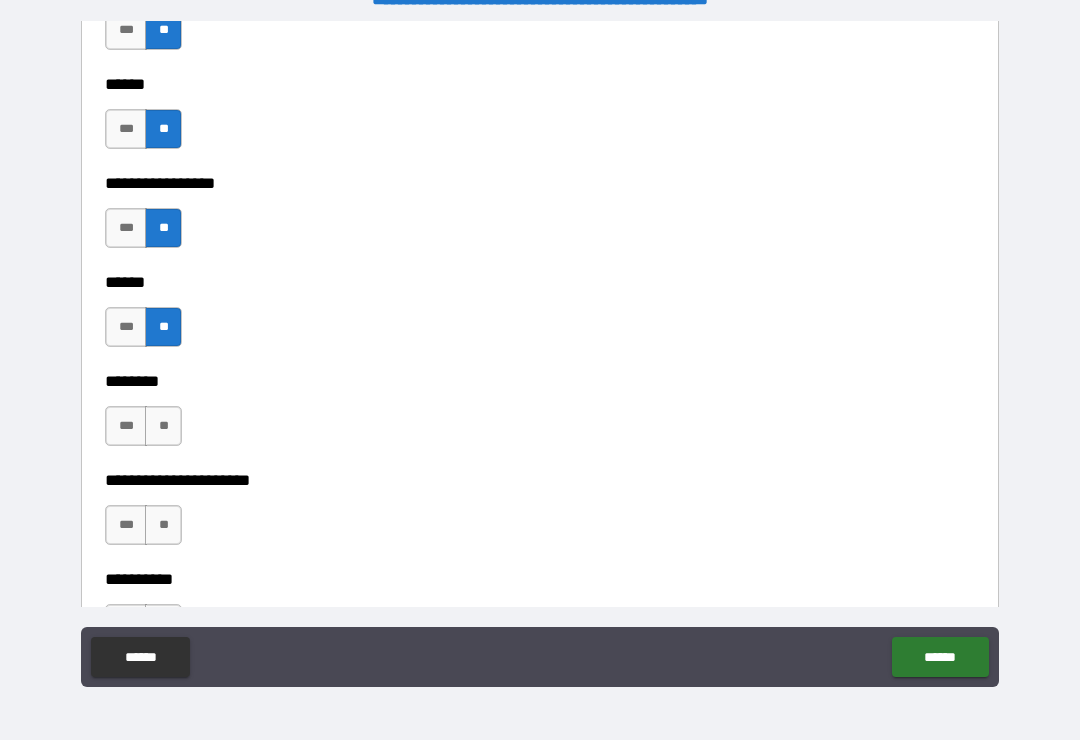 click on "**" at bounding box center (163, 426) 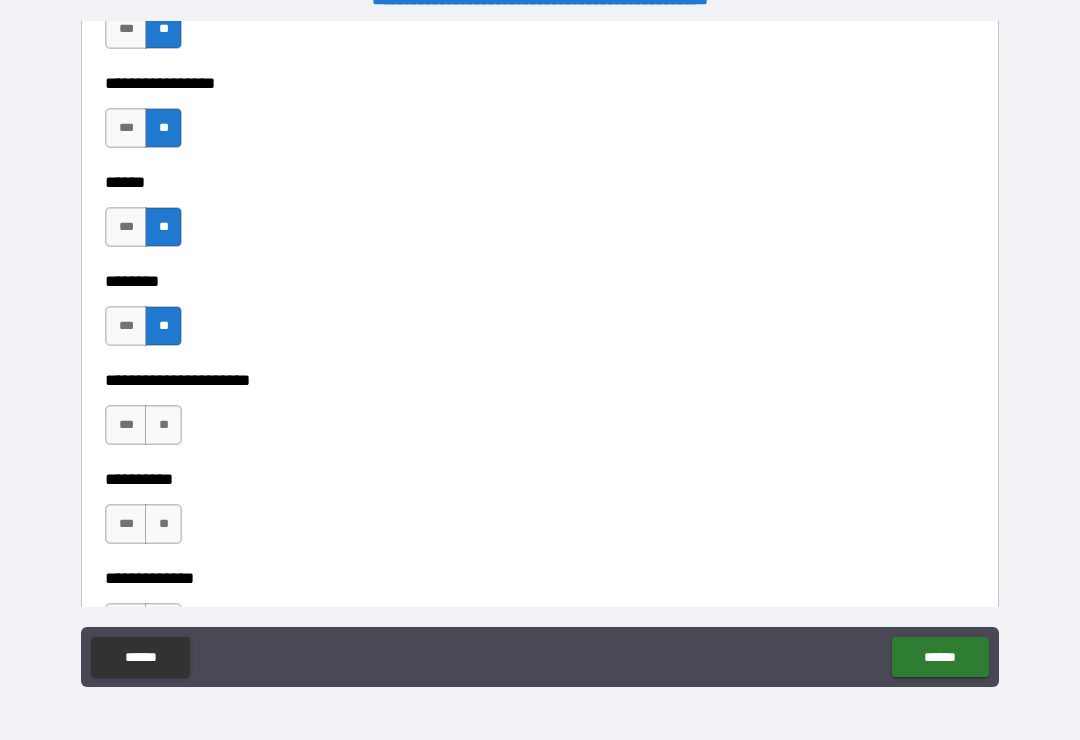 scroll, scrollTop: 4400, scrollLeft: 0, axis: vertical 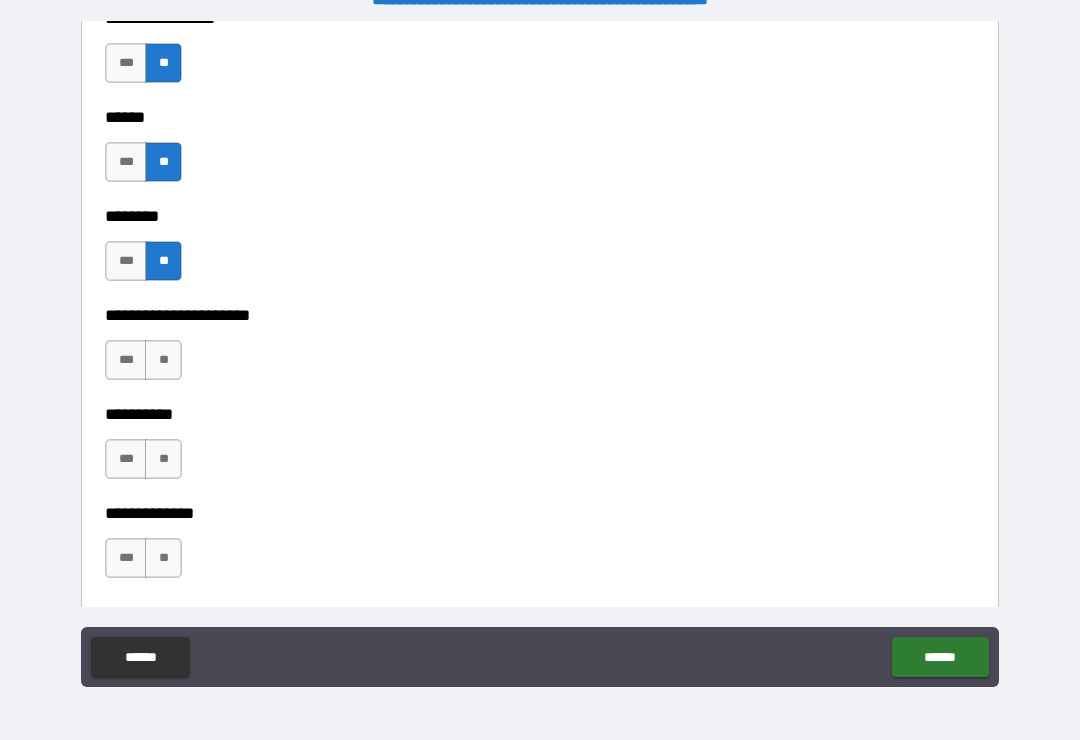 click on "**" at bounding box center [163, 360] 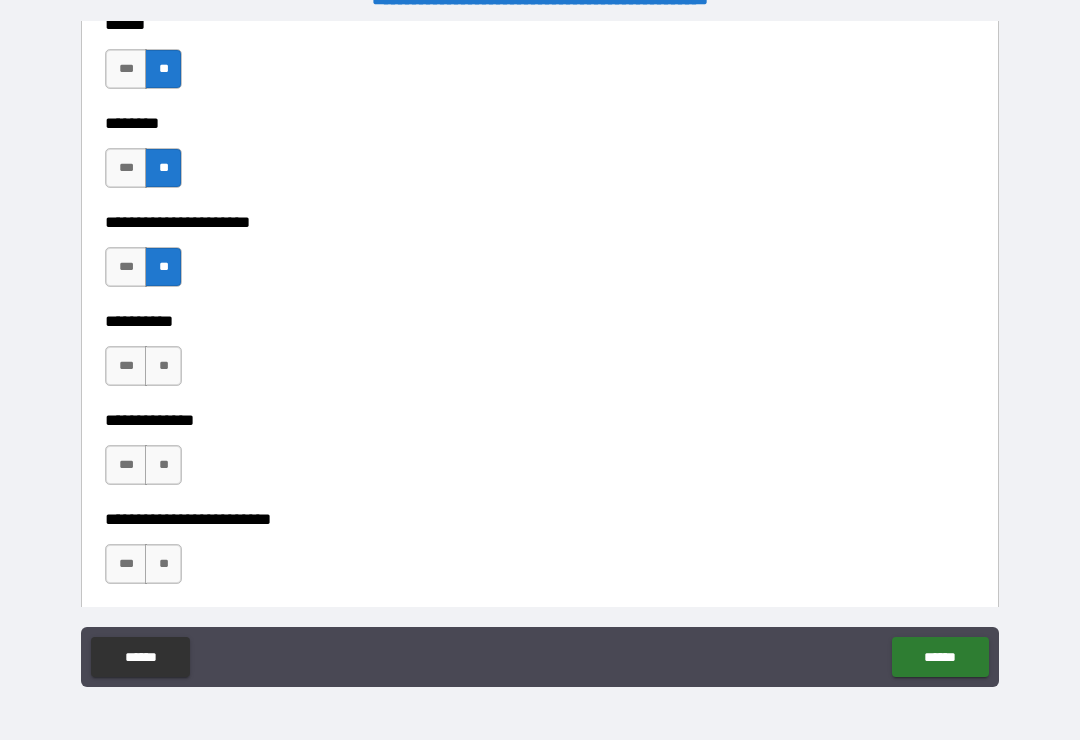 scroll, scrollTop: 4518, scrollLeft: 0, axis: vertical 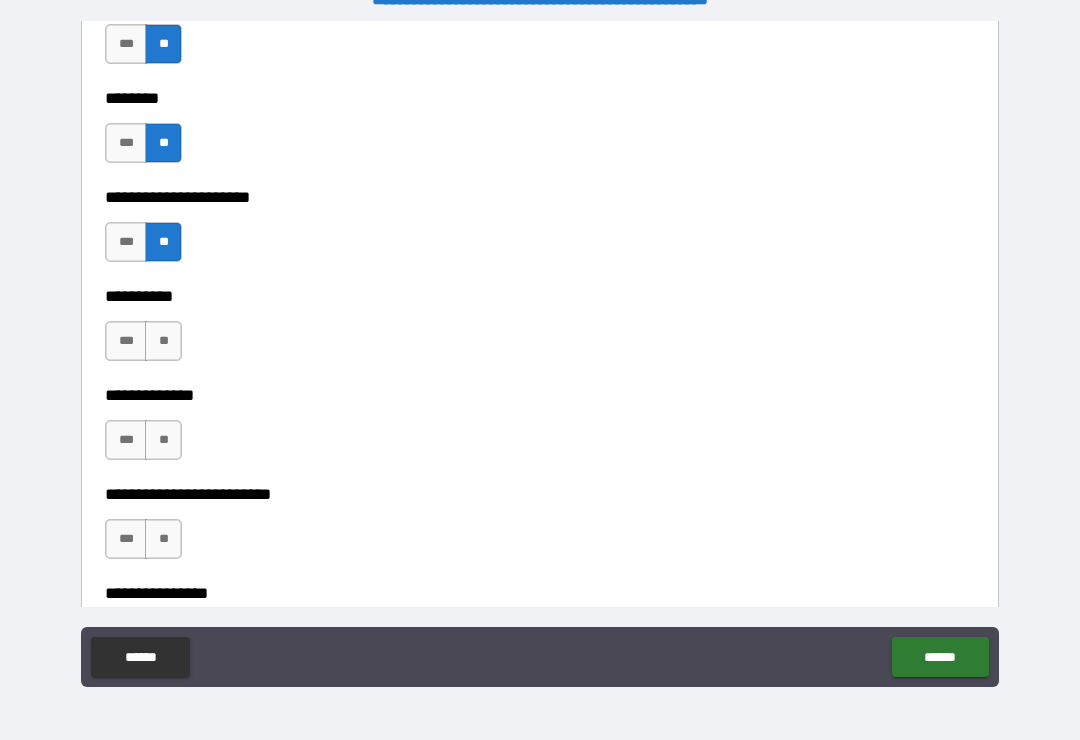 click on "**" at bounding box center (163, 341) 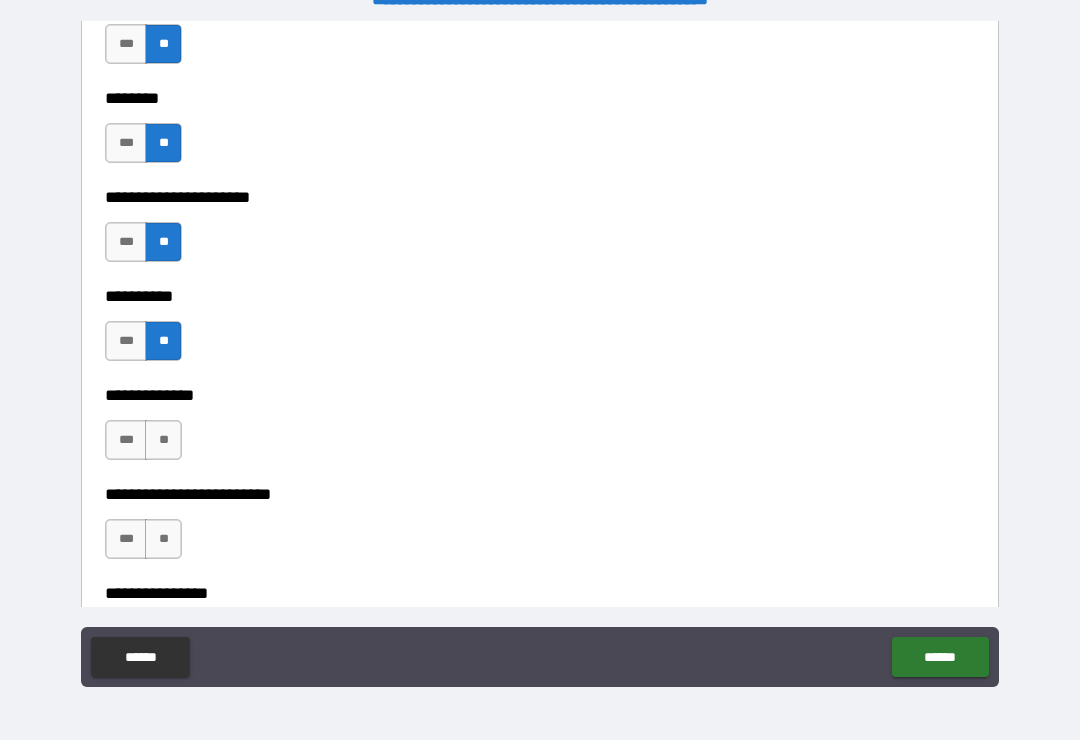 click on "**" at bounding box center [163, 440] 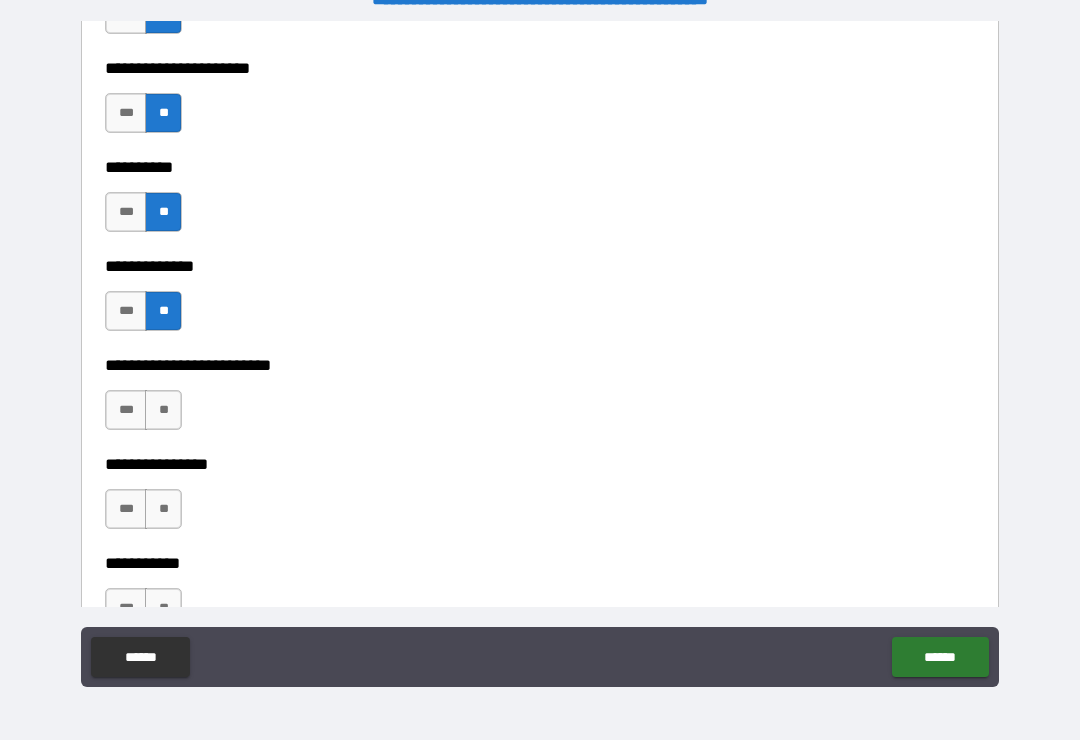 scroll, scrollTop: 4706, scrollLeft: 0, axis: vertical 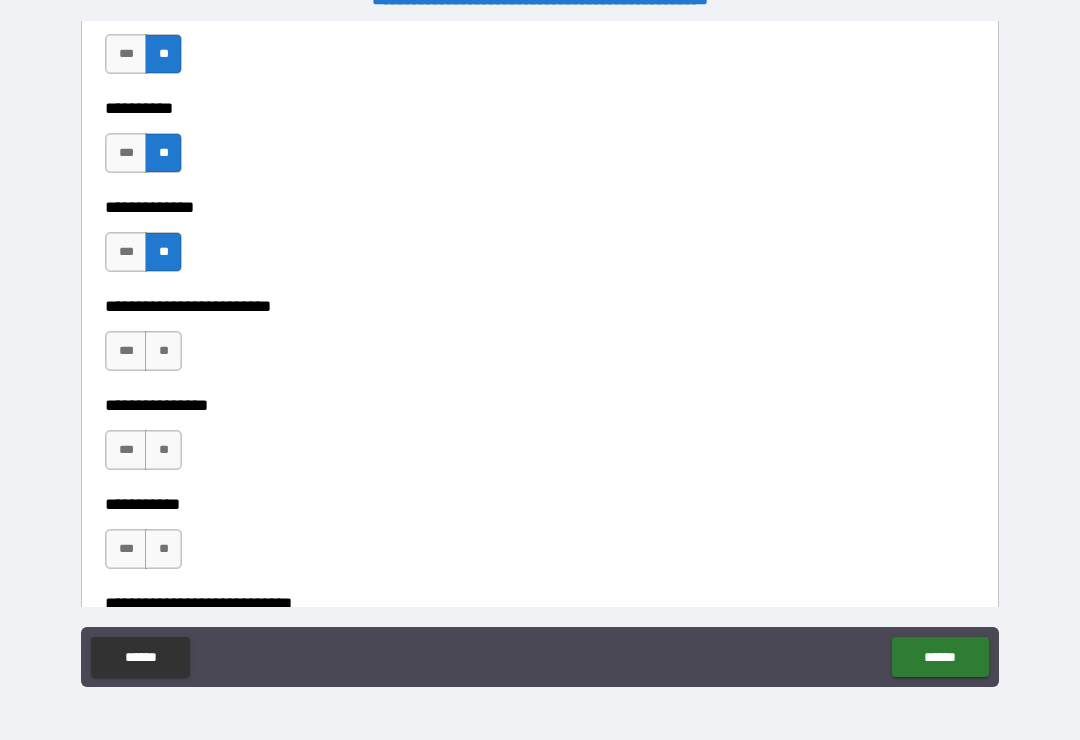 click on "**" at bounding box center [163, 351] 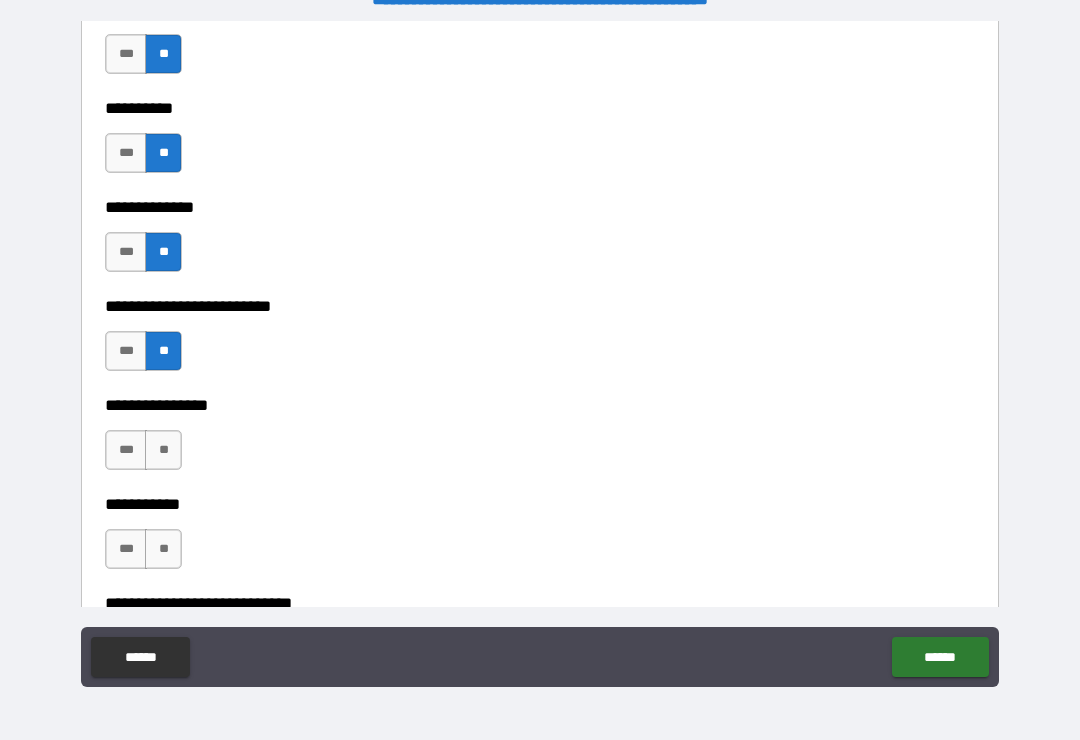click on "**" at bounding box center [163, 450] 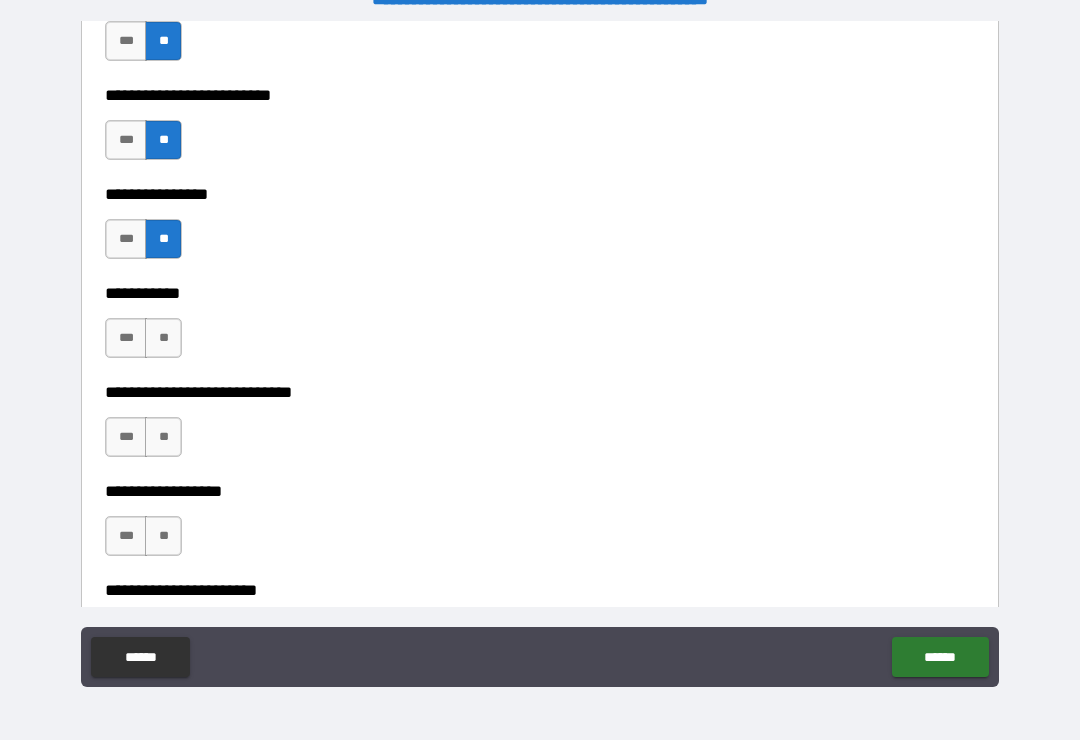 scroll, scrollTop: 4935, scrollLeft: 0, axis: vertical 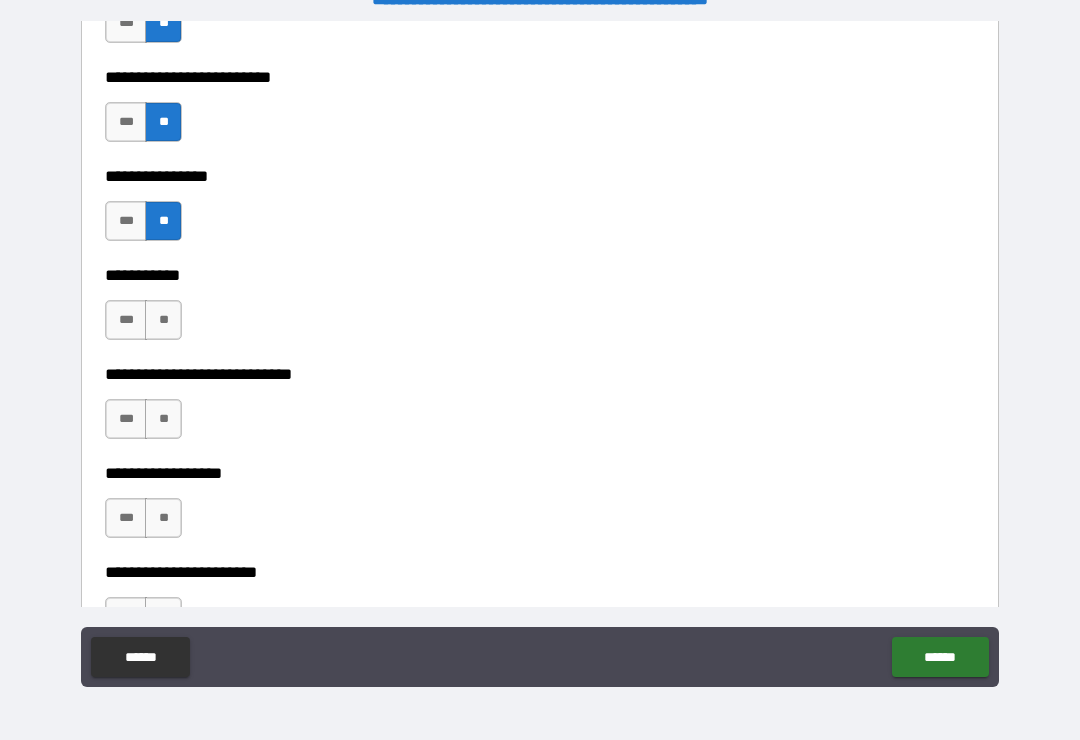 click on "**" at bounding box center [163, 320] 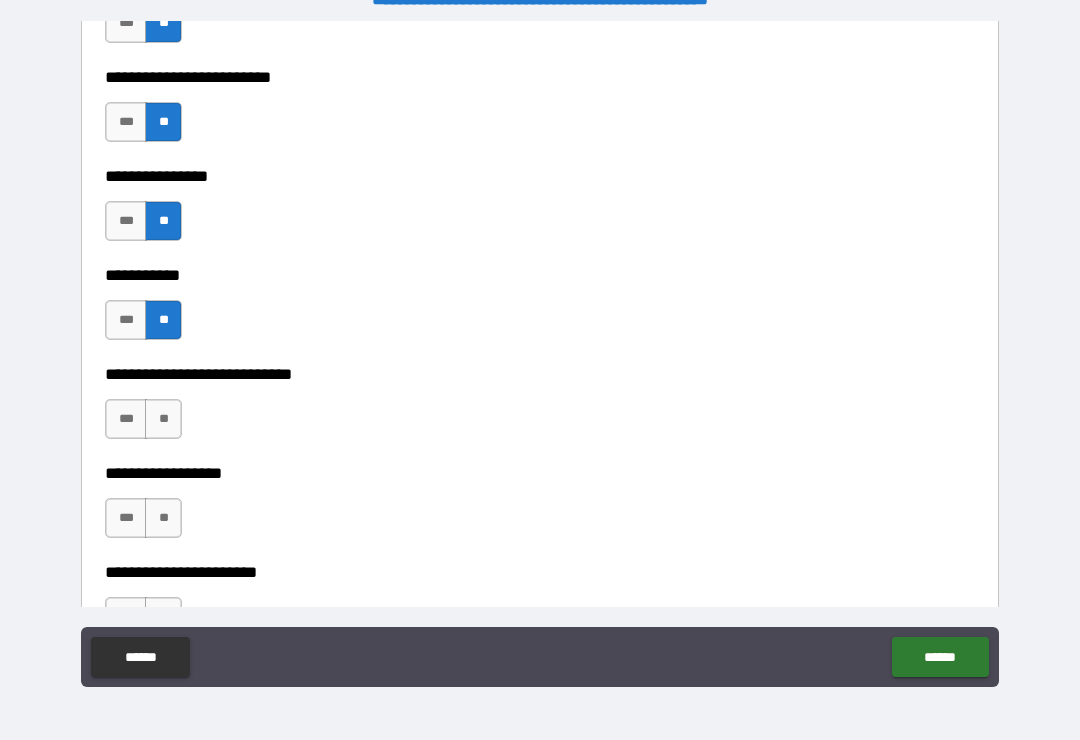 click on "**" at bounding box center (163, 419) 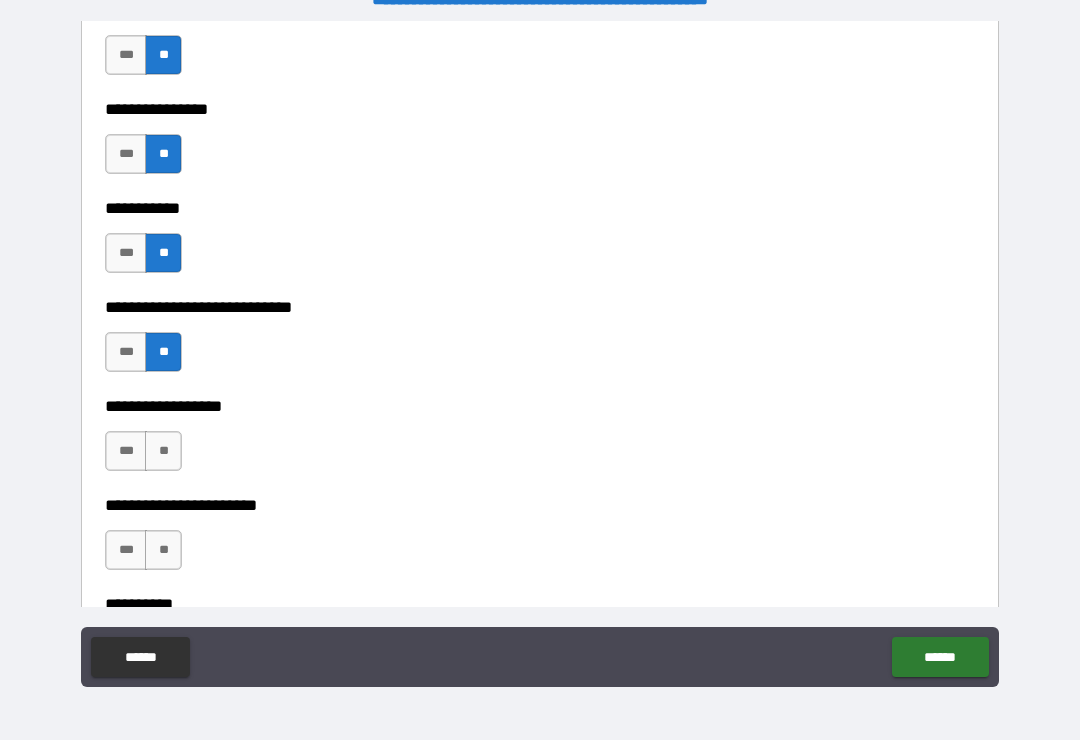 scroll, scrollTop: 5066, scrollLeft: 0, axis: vertical 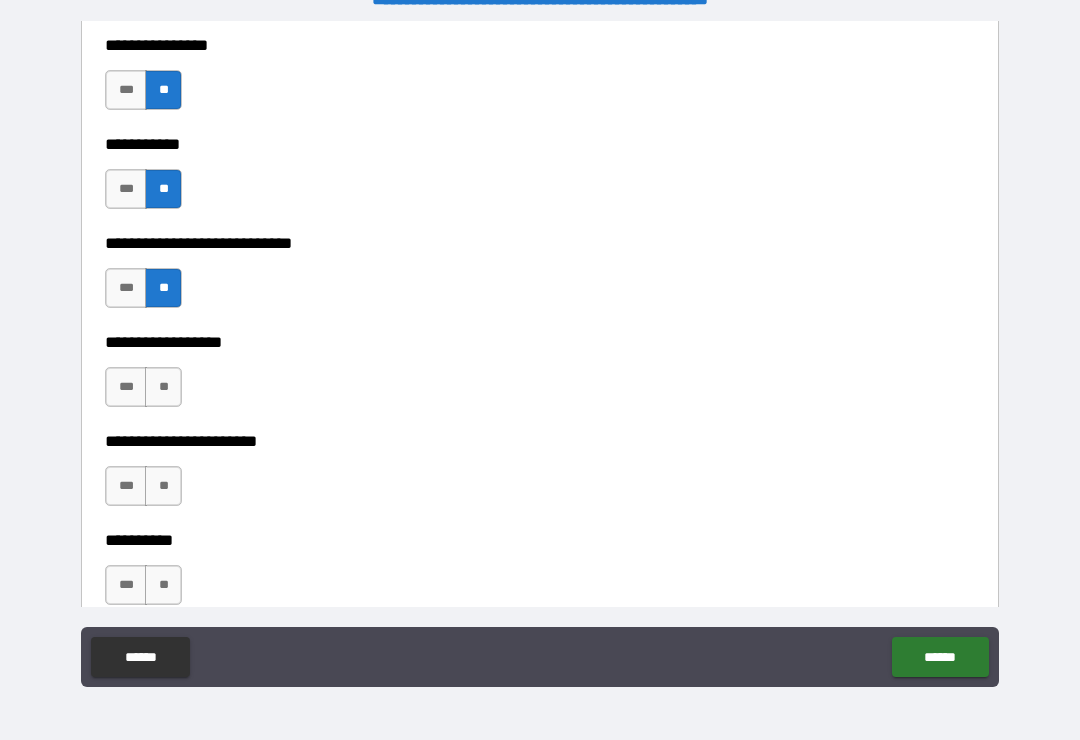 click on "**" at bounding box center [163, 387] 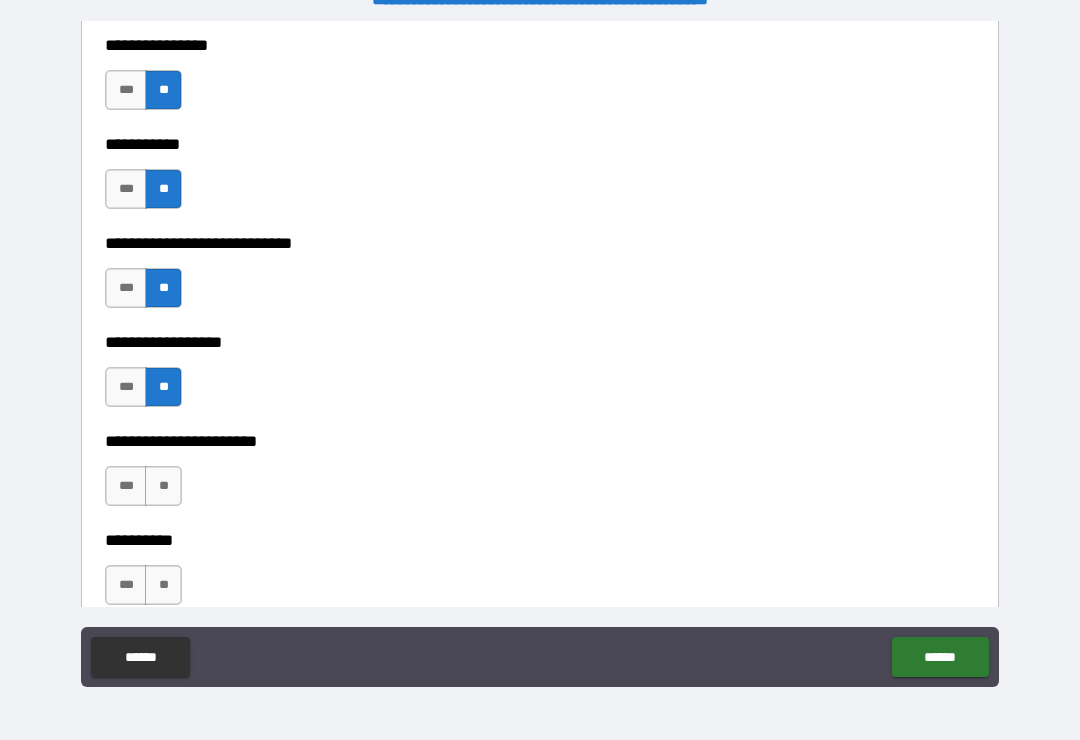 click on "**" at bounding box center (163, 486) 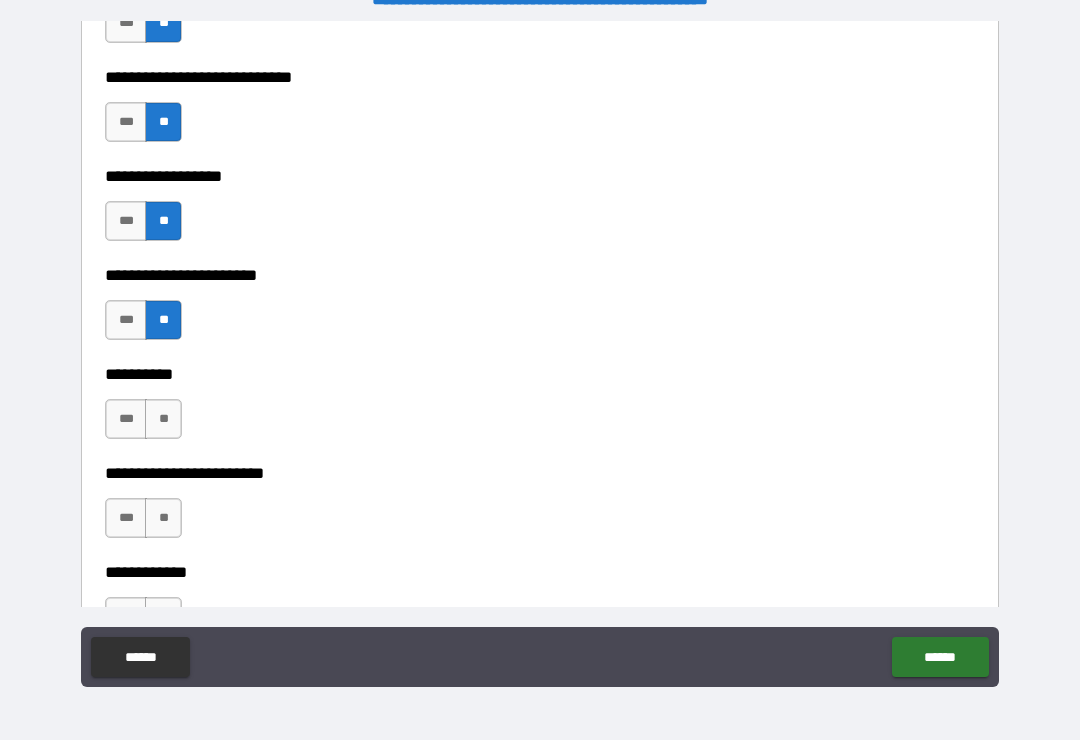scroll, scrollTop: 5234, scrollLeft: 0, axis: vertical 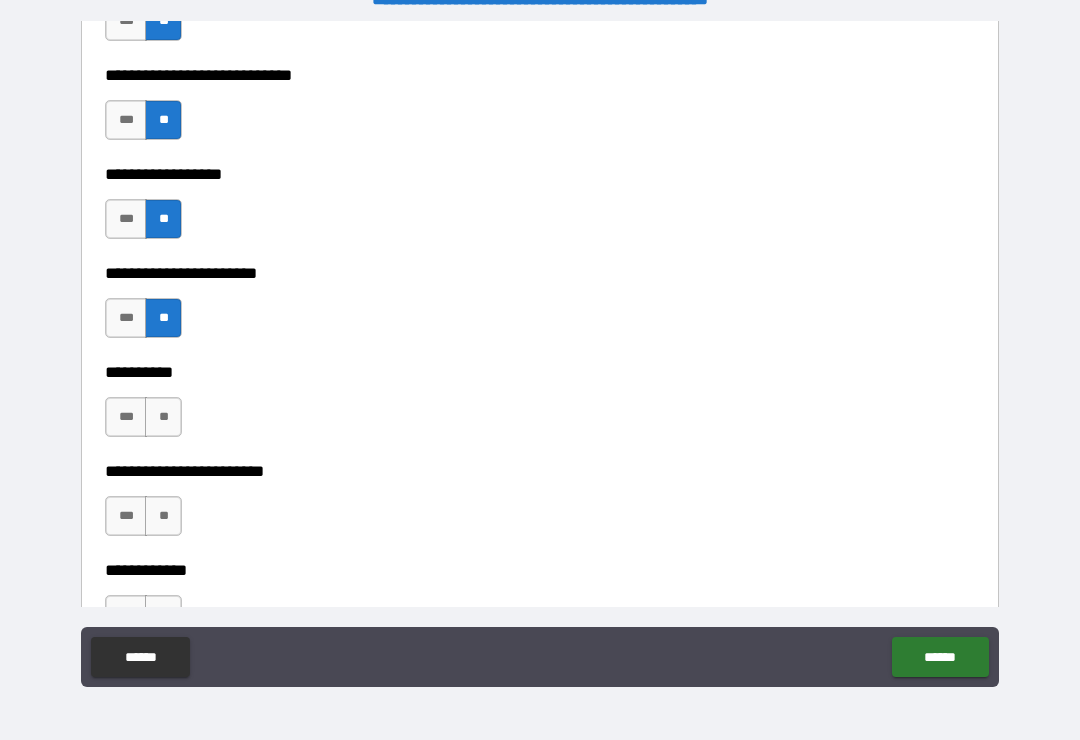 click on "**" at bounding box center (163, 417) 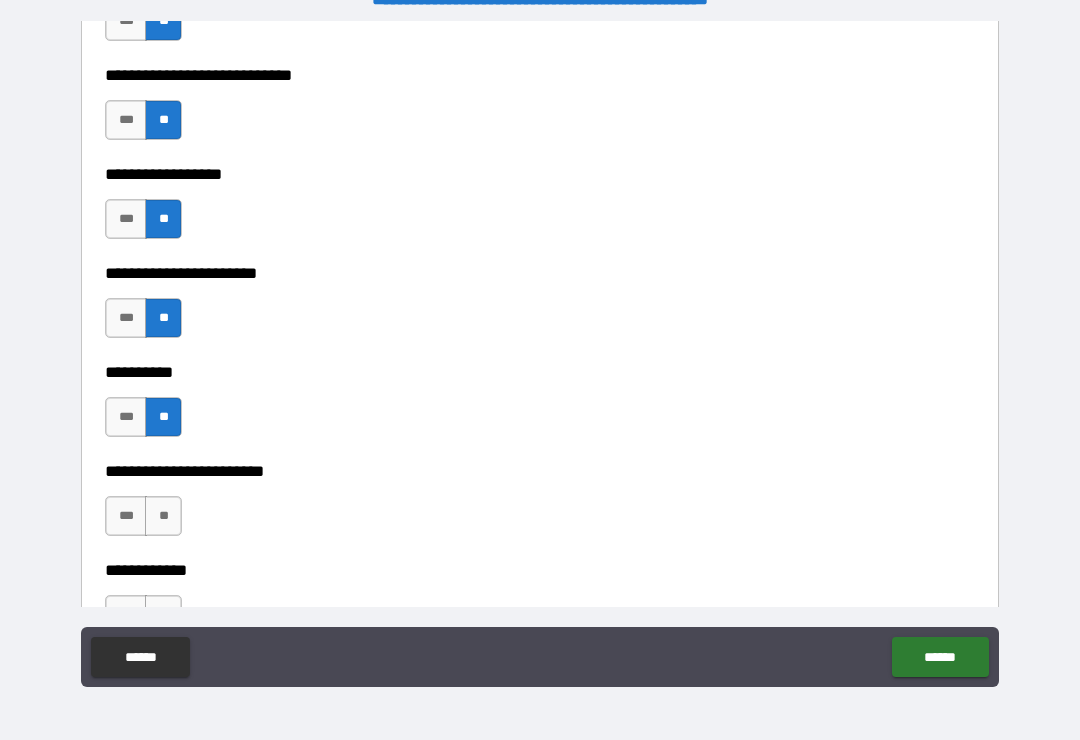 click on "**" at bounding box center [163, 516] 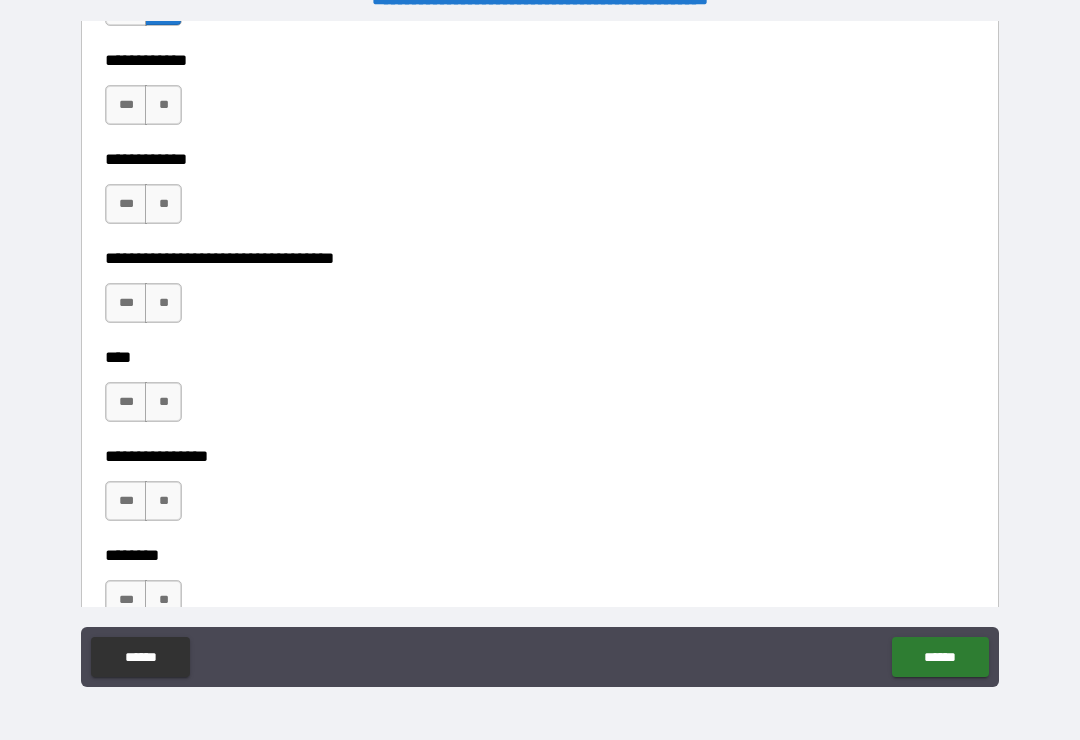 scroll, scrollTop: 5747, scrollLeft: 0, axis: vertical 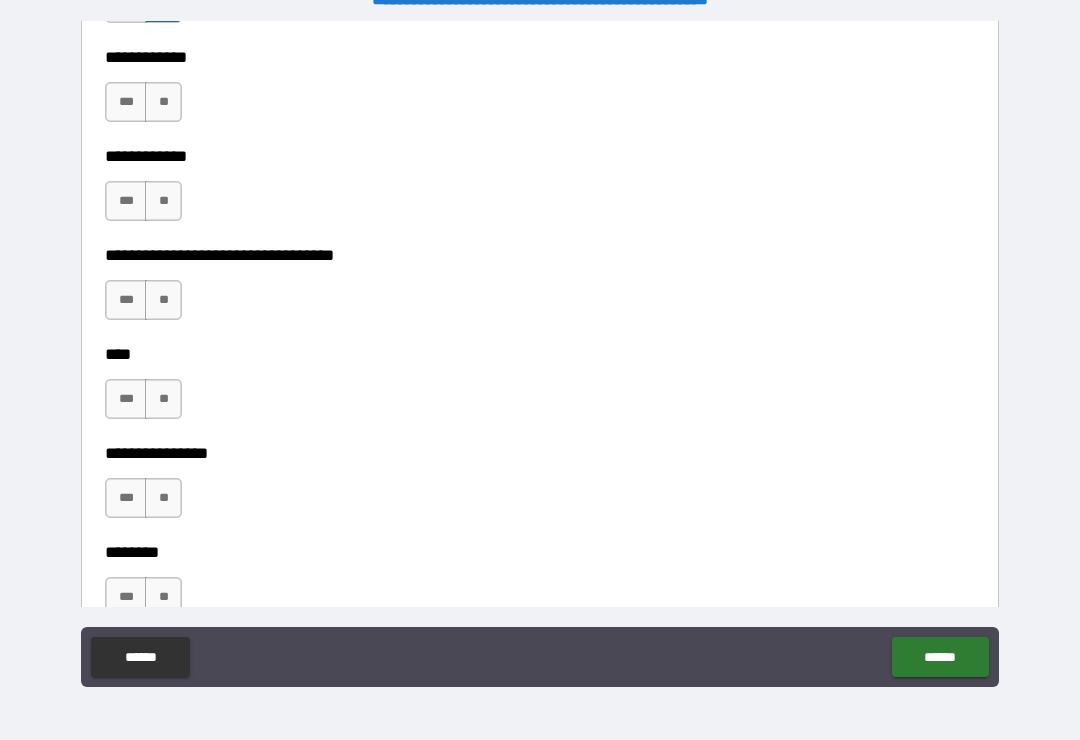 click on "**" at bounding box center (163, 102) 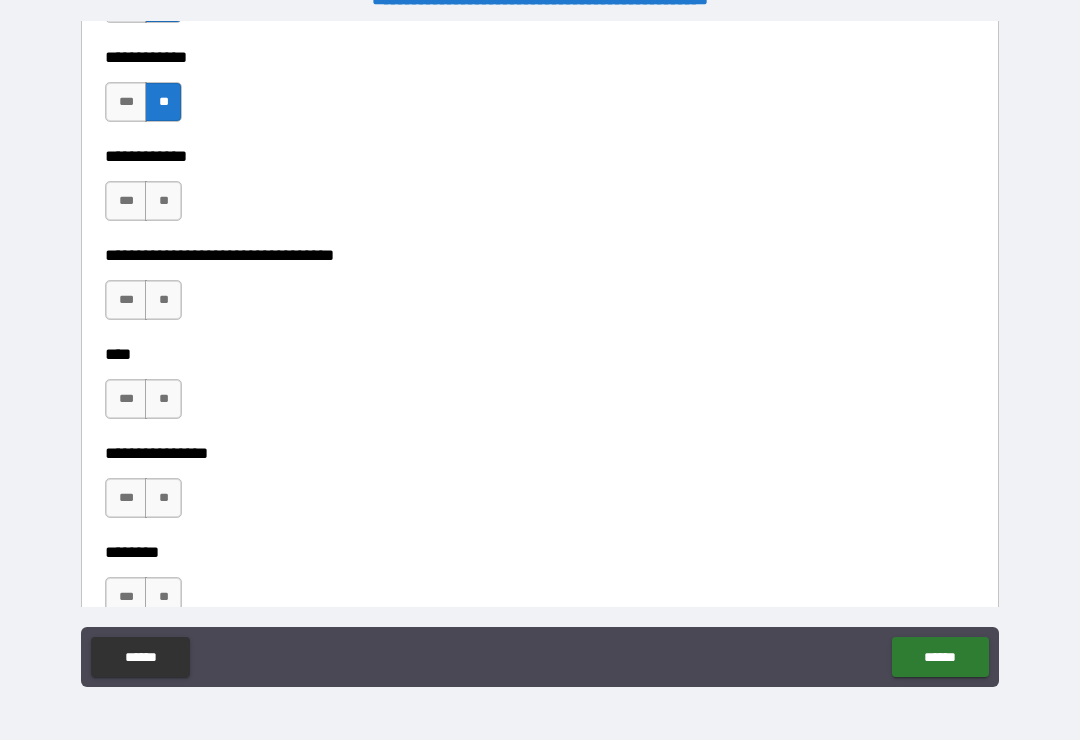 click on "**" at bounding box center (163, 201) 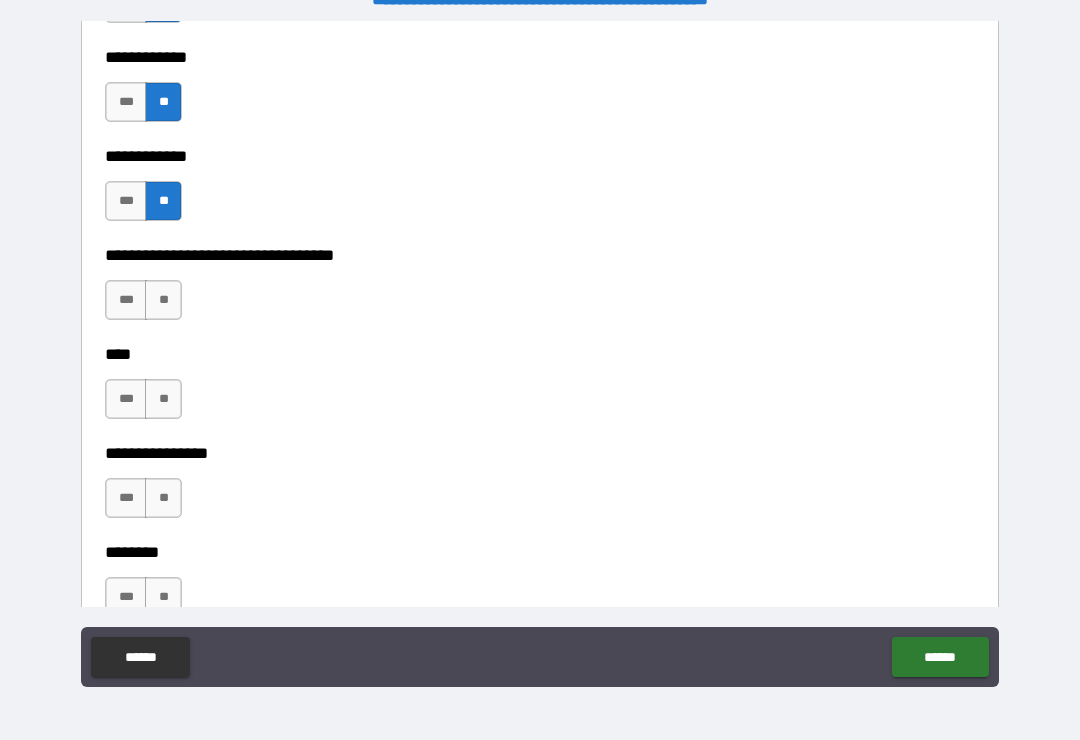 click on "**" at bounding box center [163, 300] 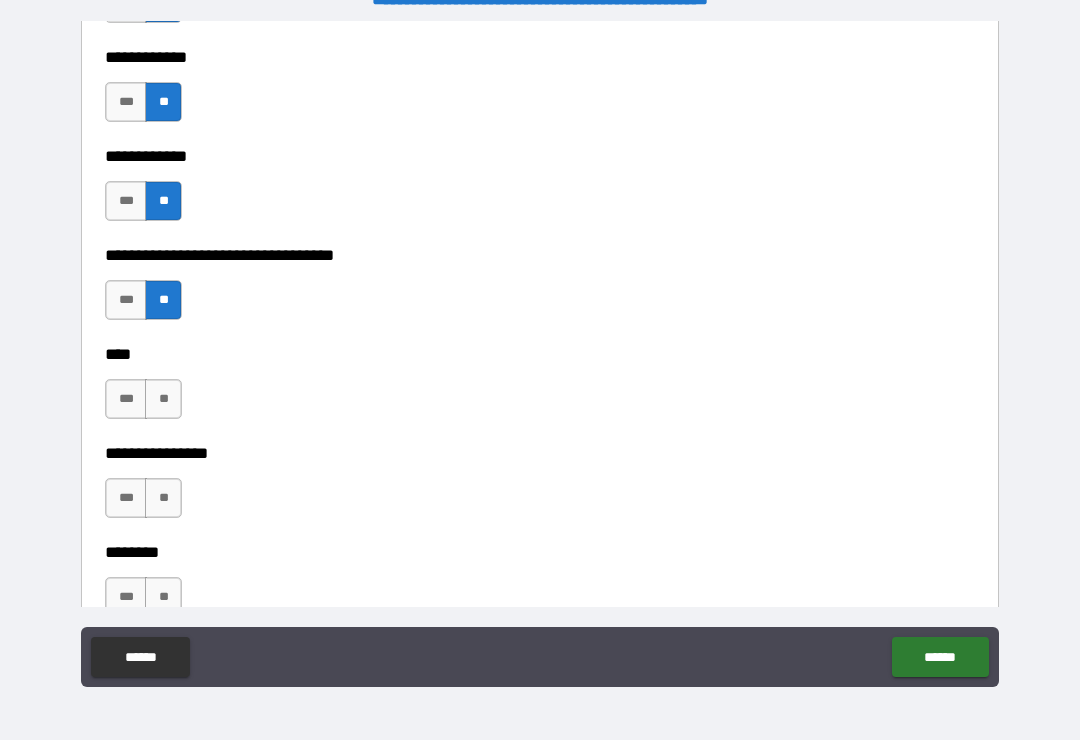click on "**" at bounding box center (163, 399) 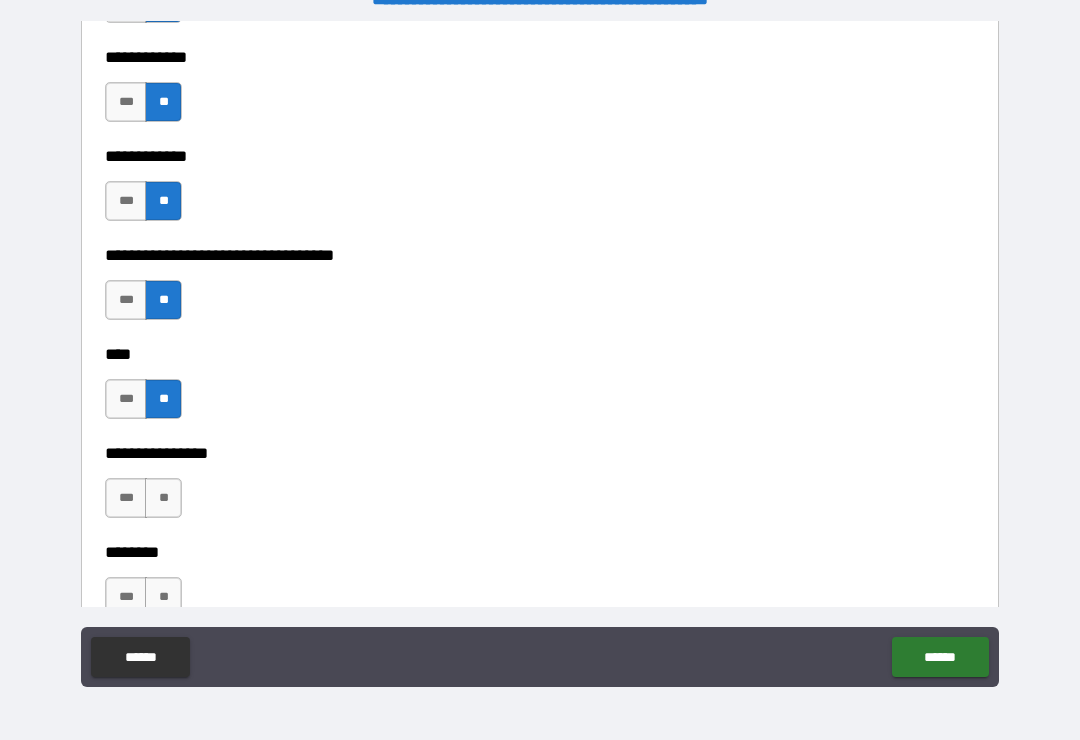 click on "**" at bounding box center (163, 498) 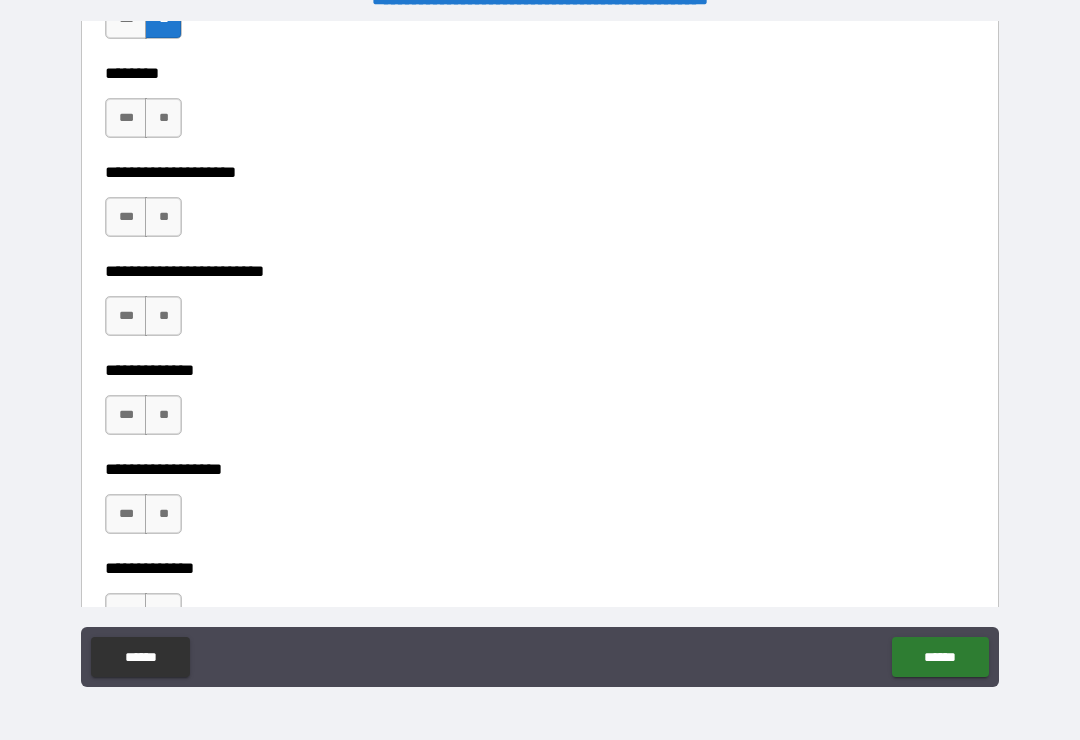 scroll, scrollTop: 6228, scrollLeft: 0, axis: vertical 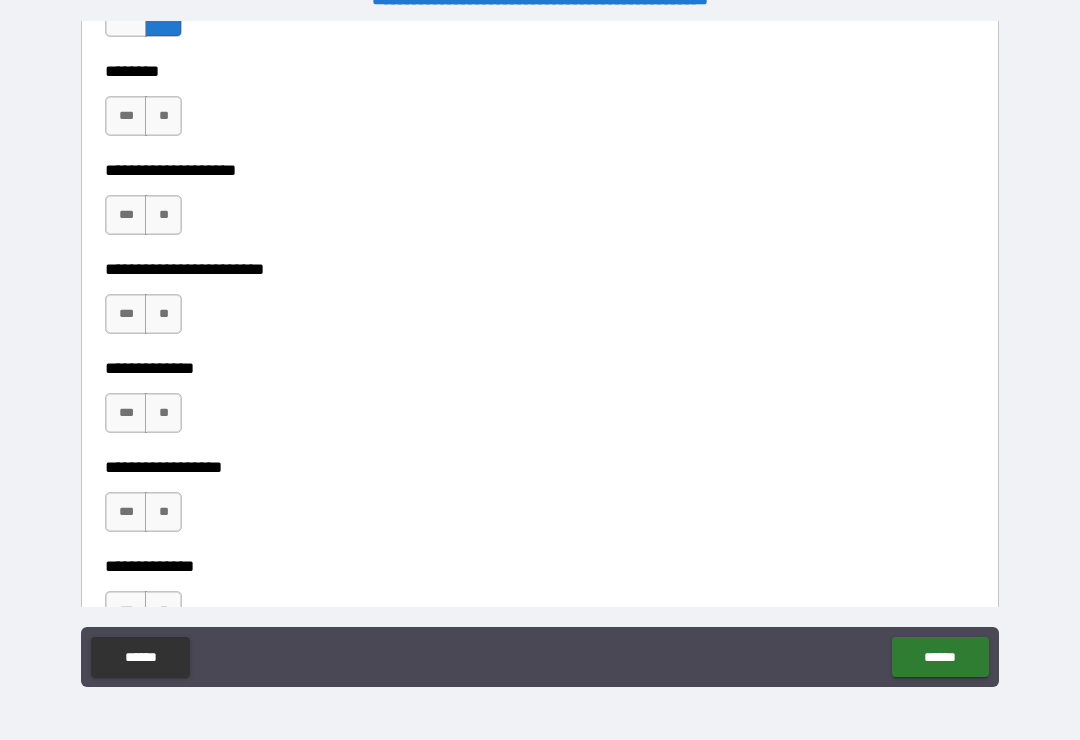 click on "**" at bounding box center [163, 116] 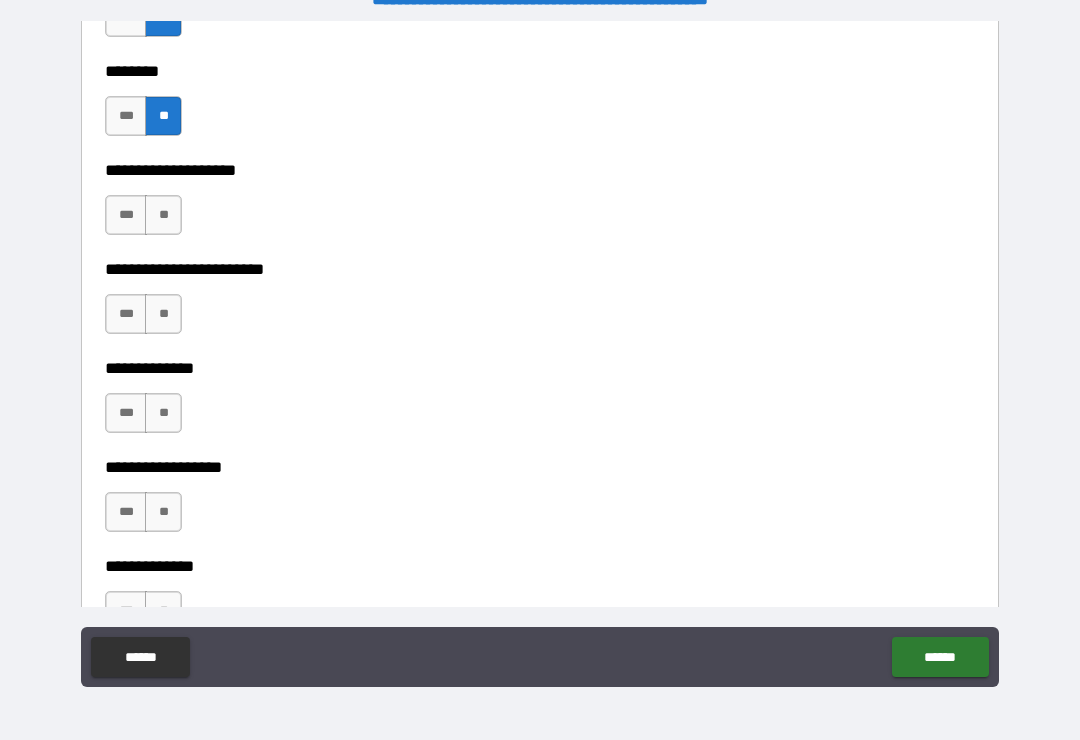 click on "**" at bounding box center (163, 215) 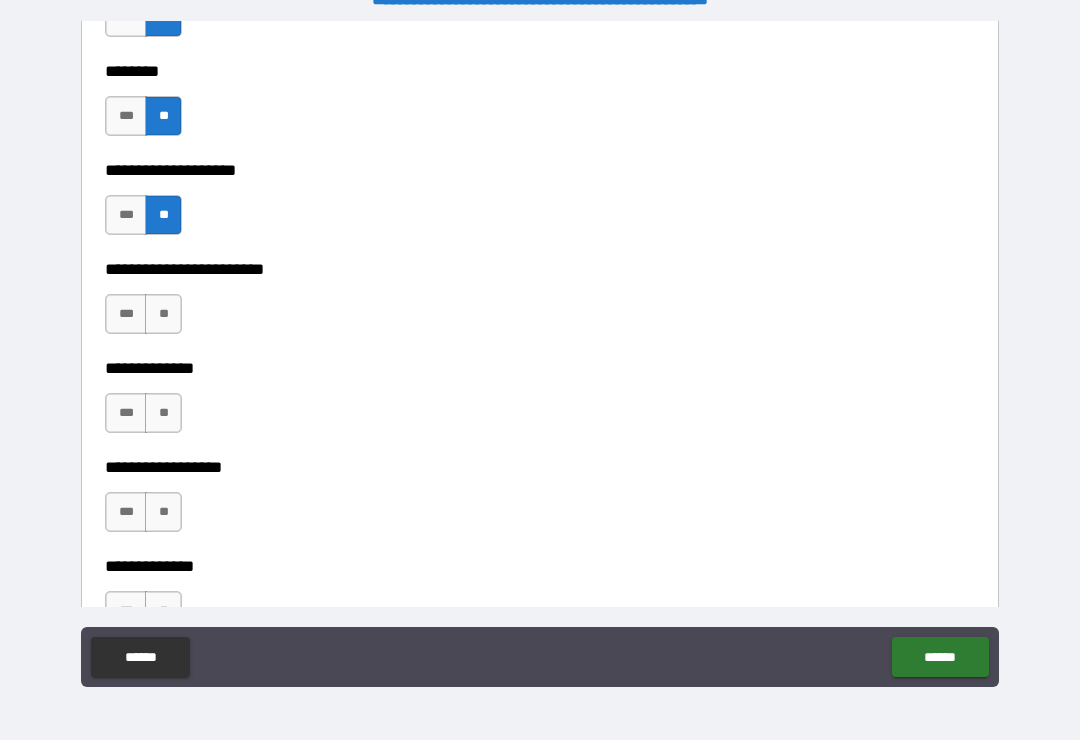 click on "**" at bounding box center (163, 314) 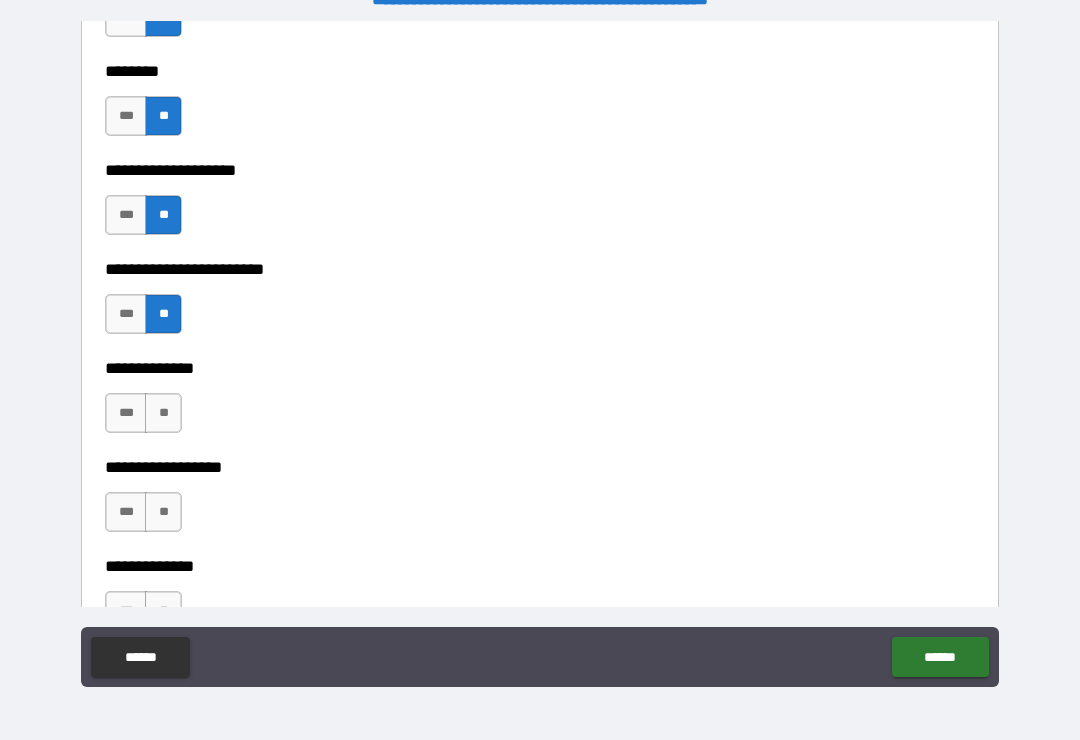 click on "**" at bounding box center (163, 413) 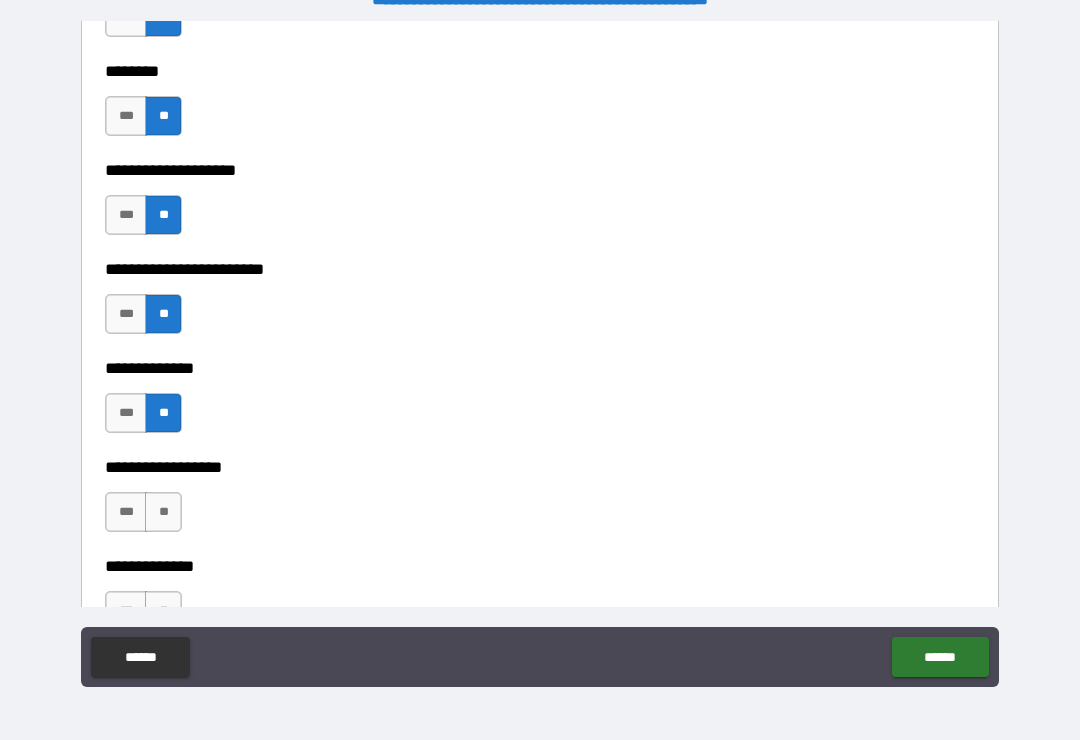 click on "**" at bounding box center [163, 512] 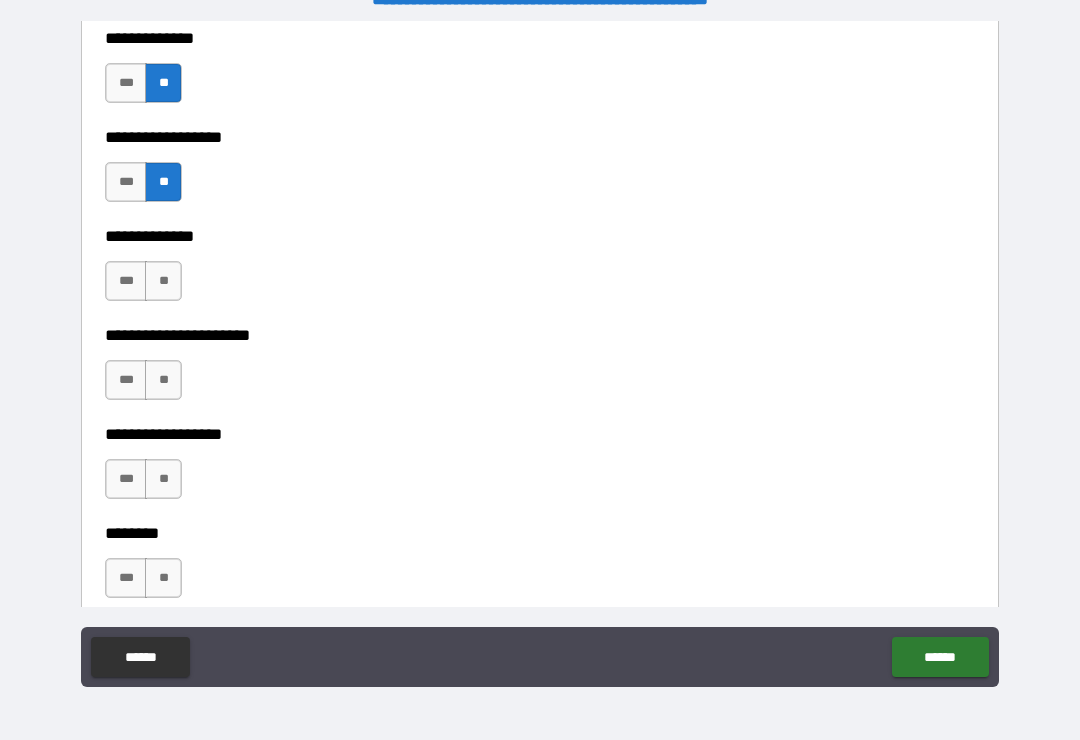 scroll, scrollTop: 6559, scrollLeft: 0, axis: vertical 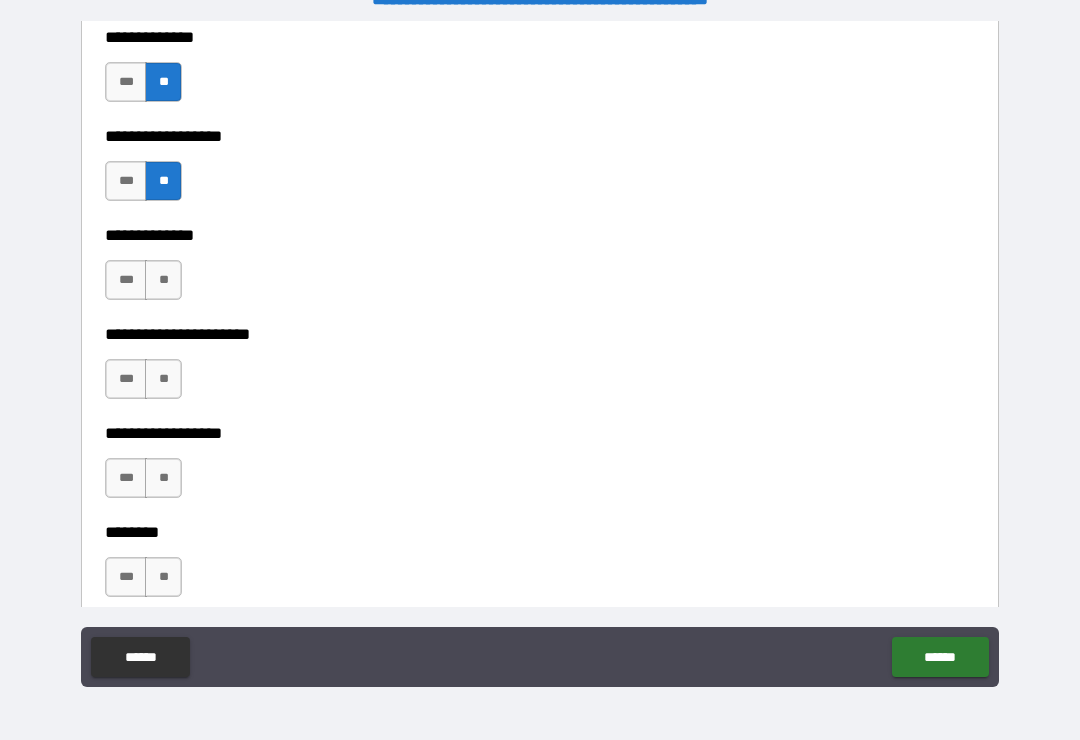click on "**" at bounding box center [163, 280] 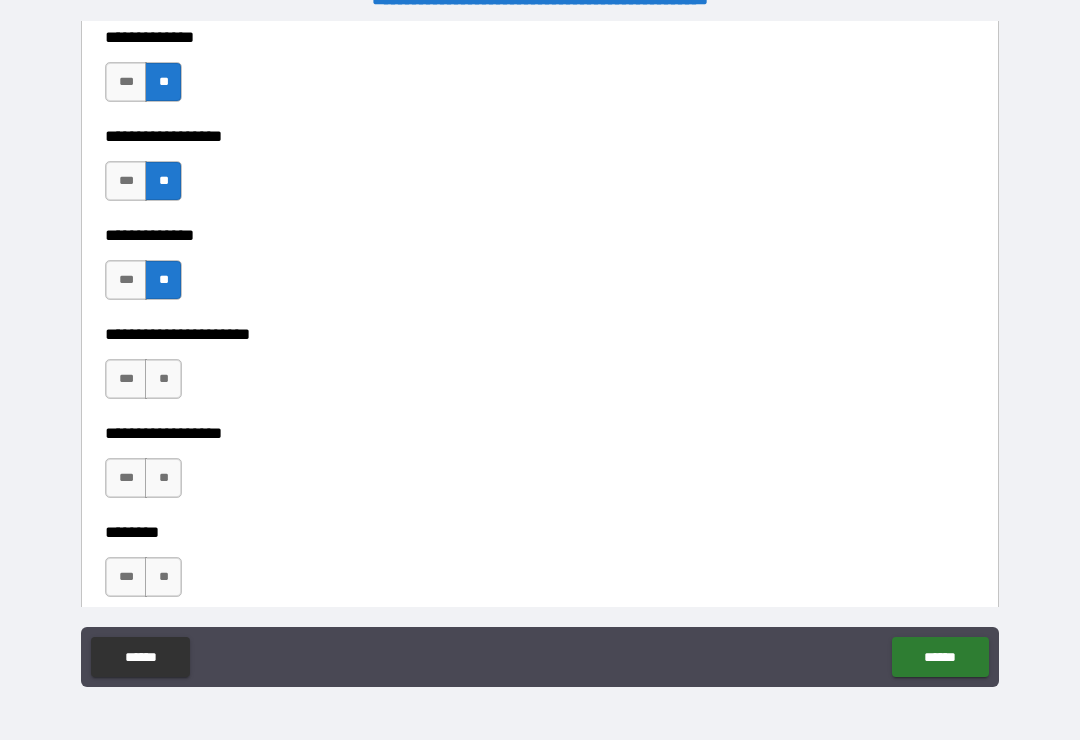 click on "**" at bounding box center [163, 379] 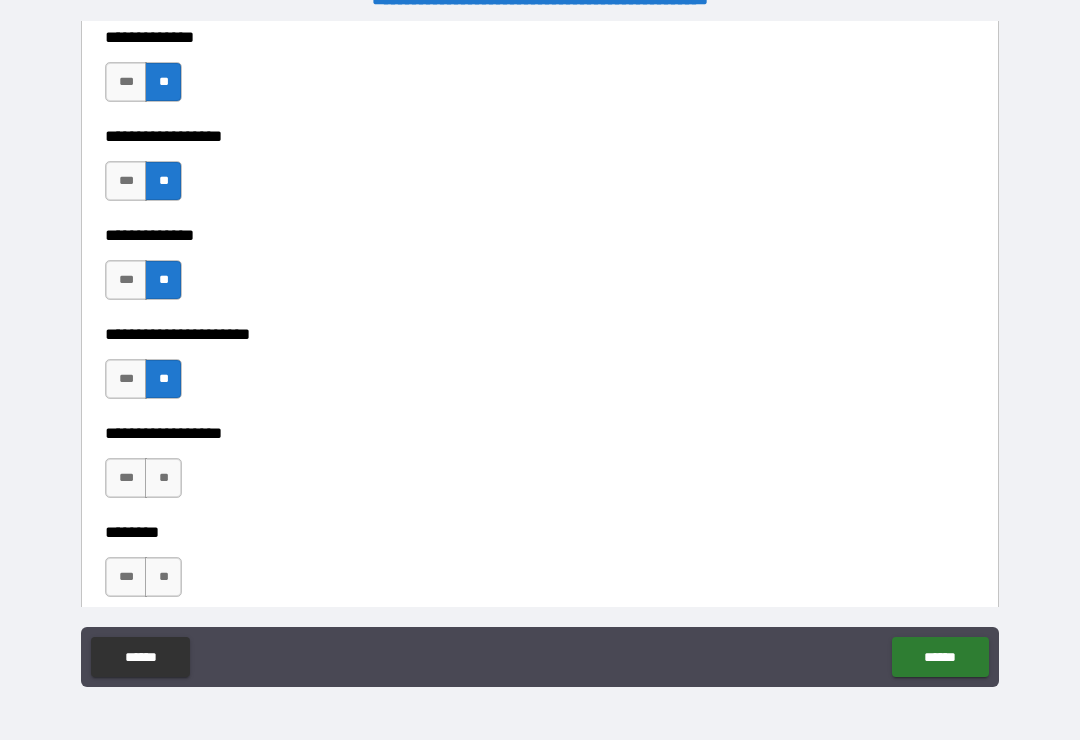 click on "**" at bounding box center [163, 478] 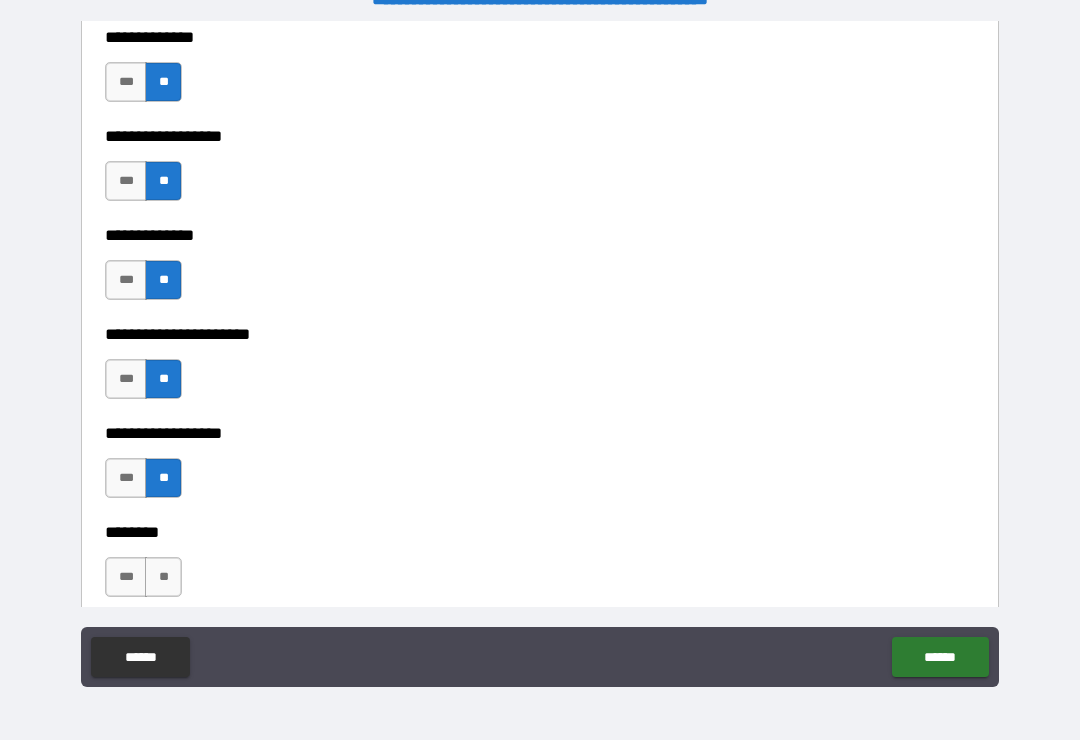 click on "**" at bounding box center (163, 577) 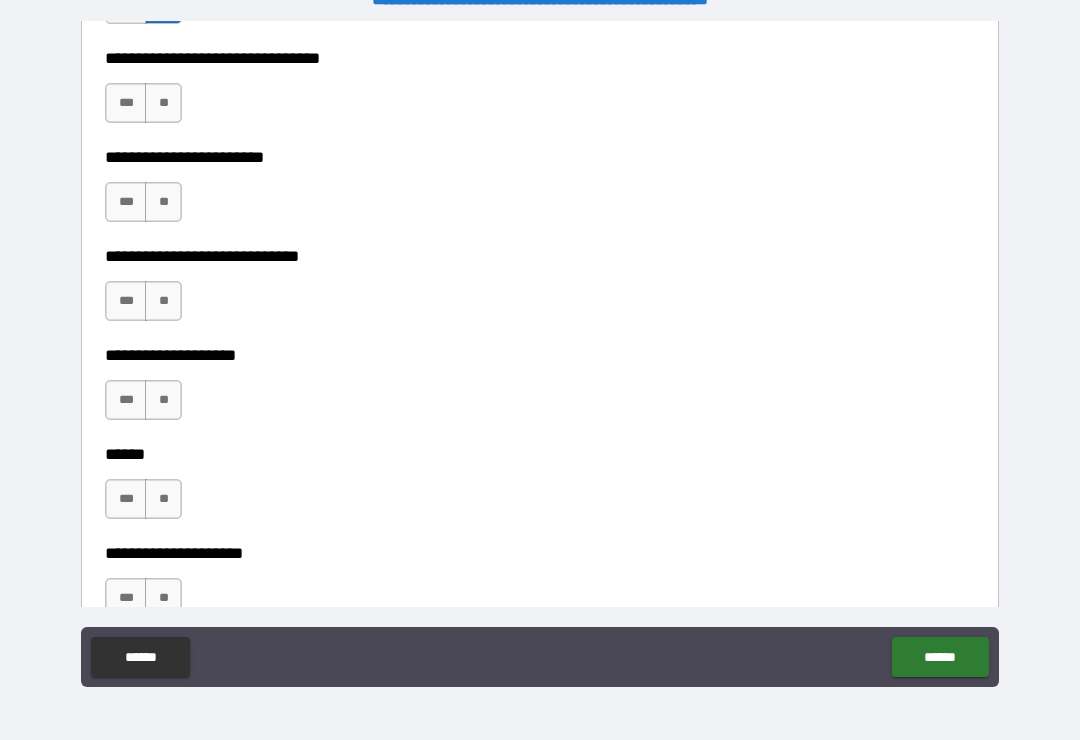 scroll, scrollTop: 7133, scrollLeft: 0, axis: vertical 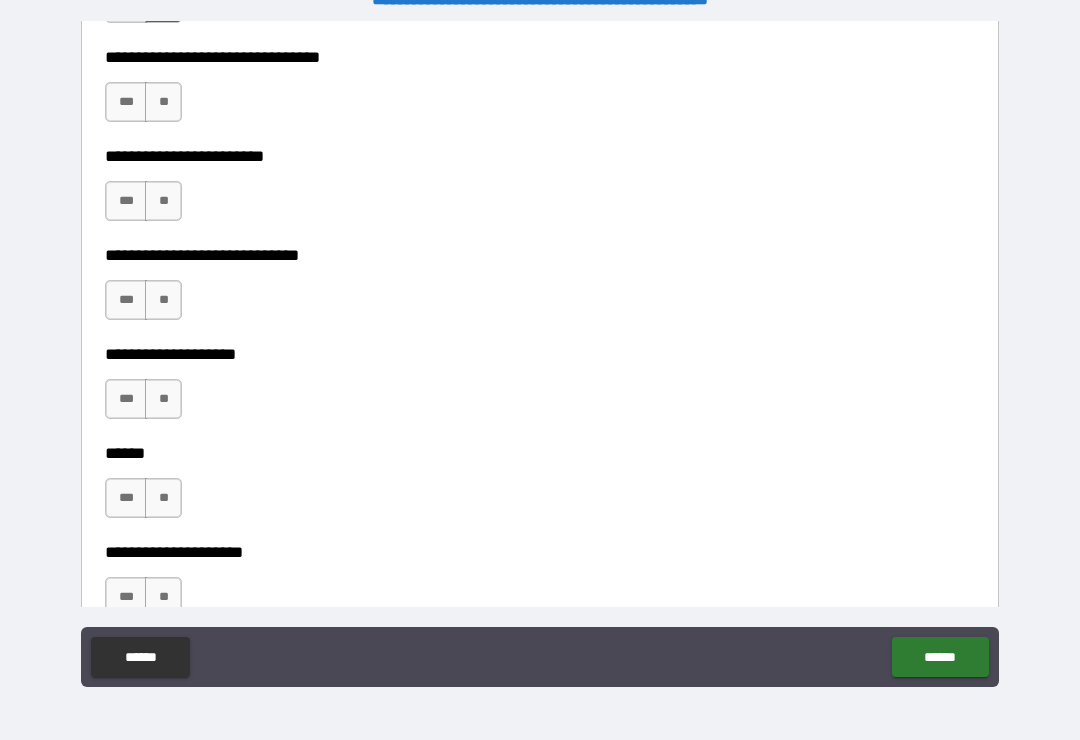 click on "**" at bounding box center [163, 102] 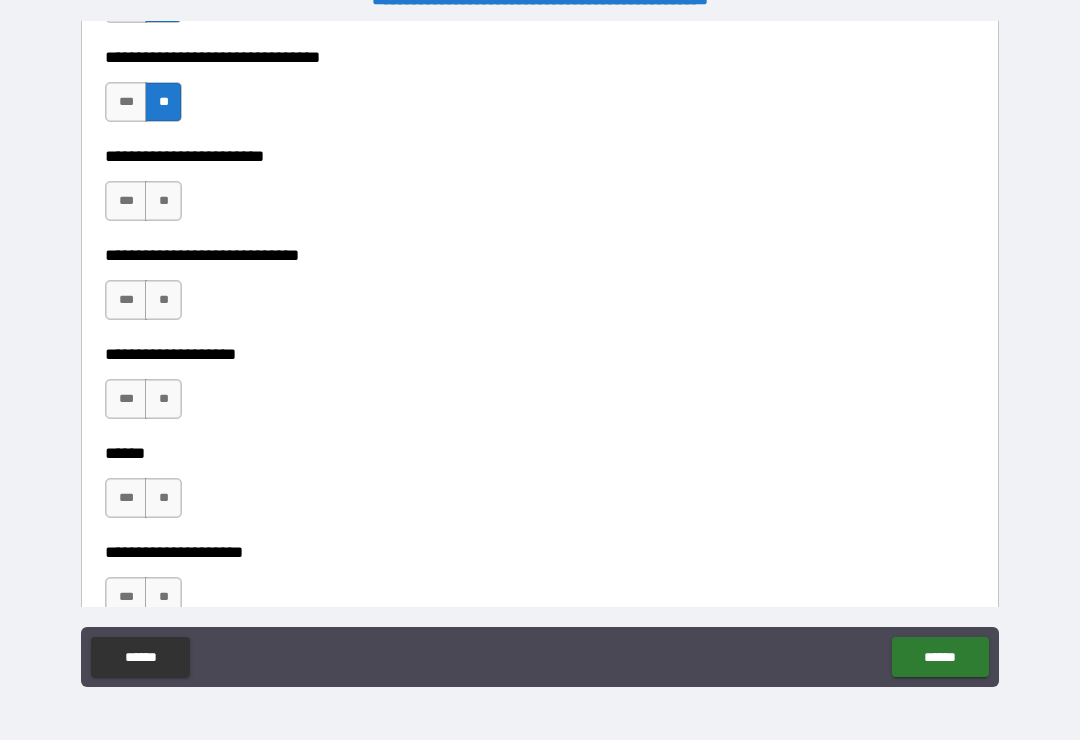 click on "**" at bounding box center (163, 201) 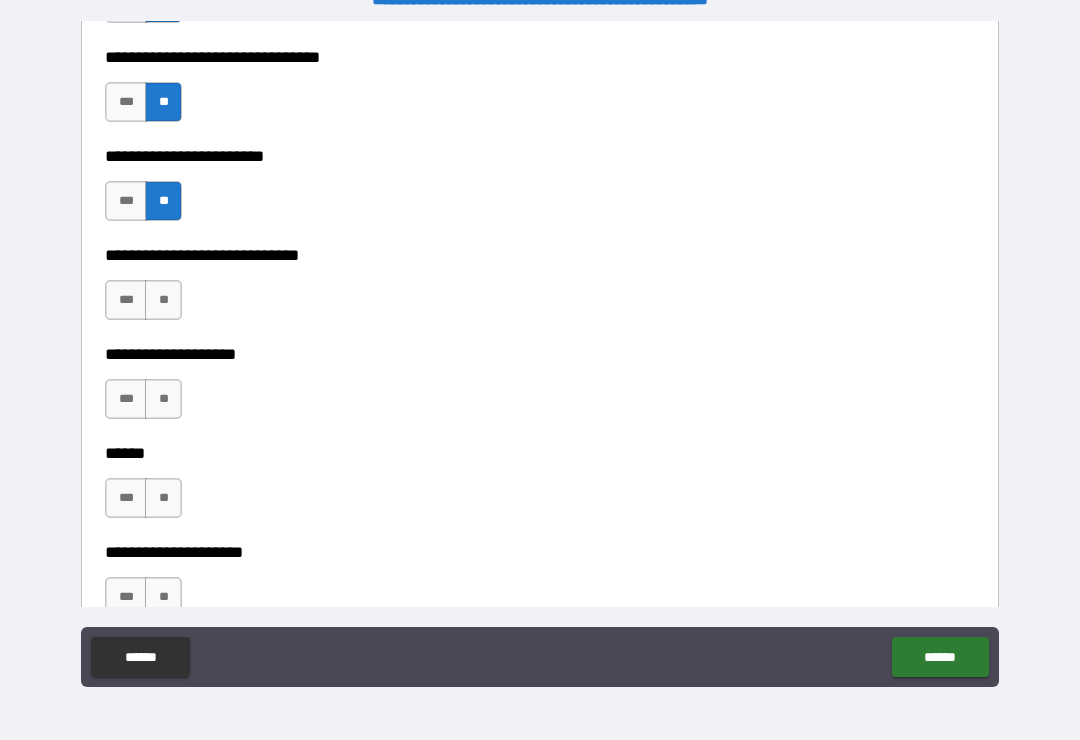 click on "**" at bounding box center [163, 300] 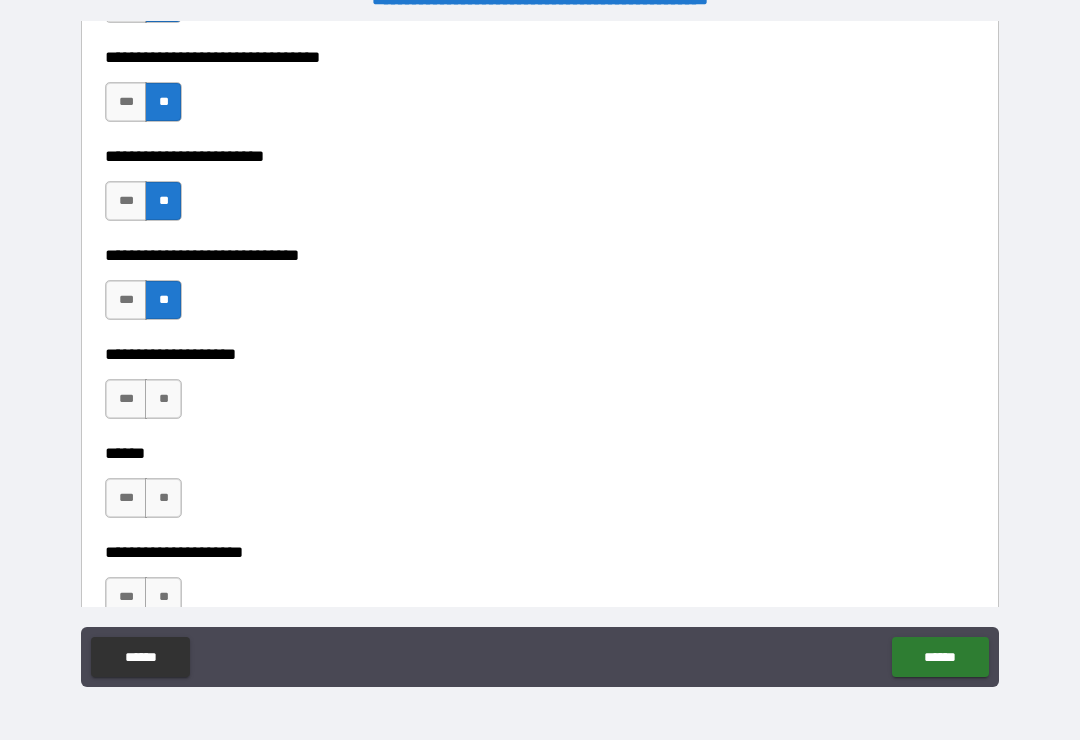 click on "**" at bounding box center [163, 399] 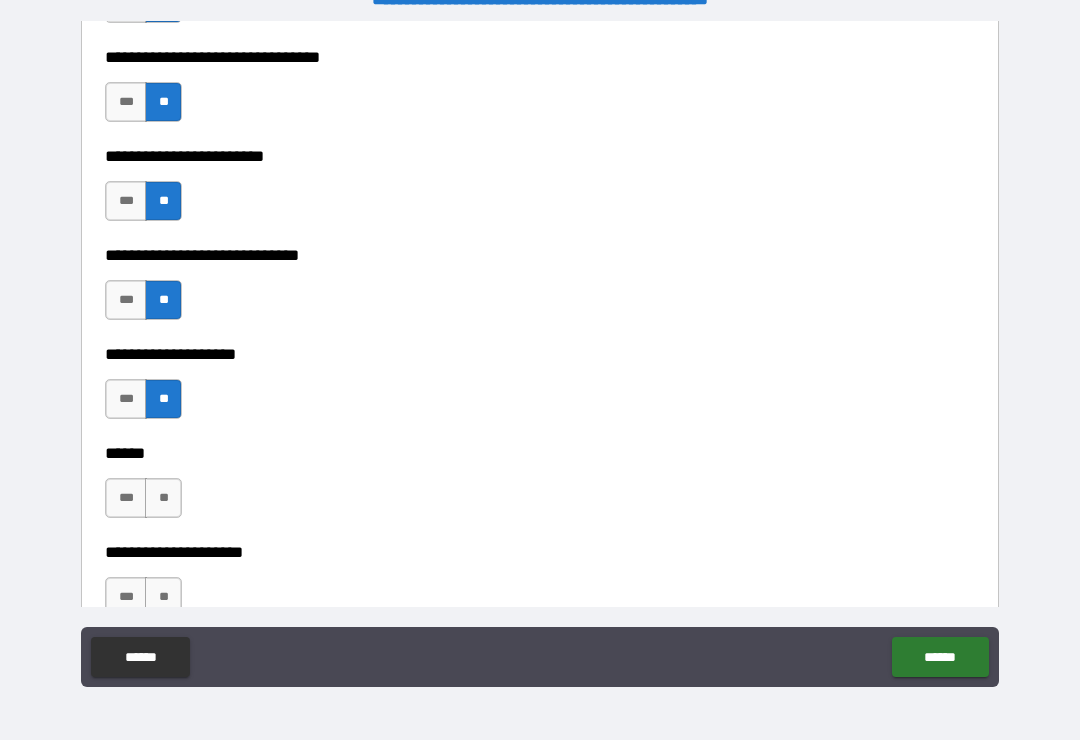 click on "**" at bounding box center (163, 498) 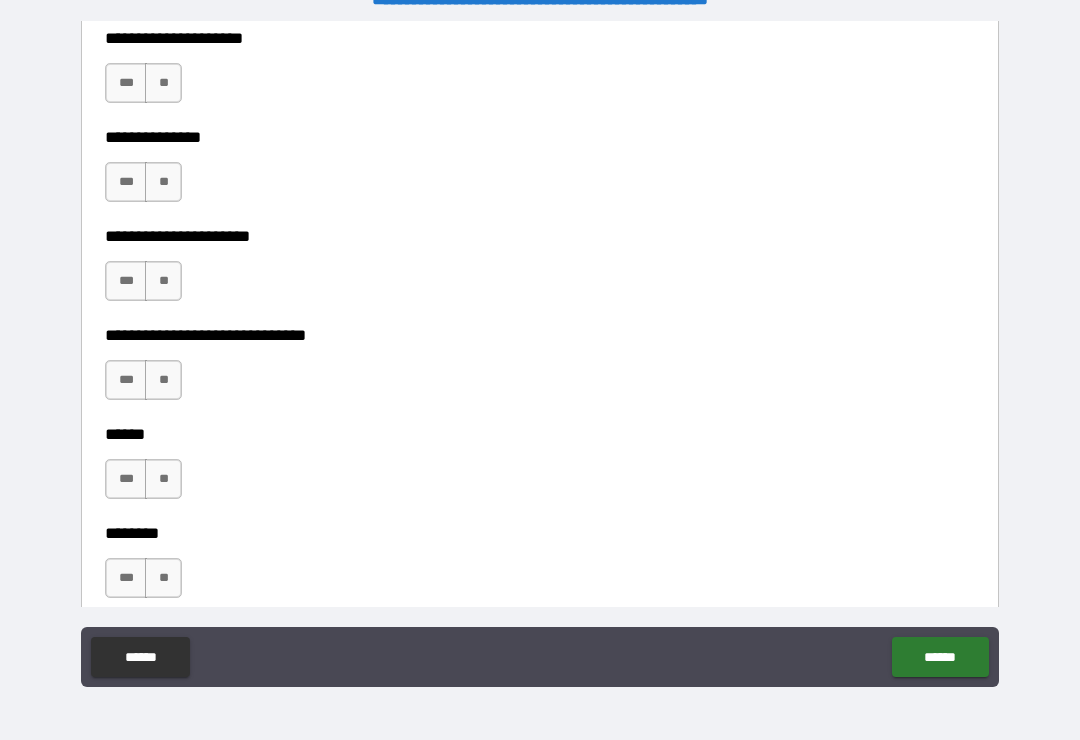 scroll, scrollTop: 7634, scrollLeft: 0, axis: vertical 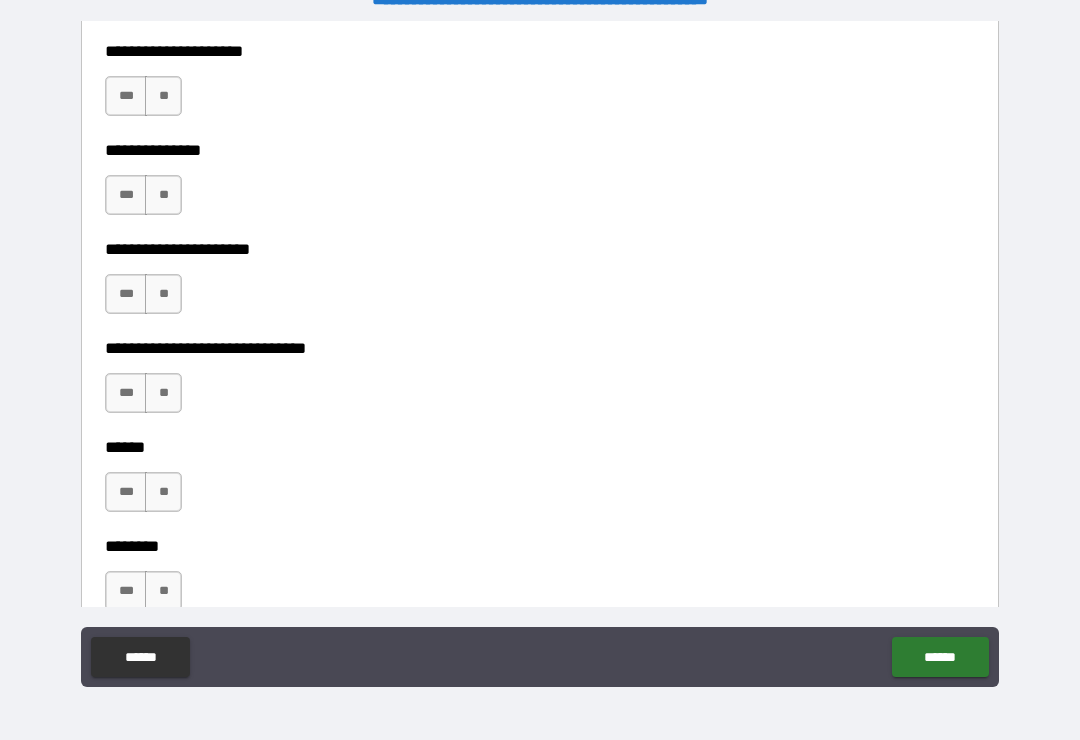 click on "**" at bounding box center (163, 96) 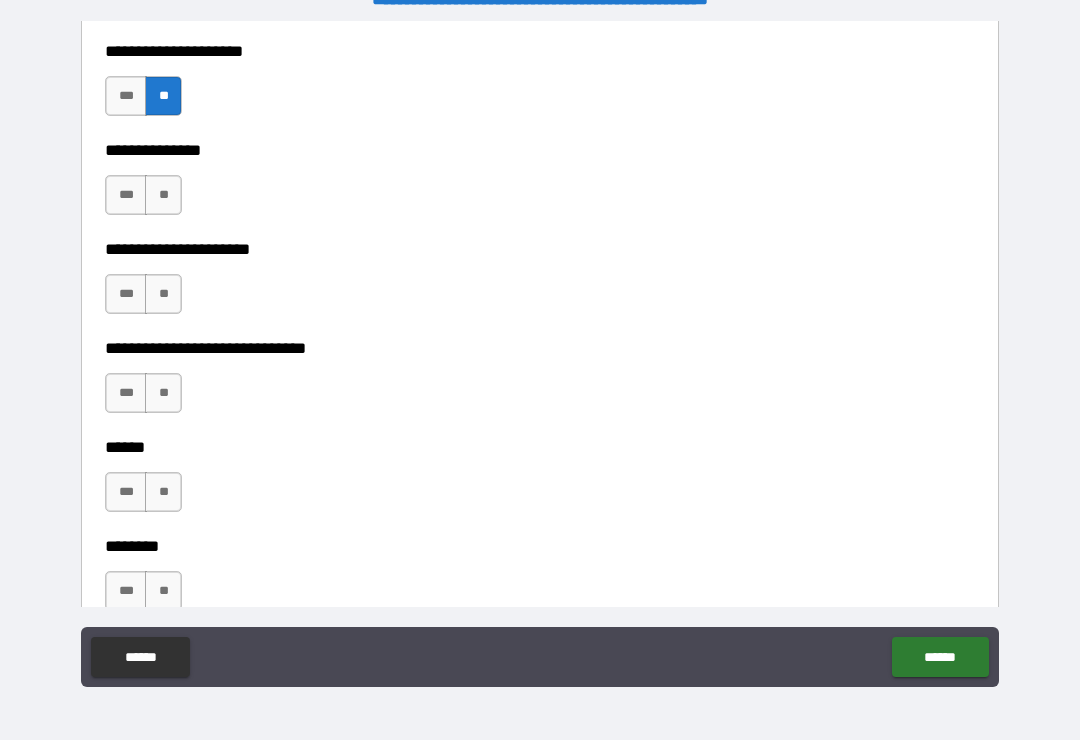 click on "**" at bounding box center (163, 195) 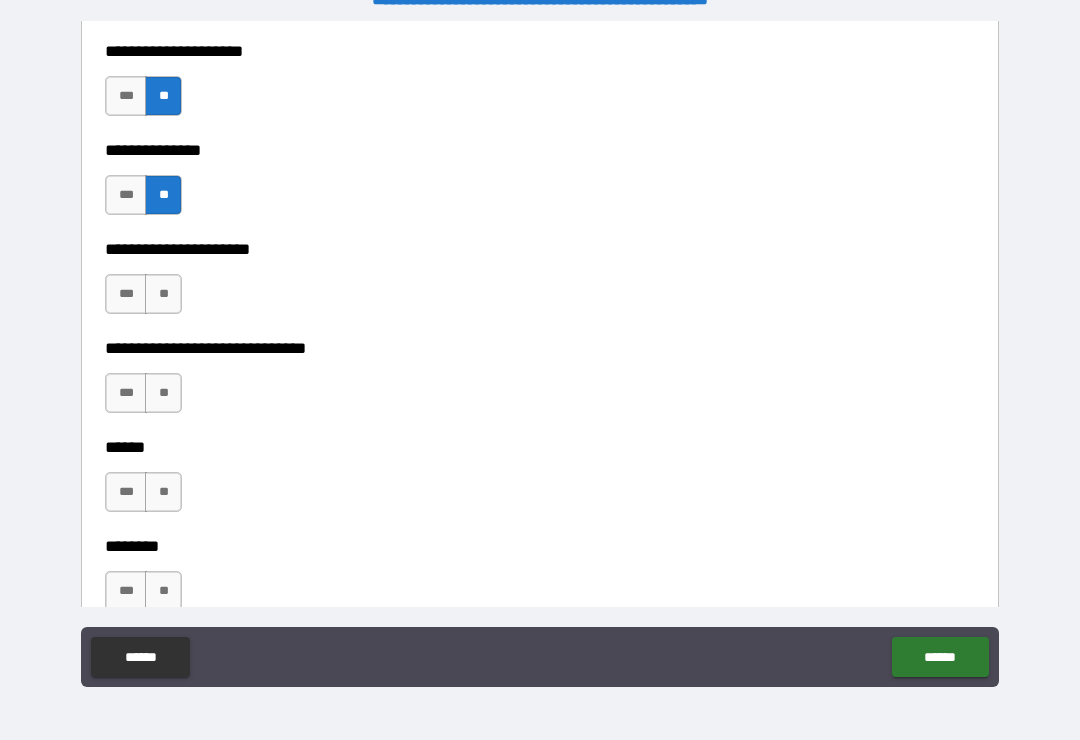 click on "**" at bounding box center [163, 294] 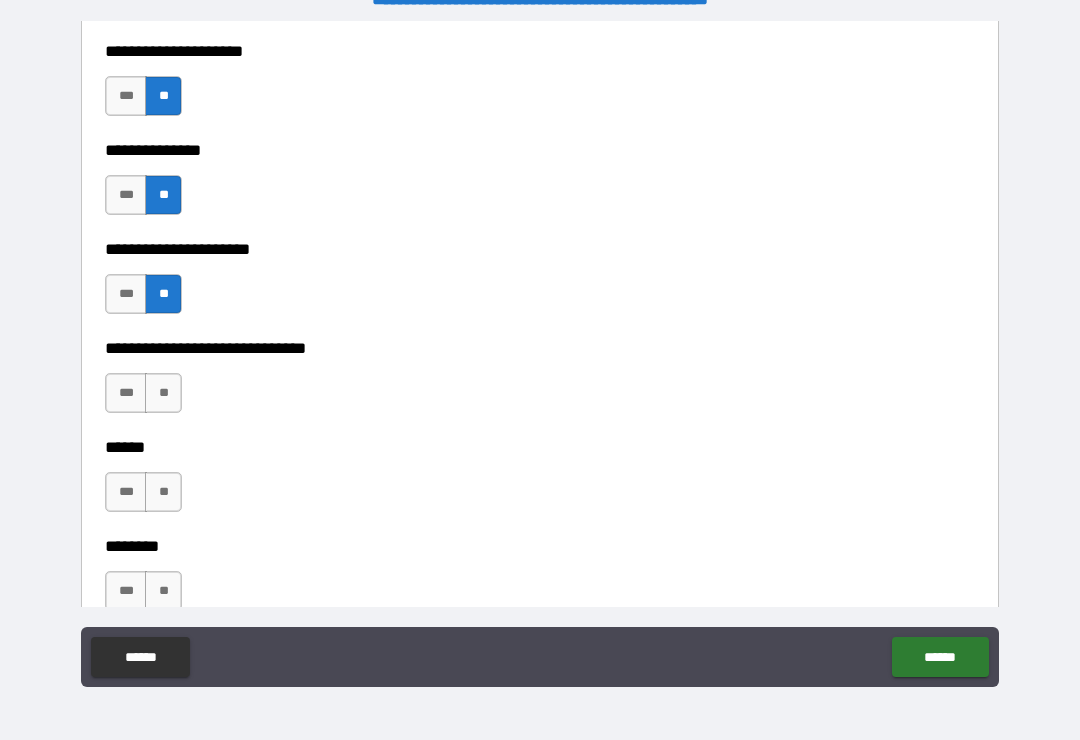 click on "**" at bounding box center (163, 393) 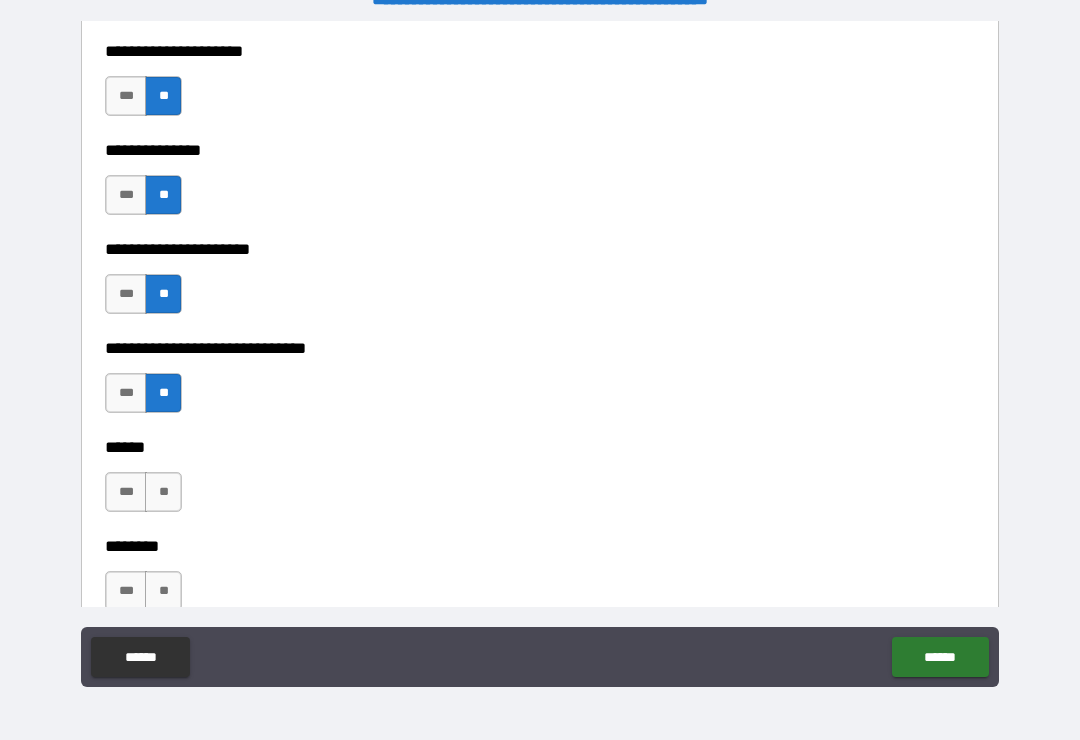 click on "**" at bounding box center (163, 492) 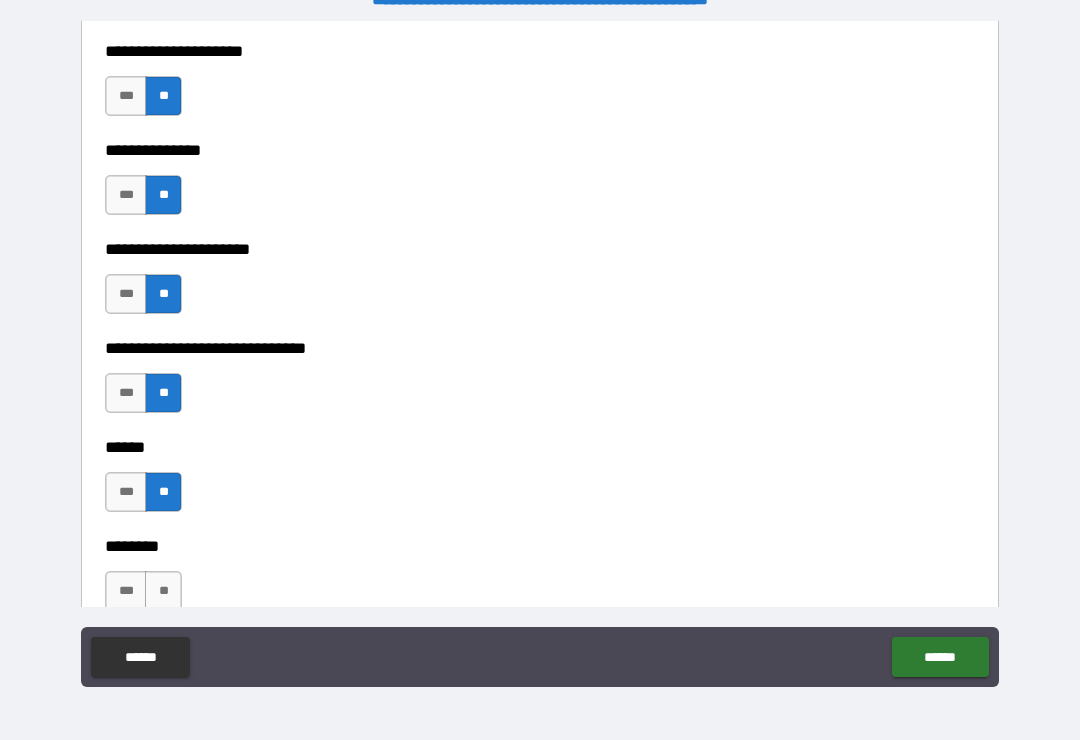 click on "**" at bounding box center (163, 591) 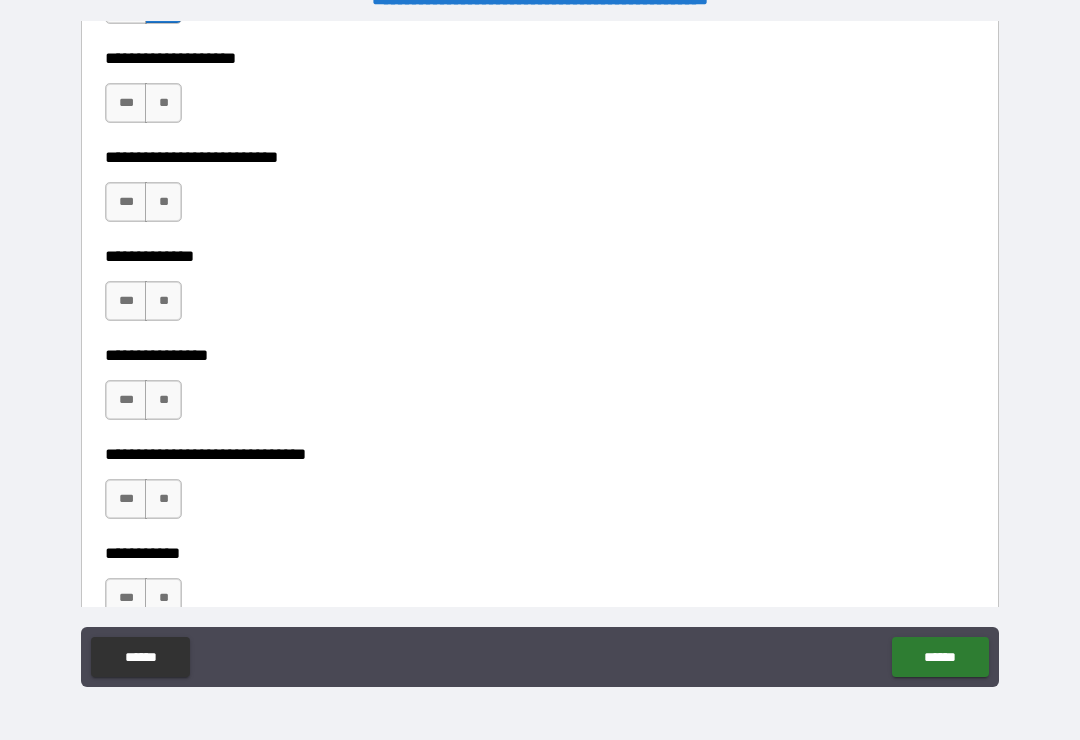 scroll, scrollTop: 8223, scrollLeft: 0, axis: vertical 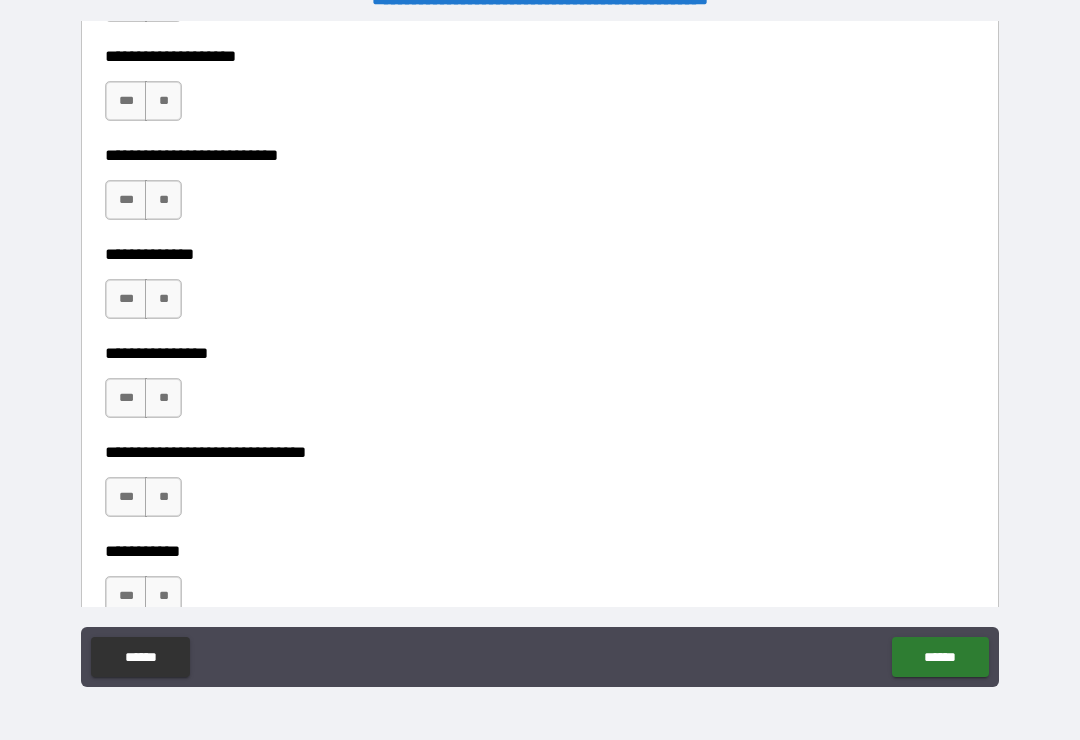 click on "**" at bounding box center (163, 101) 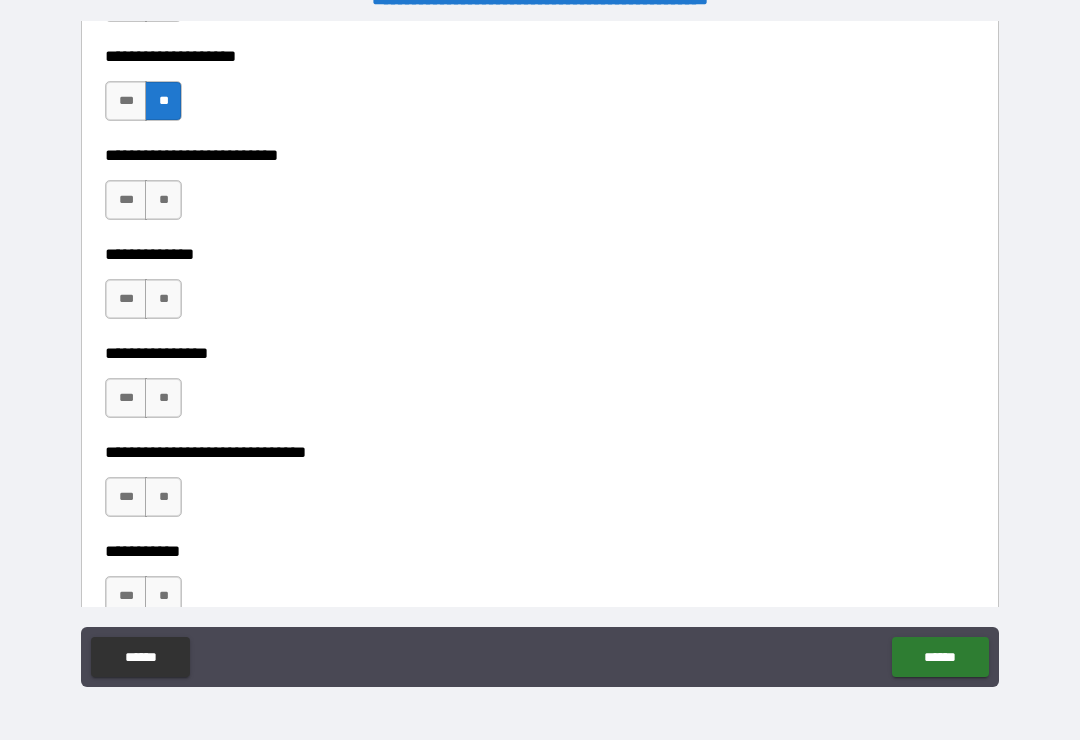 click on "**" at bounding box center (163, 200) 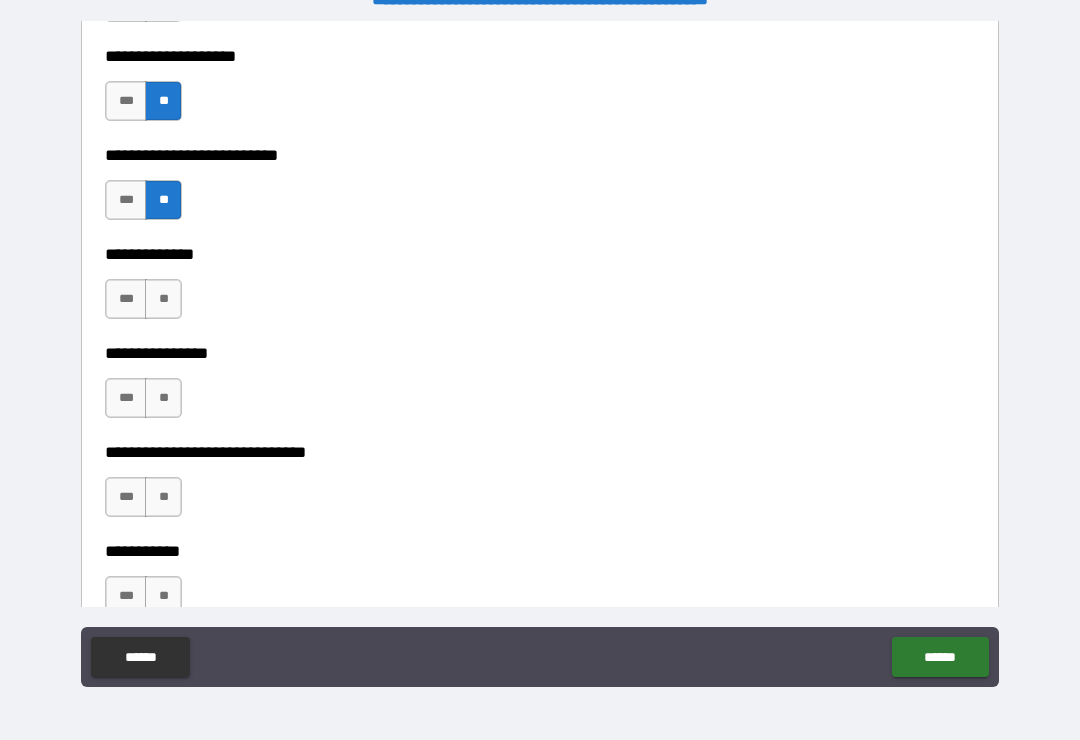click on "**" at bounding box center (163, 299) 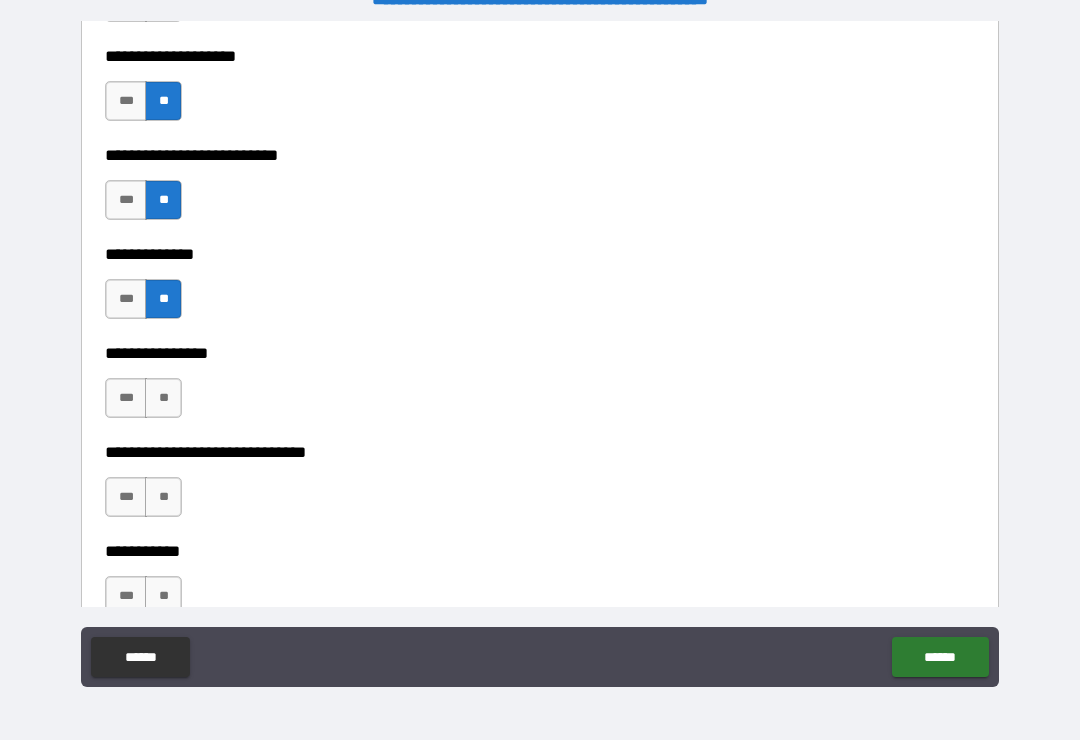 click on "**" at bounding box center [163, 398] 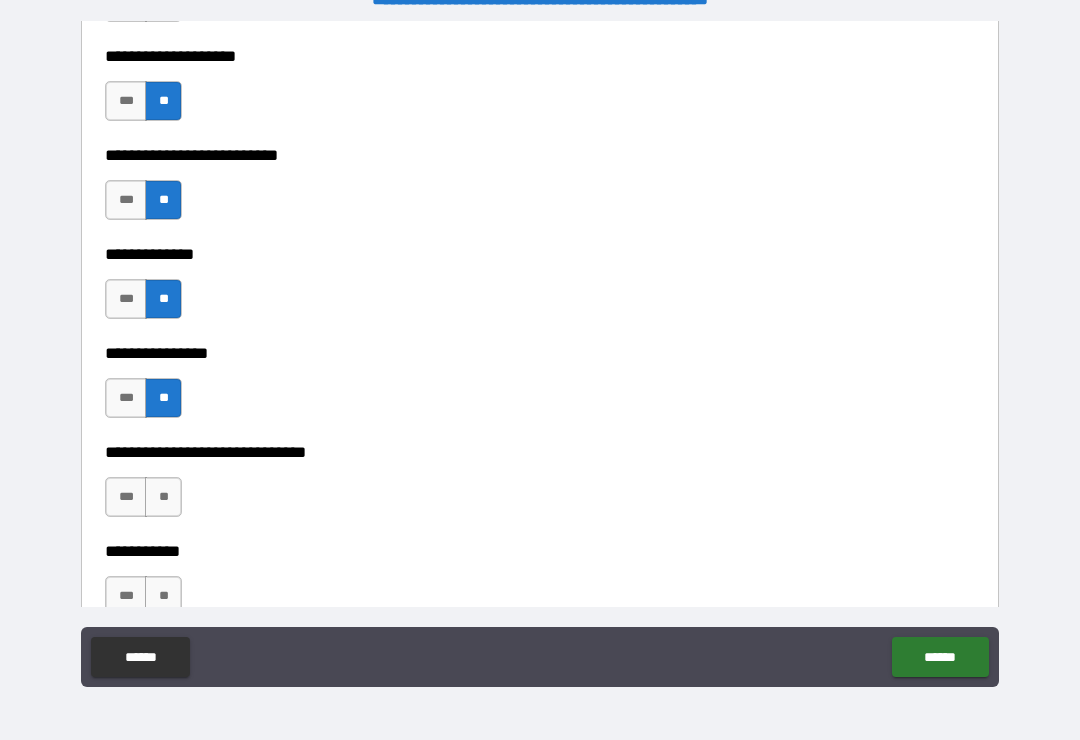 click on "**" at bounding box center (163, 497) 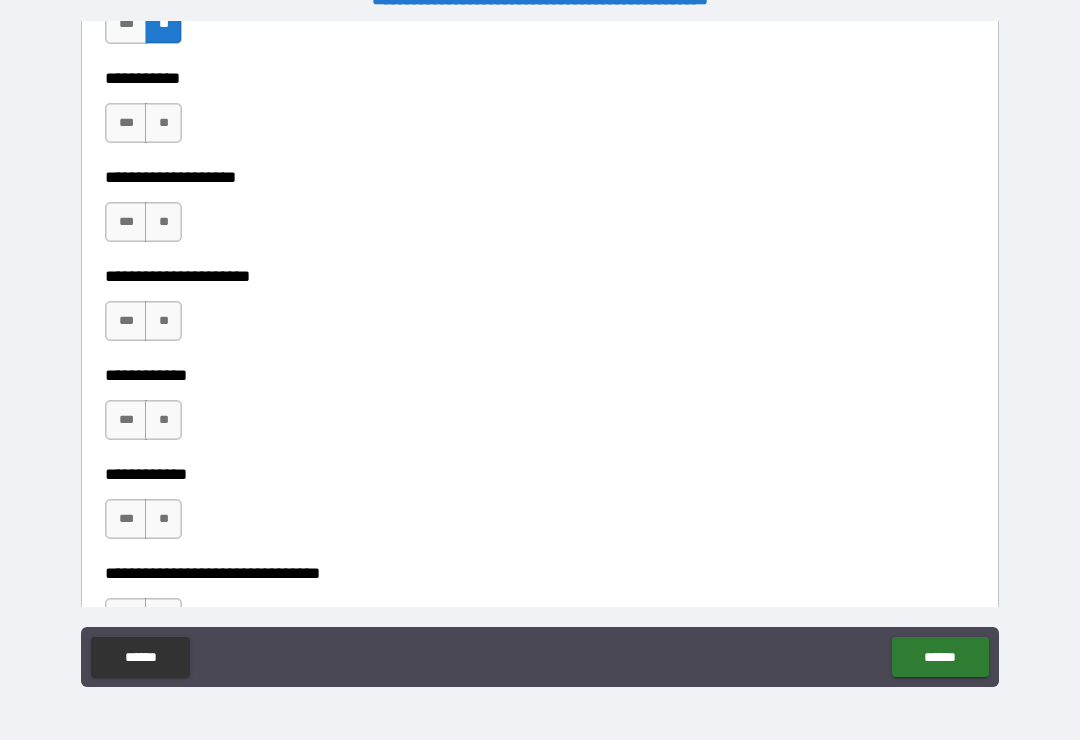 scroll, scrollTop: 8702, scrollLeft: 0, axis: vertical 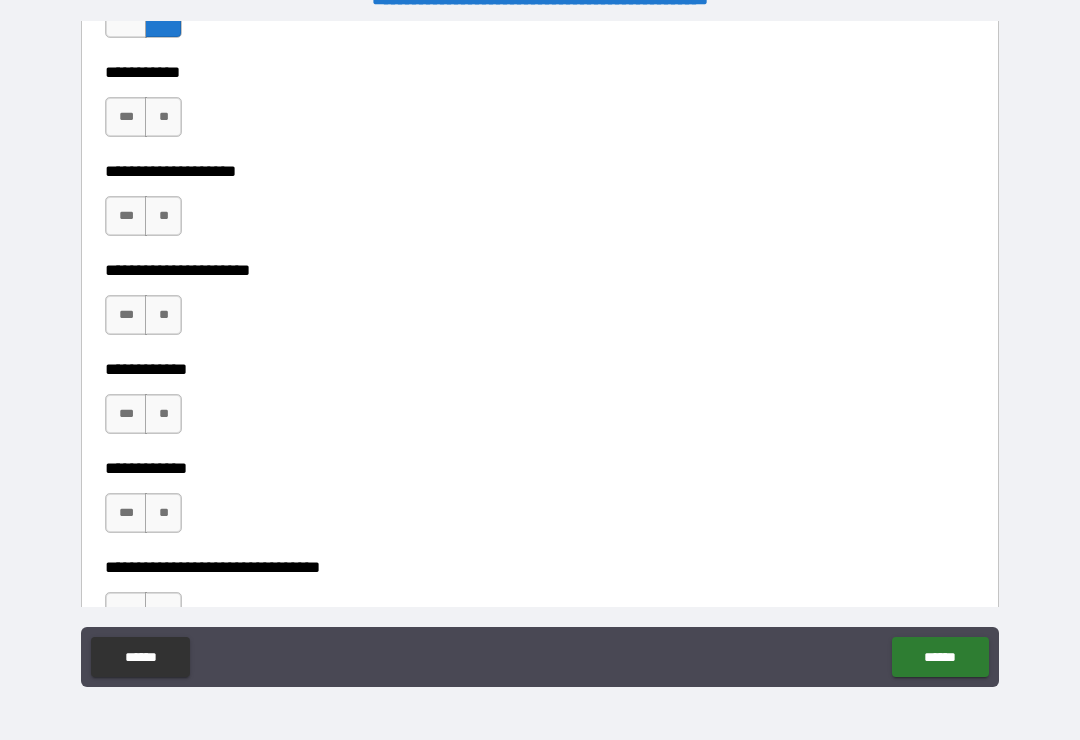click on "**" at bounding box center (163, 117) 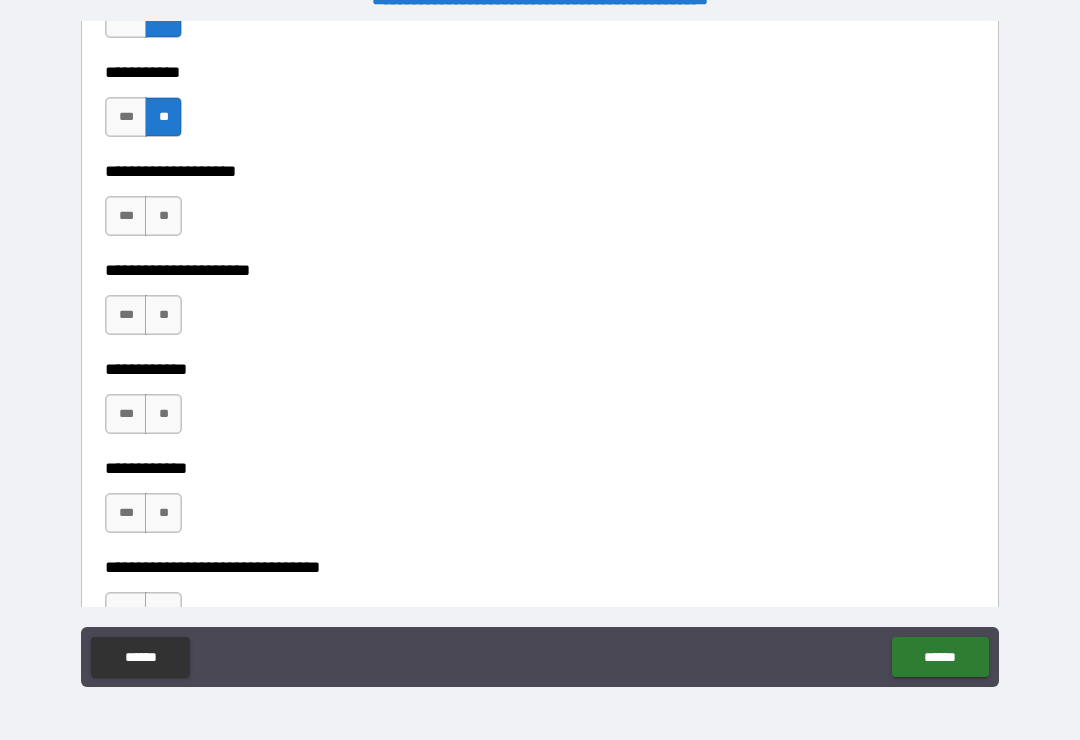 click on "**" at bounding box center (163, 216) 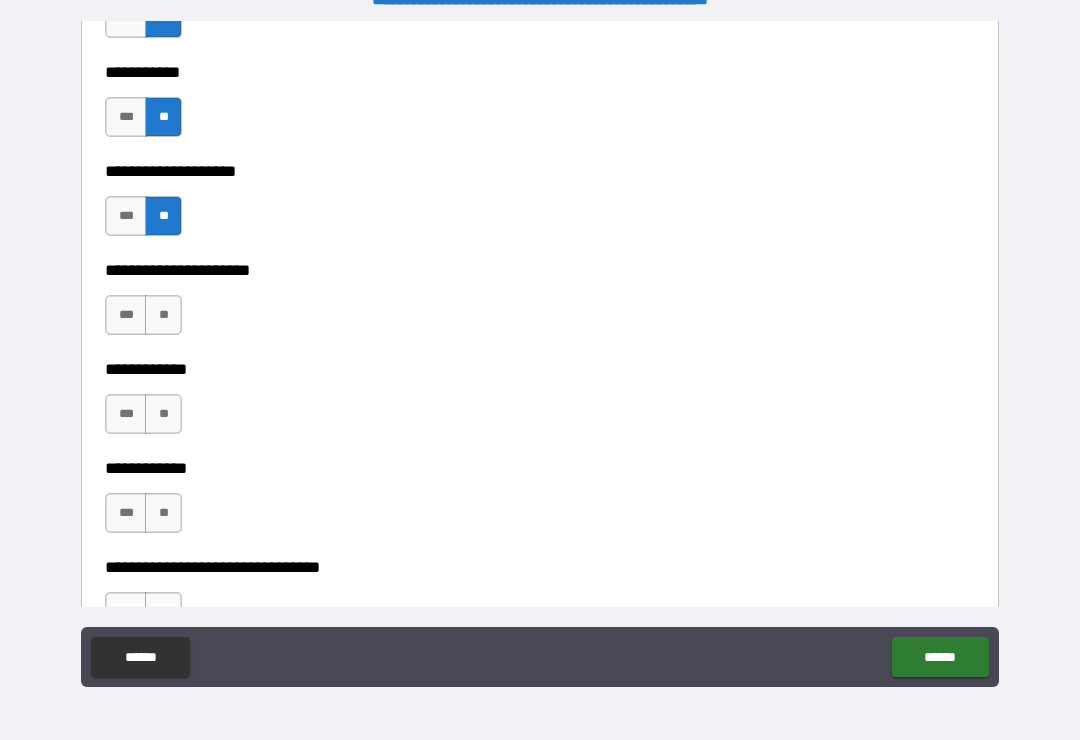 click on "**" at bounding box center [163, 315] 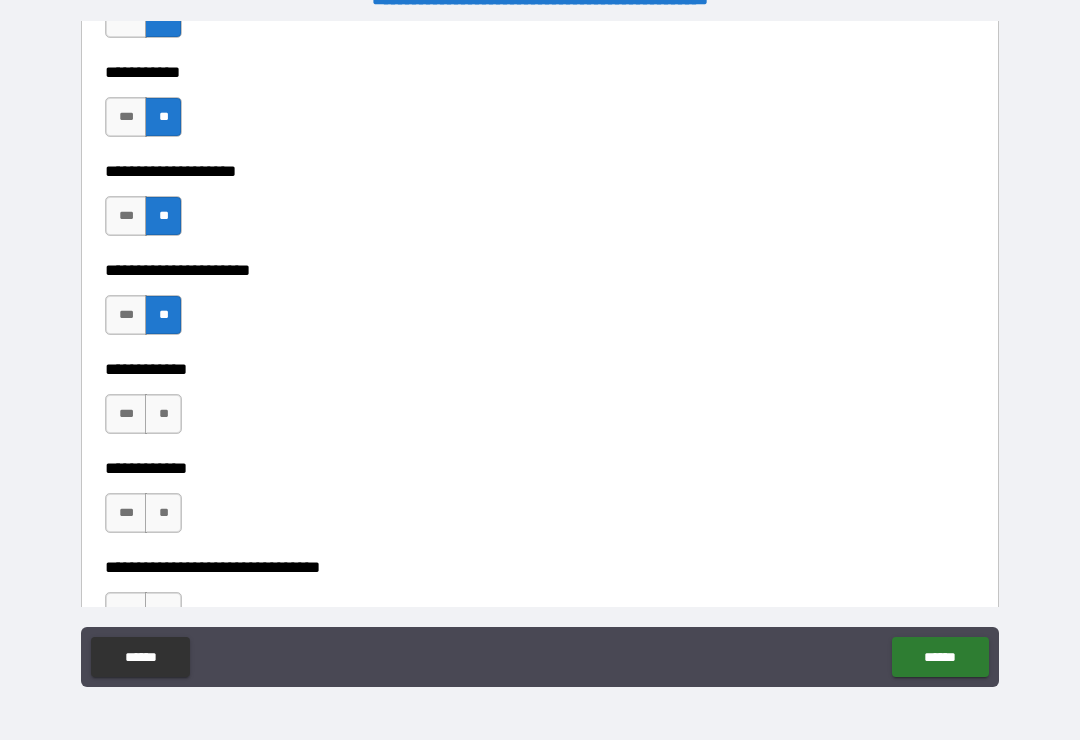 click on "**" at bounding box center [163, 414] 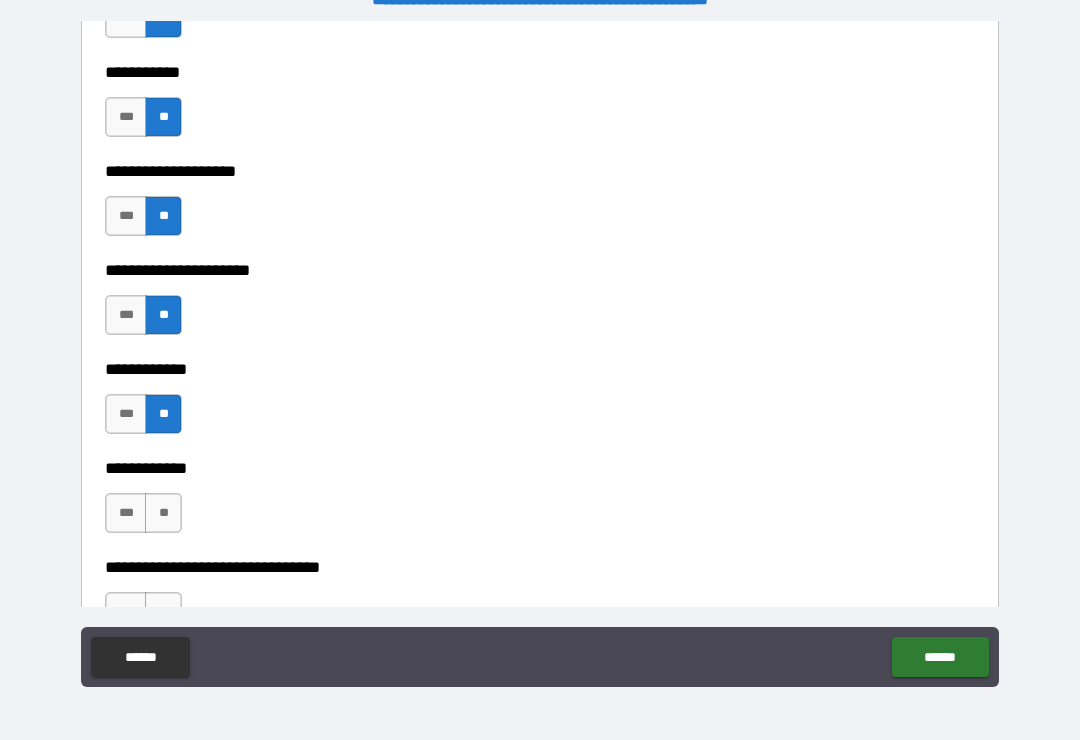 click on "**" at bounding box center (163, 513) 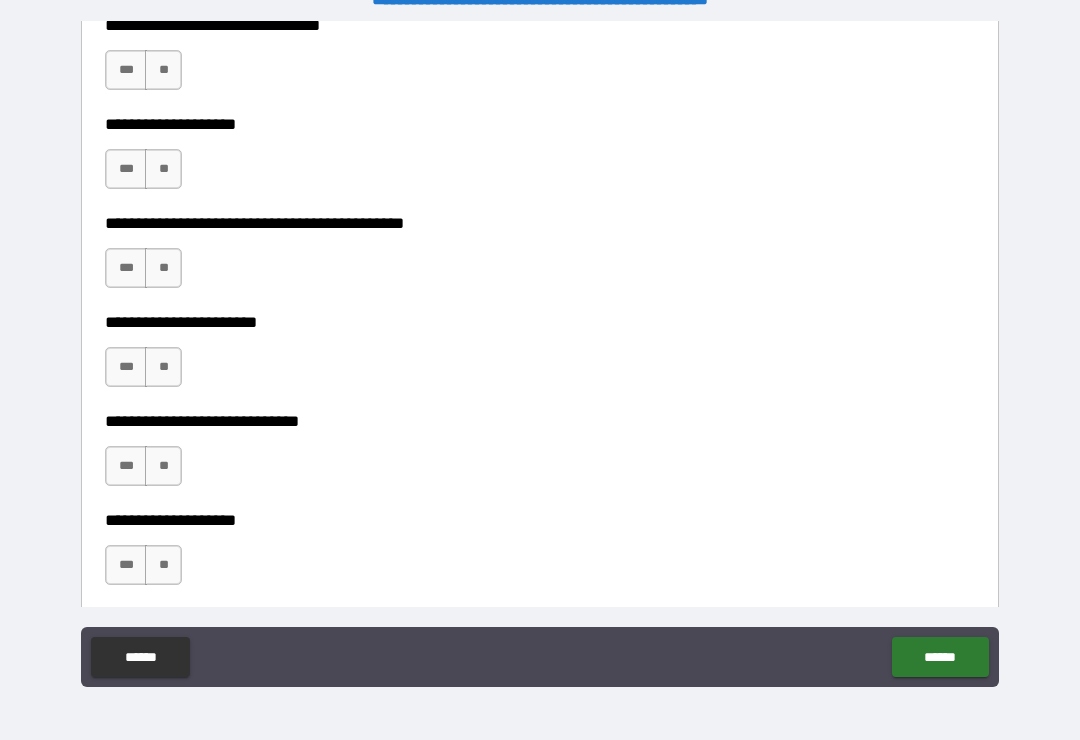 scroll, scrollTop: 9250, scrollLeft: 0, axis: vertical 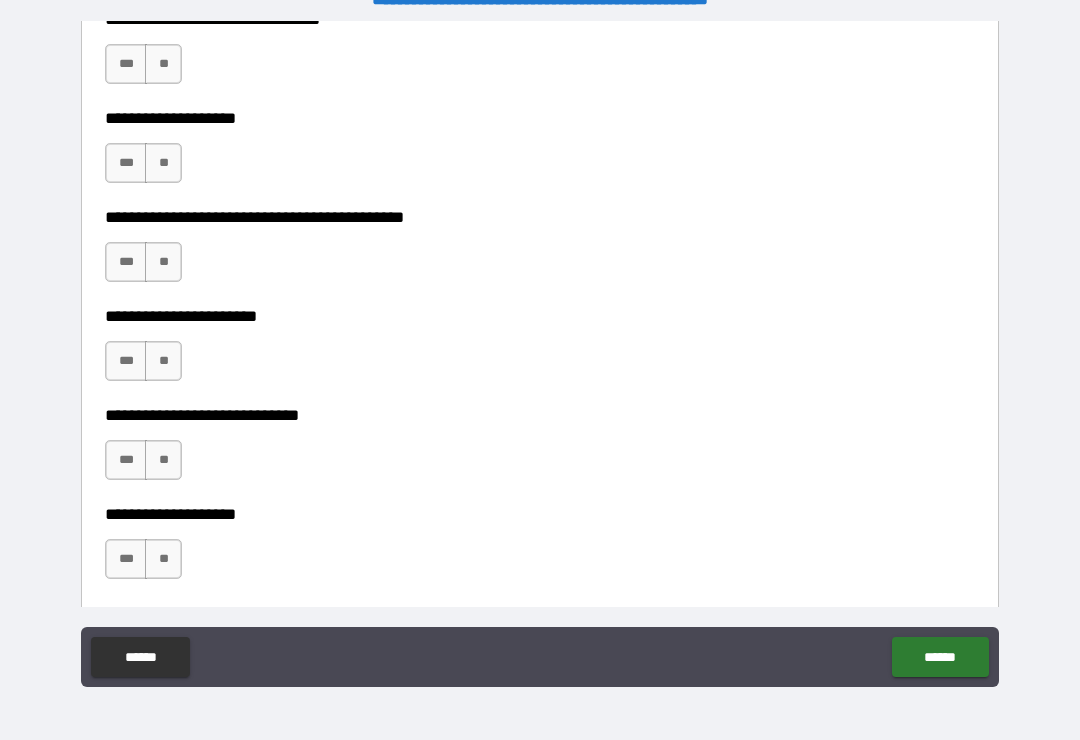 click on "**" at bounding box center (163, 64) 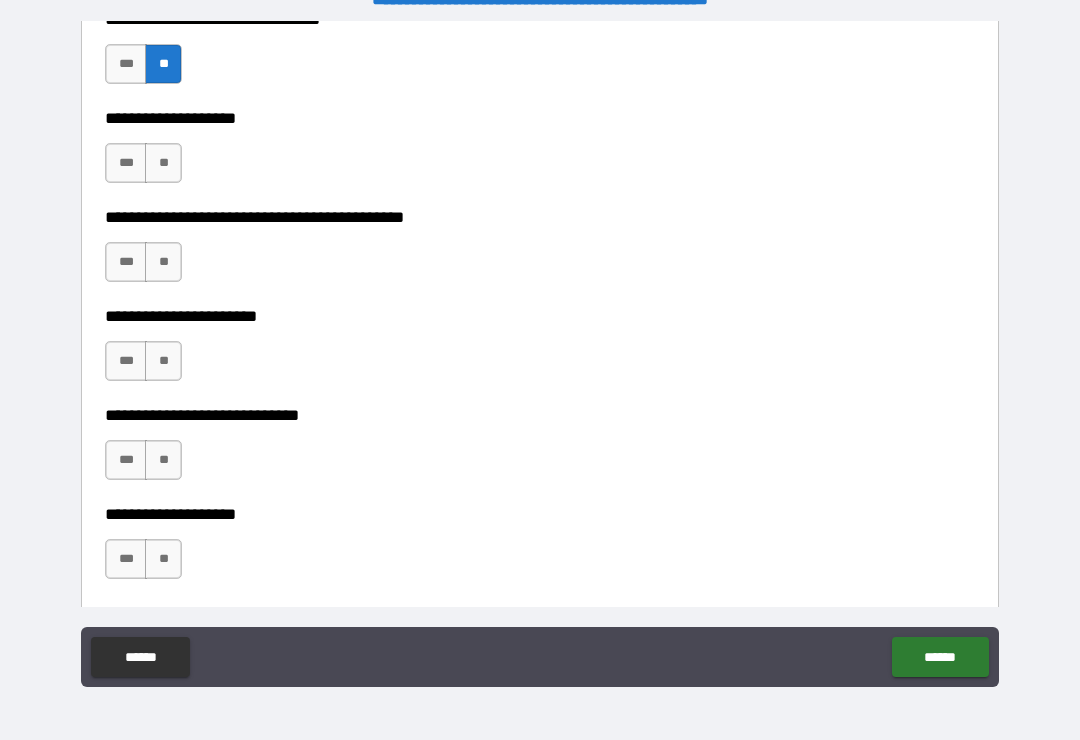 click on "**" at bounding box center [163, 163] 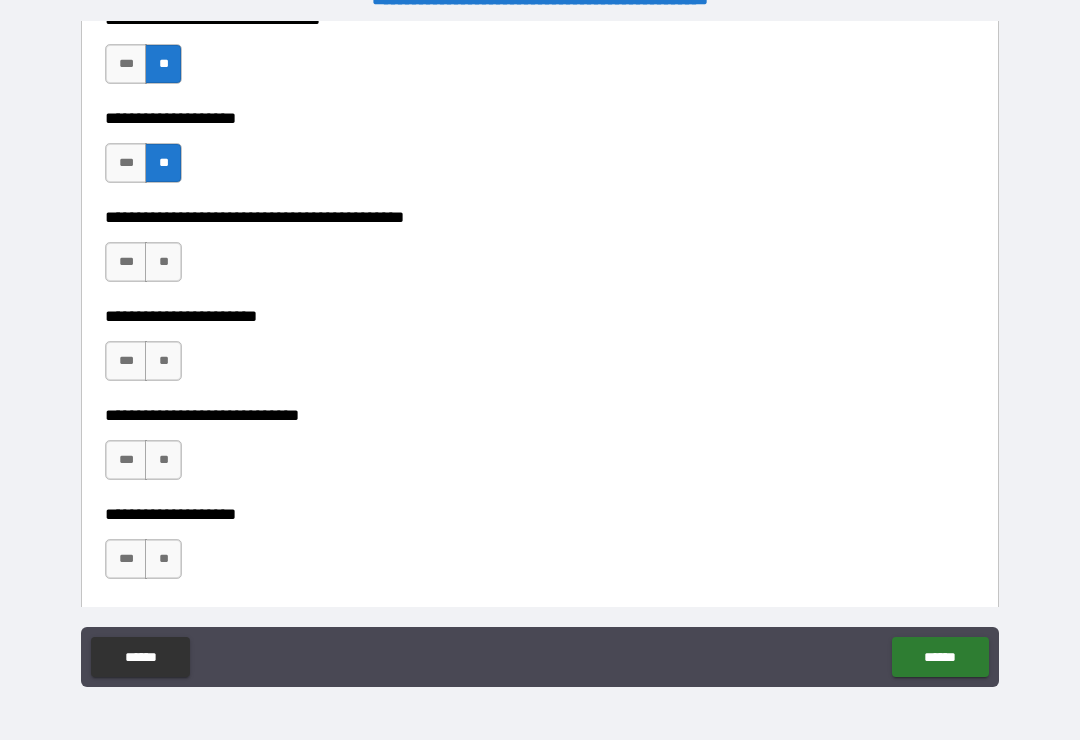 click on "**" at bounding box center [163, 262] 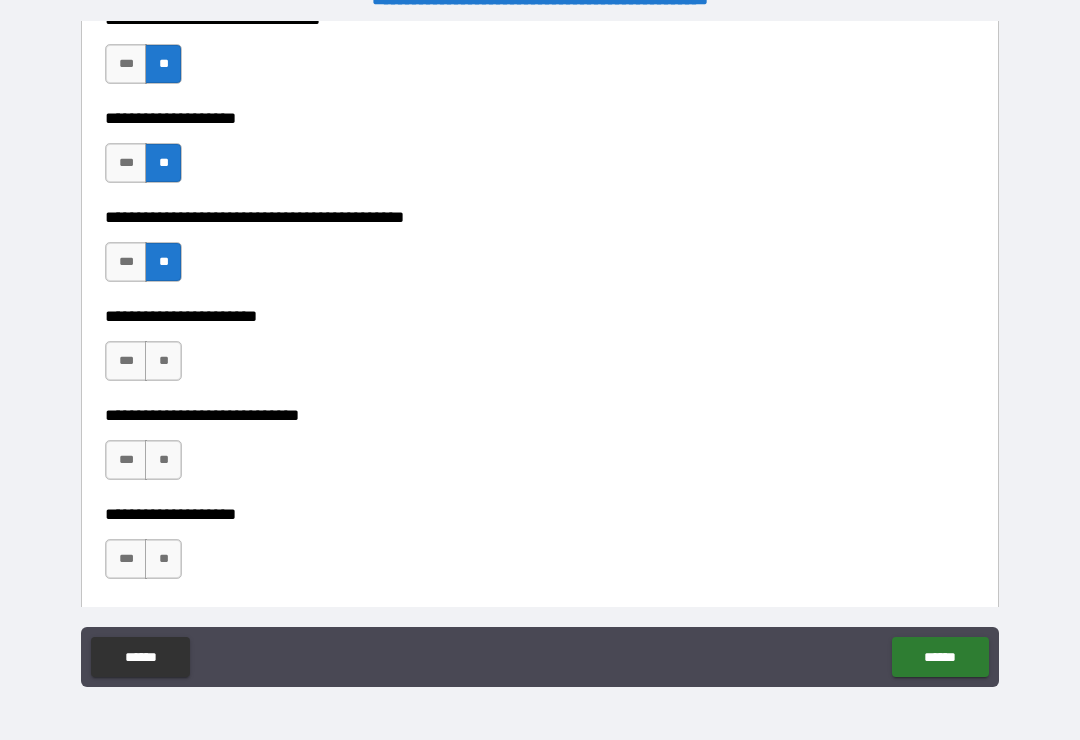 click on "**" at bounding box center [163, 361] 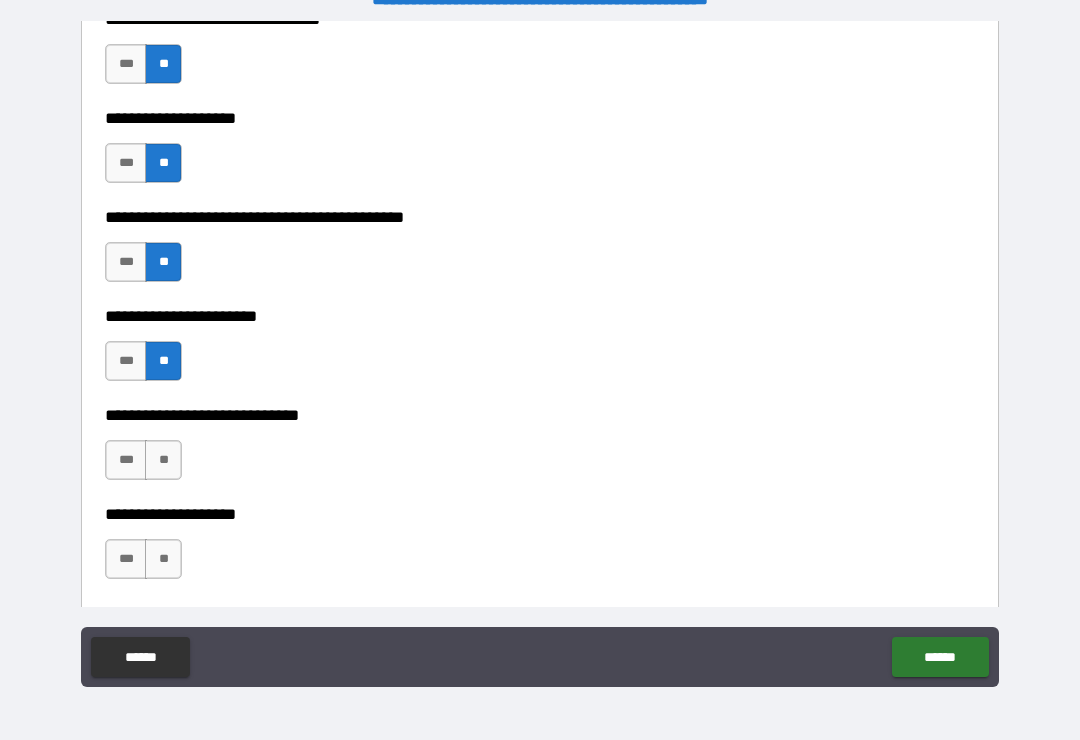 click on "**" at bounding box center [163, 460] 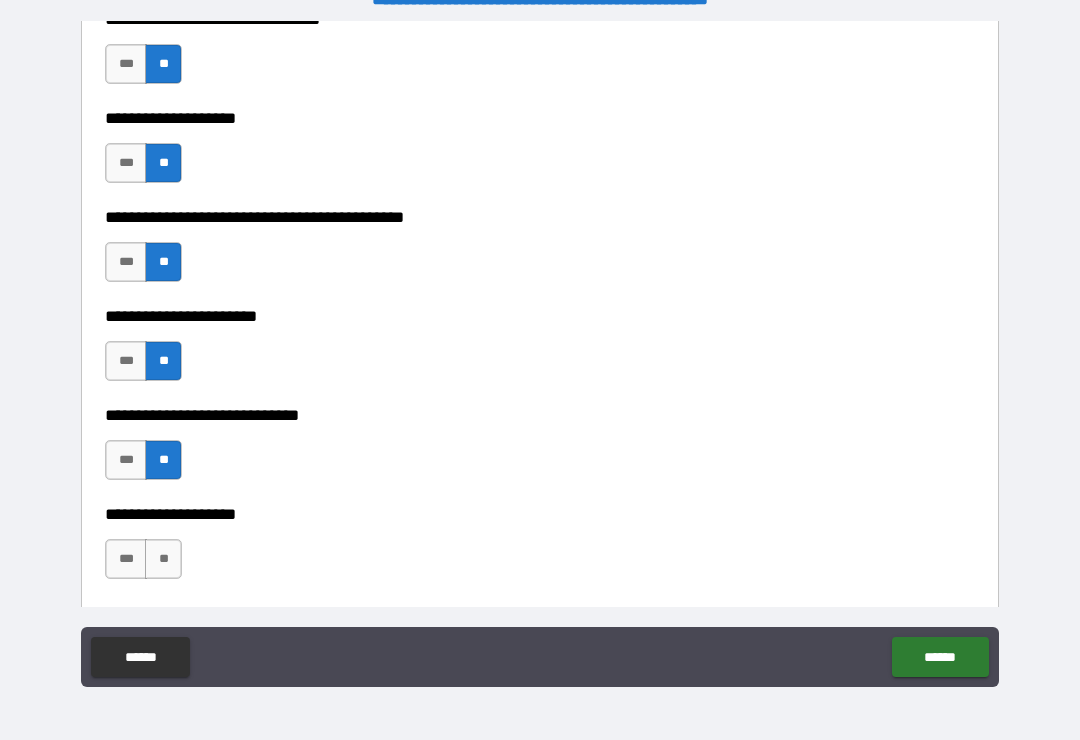 click on "**" at bounding box center (163, 559) 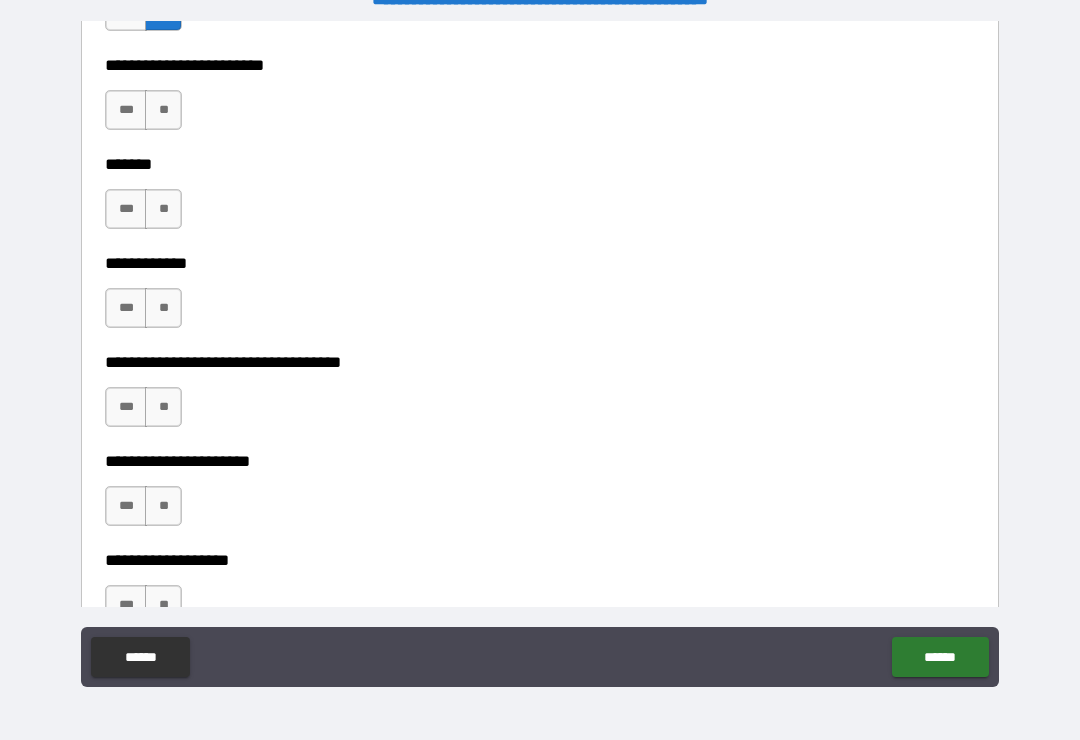 scroll, scrollTop: 9799, scrollLeft: 0, axis: vertical 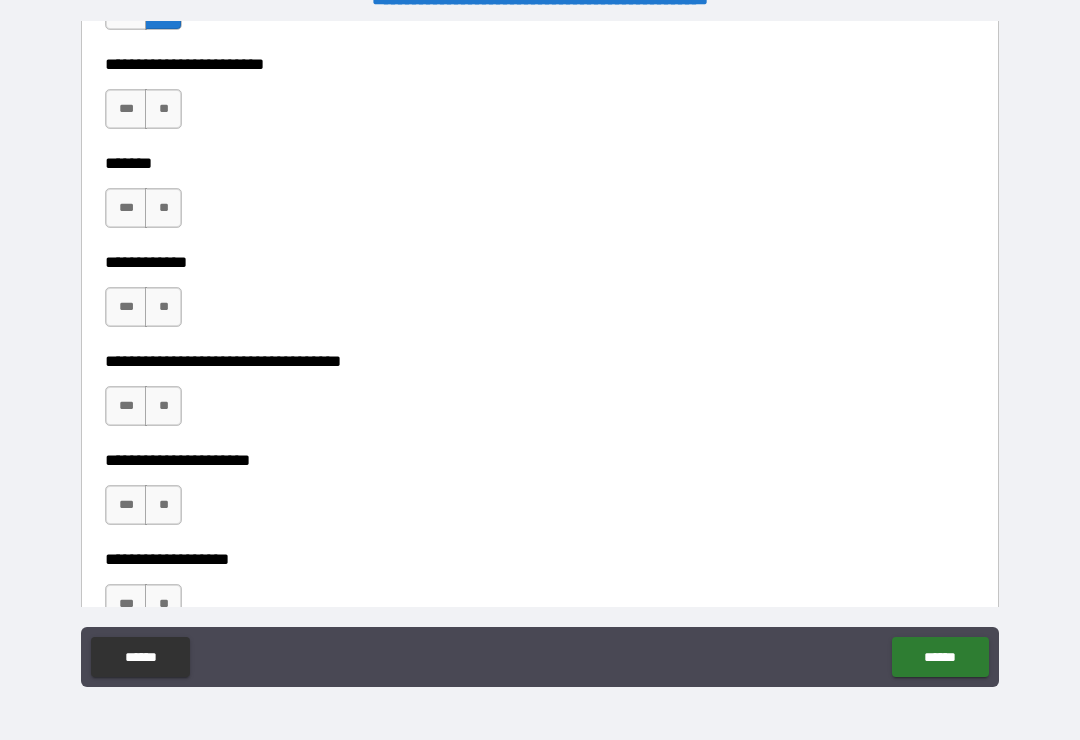 click on "**" at bounding box center [163, 109] 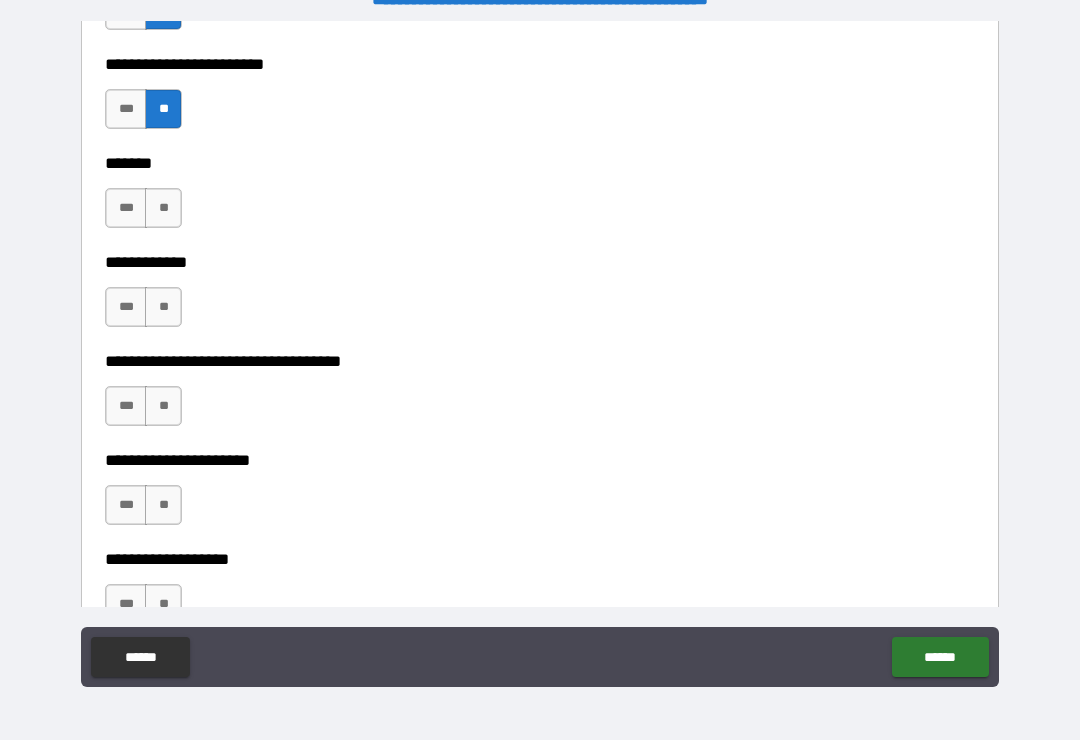 click on "**" at bounding box center (163, 208) 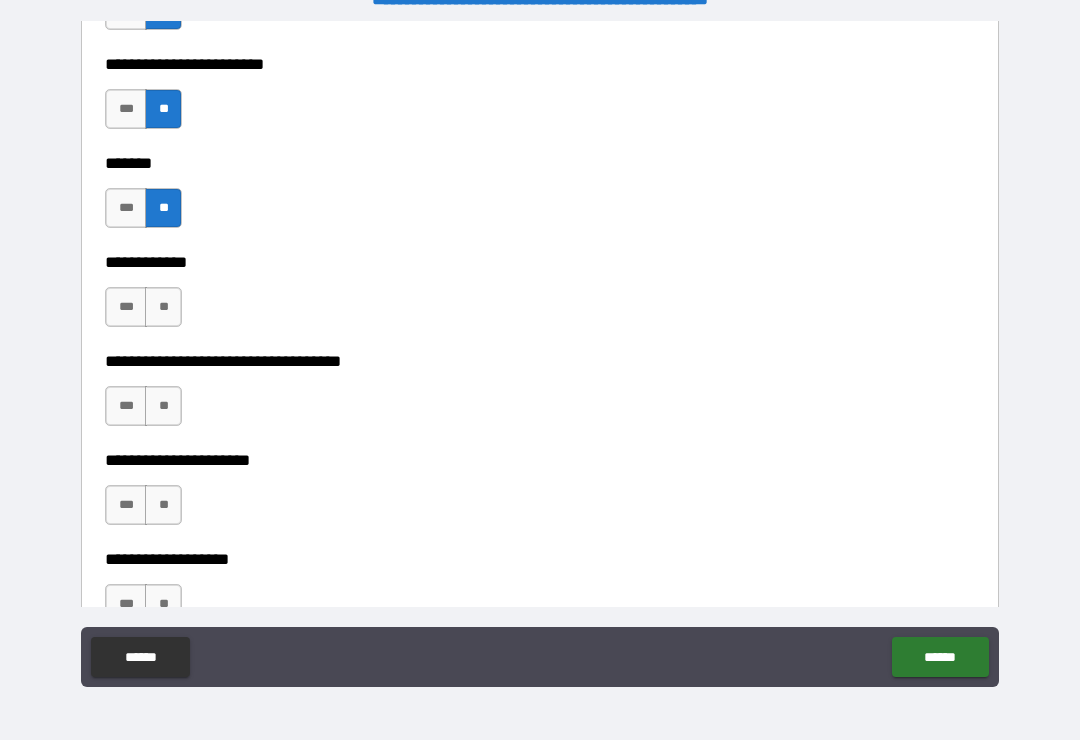 click on "**" at bounding box center [163, 307] 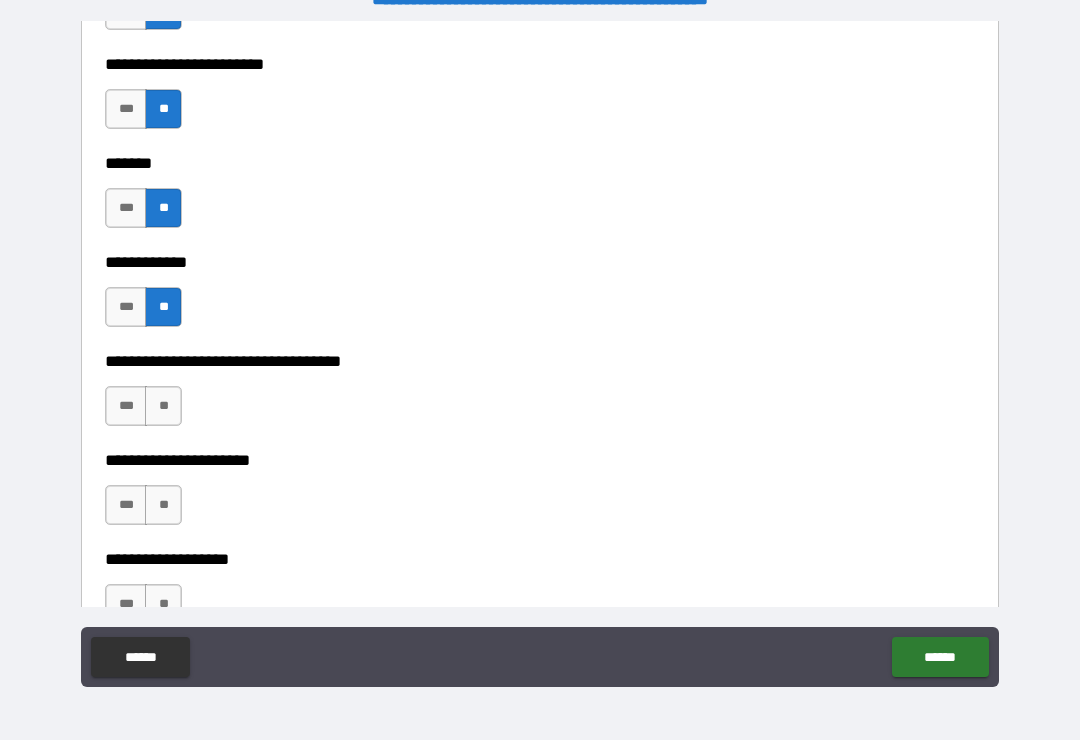 click on "**" at bounding box center (163, 406) 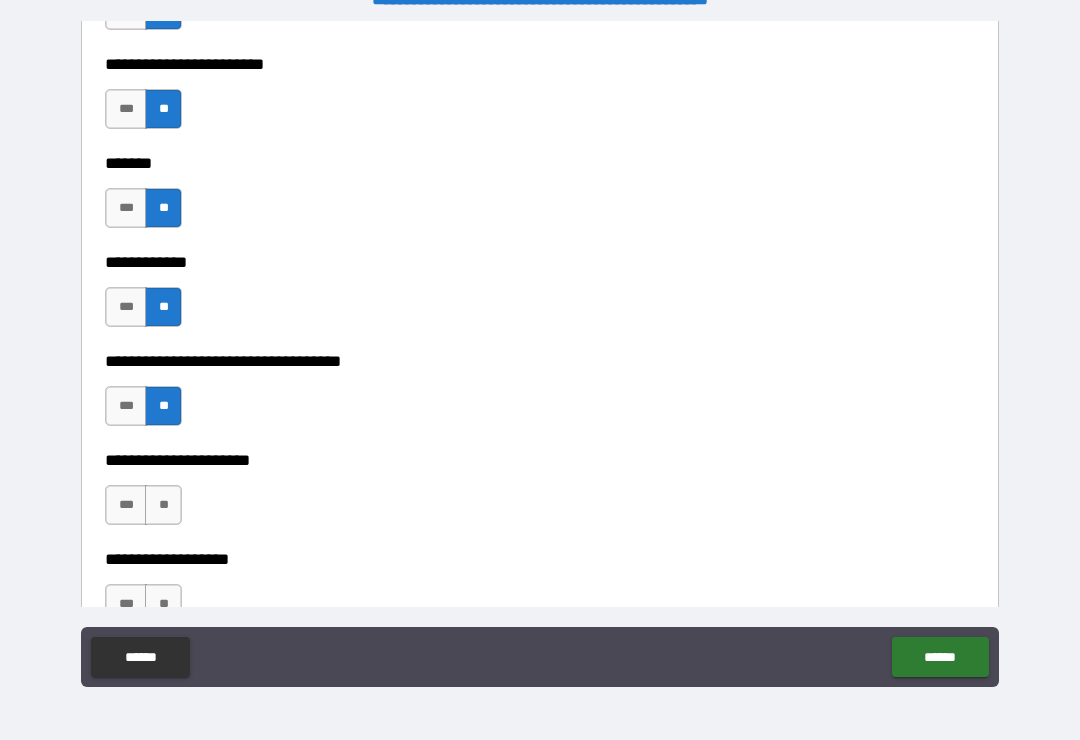 click on "**" at bounding box center (163, 505) 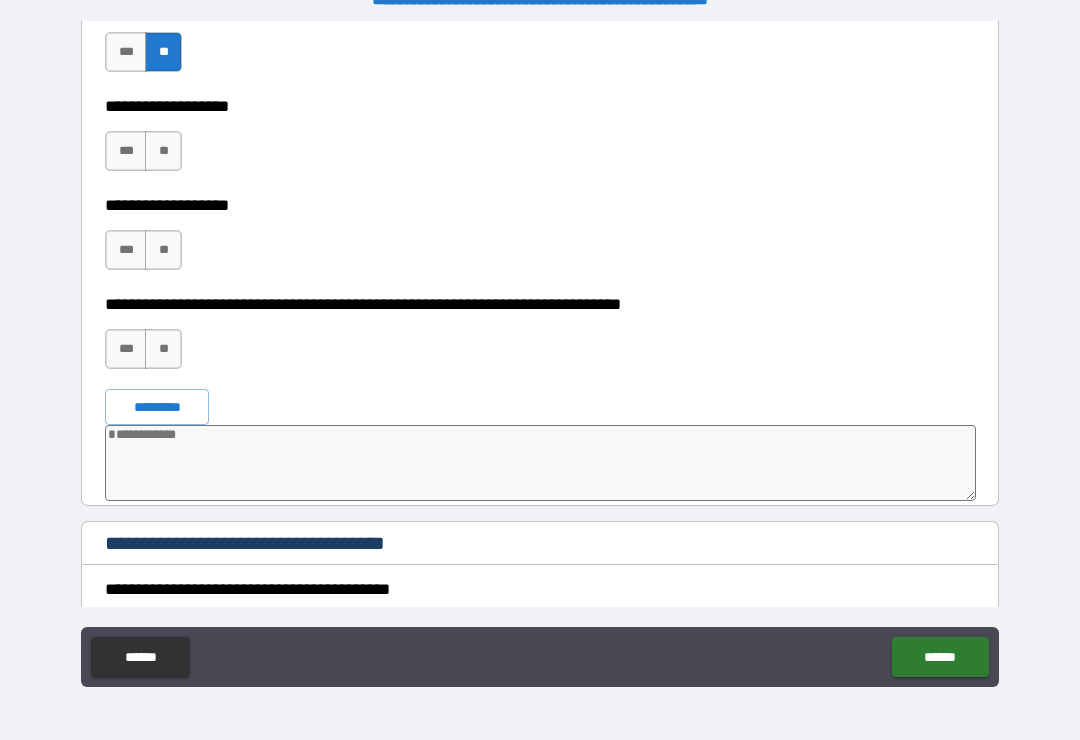 scroll, scrollTop: 10272, scrollLeft: 0, axis: vertical 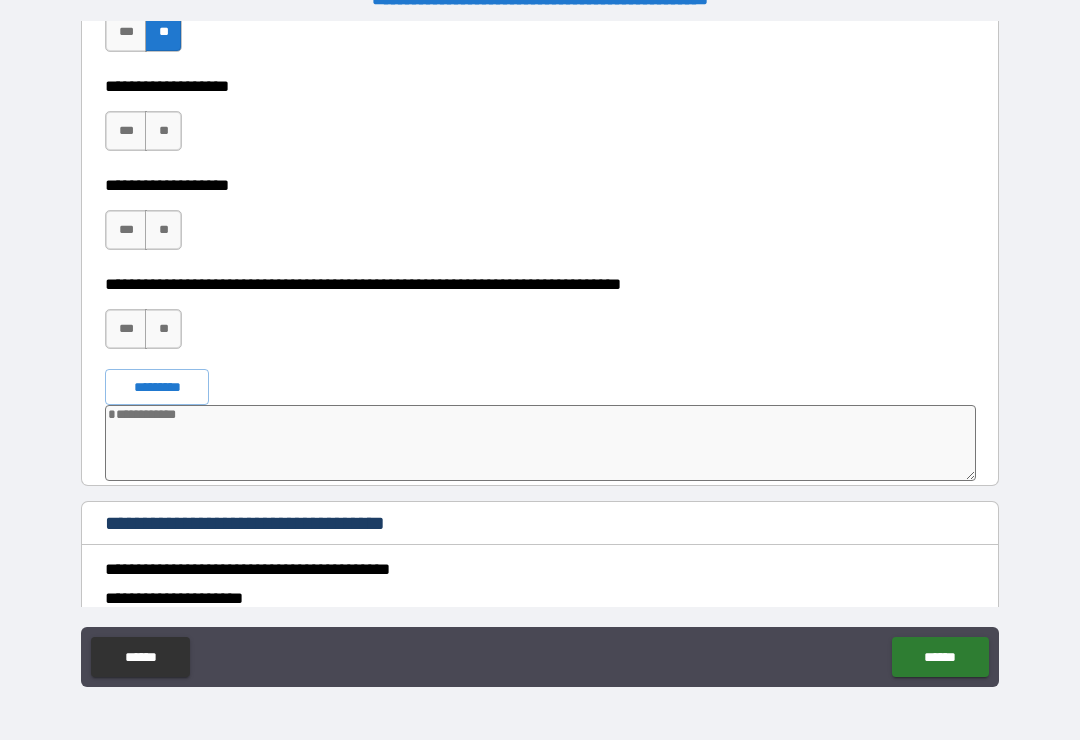 click on "**" at bounding box center [163, 131] 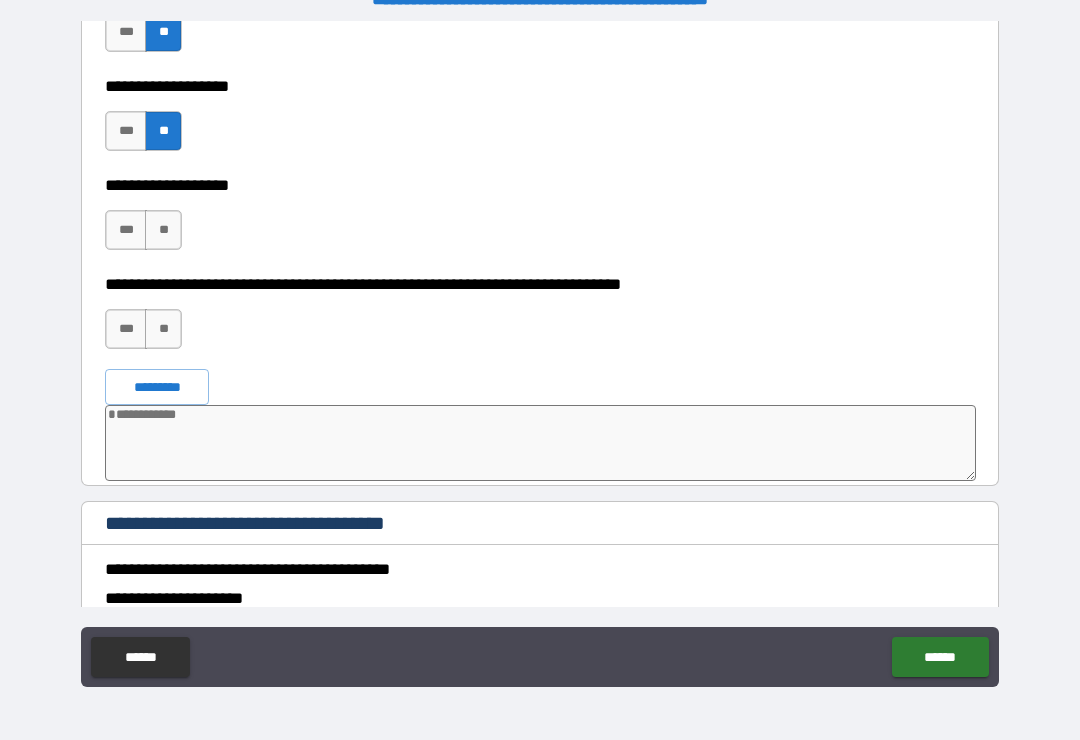click on "**" at bounding box center [163, 230] 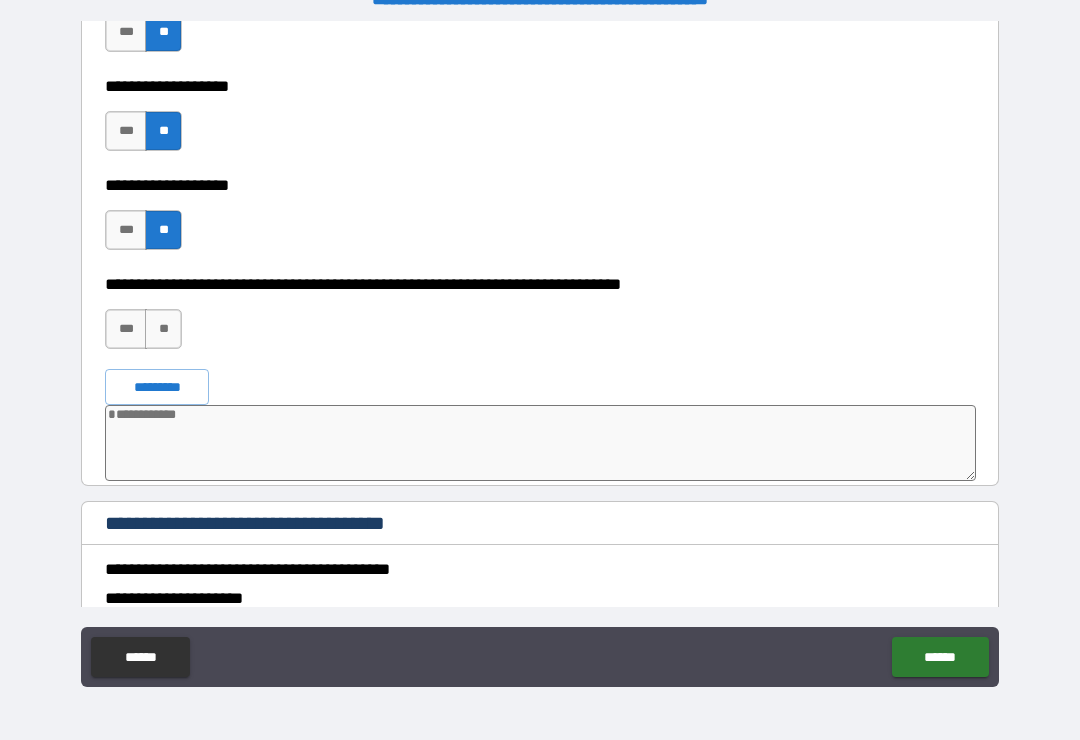 click on "**" at bounding box center (163, 329) 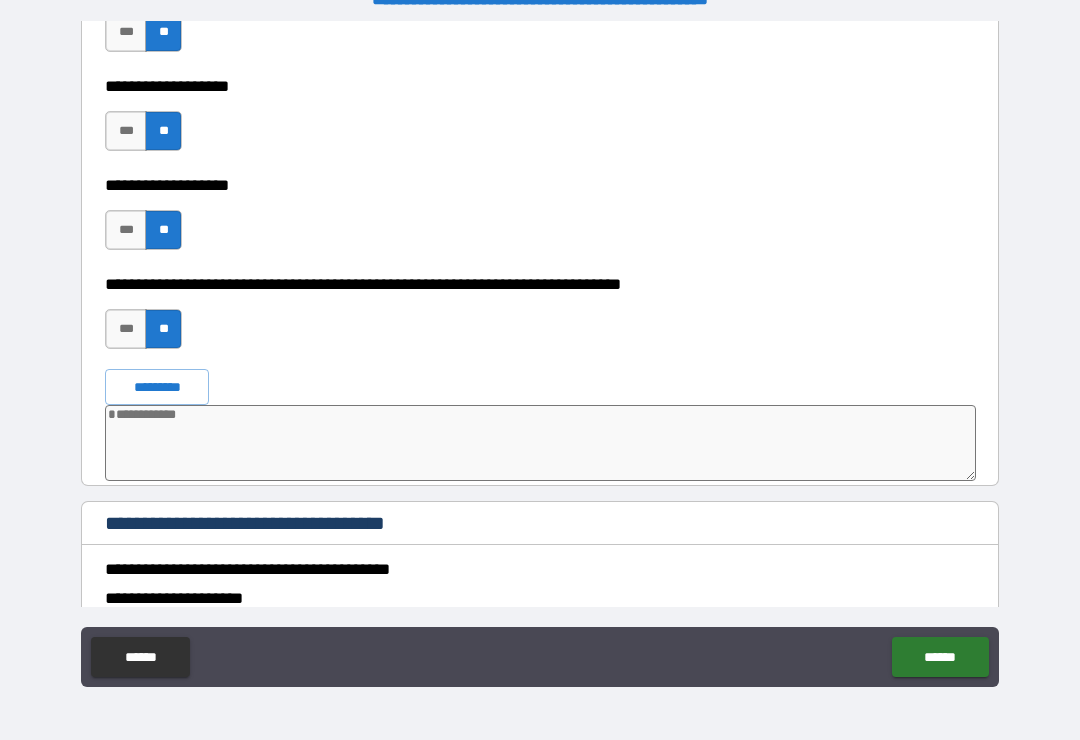 click on "*********" at bounding box center [157, 387] 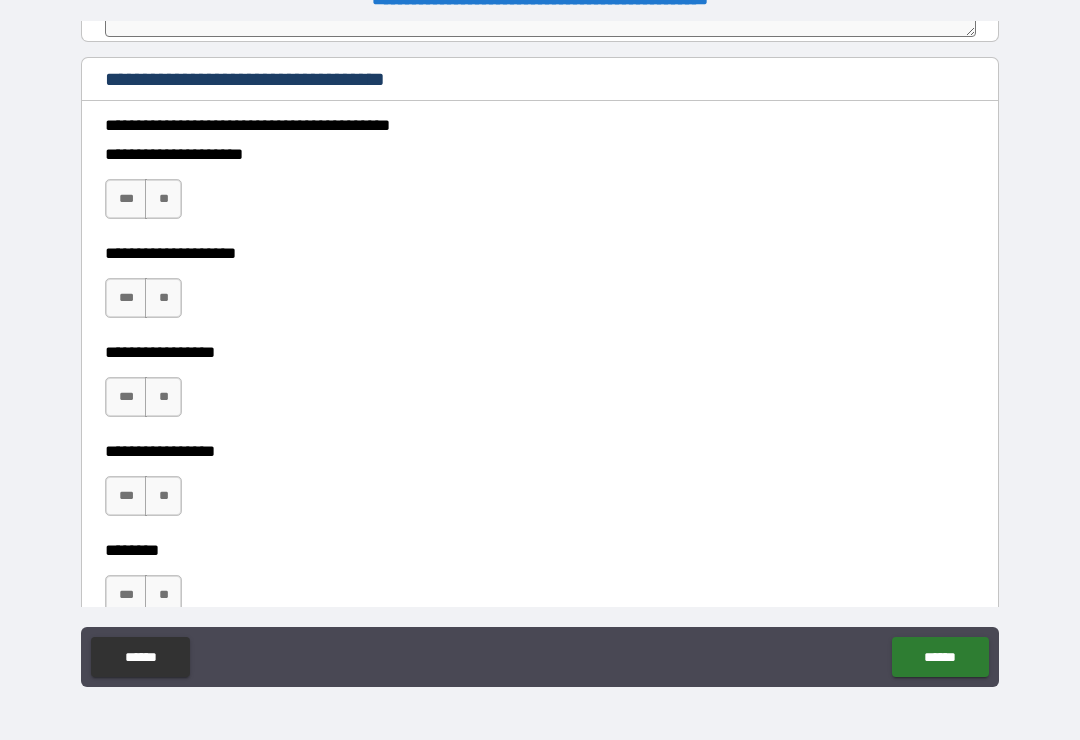 scroll, scrollTop: 10717, scrollLeft: 0, axis: vertical 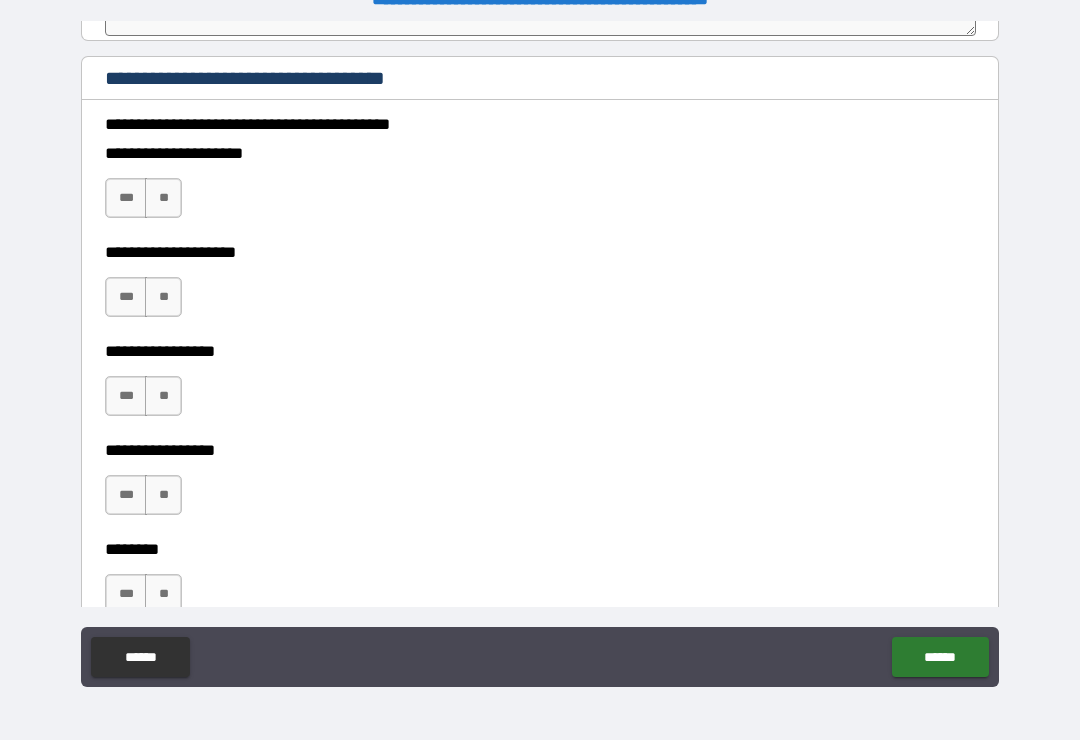 click on "***" at bounding box center [126, 198] 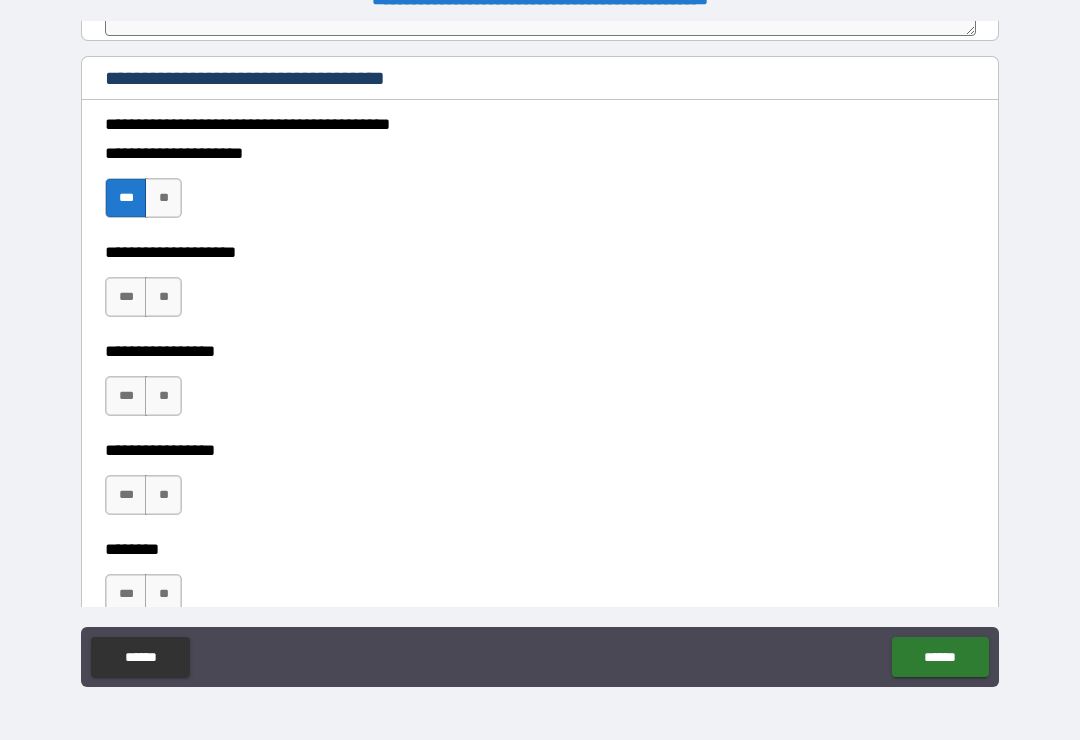 click on "***" at bounding box center [126, 297] 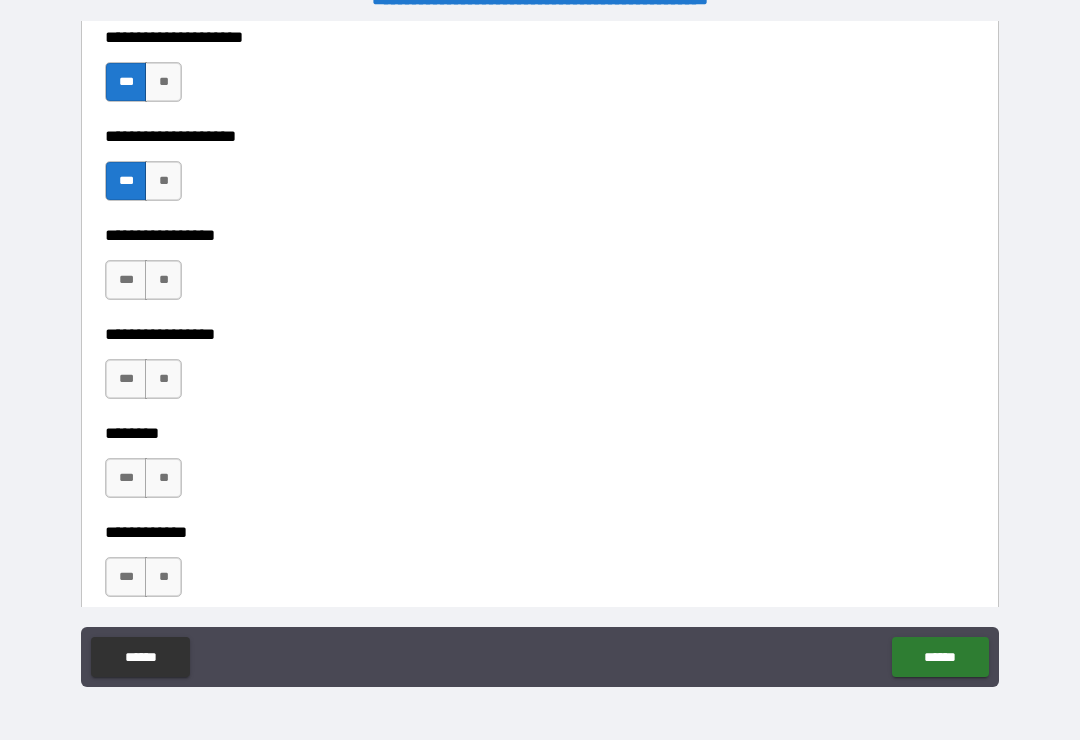 scroll, scrollTop: 10845, scrollLeft: 0, axis: vertical 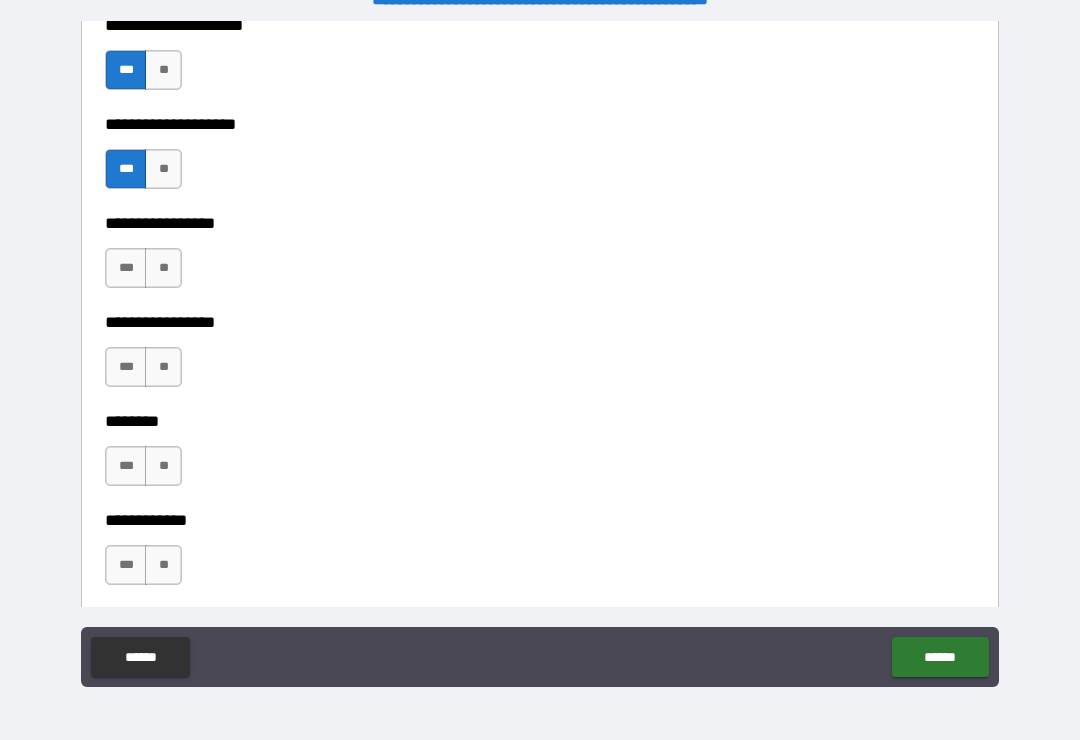 click on "***" at bounding box center [126, 466] 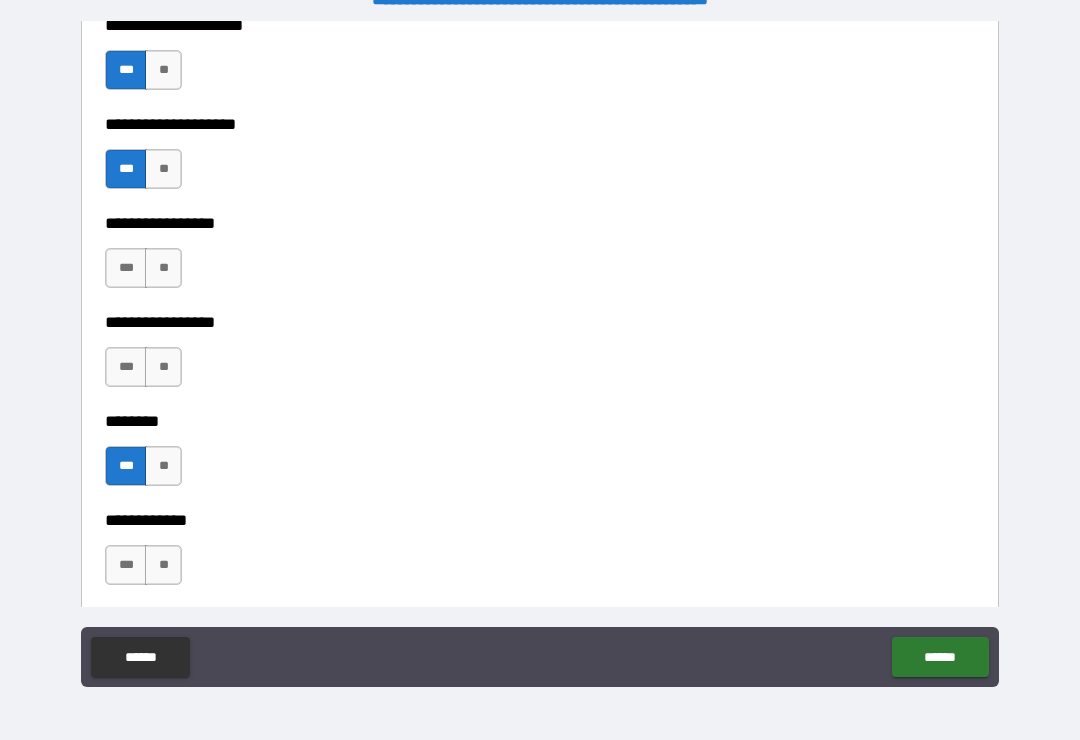 click on "**" at bounding box center [163, 367] 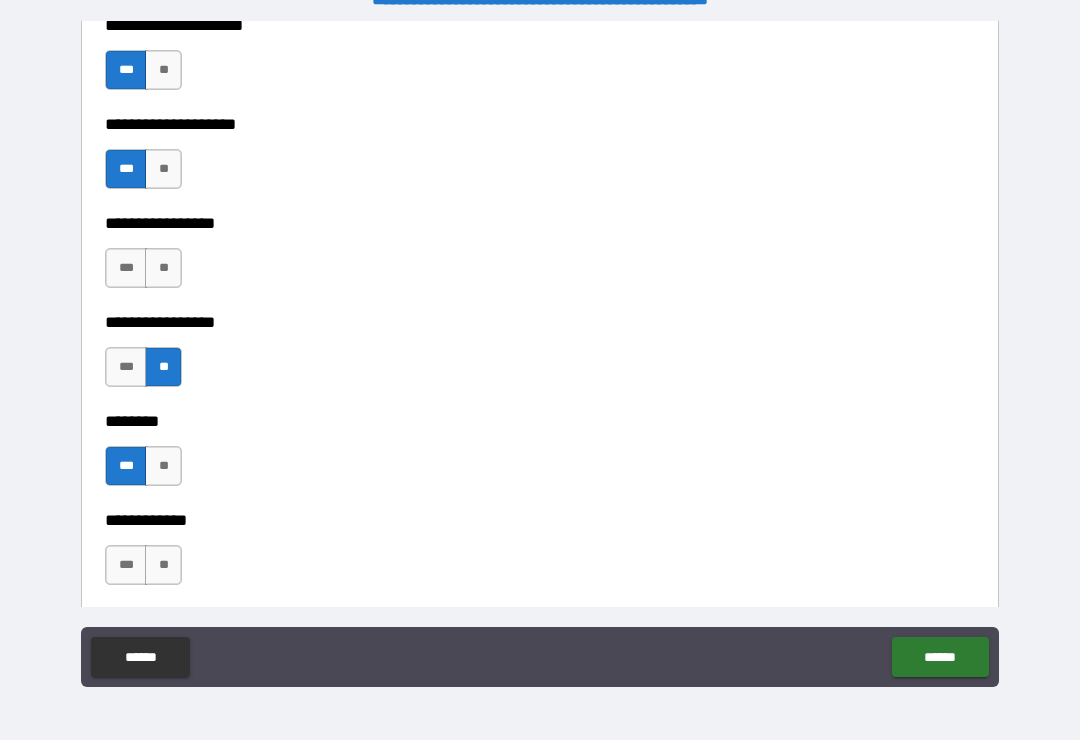 click on "**" at bounding box center (163, 268) 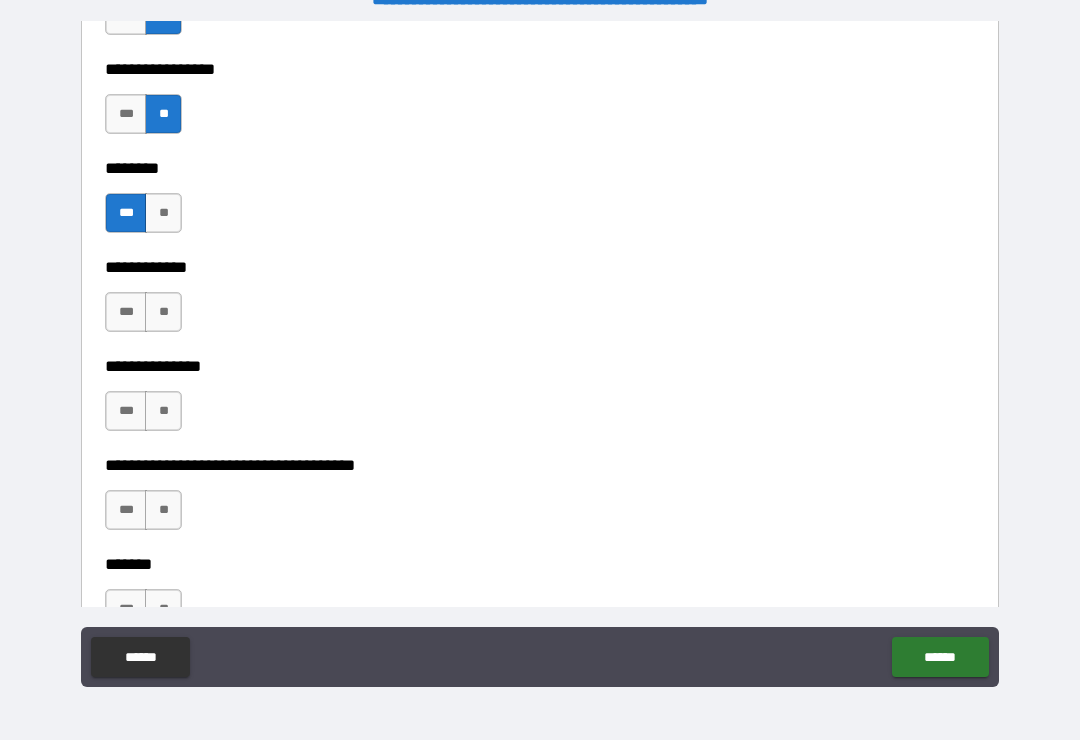 scroll, scrollTop: 11103, scrollLeft: 0, axis: vertical 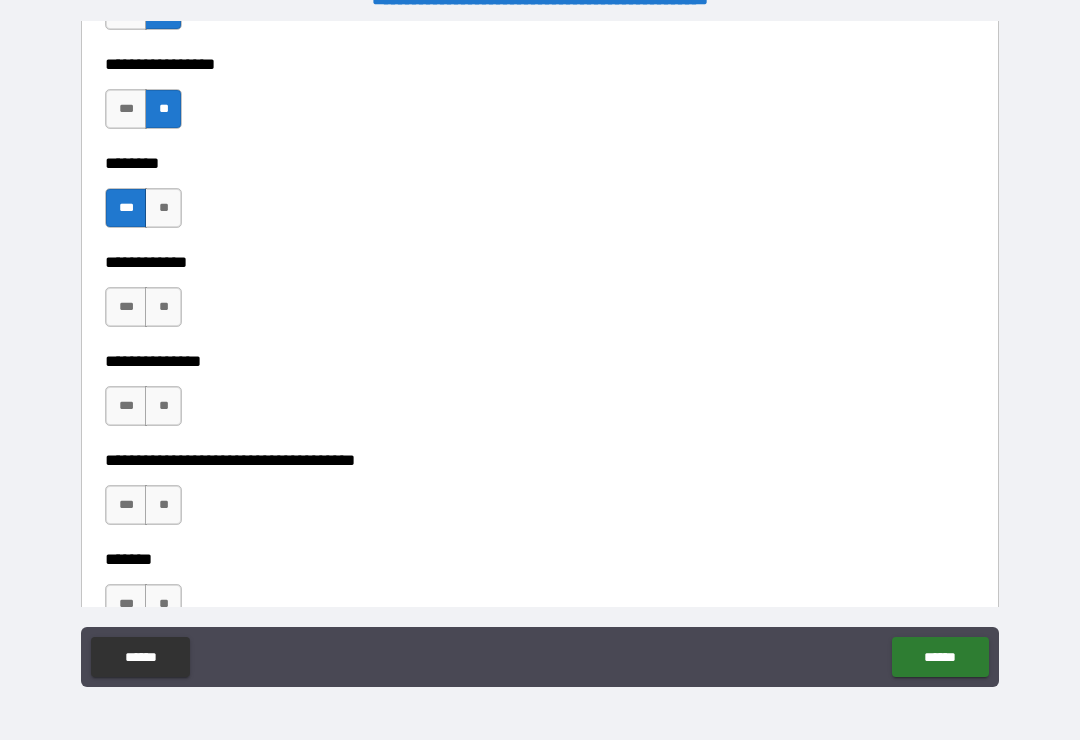 click on "**" at bounding box center [163, 307] 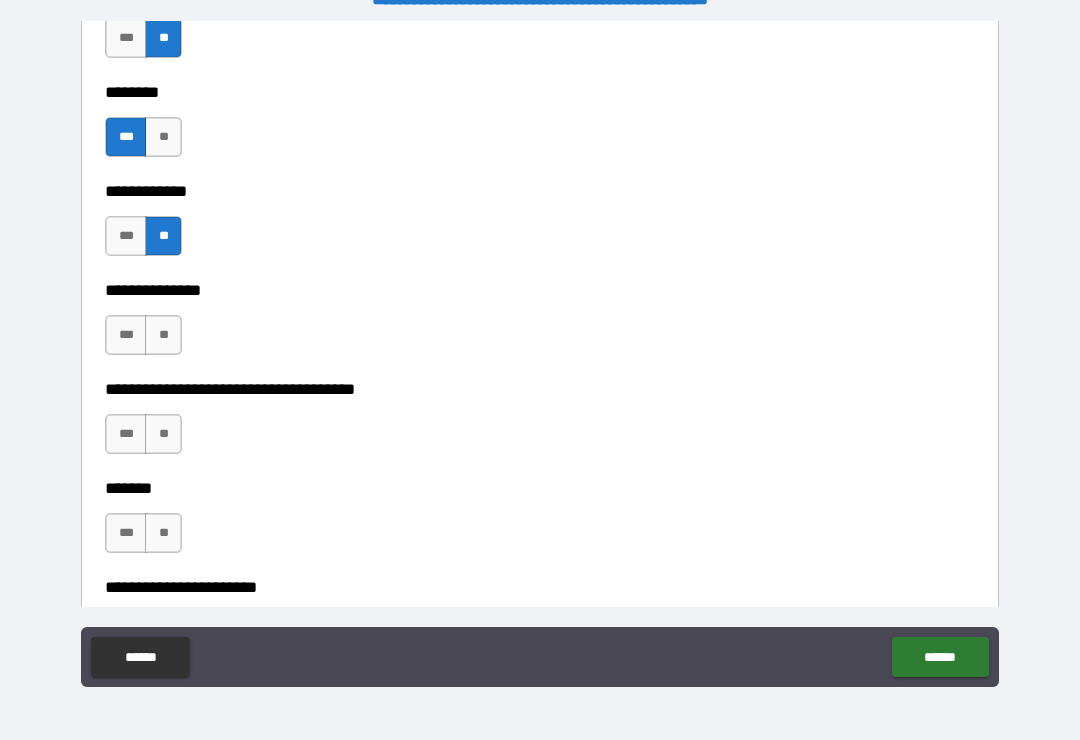 scroll, scrollTop: 11175, scrollLeft: 0, axis: vertical 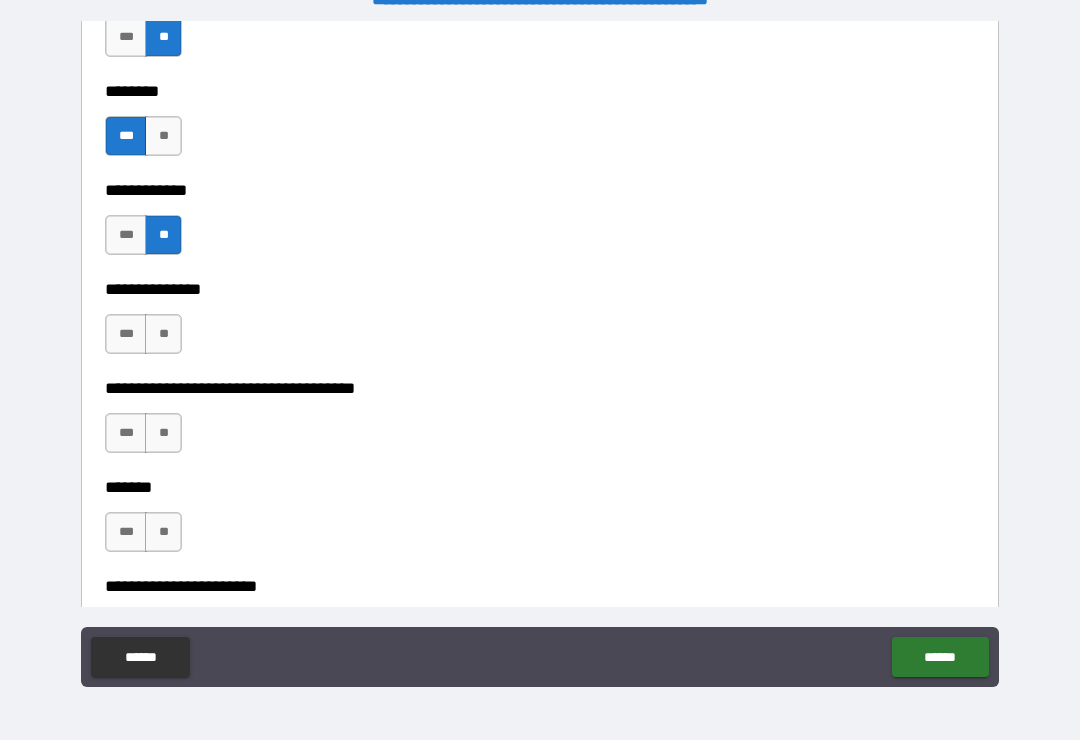 click on "**" at bounding box center [163, 334] 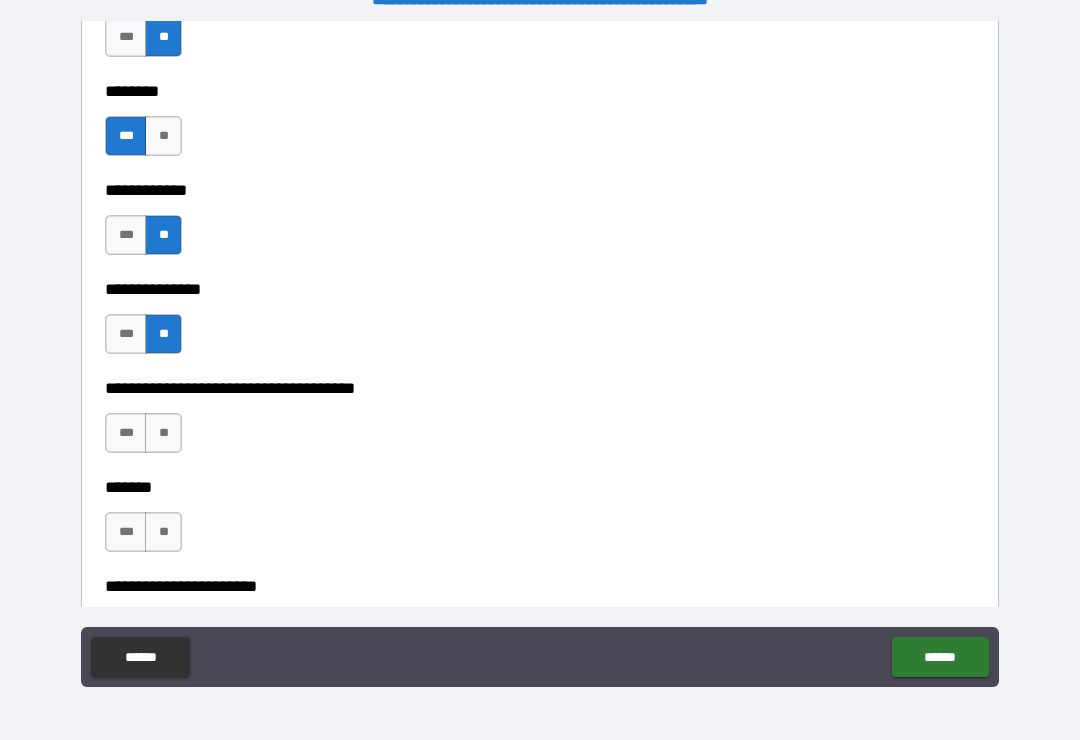 click on "***" at bounding box center (126, 433) 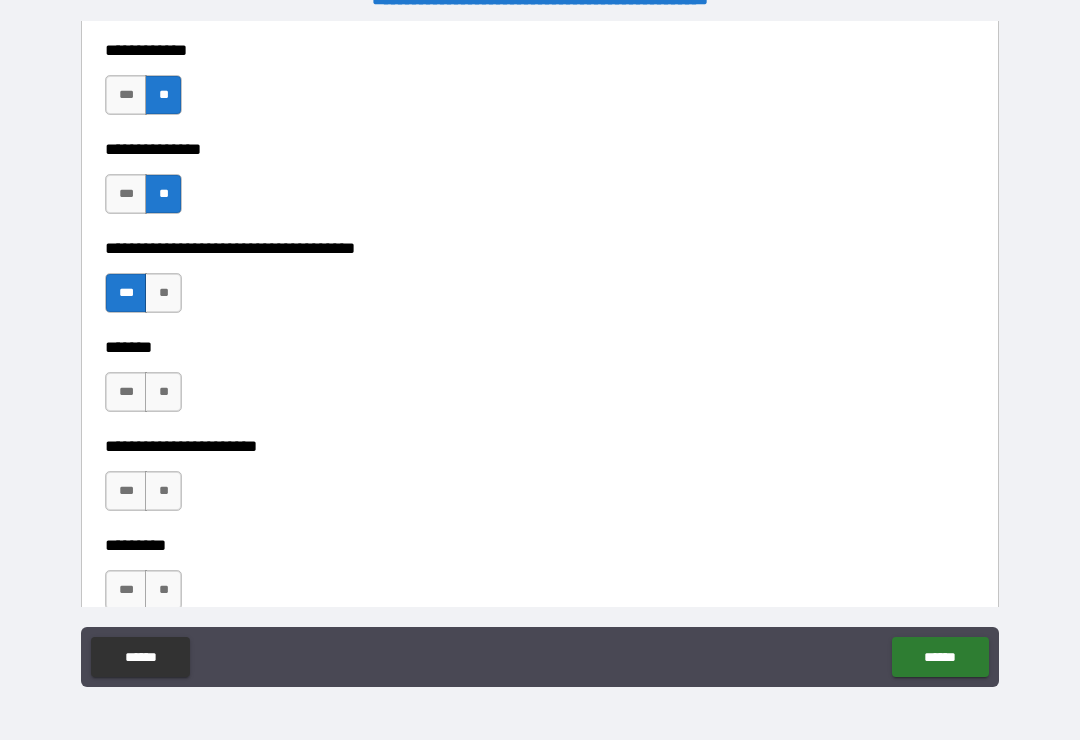 scroll, scrollTop: 11318, scrollLeft: 0, axis: vertical 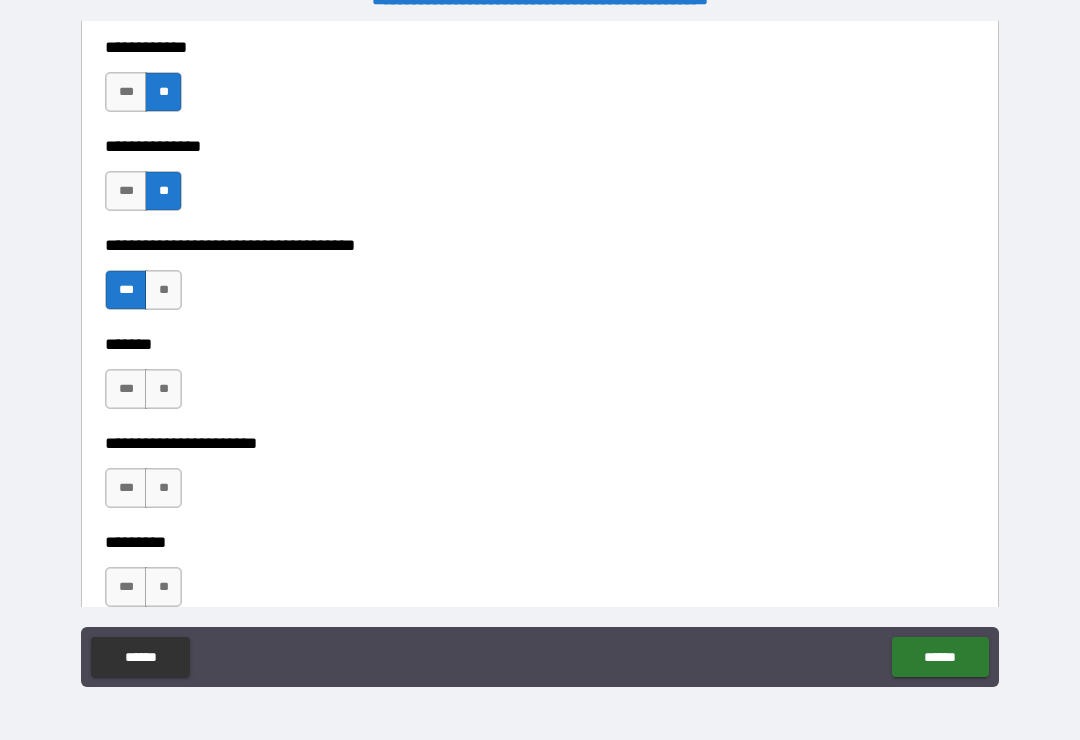 click on "***" at bounding box center (126, 389) 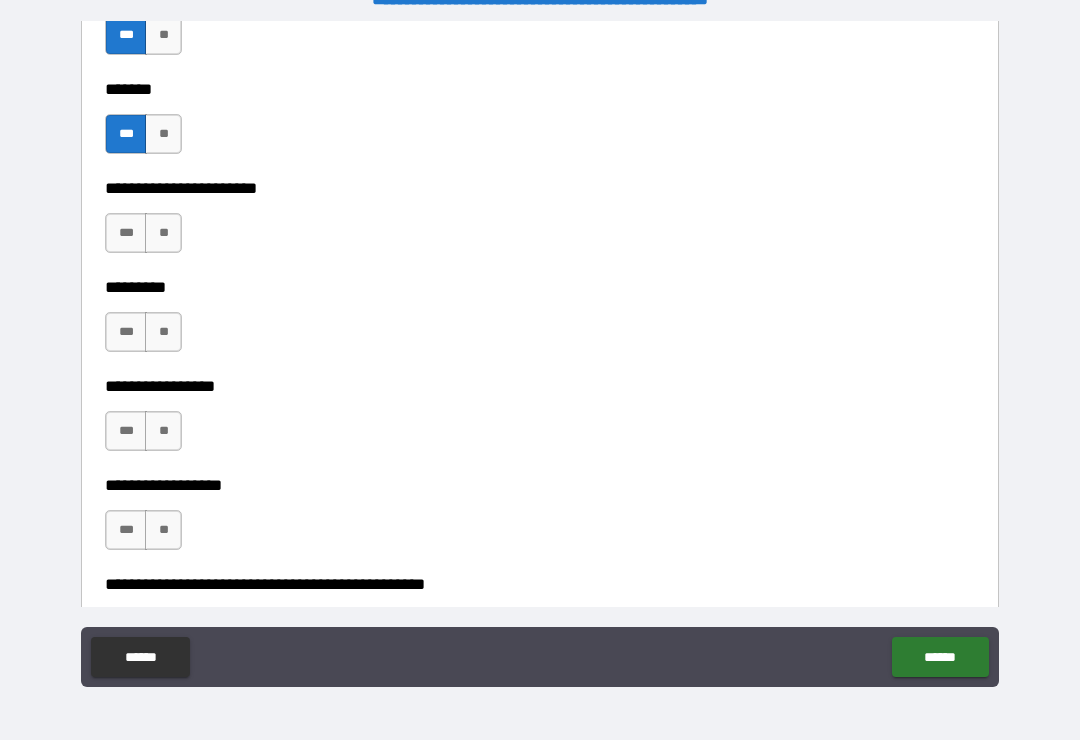 scroll, scrollTop: 11574, scrollLeft: 0, axis: vertical 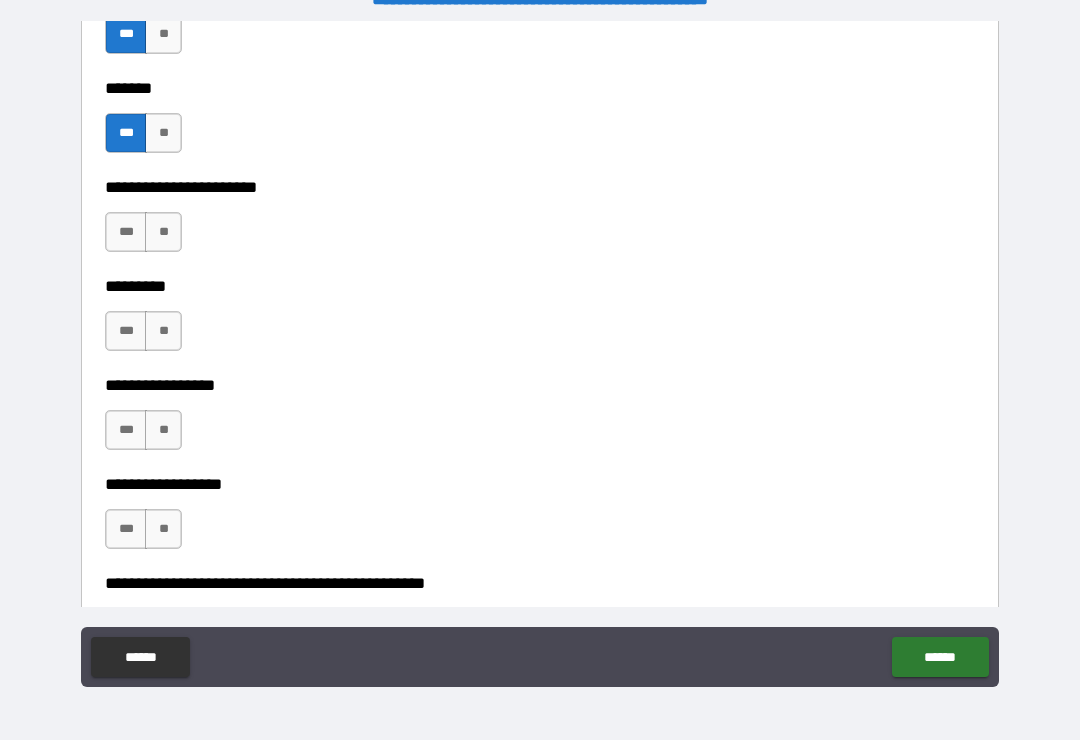 click on "***" at bounding box center [126, 232] 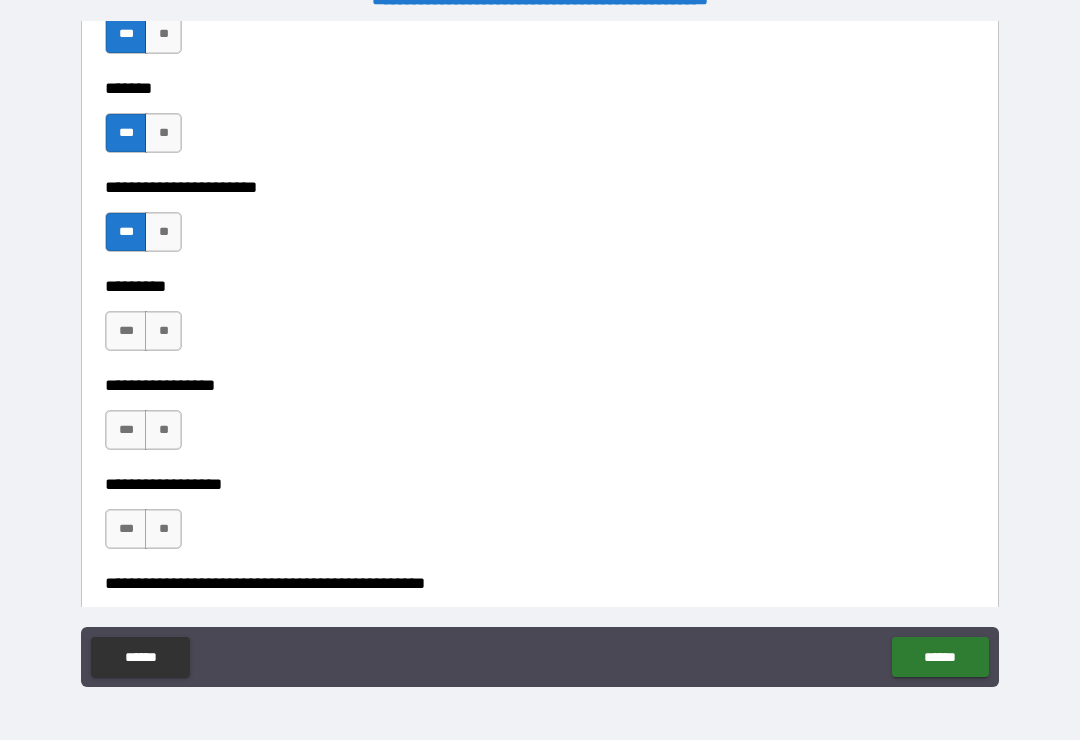 click on "***" at bounding box center (126, 331) 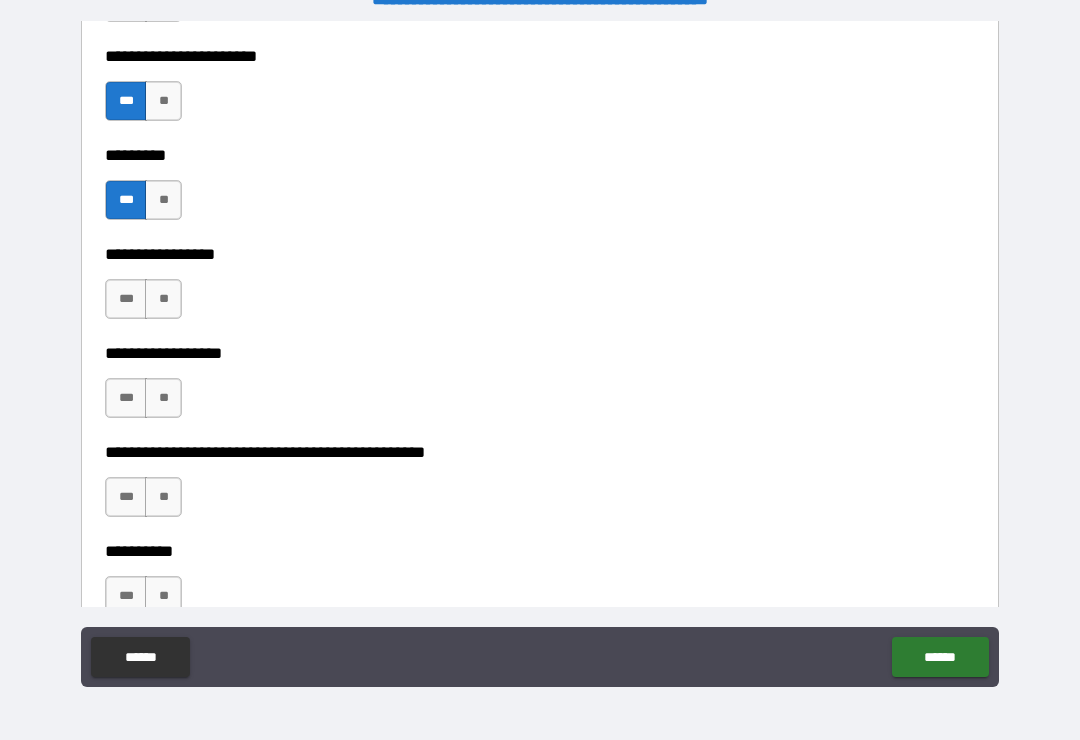 scroll, scrollTop: 11706, scrollLeft: 0, axis: vertical 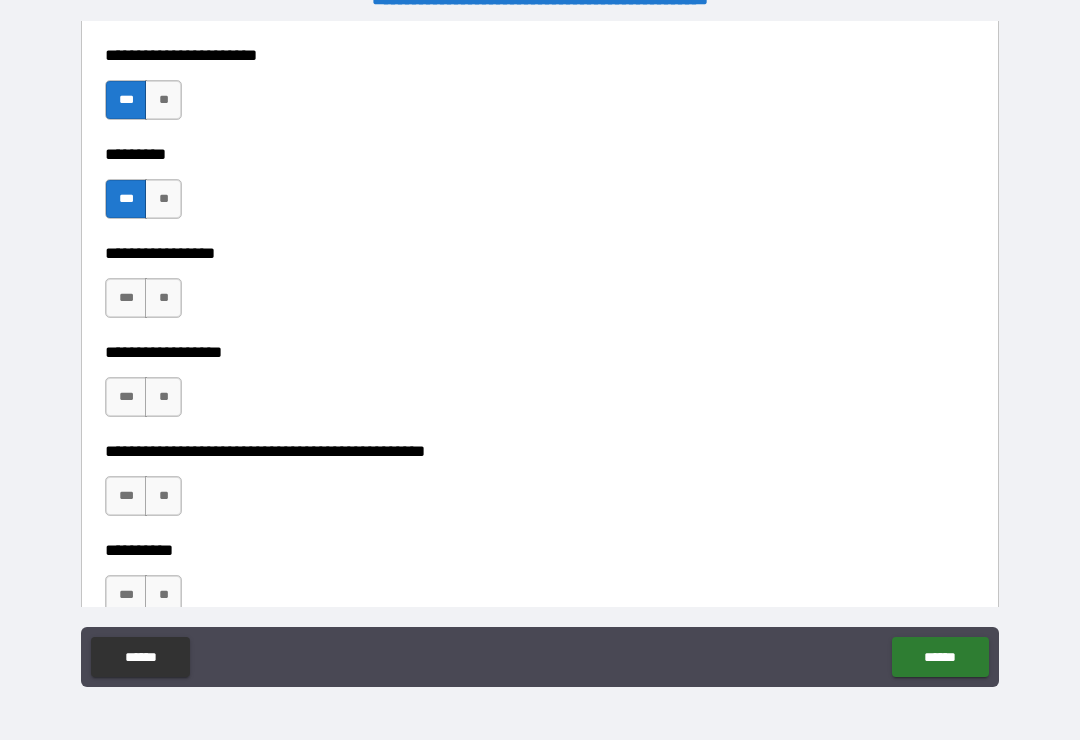 click on "**" at bounding box center (163, 298) 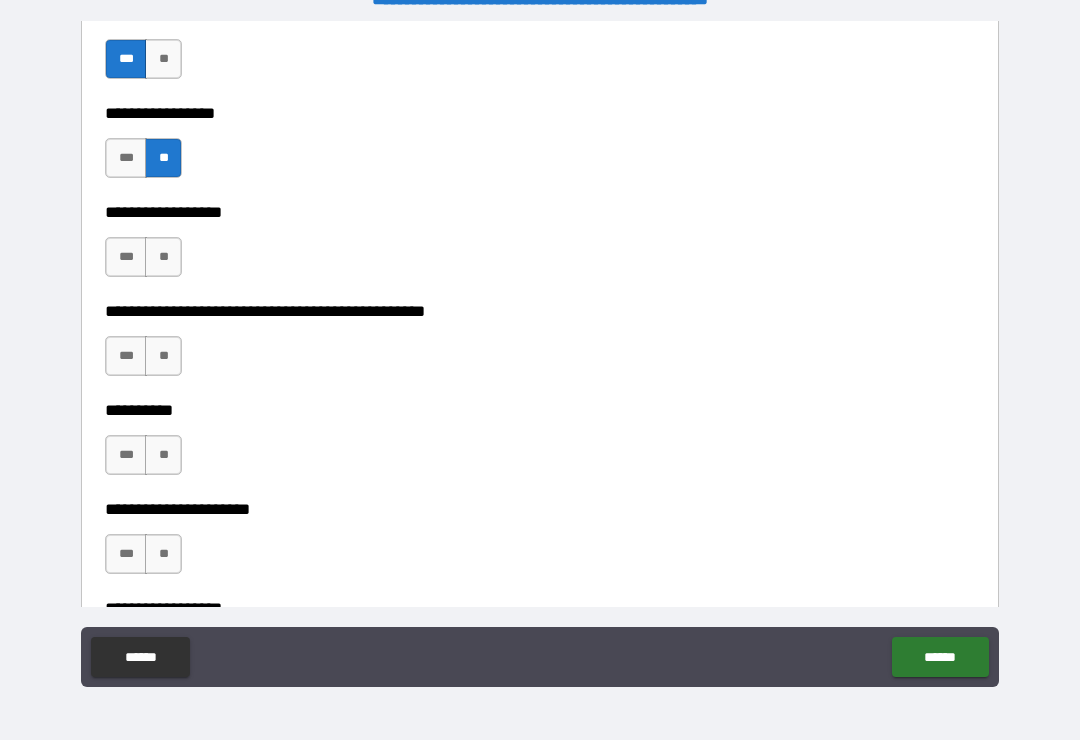 scroll, scrollTop: 11847, scrollLeft: 0, axis: vertical 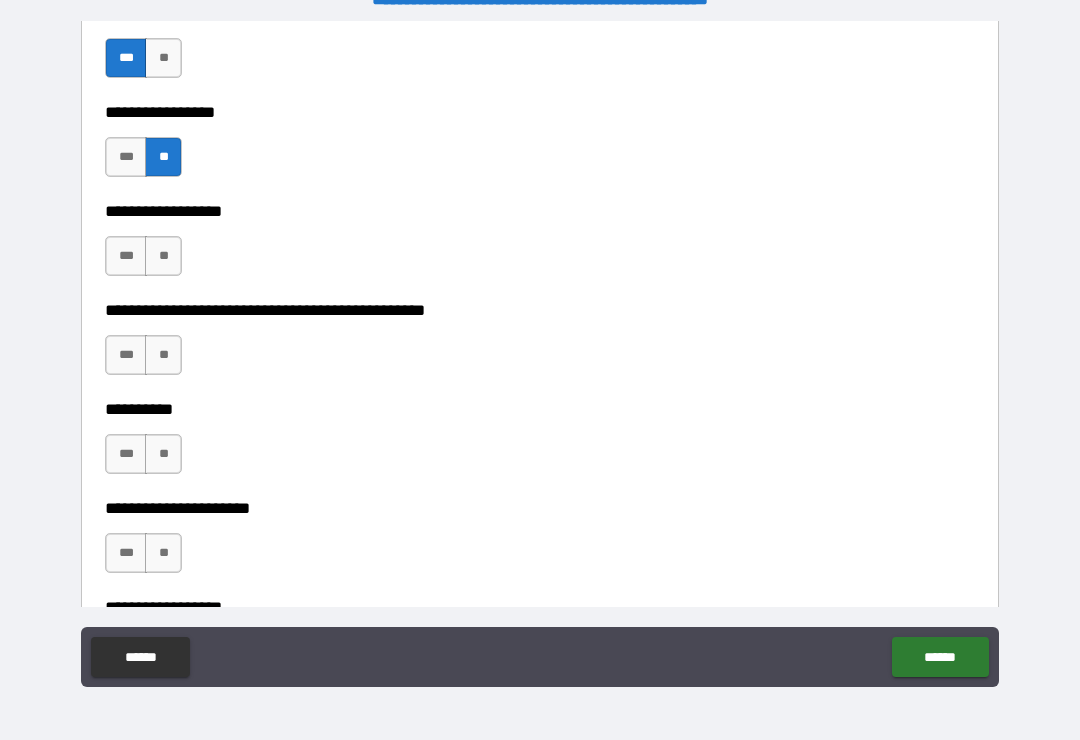 click on "**" at bounding box center (163, 256) 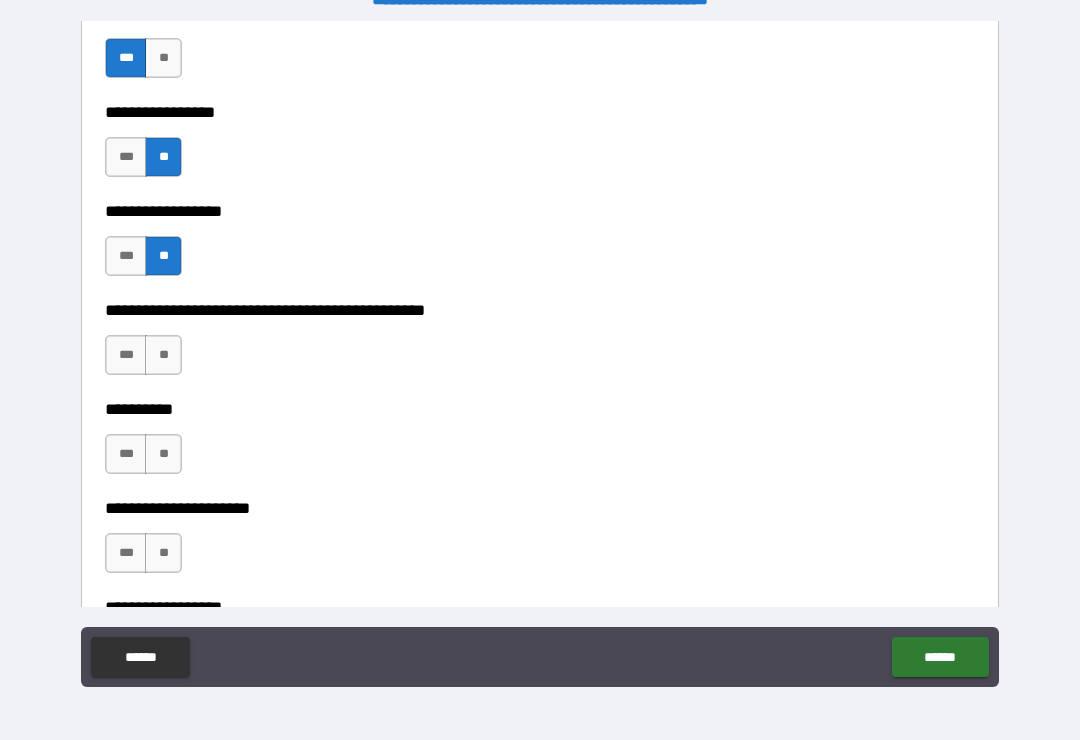 click on "**" at bounding box center [163, 355] 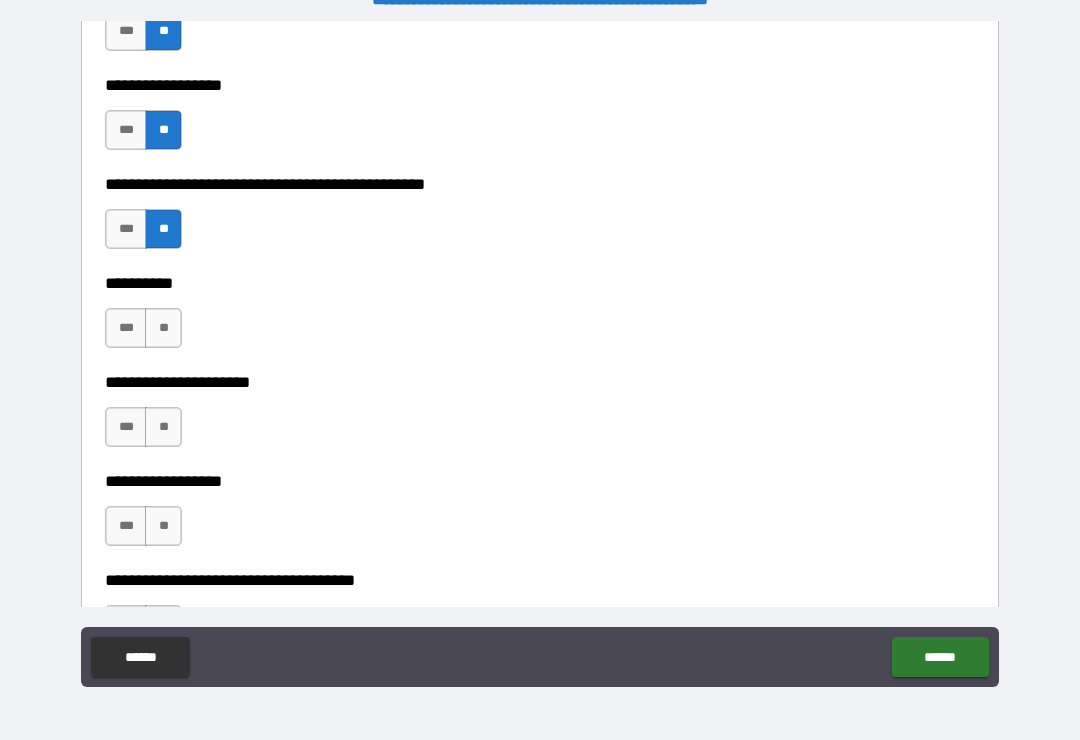 scroll, scrollTop: 11975, scrollLeft: 0, axis: vertical 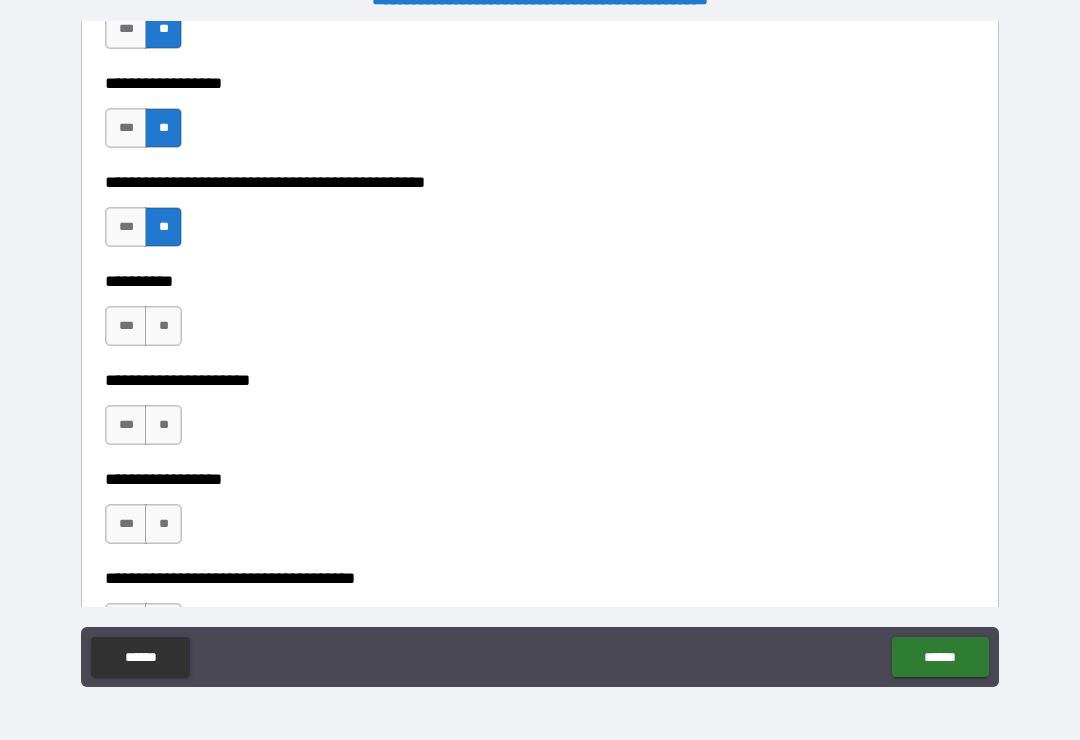 click on "***" at bounding box center [126, 326] 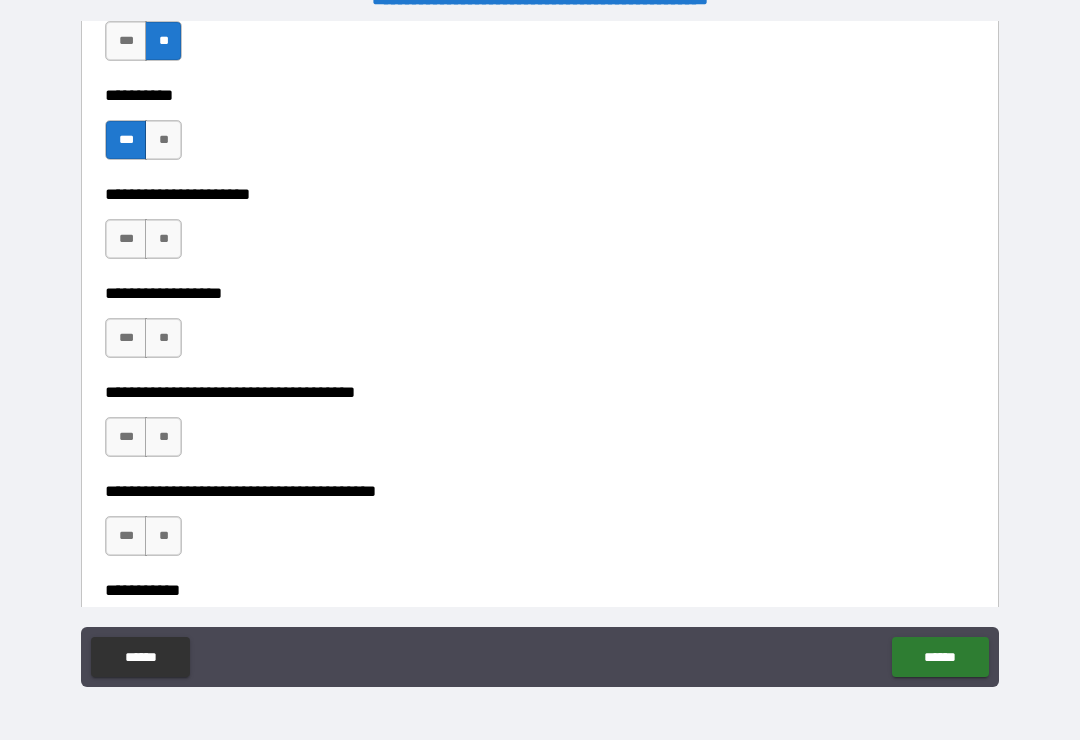 scroll, scrollTop: 12165, scrollLeft: 0, axis: vertical 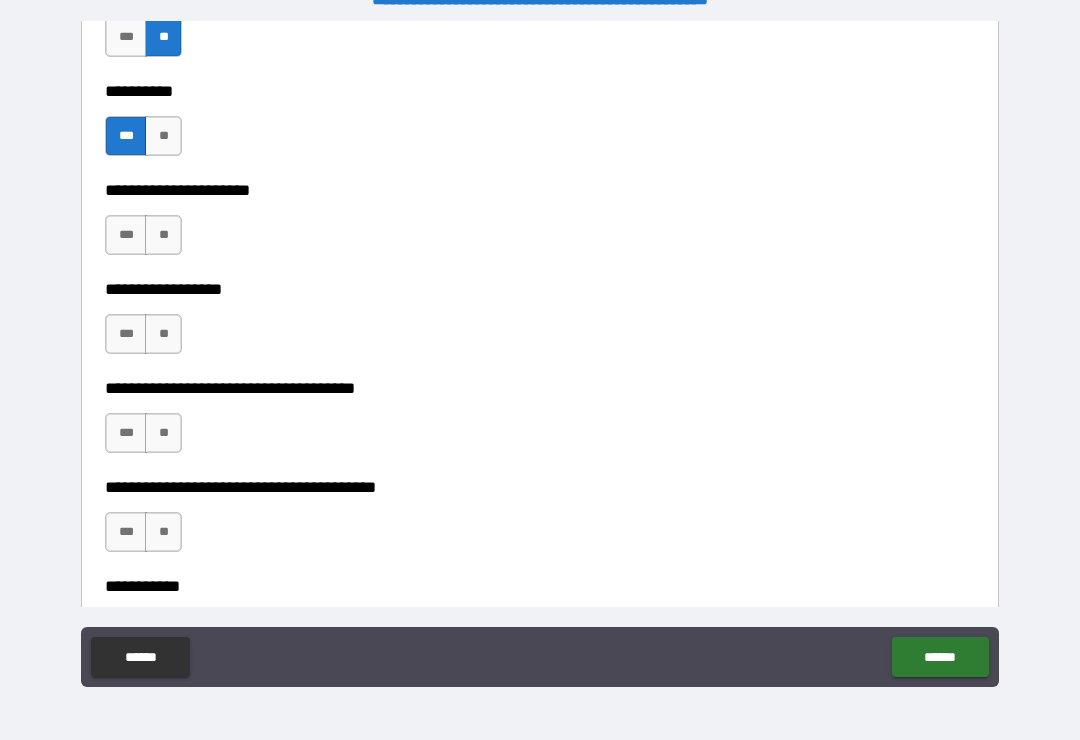 click on "**" at bounding box center [163, 235] 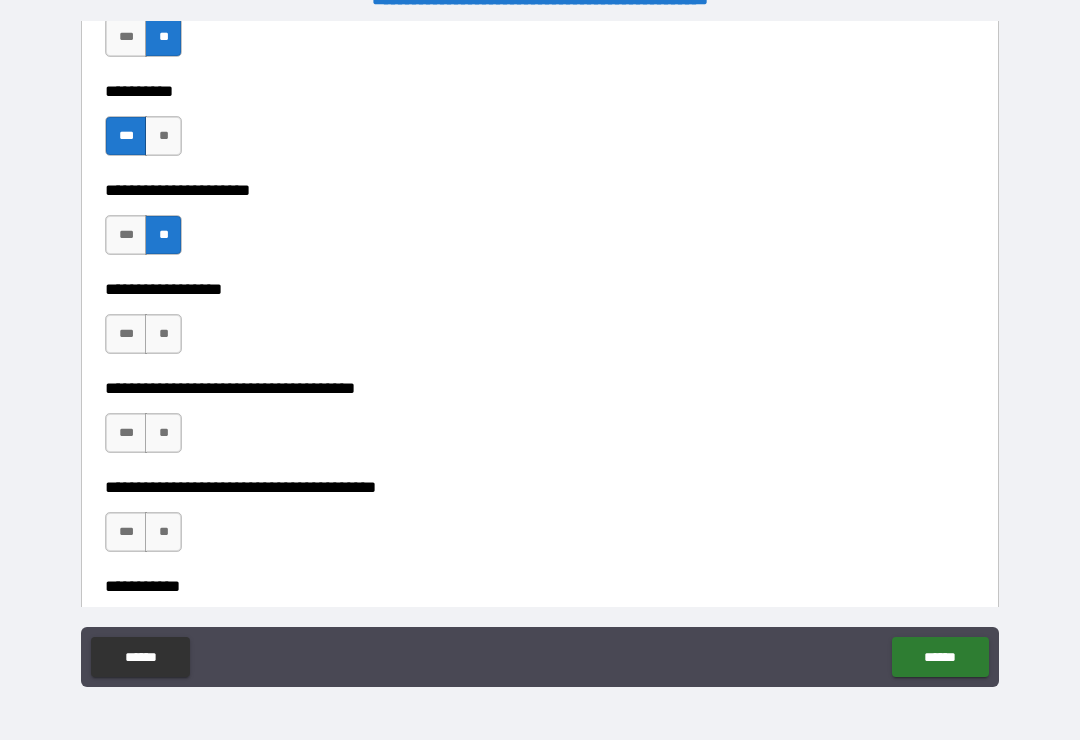 click on "**" at bounding box center (163, 334) 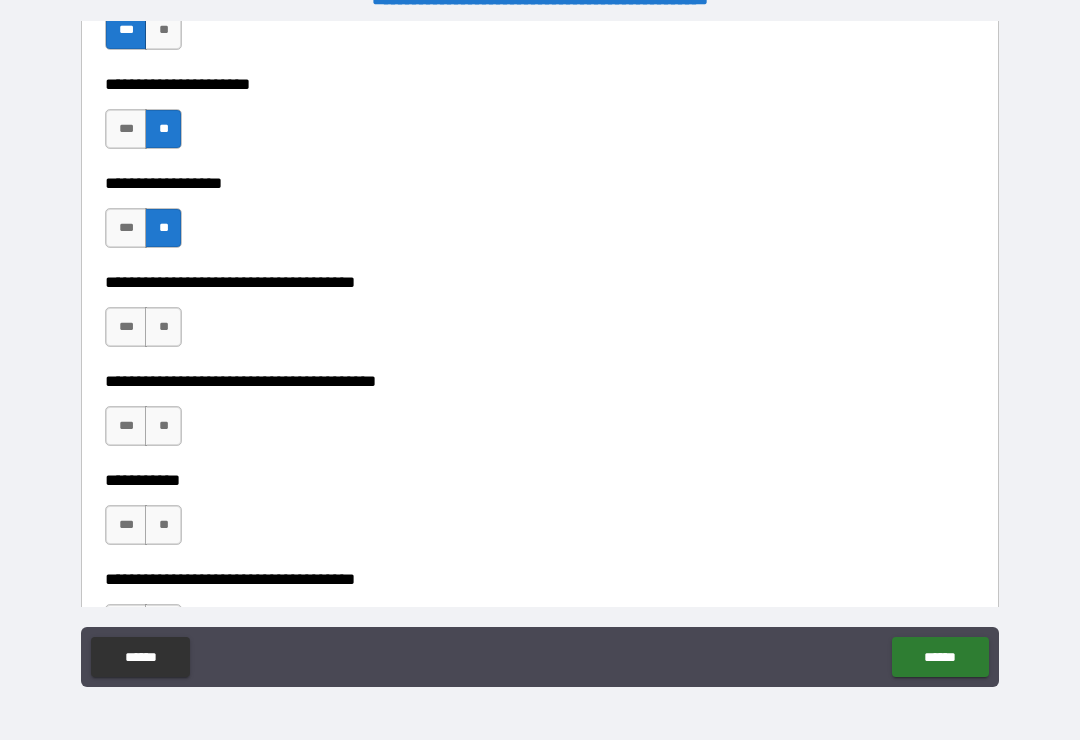scroll, scrollTop: 12298, scrollLeft: 0, axis: vertical 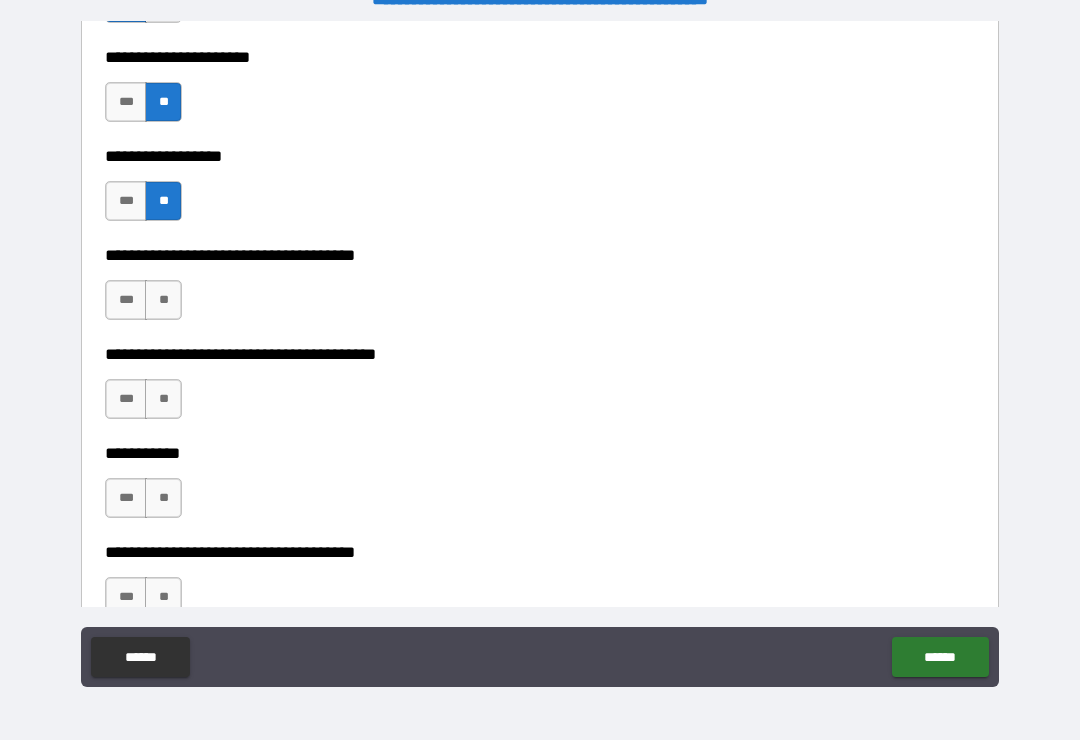 click on "**" at bounding box center [163, 300] 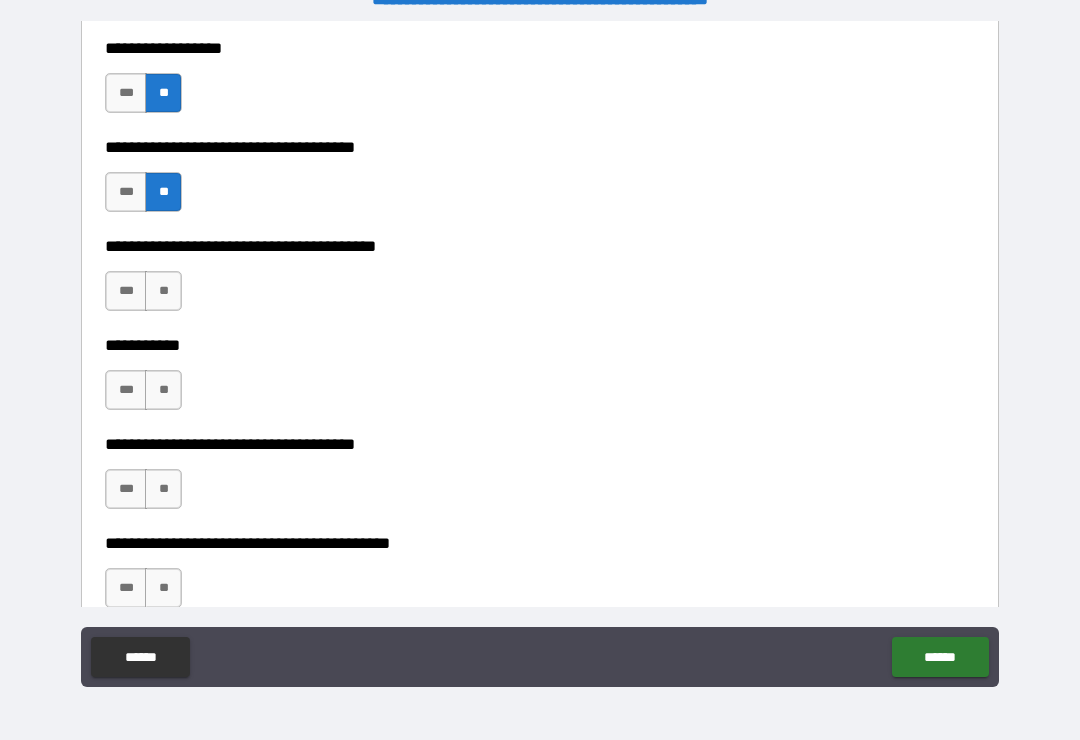 scroll, scrollTop: 12409, scrollLeft: 0, axis: vertical 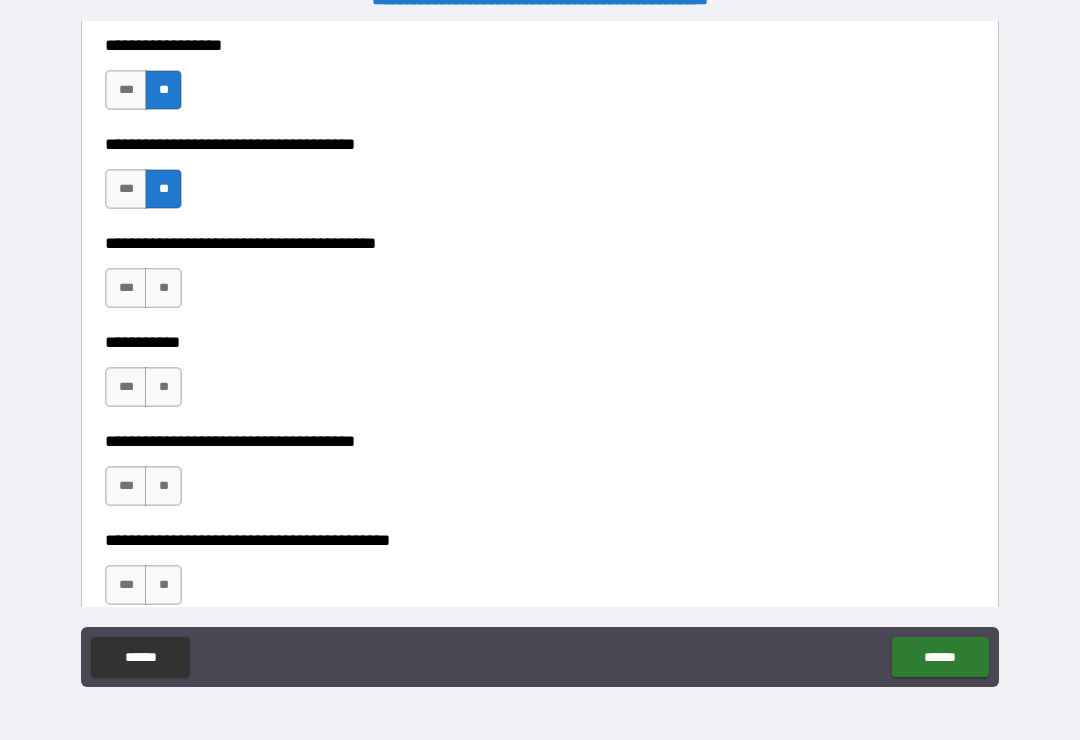 click on "**" at bounding box center (163, 288) 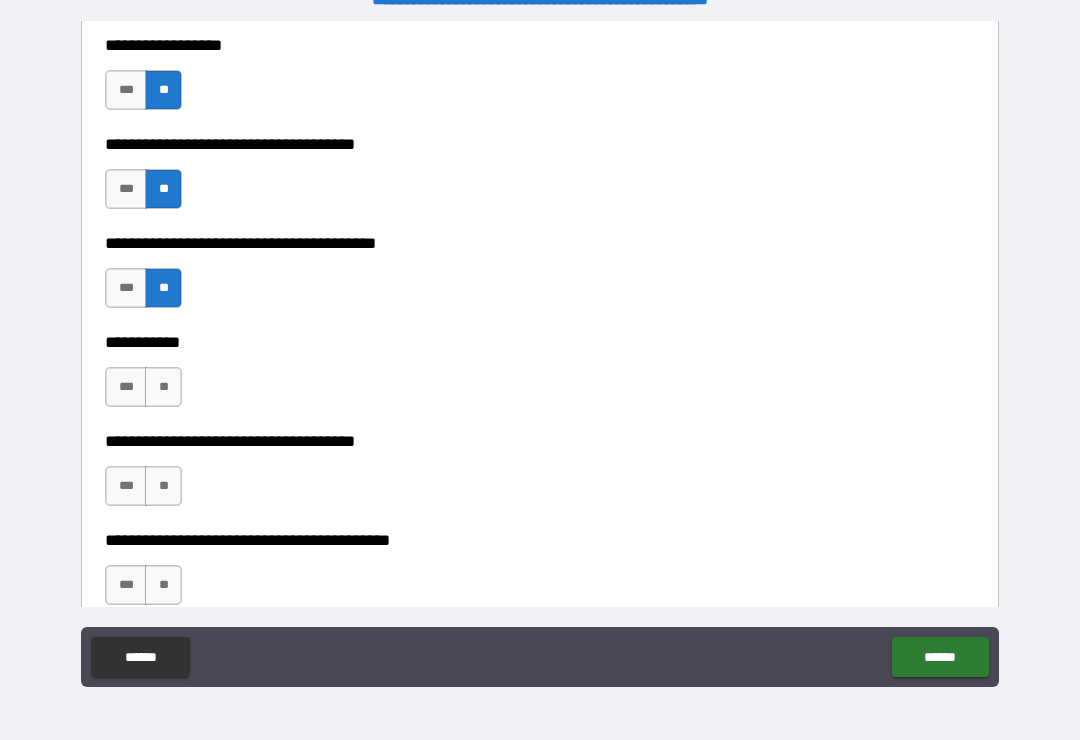 click on "**" at bounding box center [163, 387] 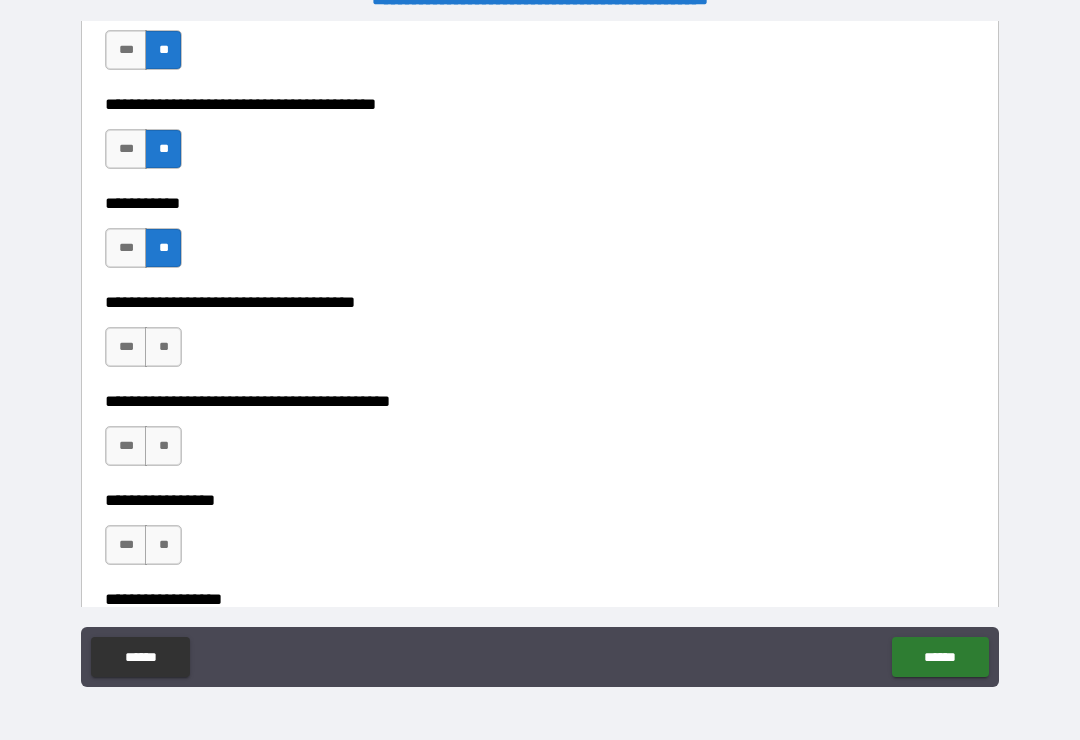scroll, scrollTop: 12550, scrollLeft: 0, axis: vertical 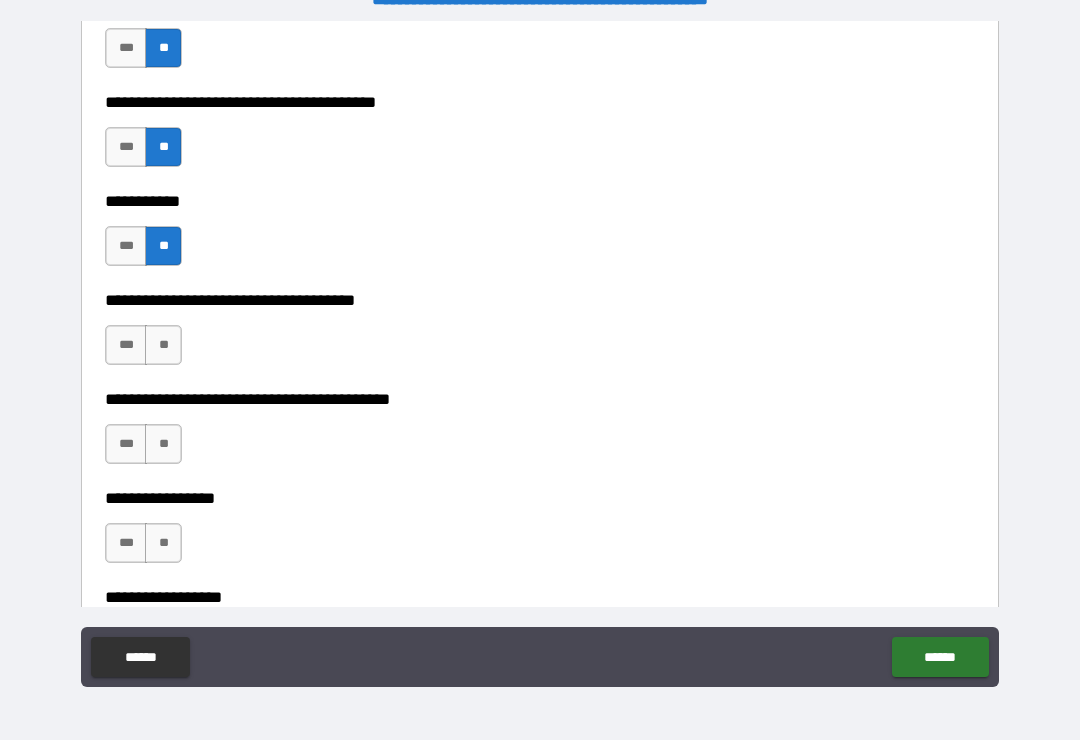 click on "***" at bounding box center (126, 345) 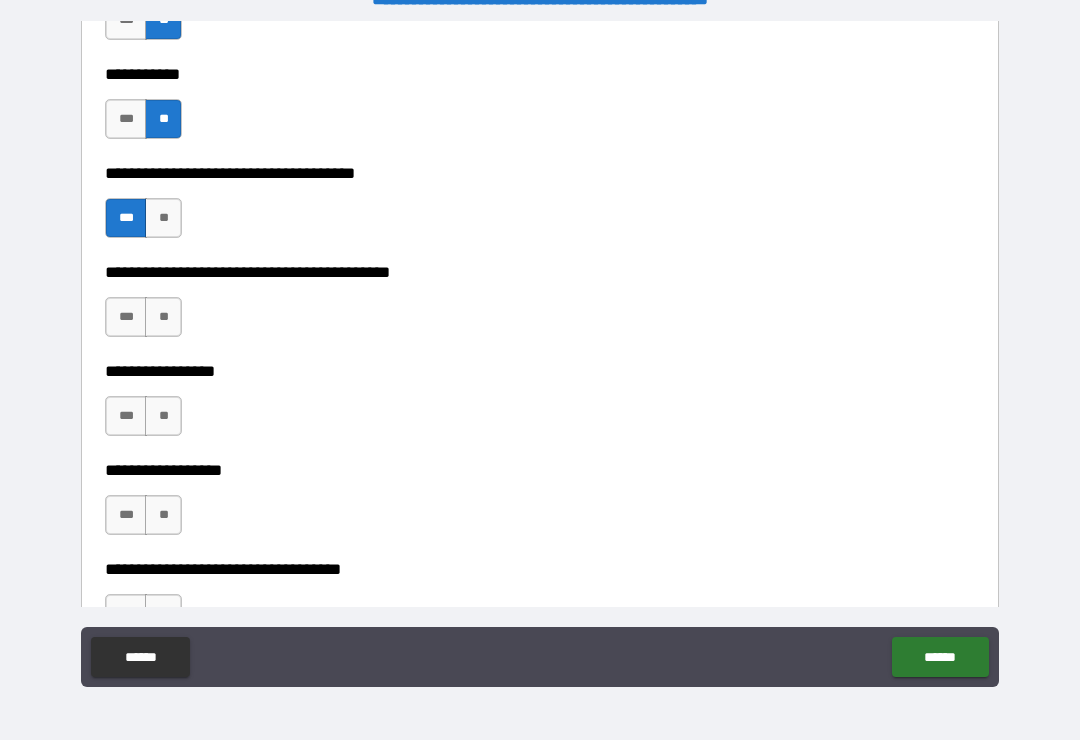 scroll, scrollTop: 12678, scrollLeft: 0, axis: vertical 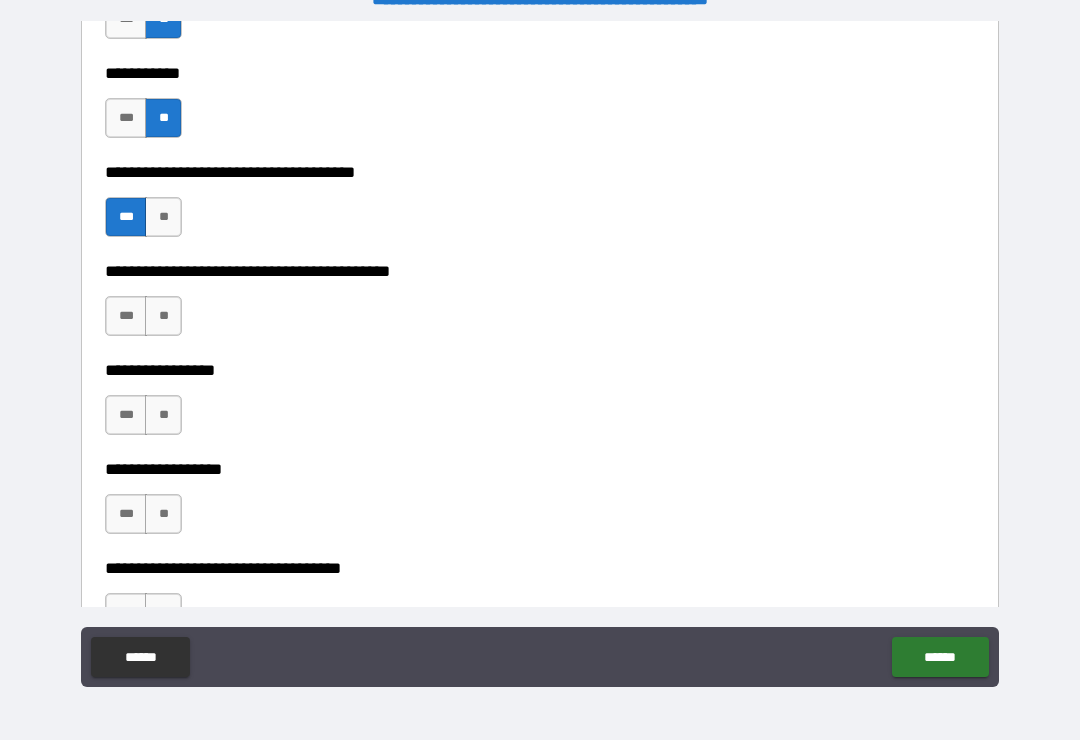 click on "**" at bounding box center (163, 316) 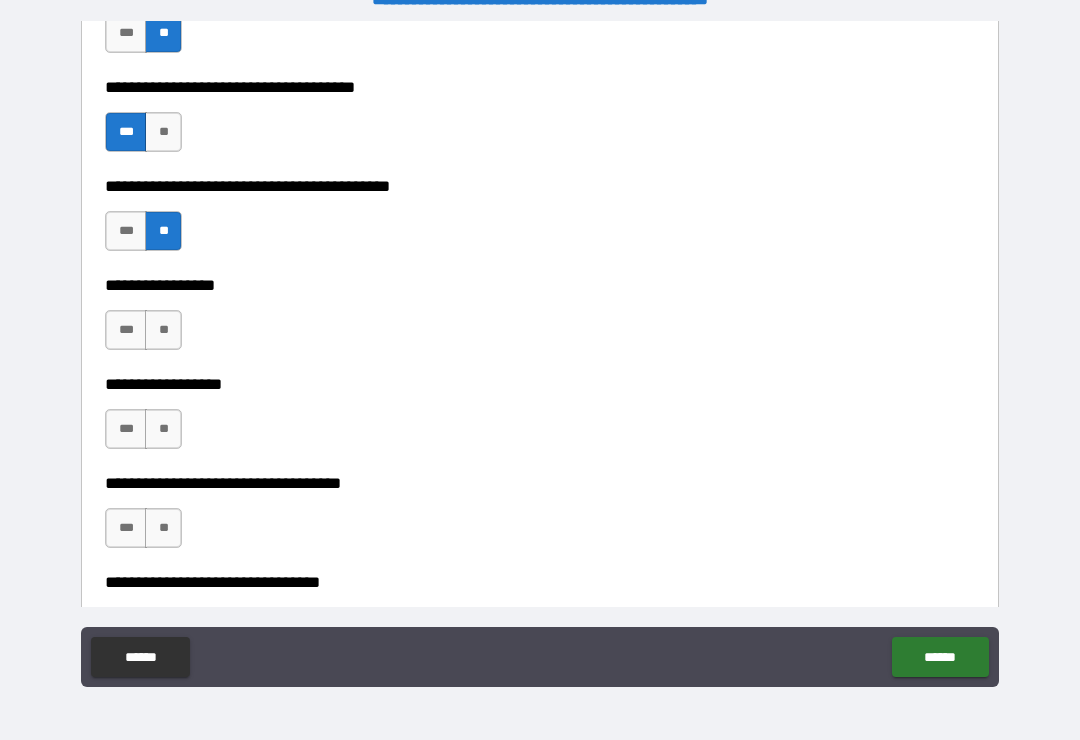 scroll, scrollTop: 12774, scrollLeft: 0, axis: vertical 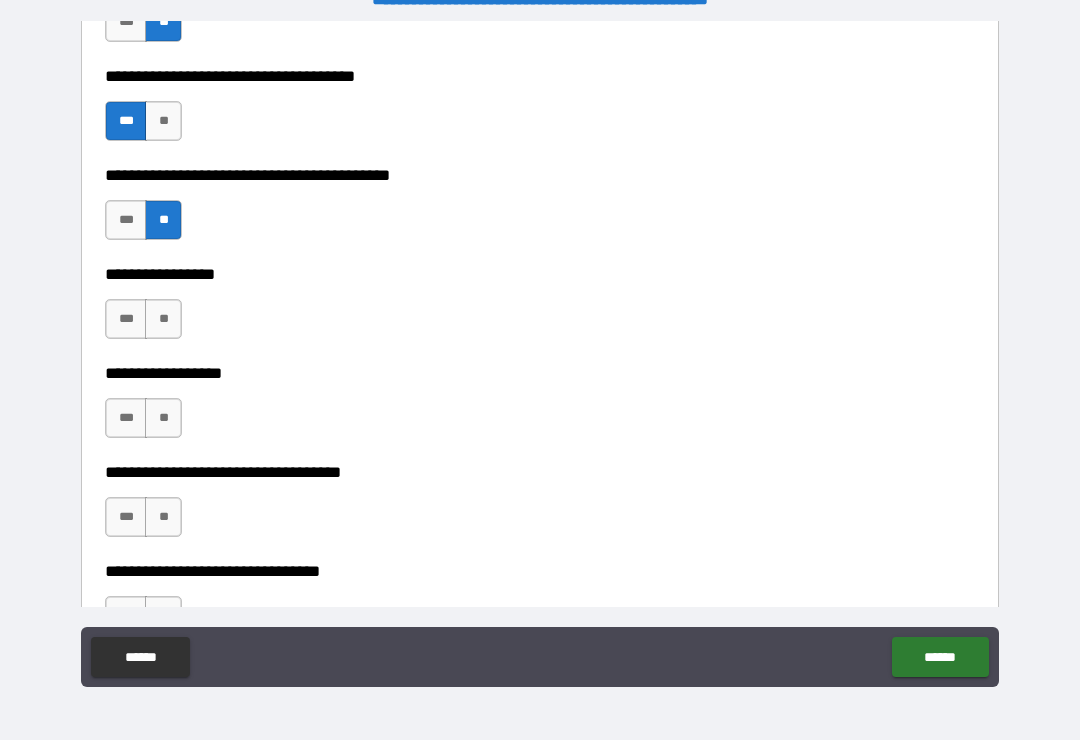 click on "**" at bounding box center [163, 319] 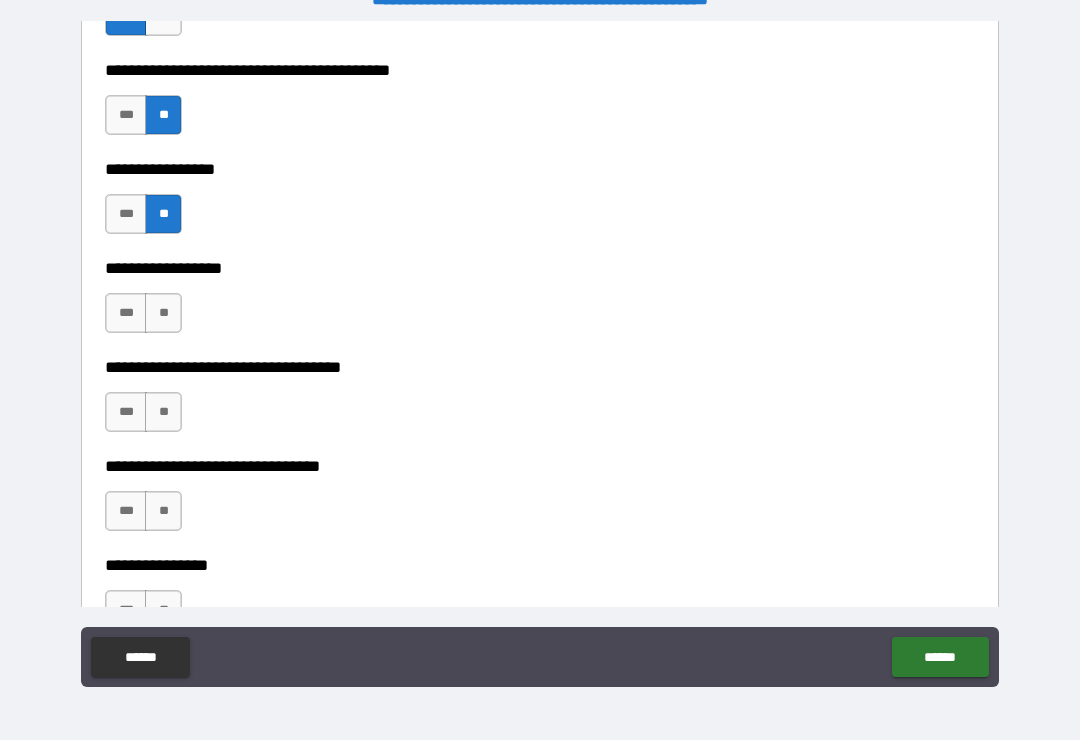 scroll, scrollTop: 12889, scrollLeft: 0, axis: vertical 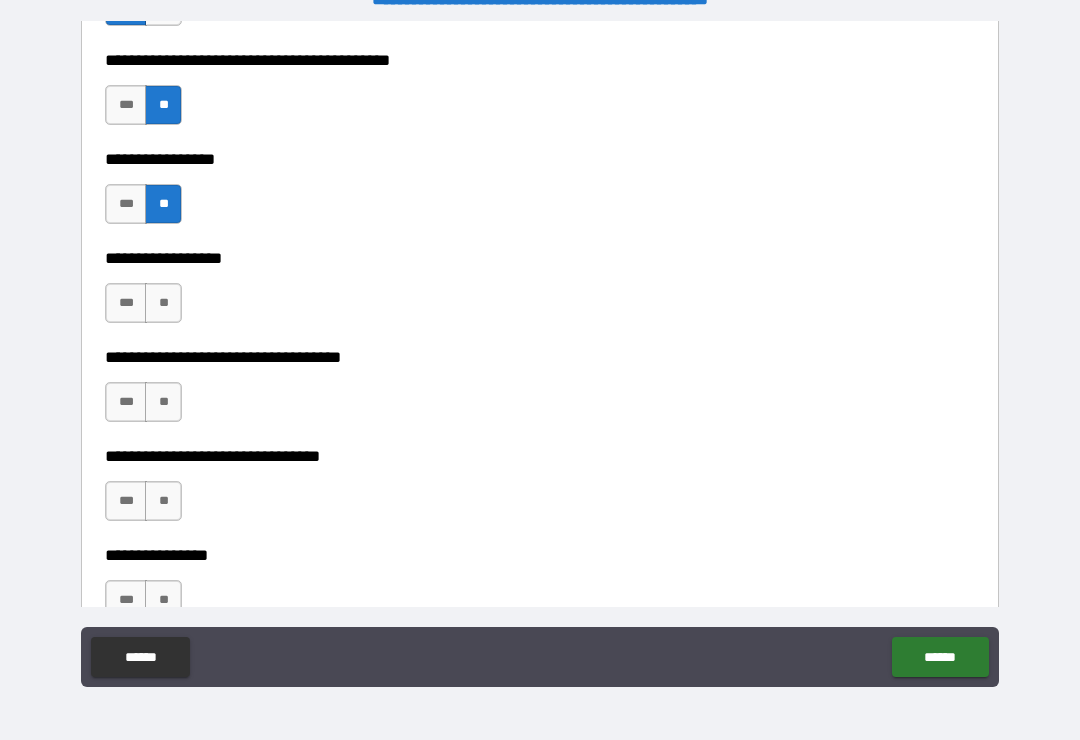 click on "**" at bounding box center (163, 303) 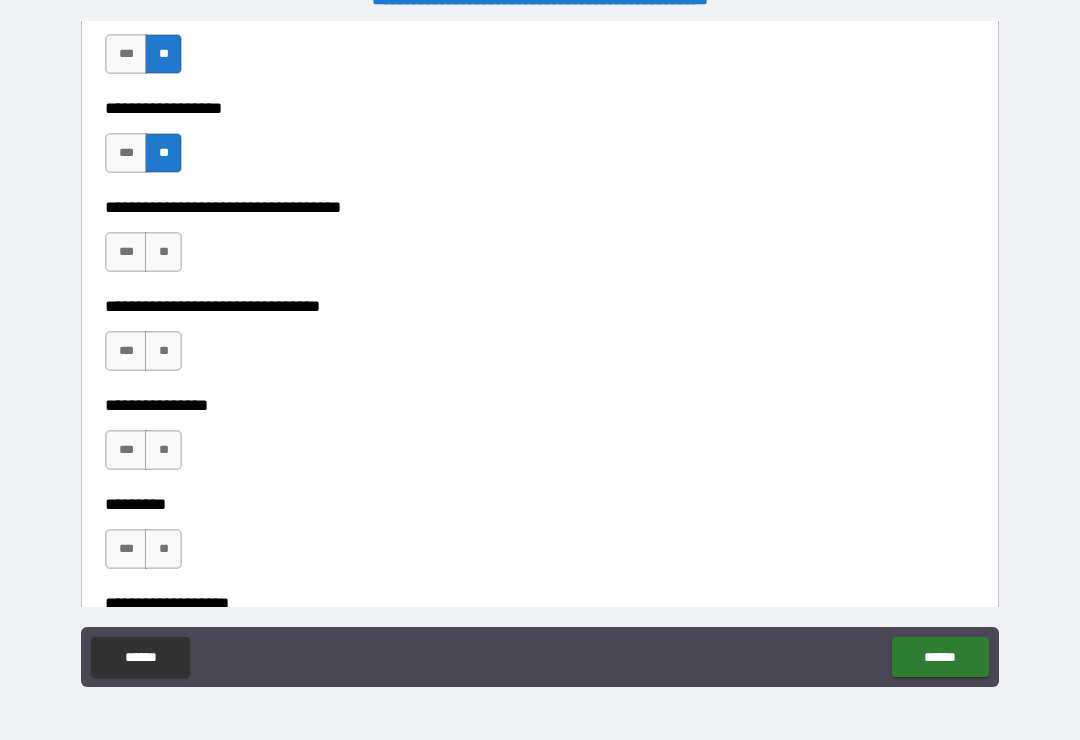 scroll, scrollTop: 13041, scrollLeft: 0, axis: vertical 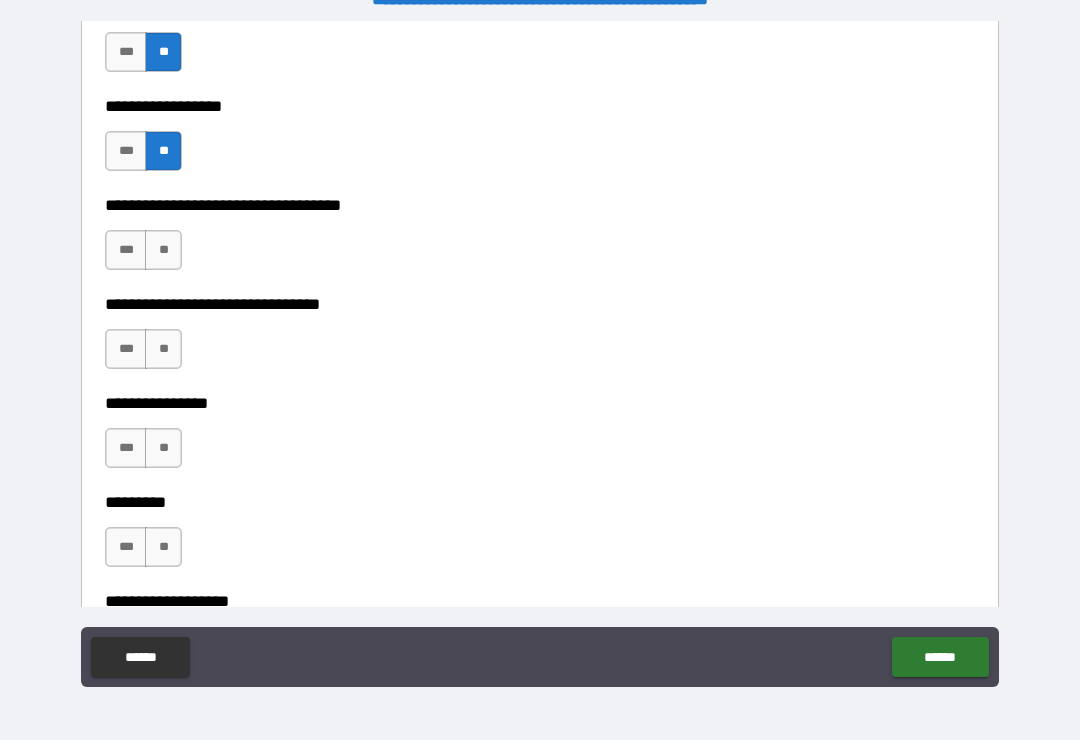 click on "**" at bounding box center (163, 250) 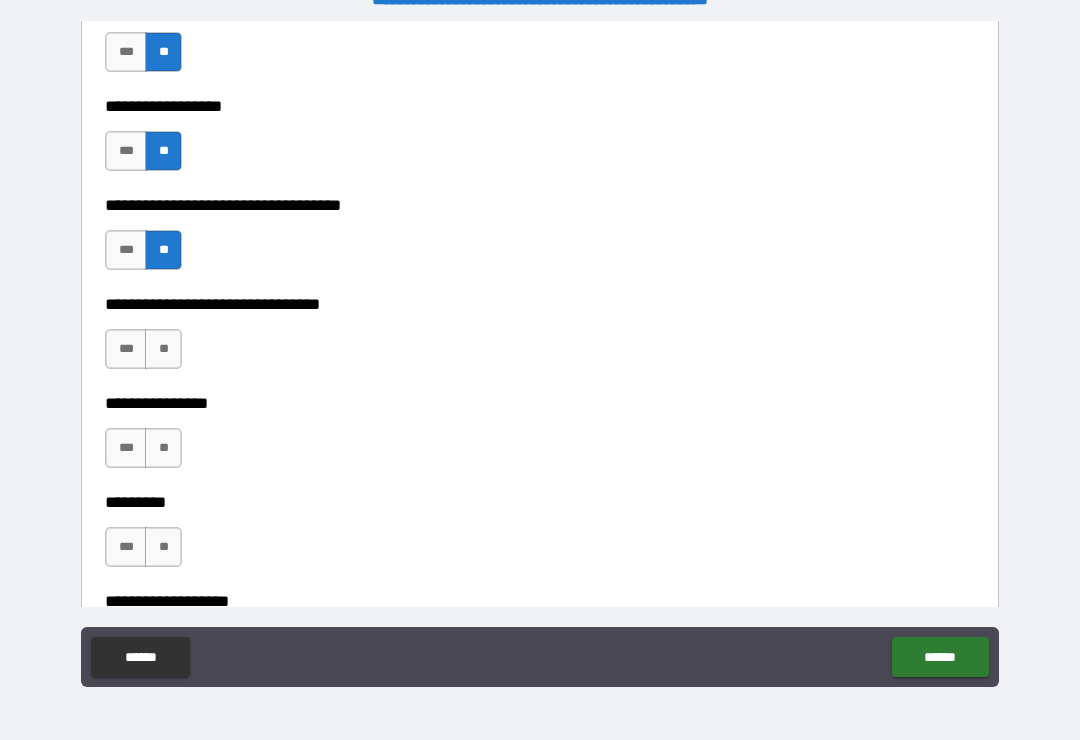 click on "**" at bounding box center (163, 349) 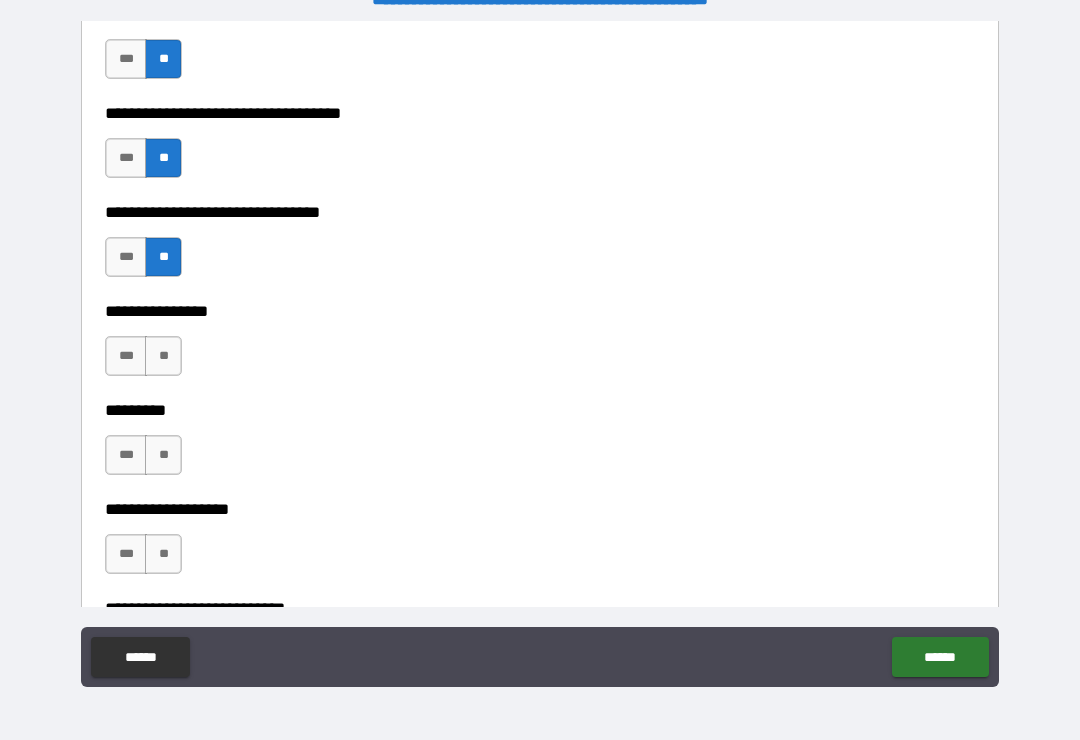 scroll, scrollTop: 13153, scrollLeft: 0, axis: vertical 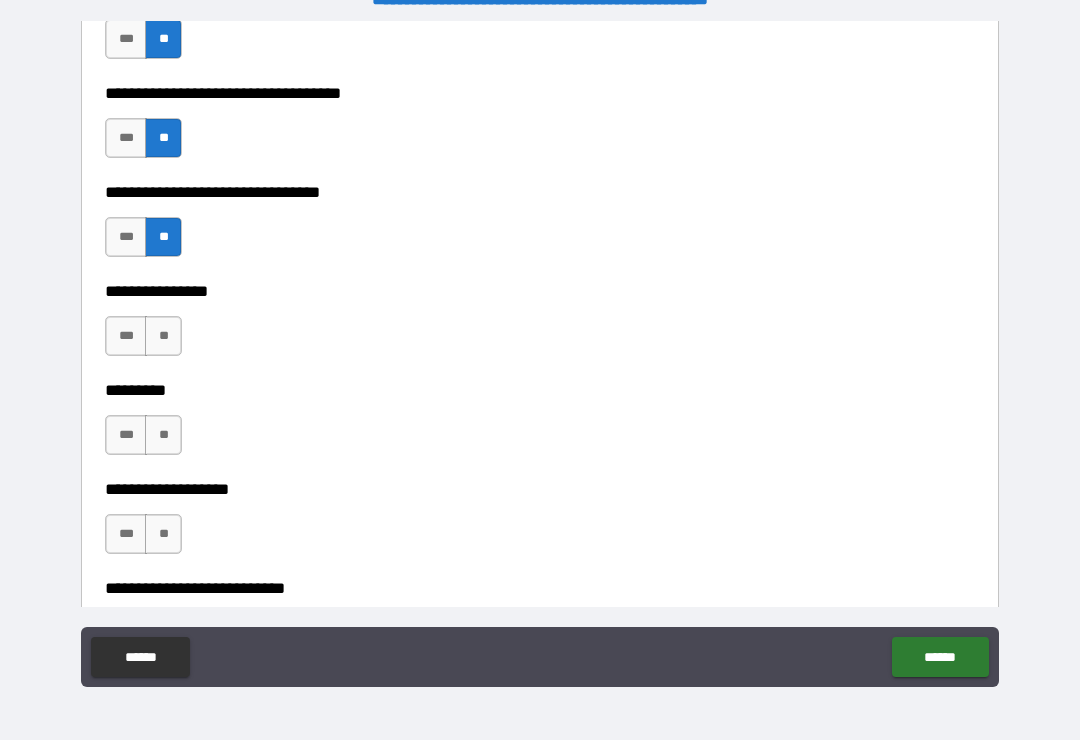 click on "**" at bounding box center [163, 336] 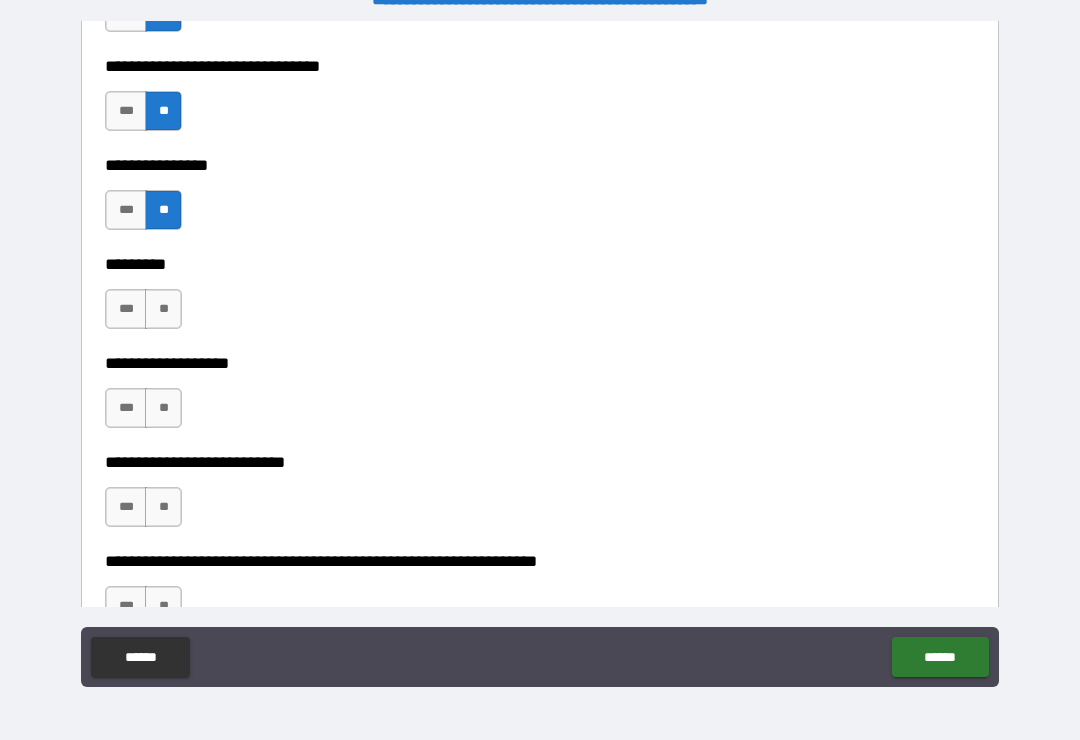 scroll, scrollTop: 13283, scrollLeft: 0, axis: vertical 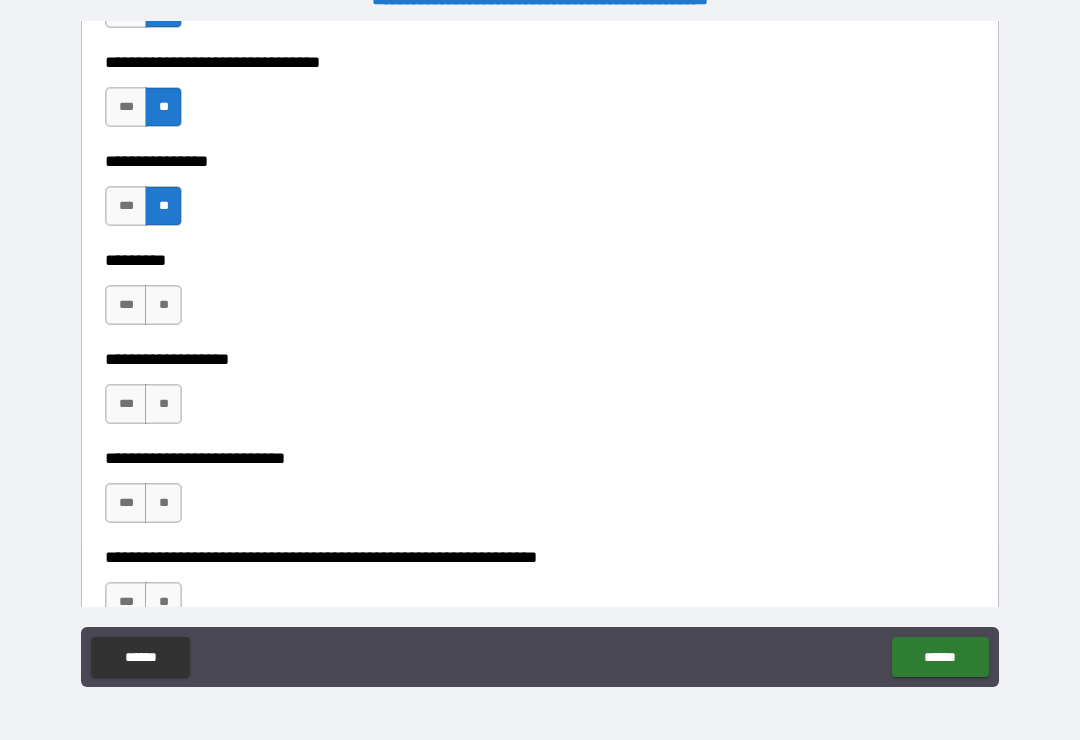 click on "***" at bounding box center (126, 305) 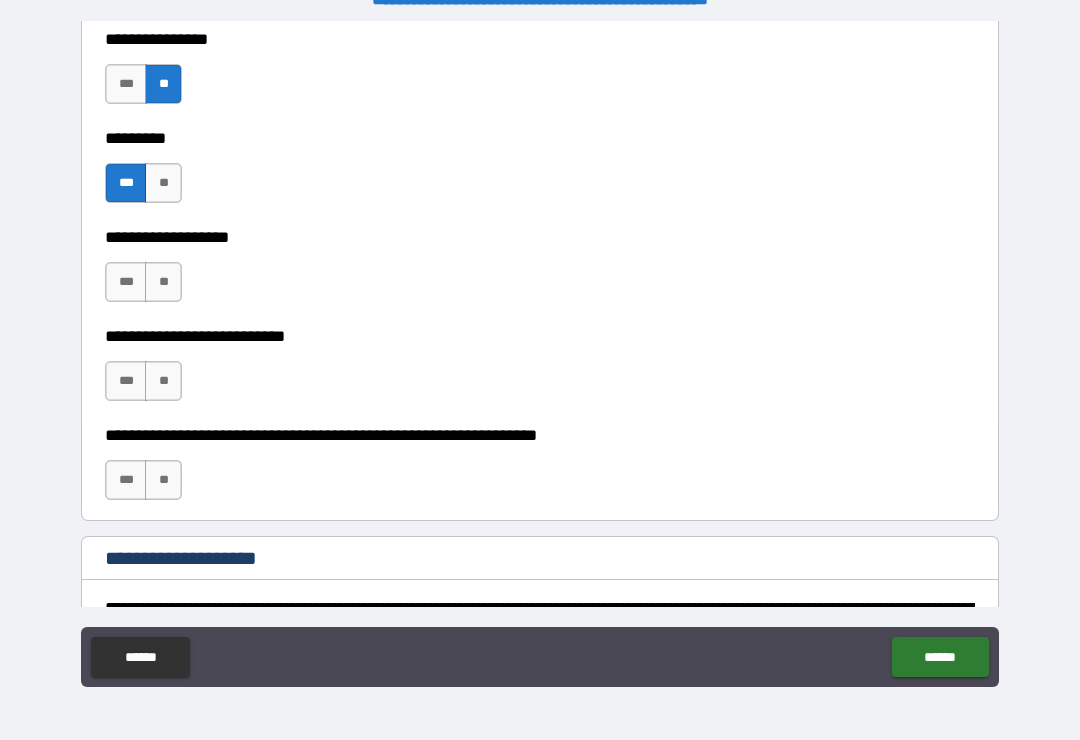 scroll, scrollTop: 13409, scrollLeft: 0, axis: vertical 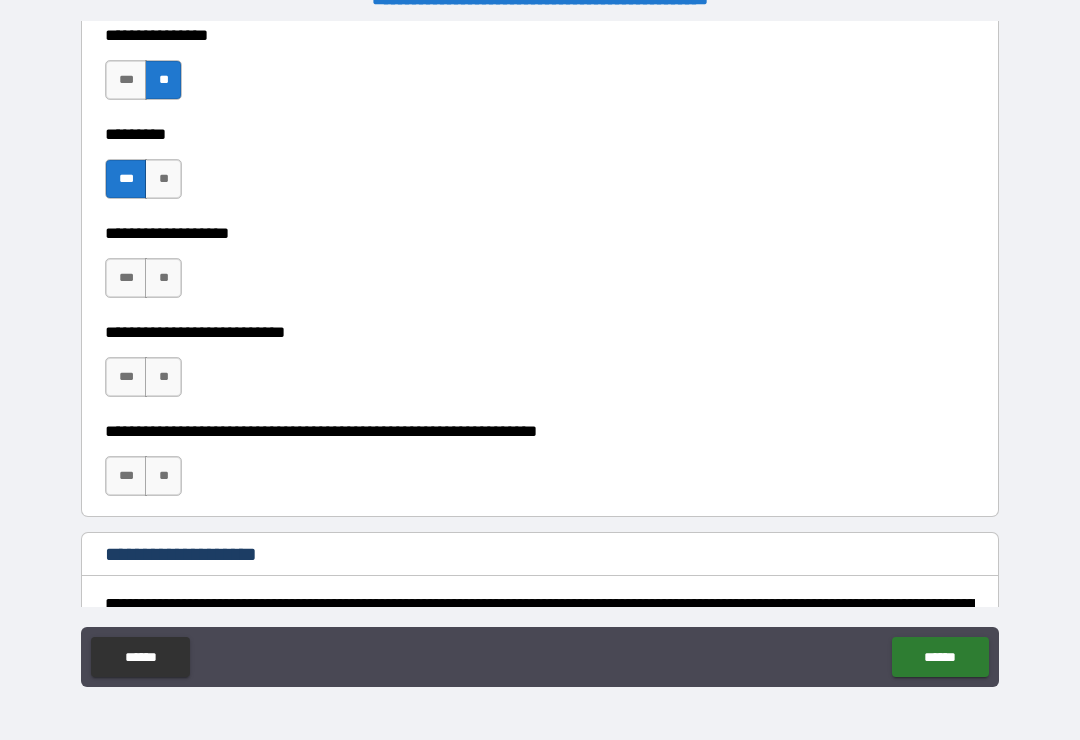 click on "**" at bounding box center [163, 278] 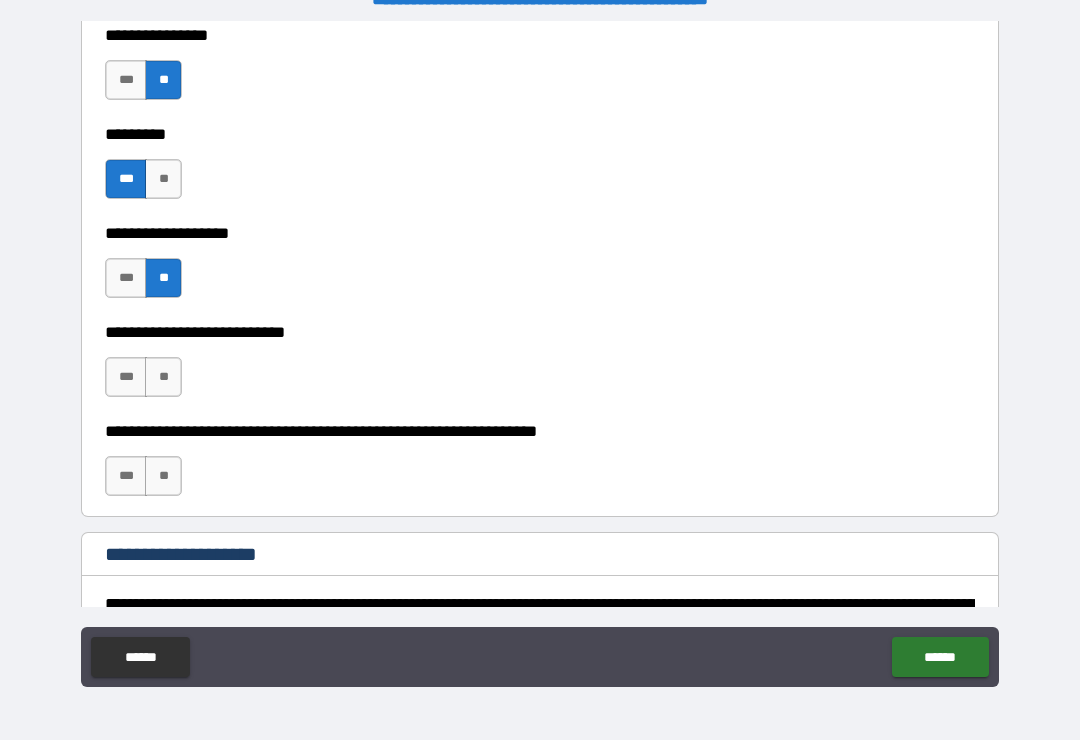 click on "**" at bounding box center (163, 377) 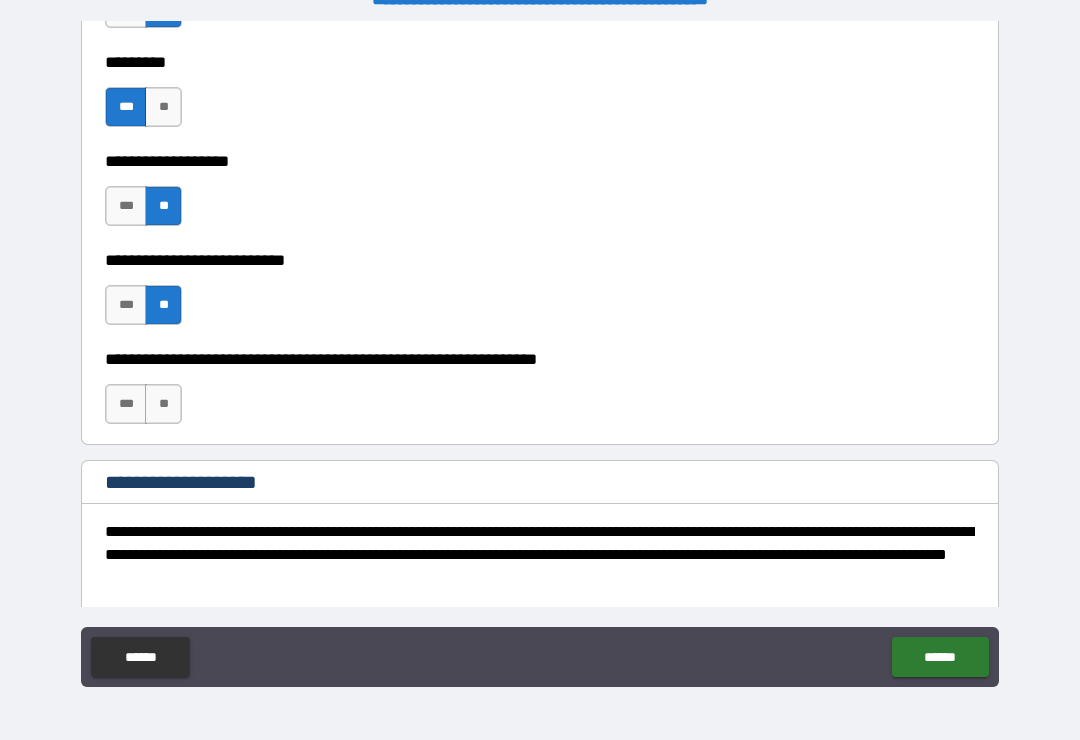 scroll, scrollTop: 13485, scrollLeft: 0, axis: vertical 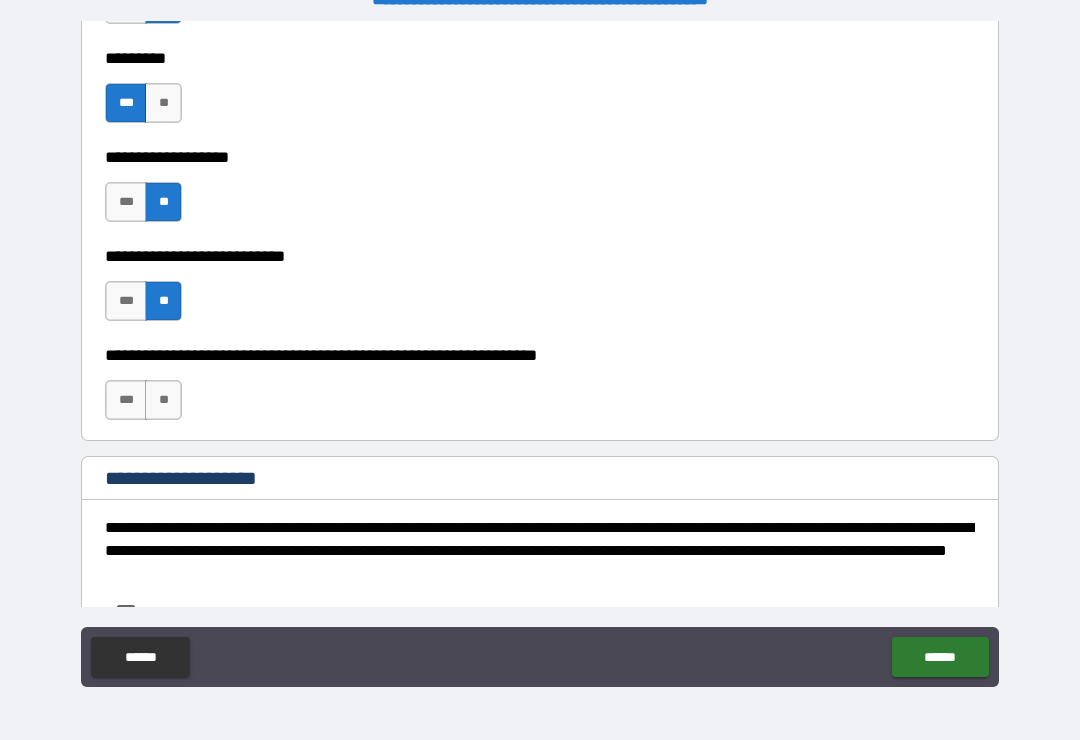 click on "**" at bounding box center [163, 301] 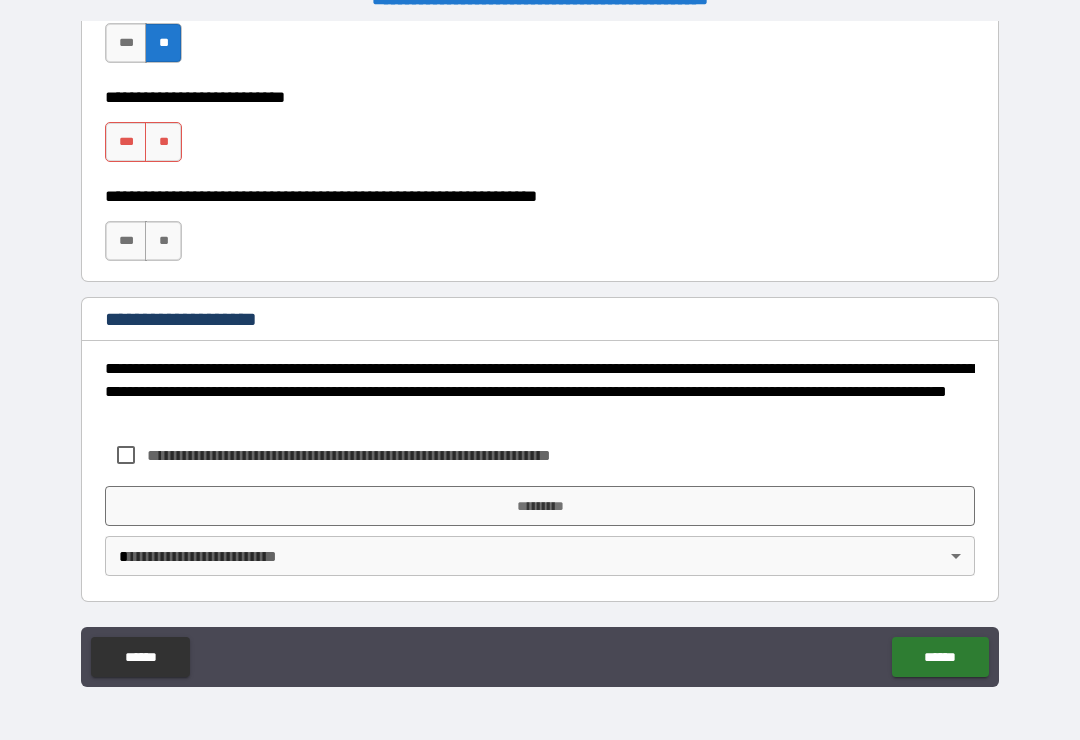 scroll, scrollTop: 13644, scrollLeft: 0, axis: vertical 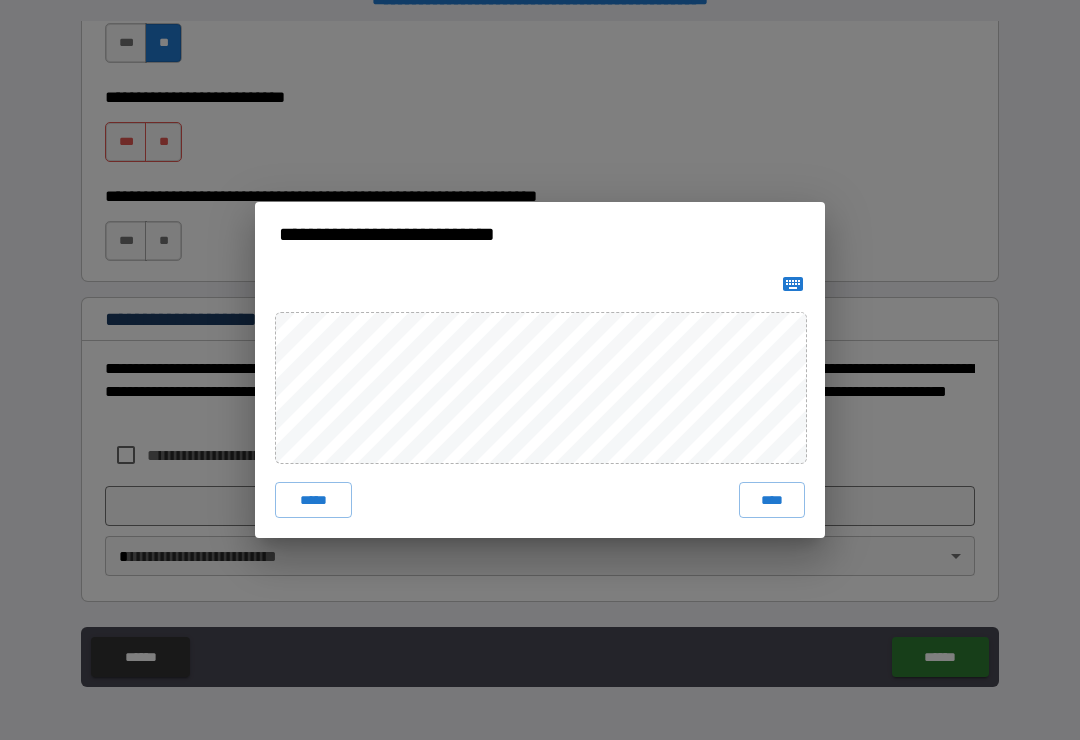click on "****" at bounding box center [772, 500] 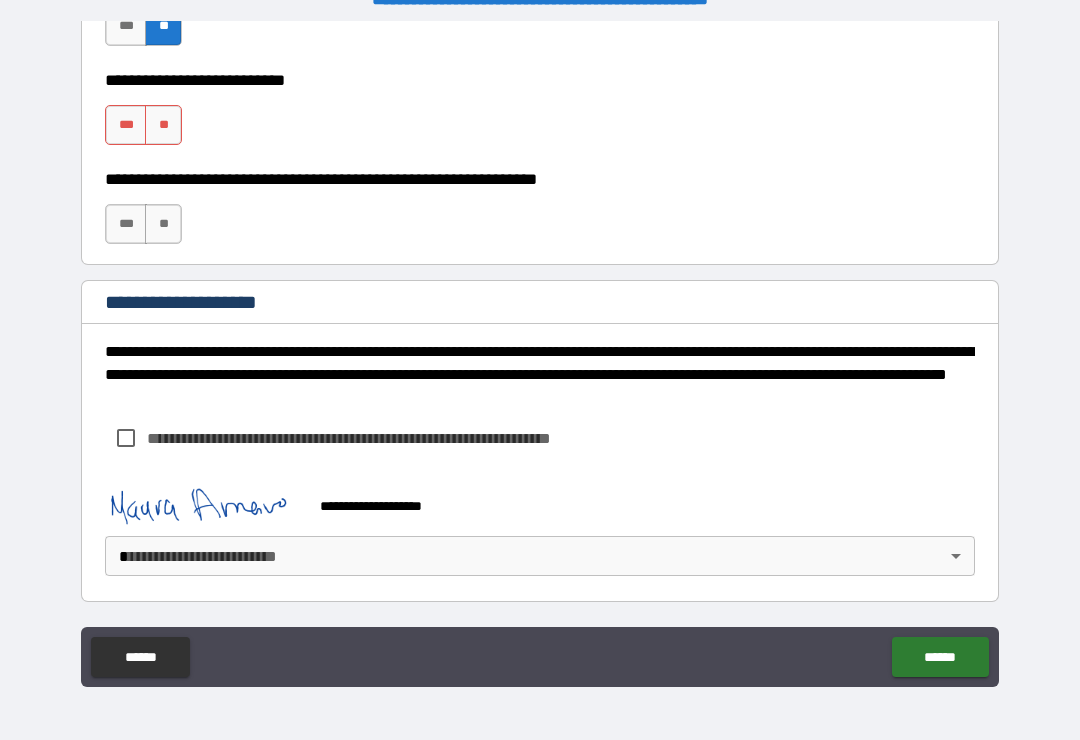 scroll, scrollTop: 13661, scrollLeft: 0, axis: vertical 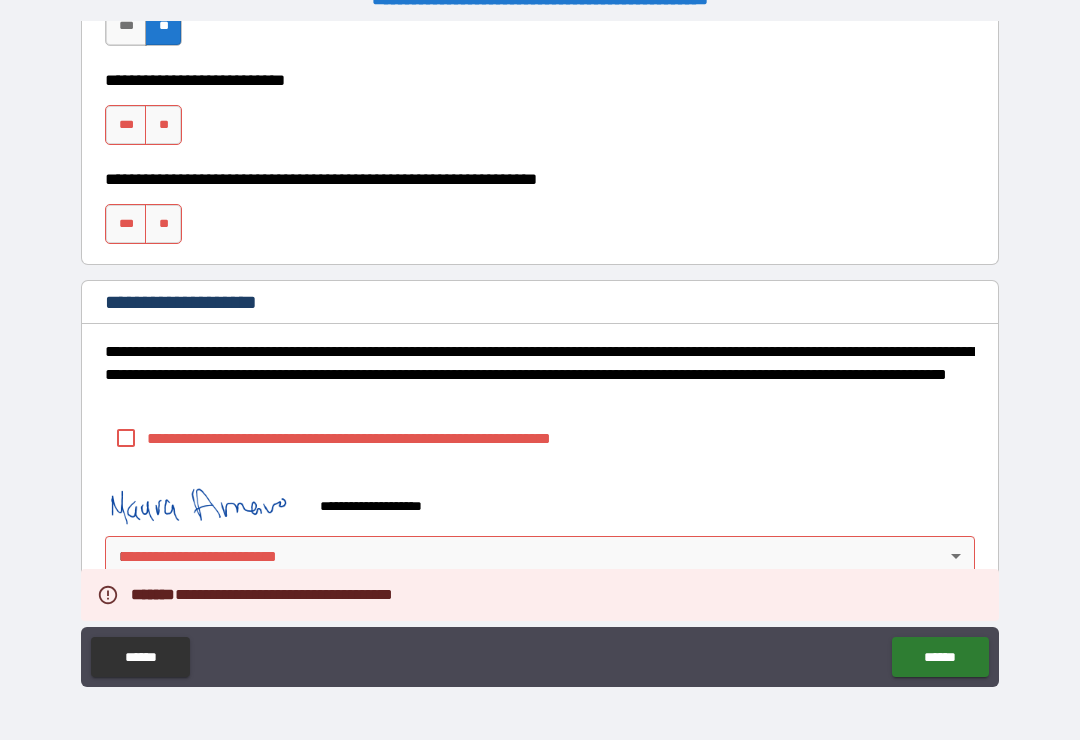 click on "******" at bounding box center (940, 657) 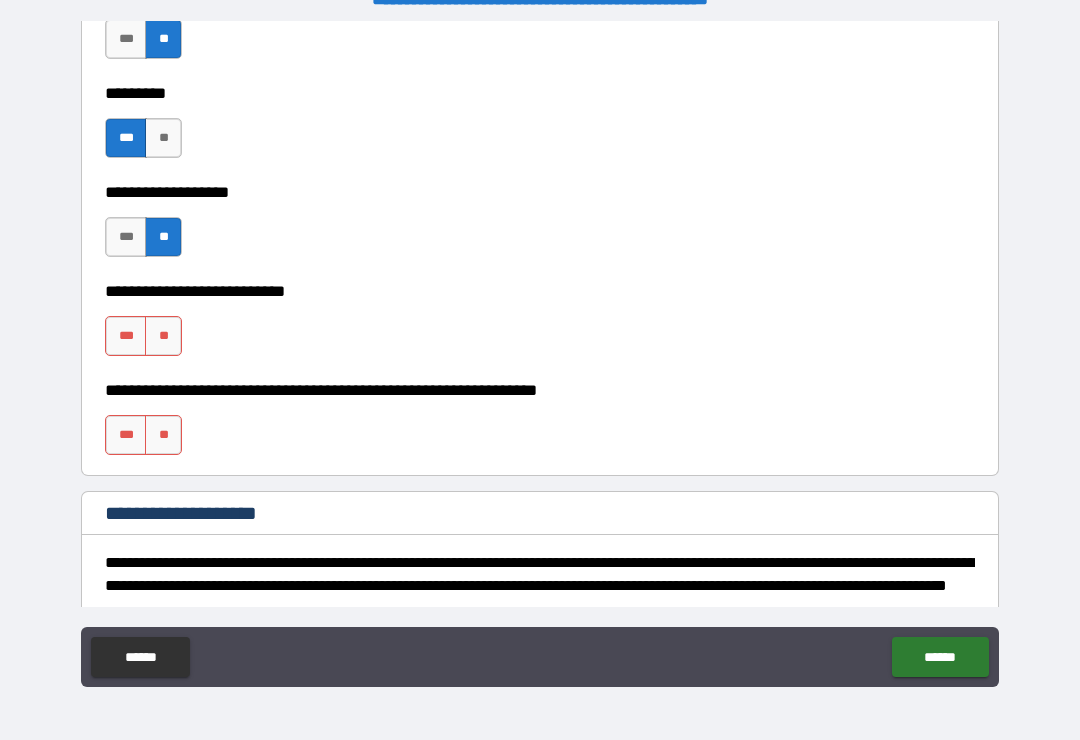scroll, scrollTop: 13453, scrollLeft: 0, axis: vertical 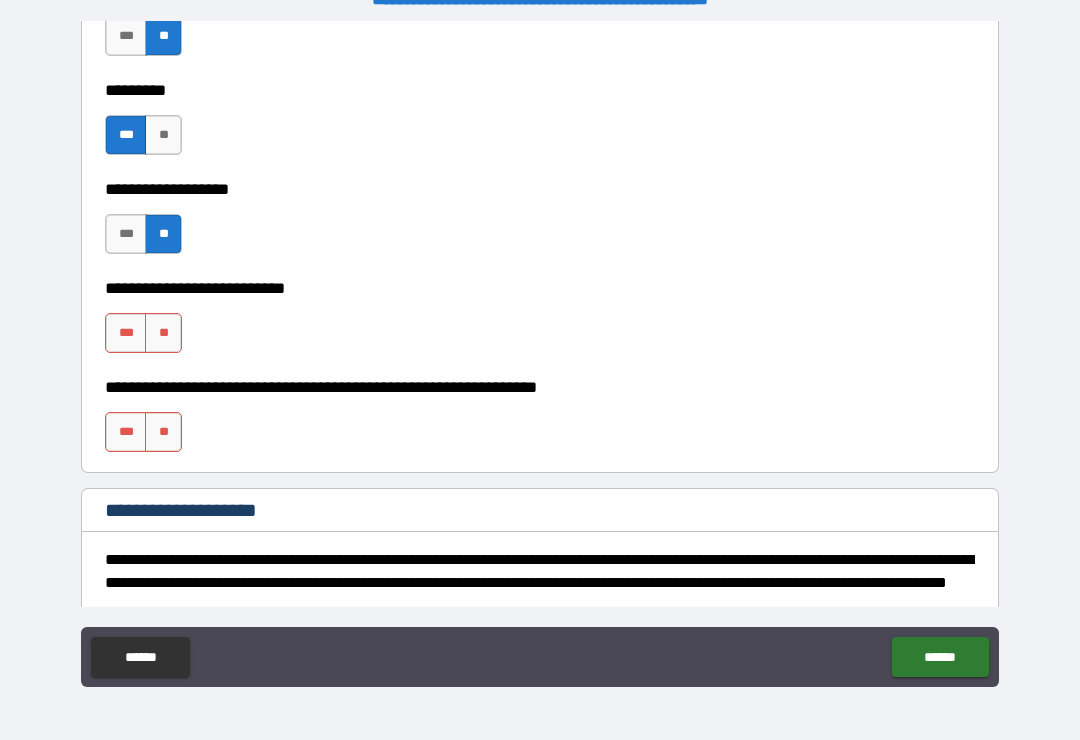 click on "**" at bounding box center [163, 333] 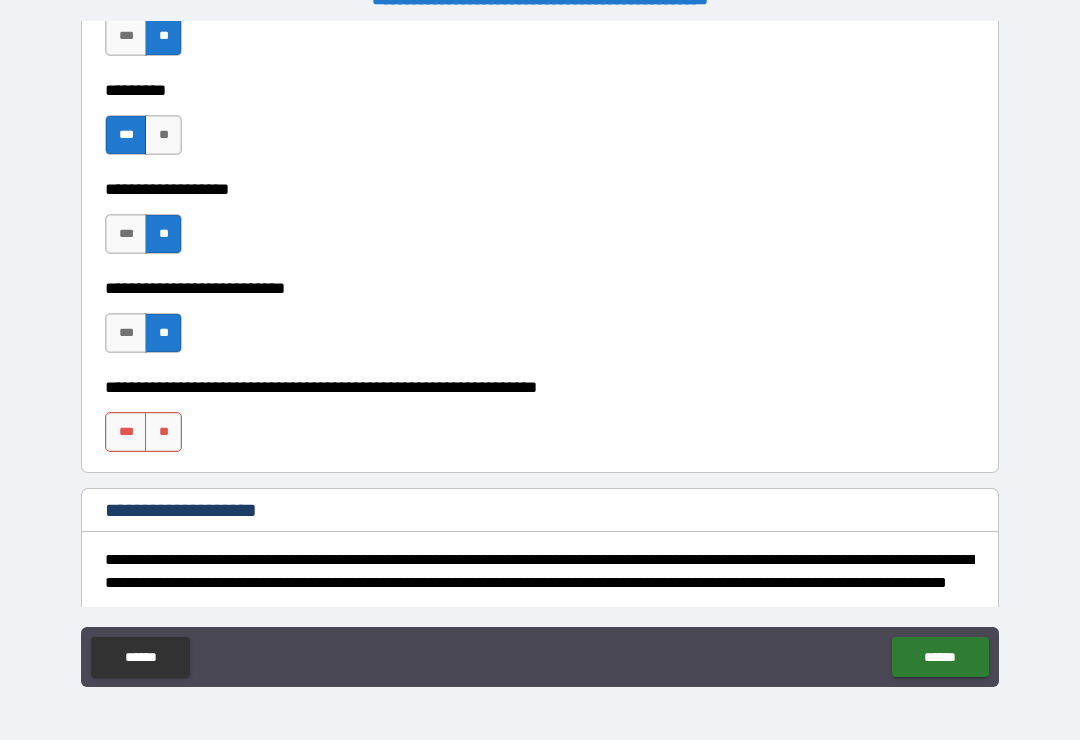 click on "**" at bounding box center (163, 432) 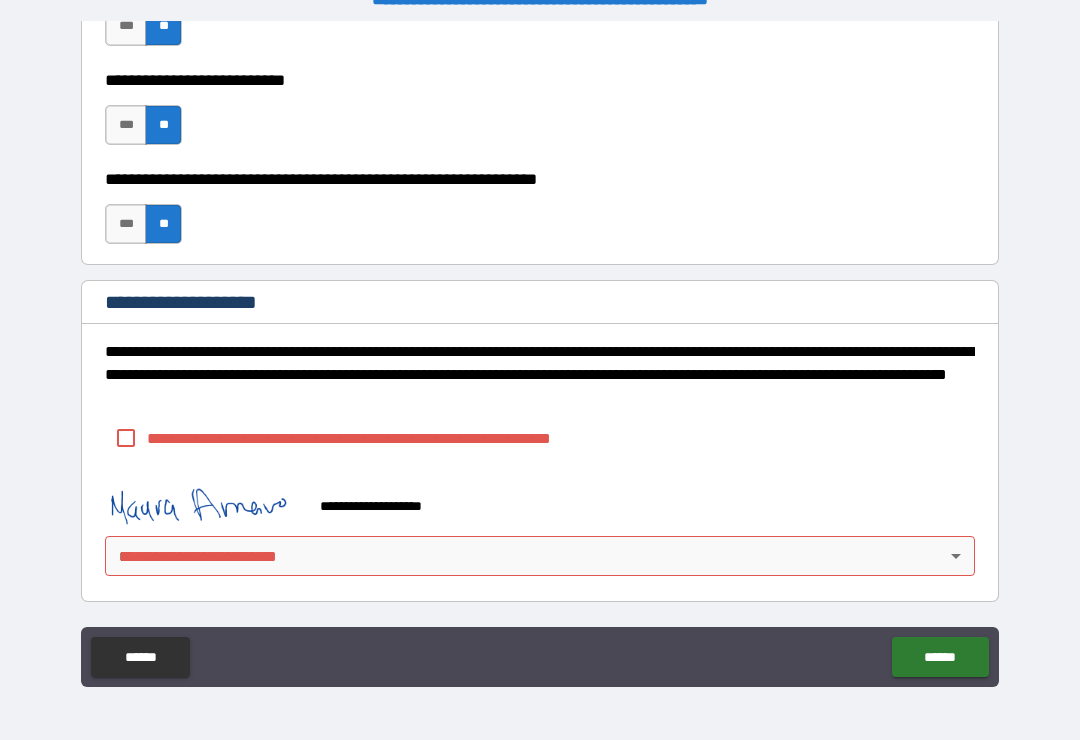 scroll, scrollTop: 13661, scrollLeft: 0, axis: vertical 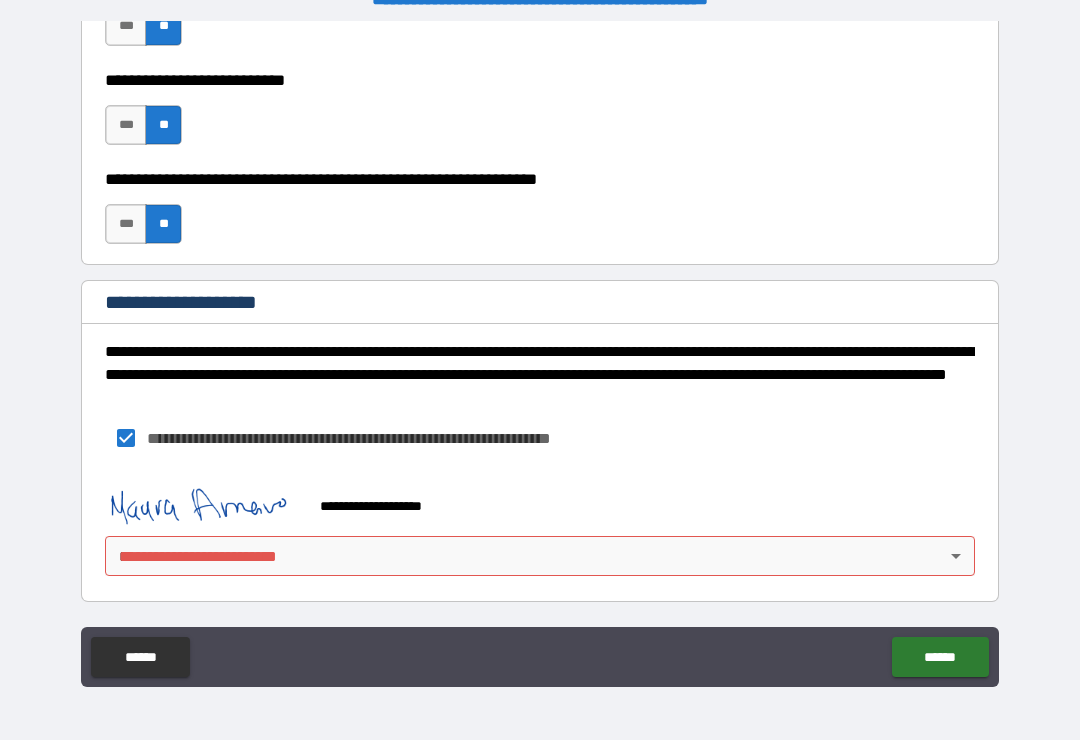 click on "**********" at bounding box center (540, 354) 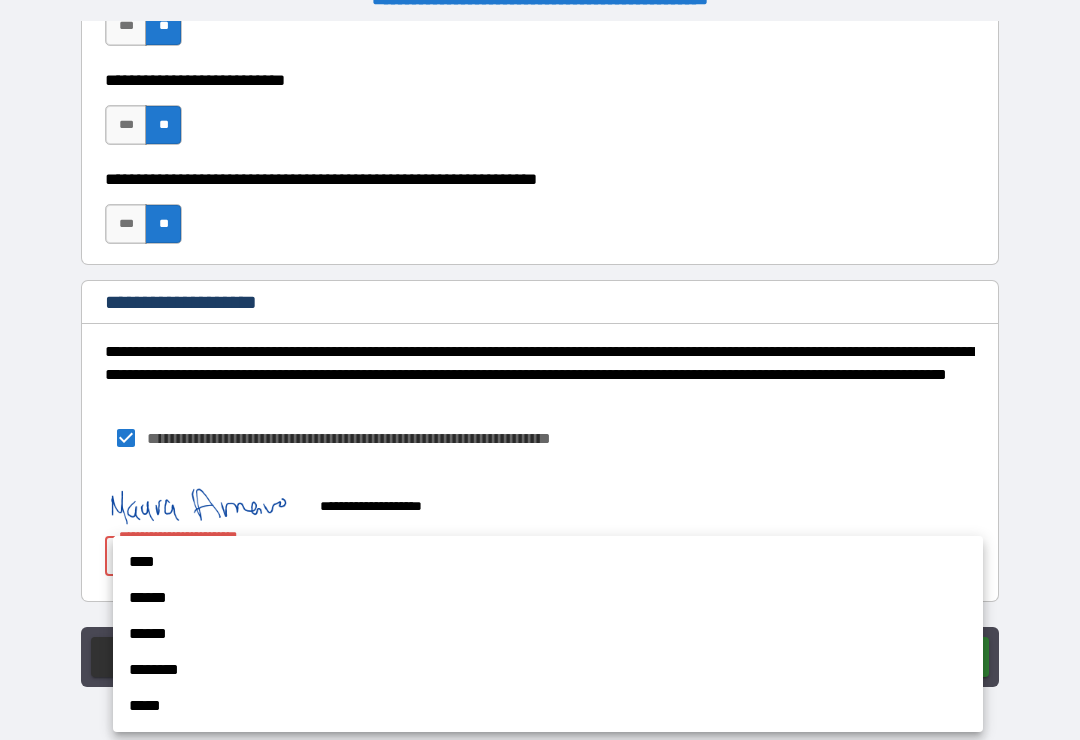 click on "****" at bounding box center (548, 562) 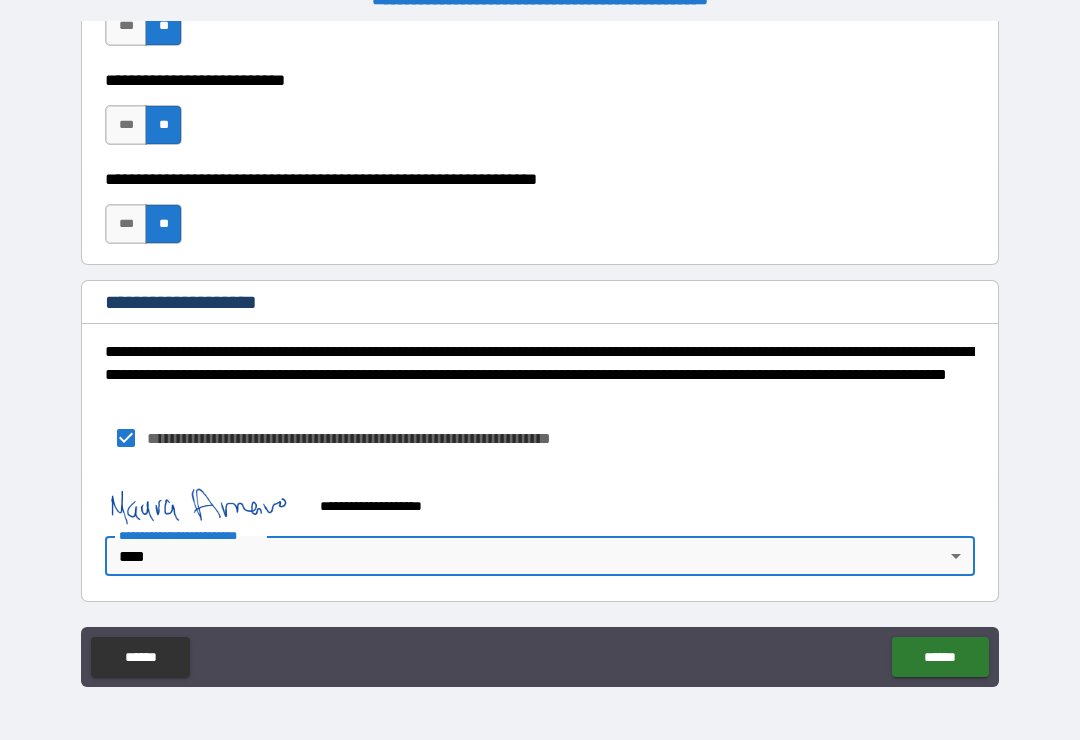 type on "*" 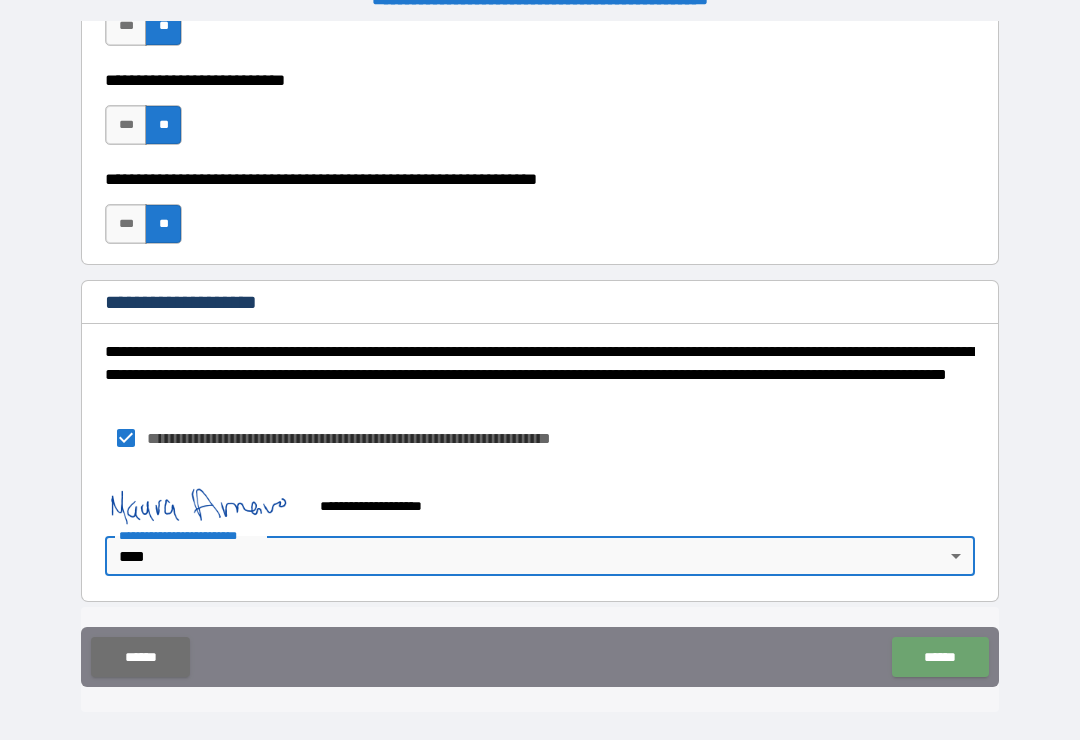 click on "******" at bounding box center (940, 657) 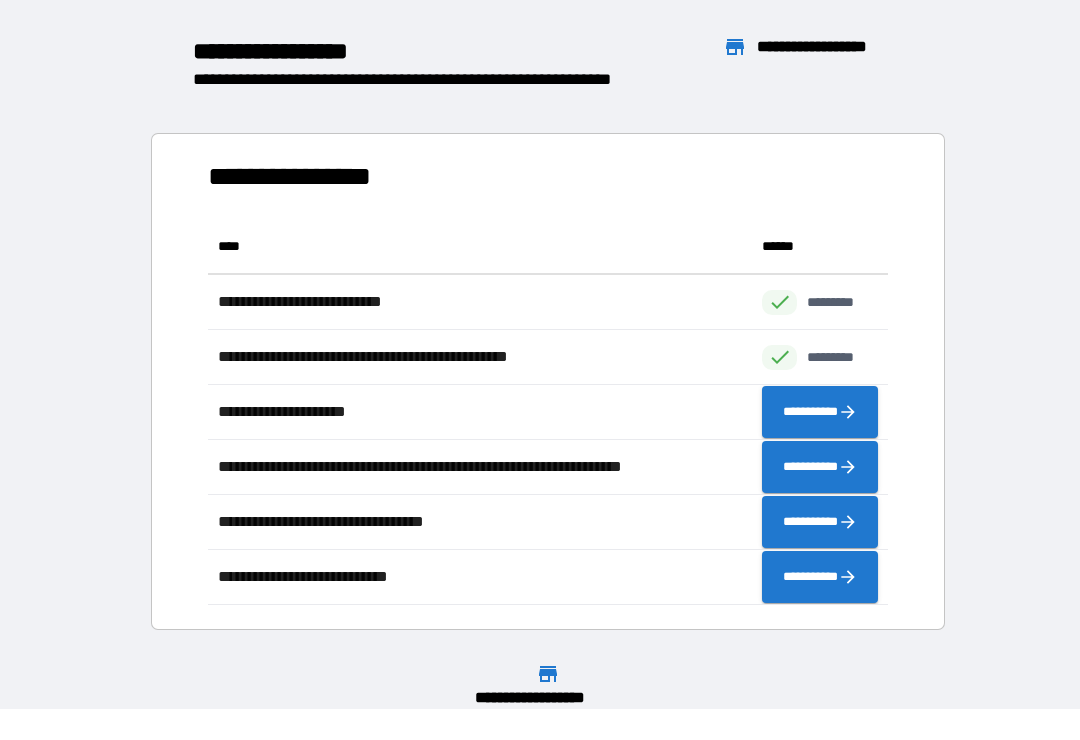 scroll, scrollTop: 386, scrollLeft: 680, axis: both 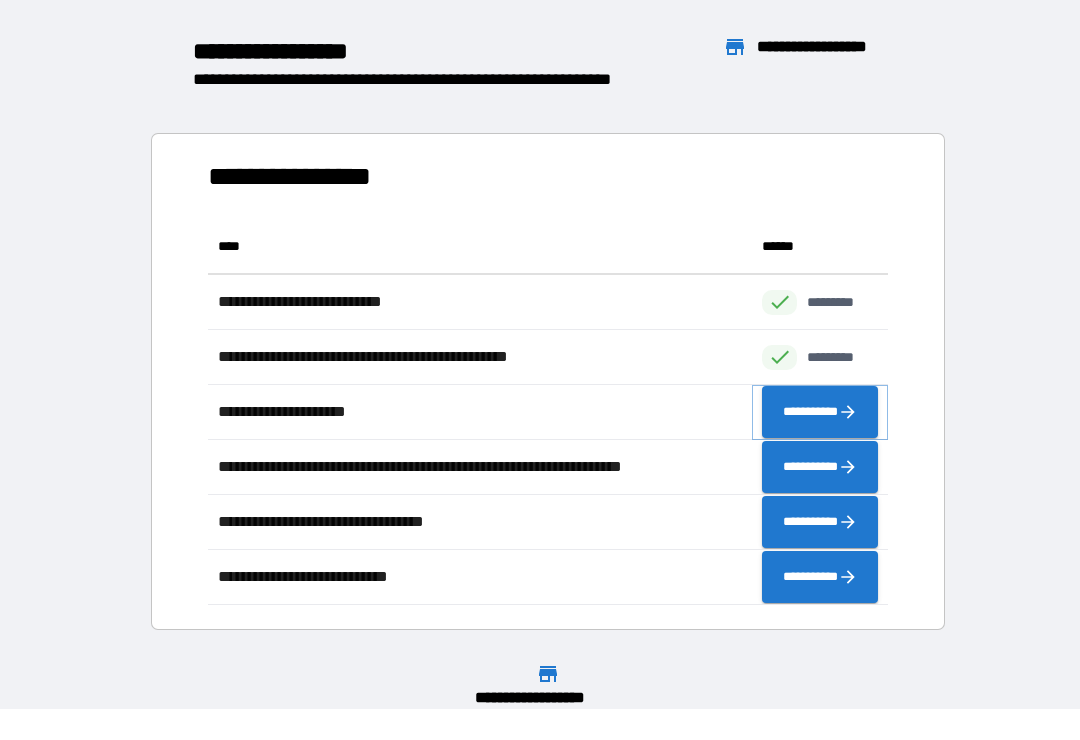click 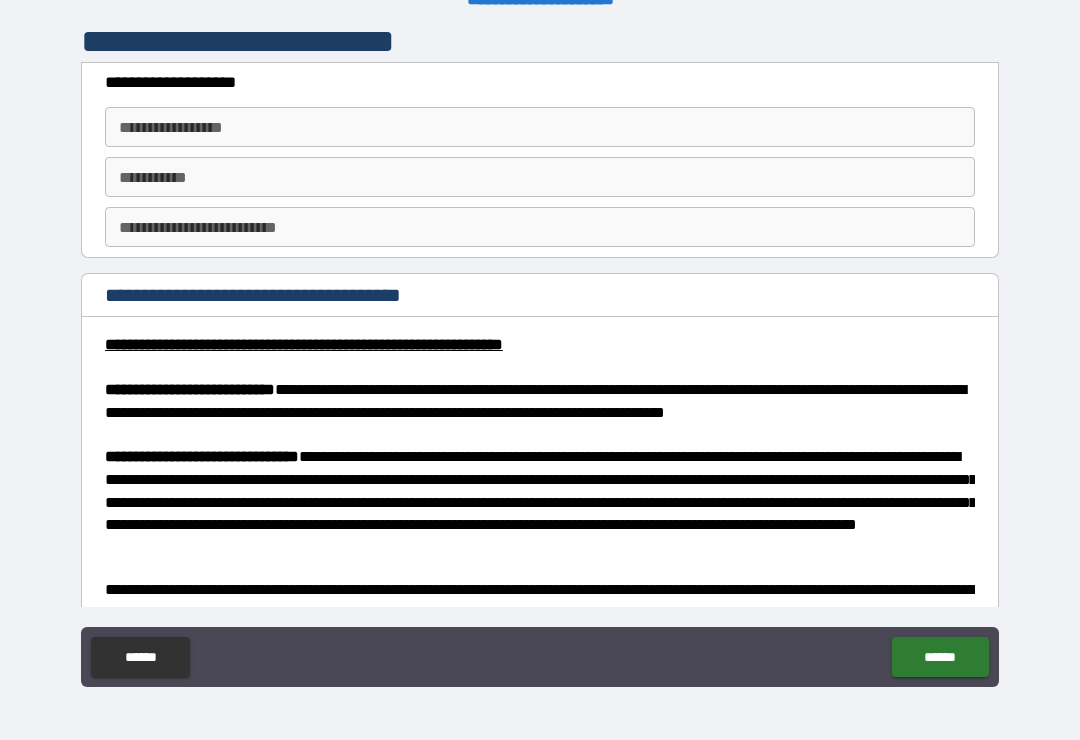 click on "**********" at bounding box center (540, 127) 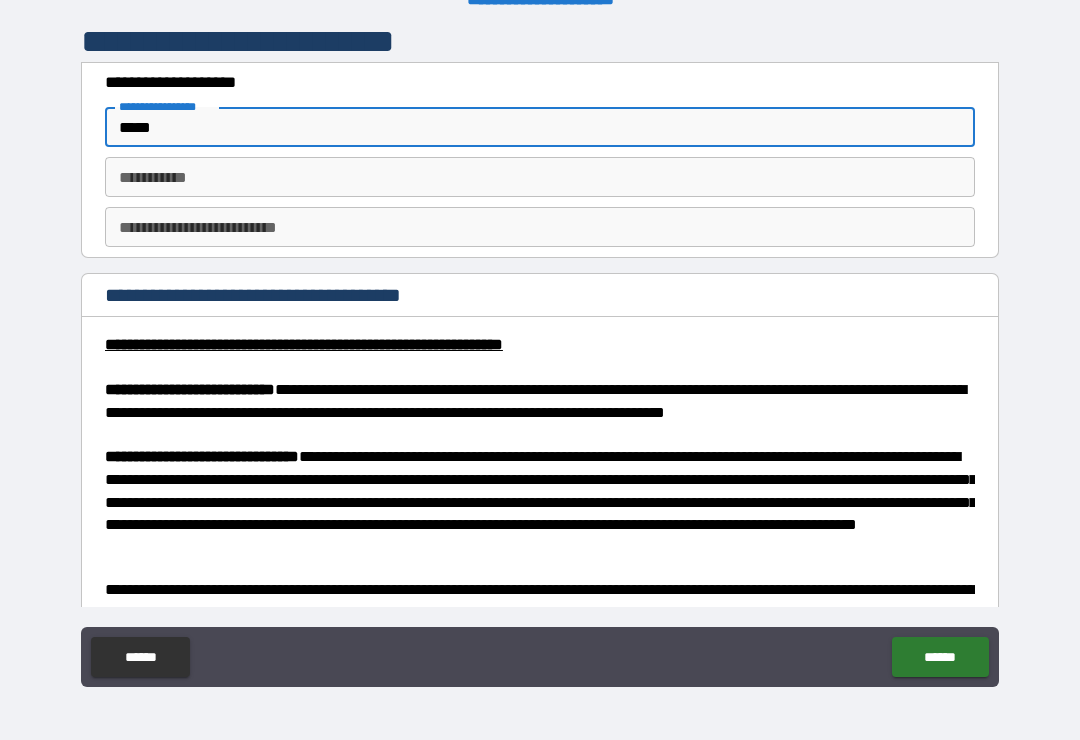 type on "*****" 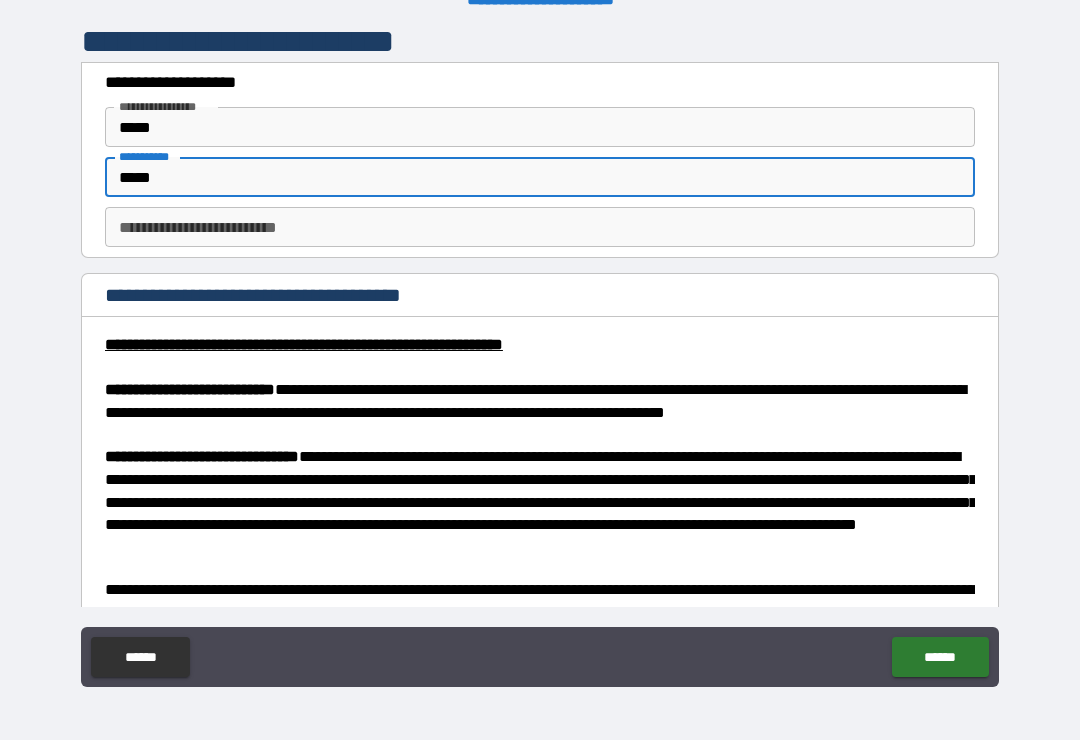 type on "*****" 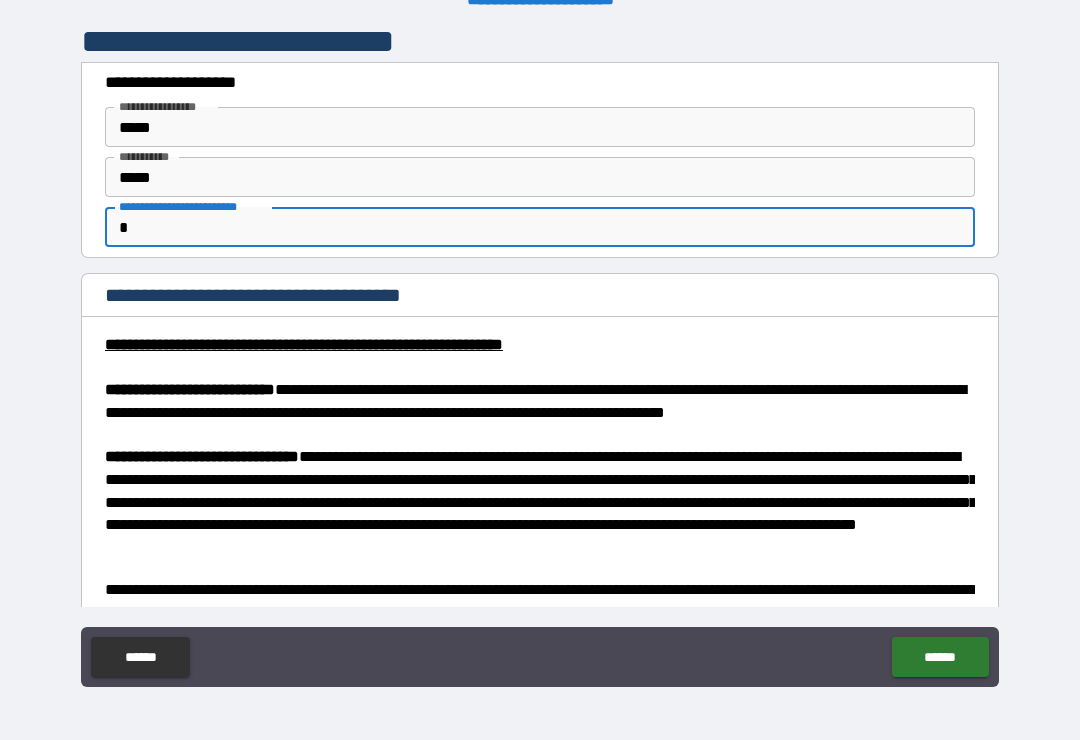 type on "*" 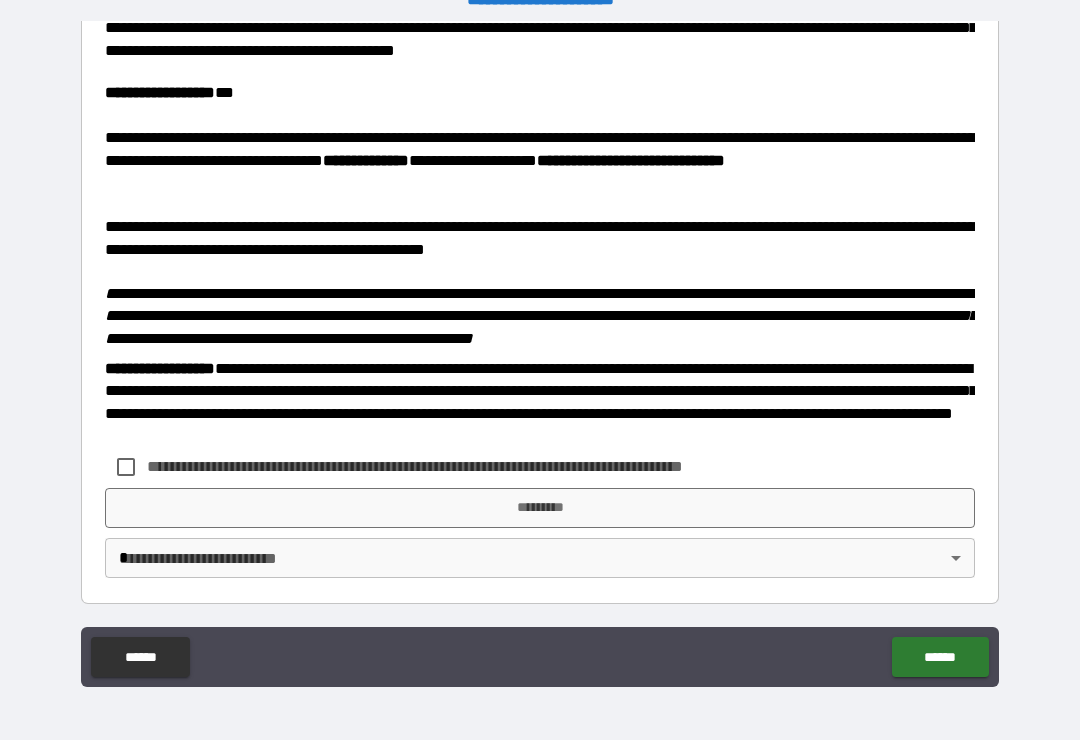 scroll, scrollTop: 2566, scrollLeft: 0, axis: vertical 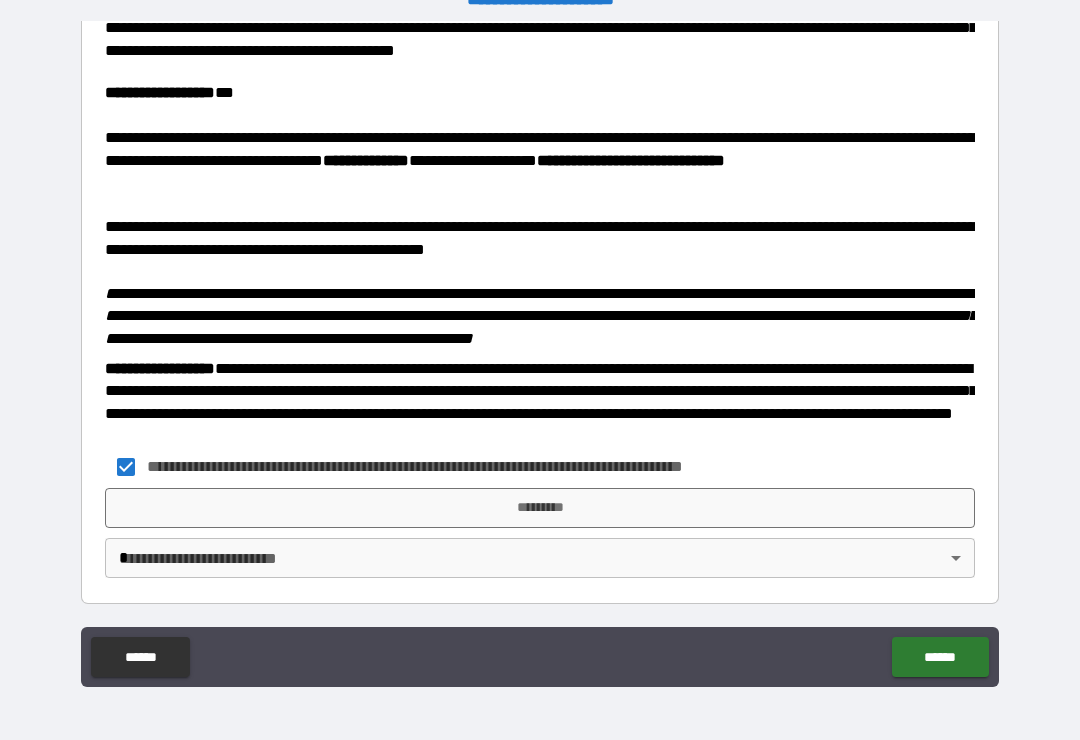 click on "*********" at bounding box center (540, 508) 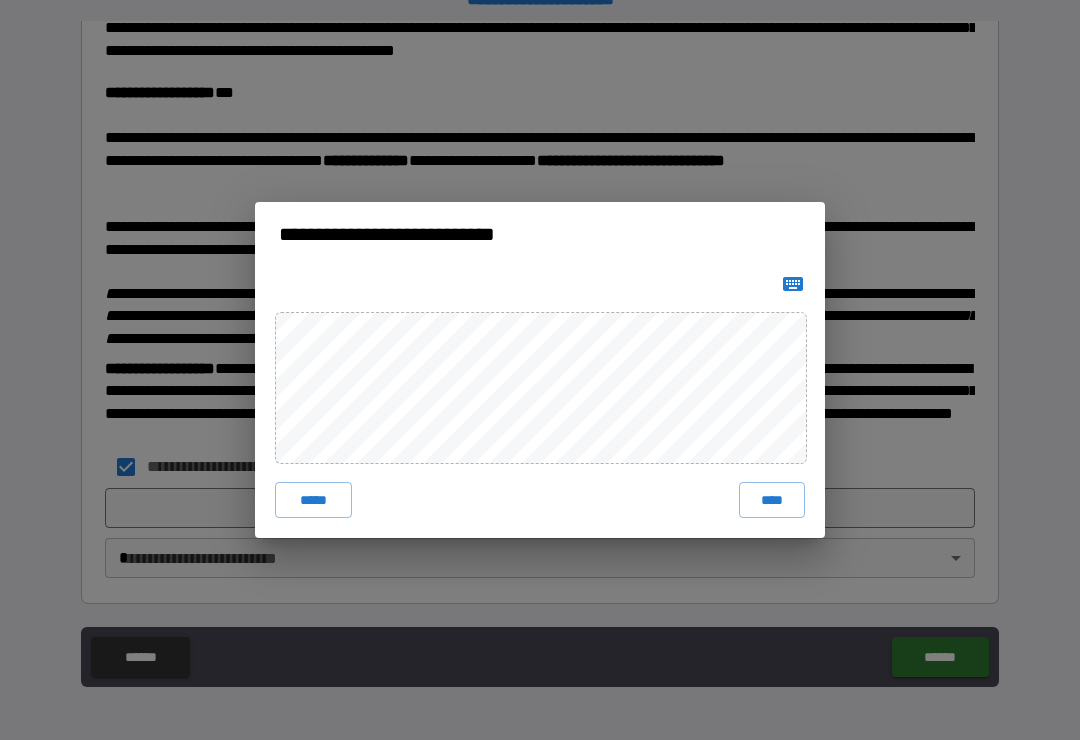 click on "****" at bounding box center (772, 500) 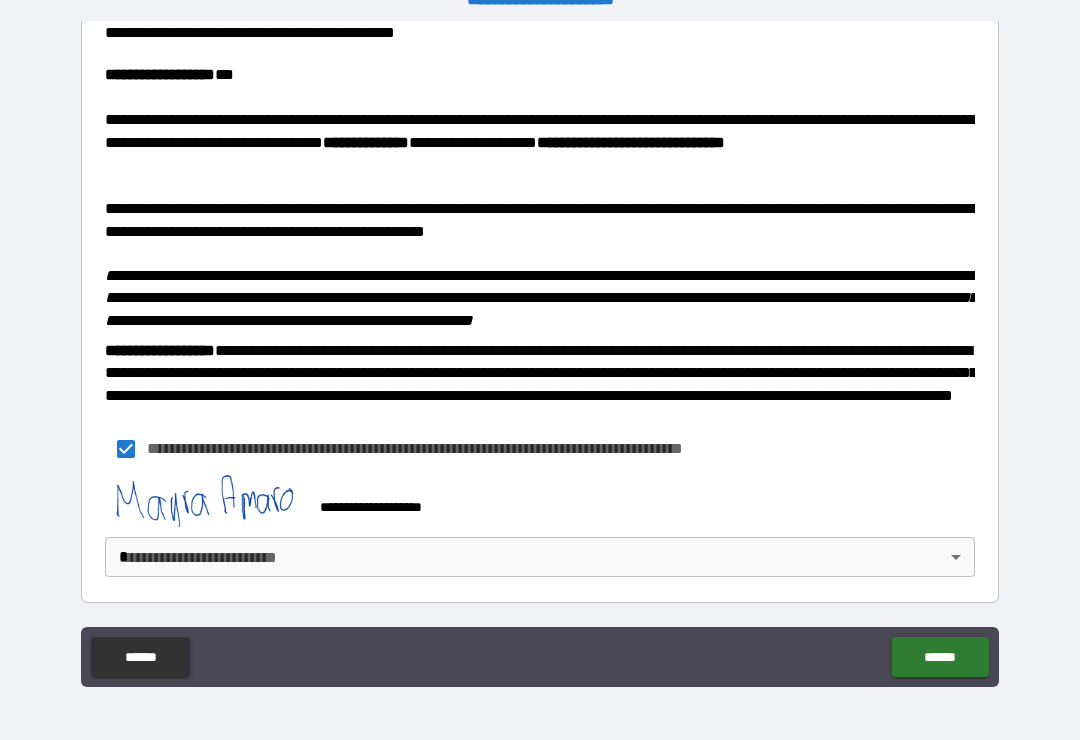 scroll, scrollTop: 2583, scrollLeft: 0, axis: vertical 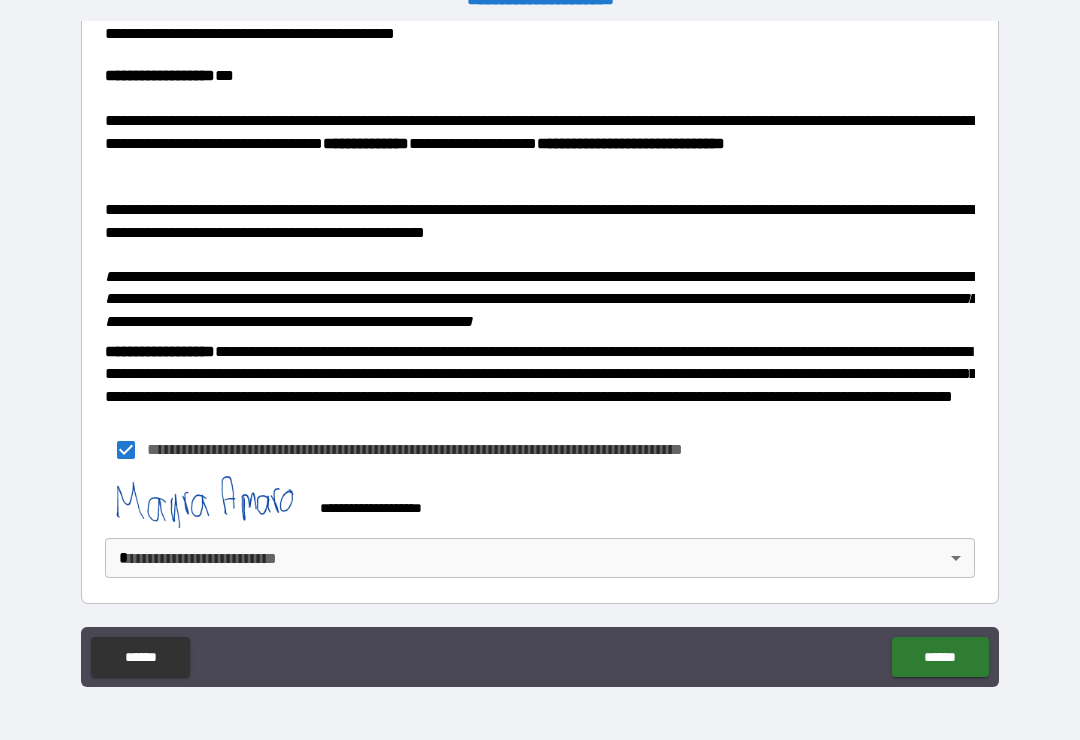 click on "**********" at bounding box center (540, 354) 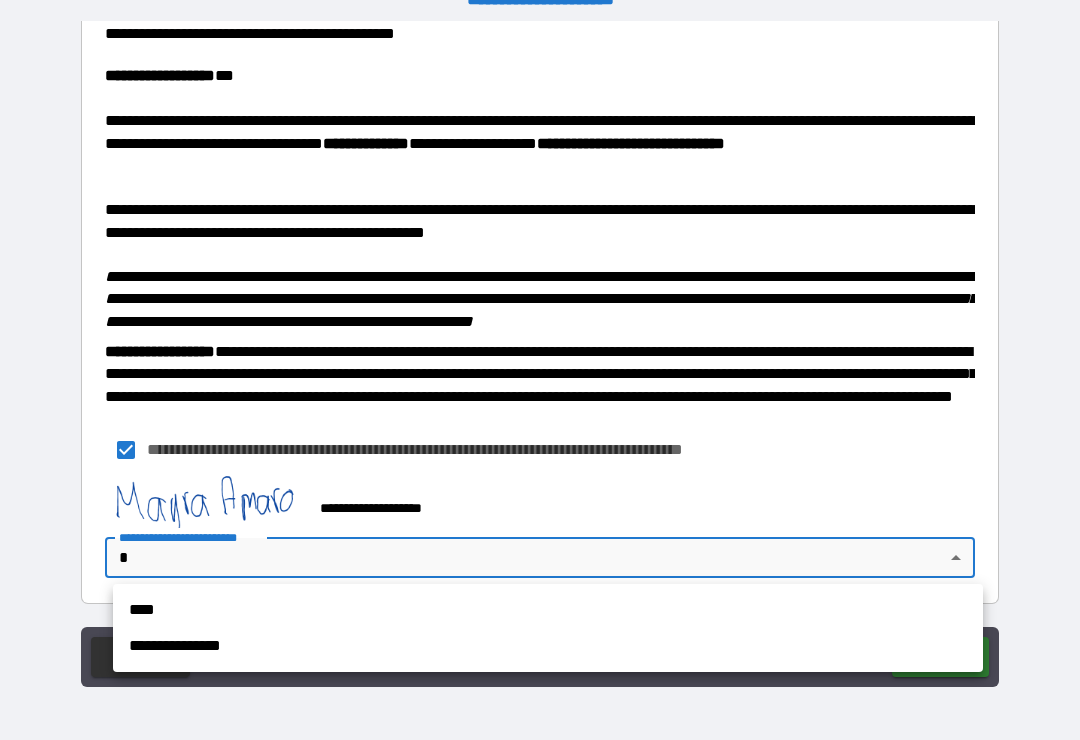 click on "****" at bounding box center [548, 610] 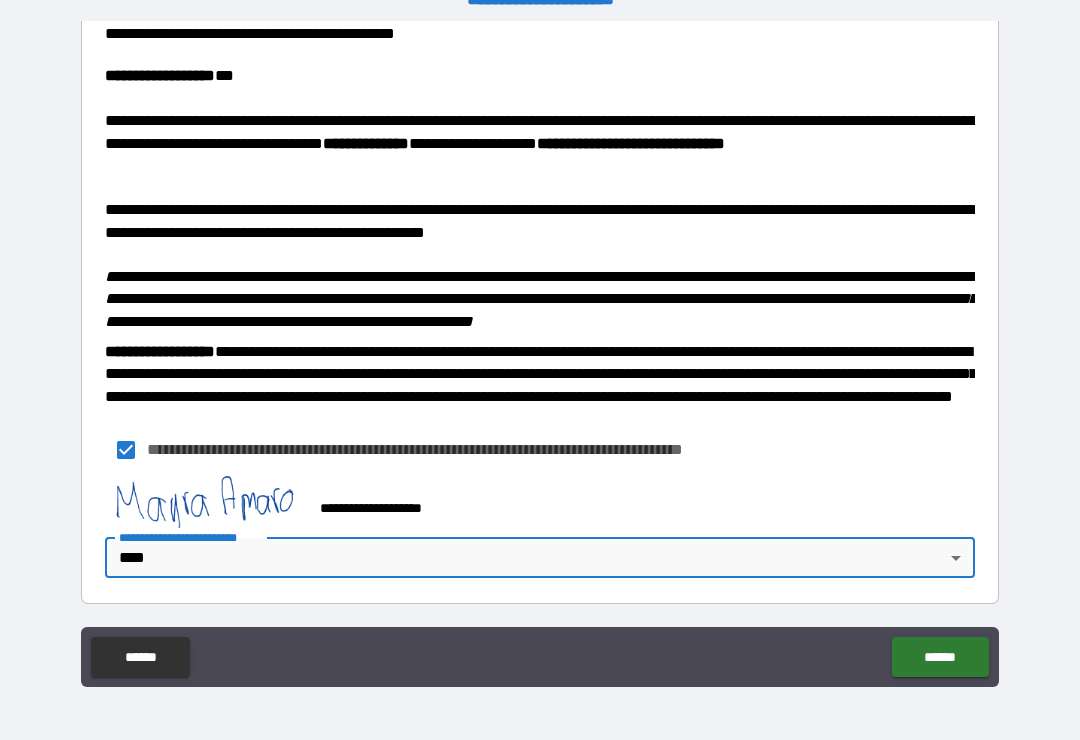 click on "******" at bounding box center (940, 657) 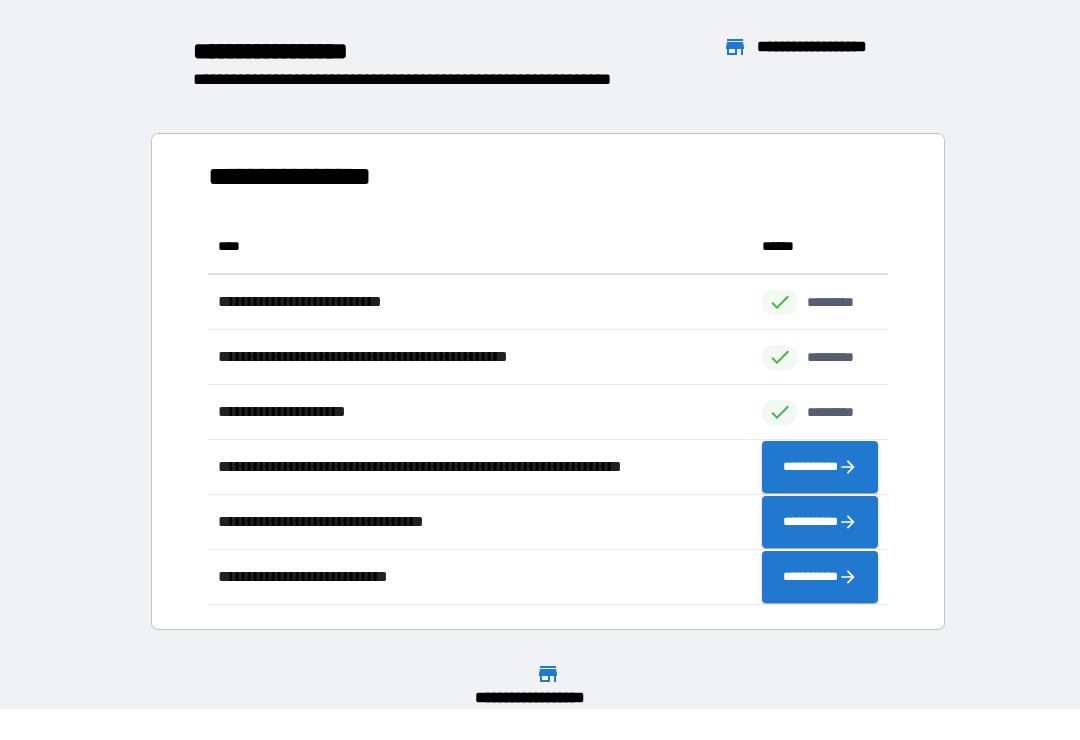 scroll, scrollTop: 1, scrollLeft: 1, axis: both 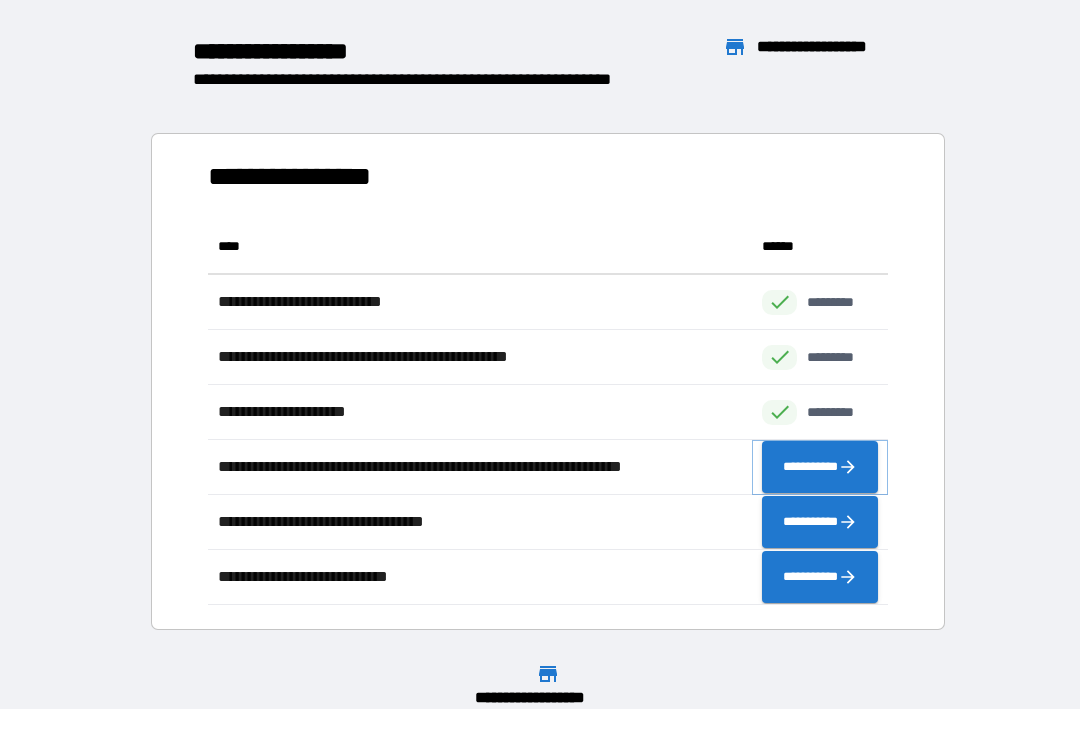 click on "**********" at bounding box center (820, 467) 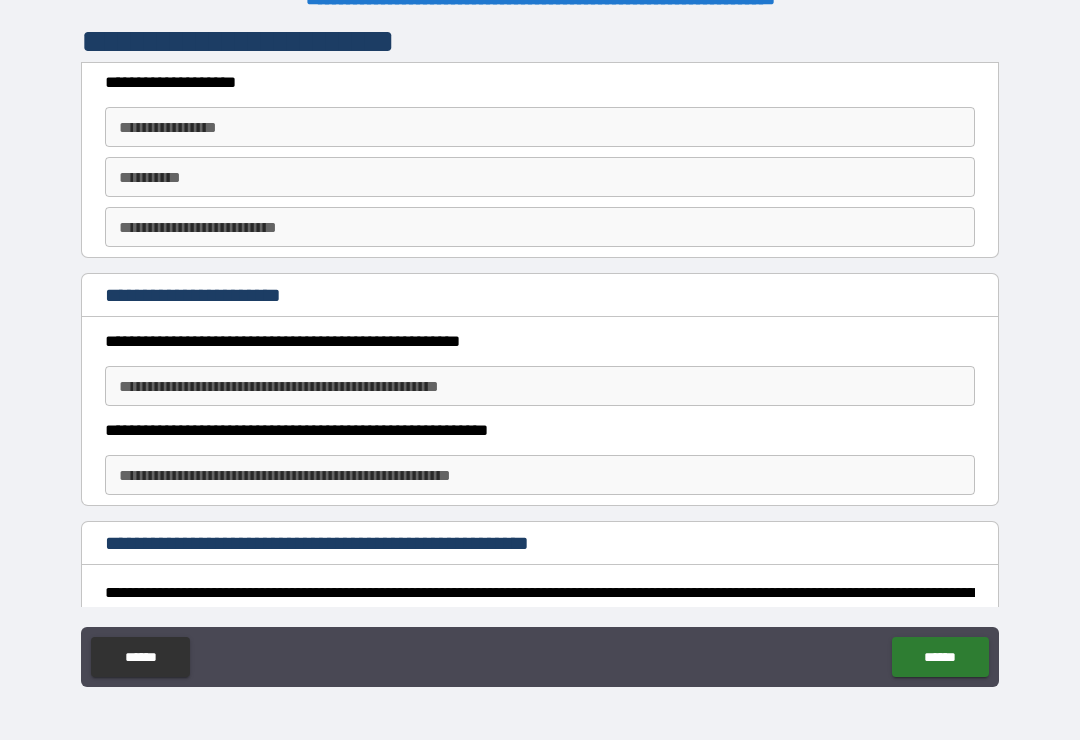 click on "**********" at bounding box center (540, 127) 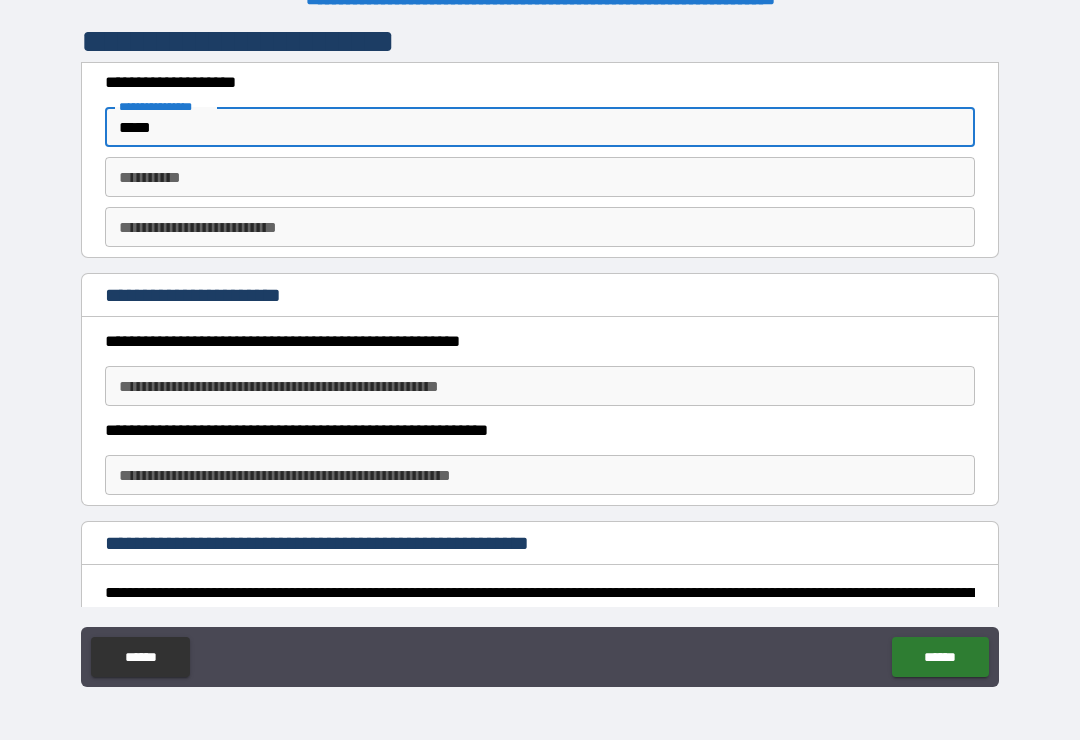 type on "*****" 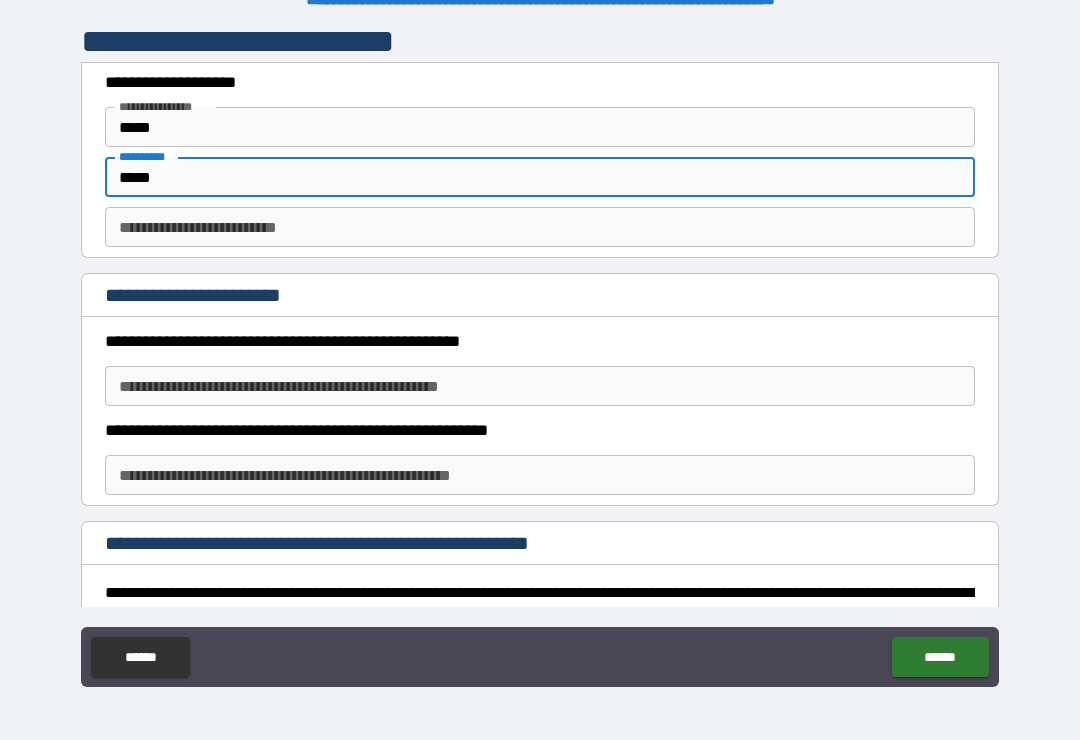 type on "*****" 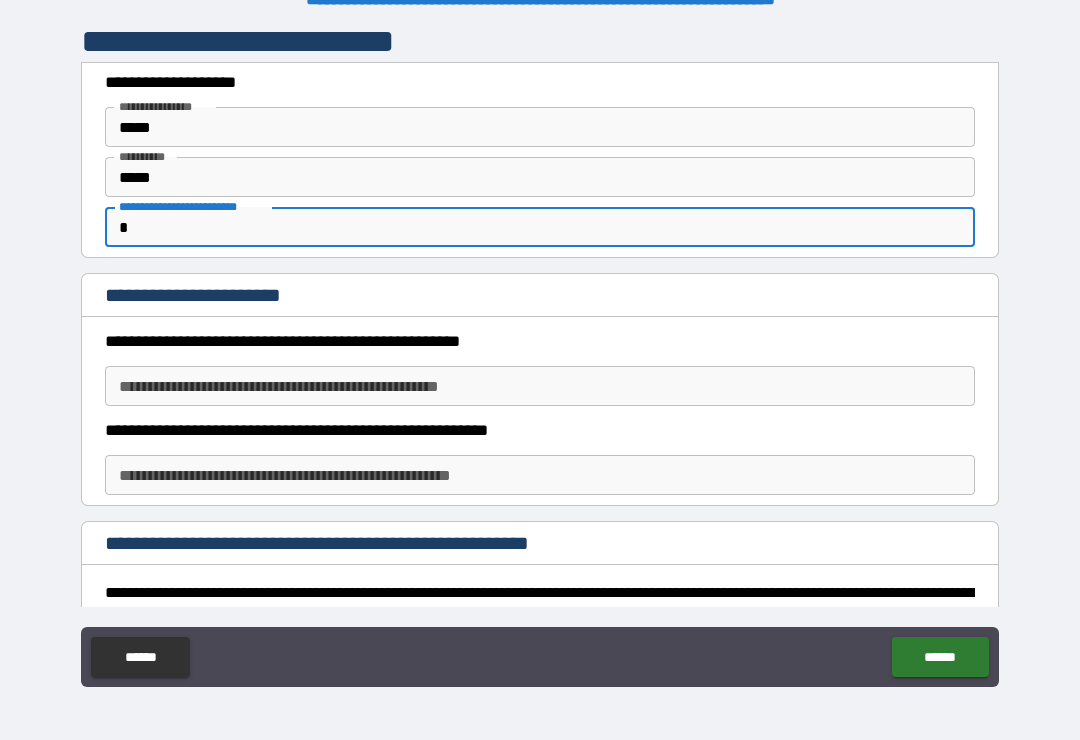 type on "*" 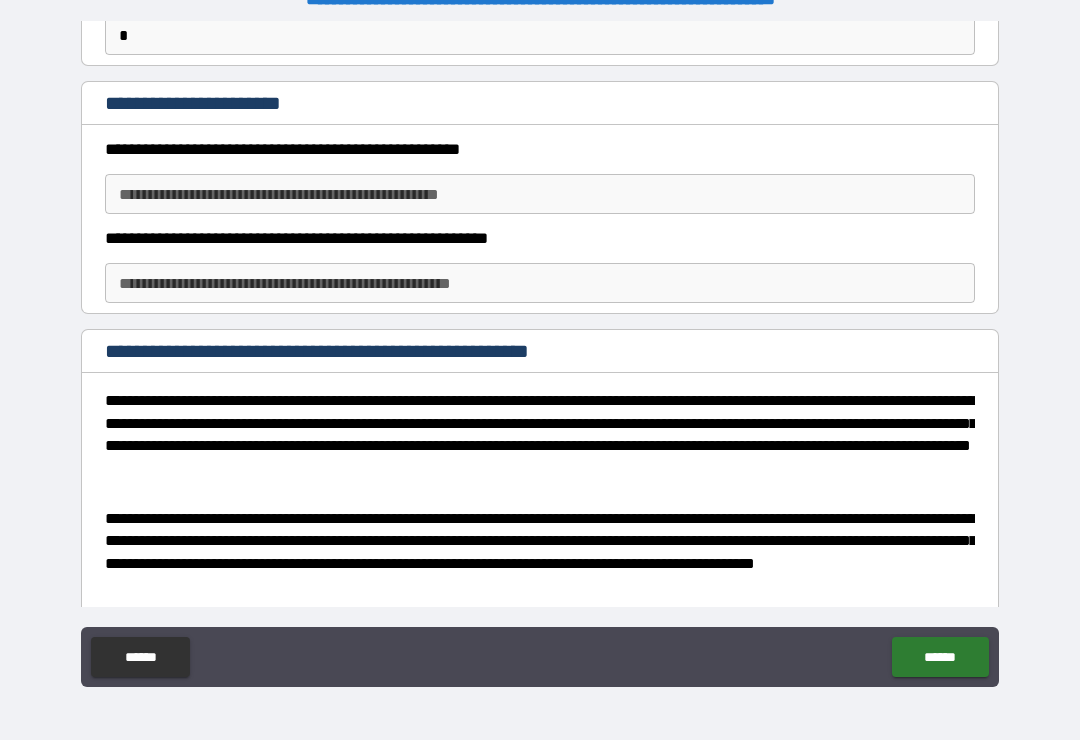 scroll, scrollTop: 213, scrollLeft: 0, axis: vertical 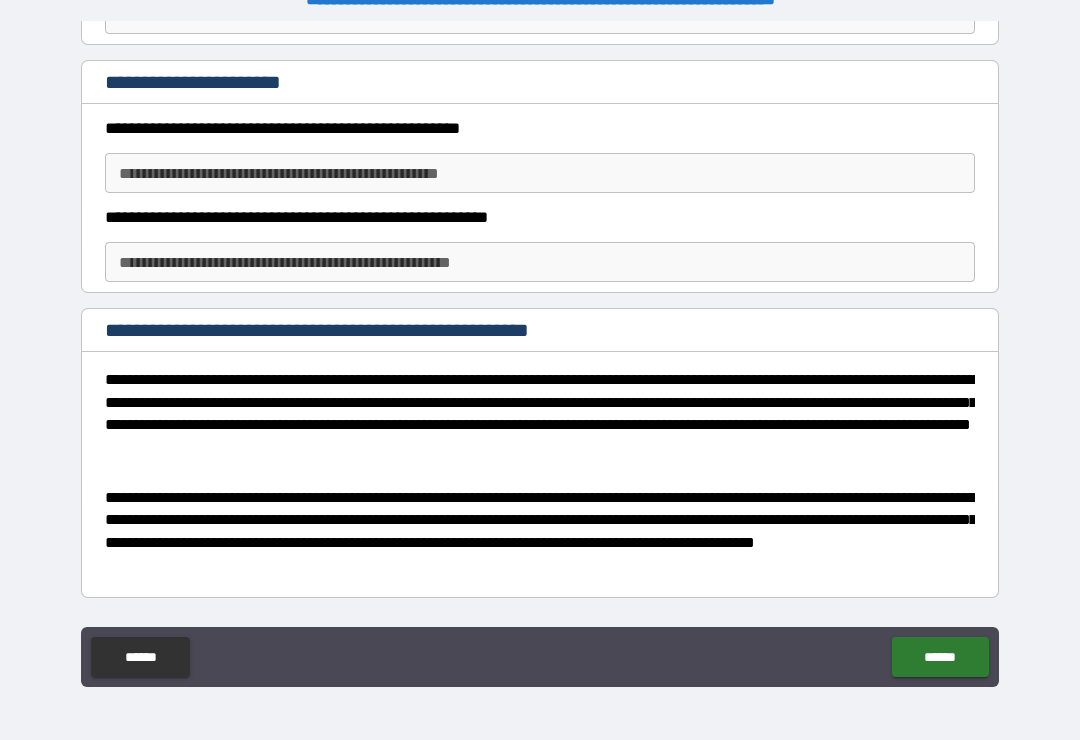 click on "**********" at bounding box center [540, 173] 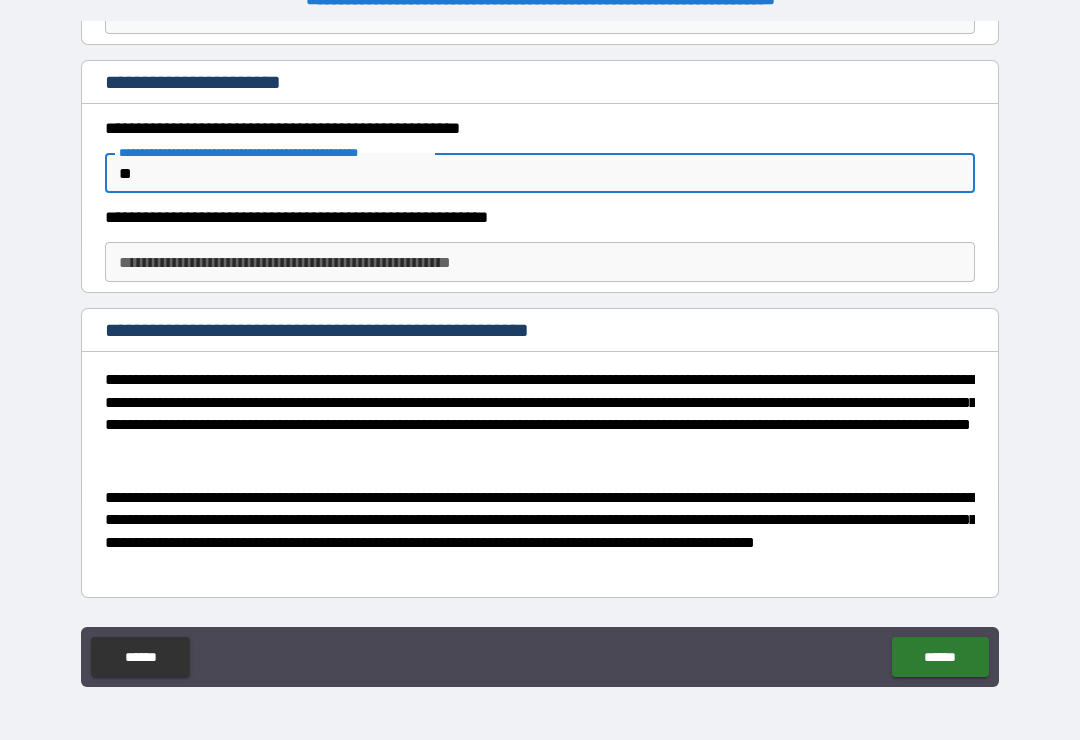 type on "*" 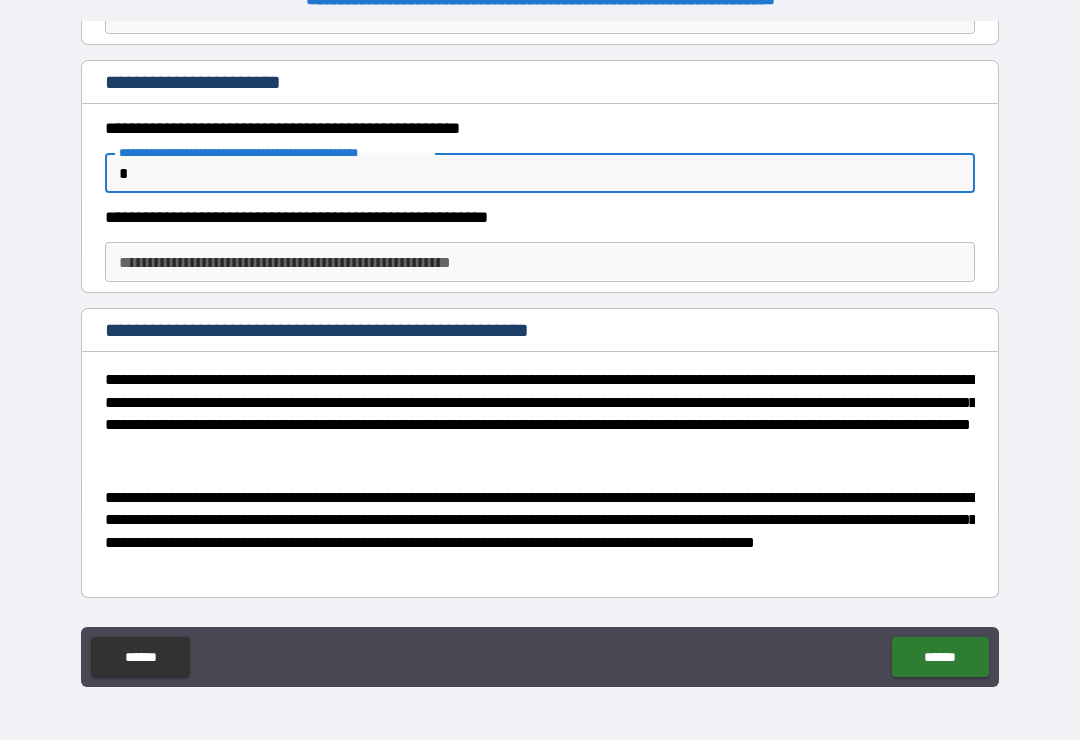 type 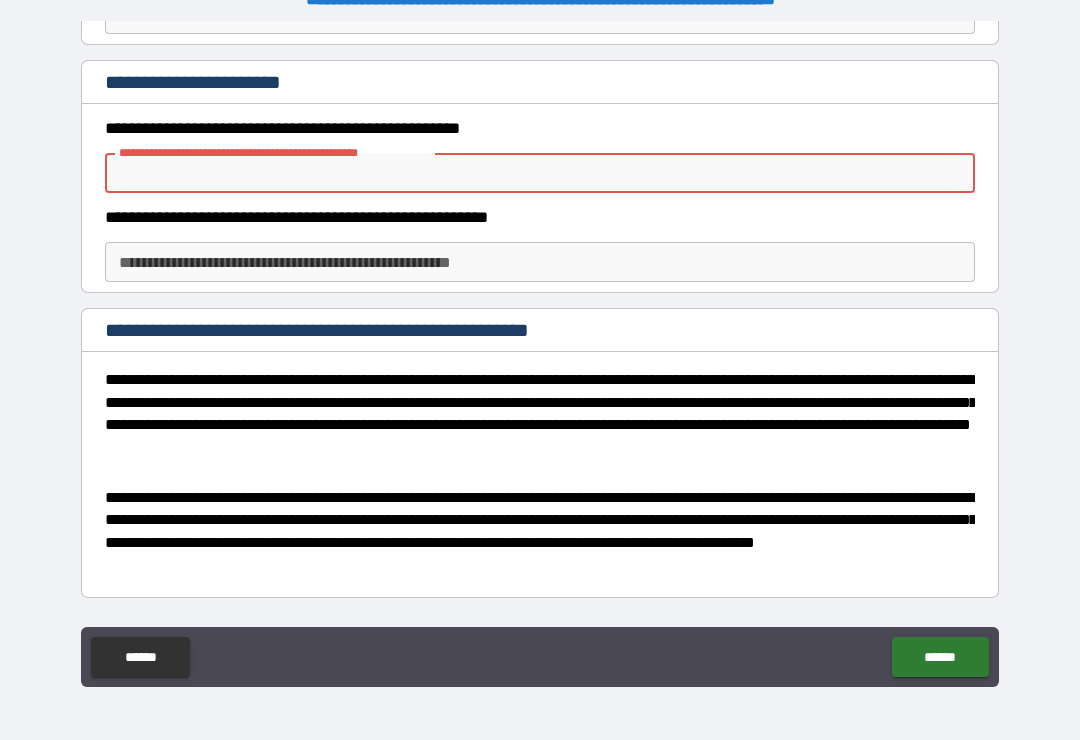 click on "**********" at bounding box center [540, 262] 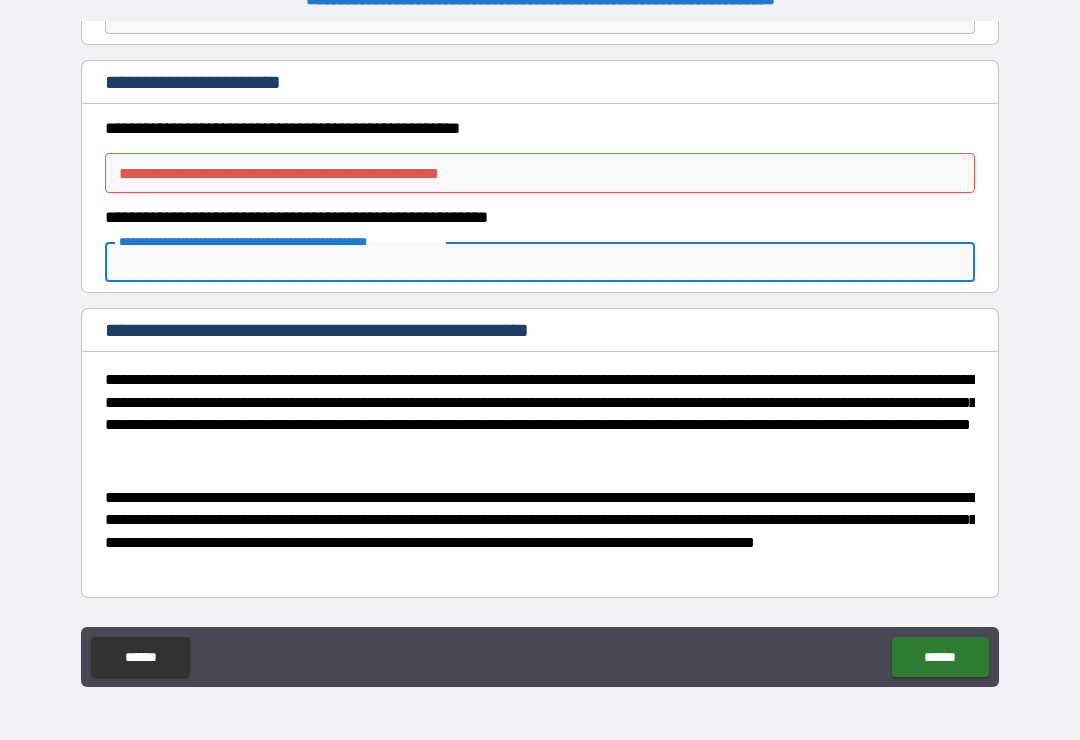 type on "*" 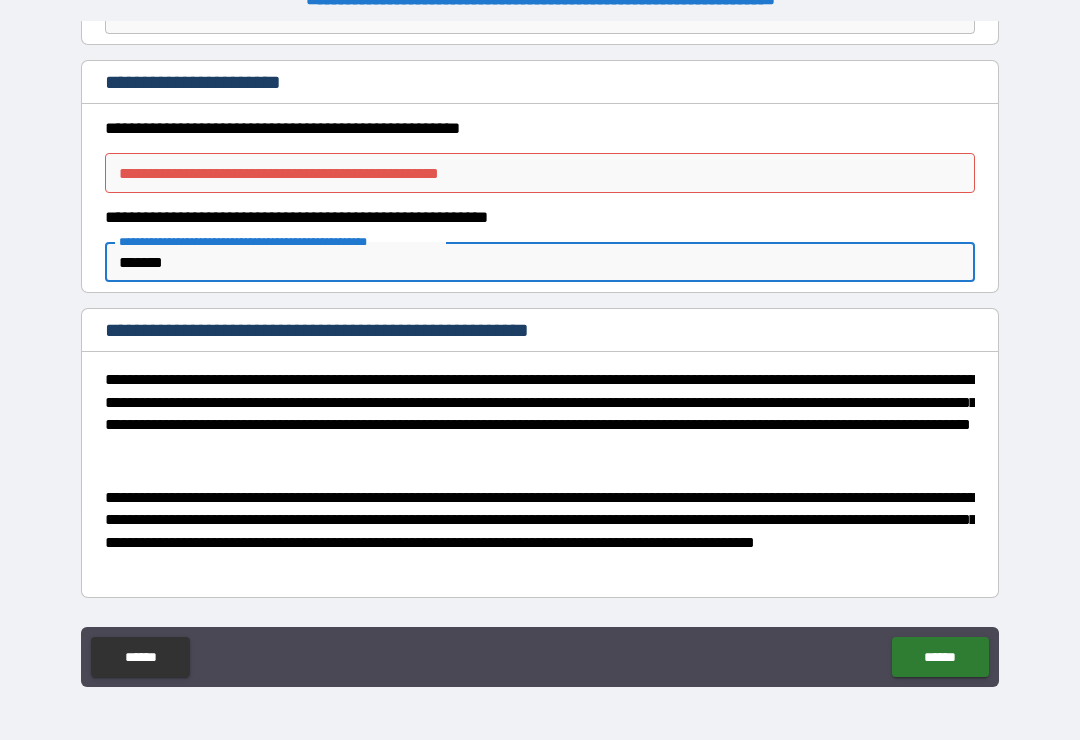 type on "******" 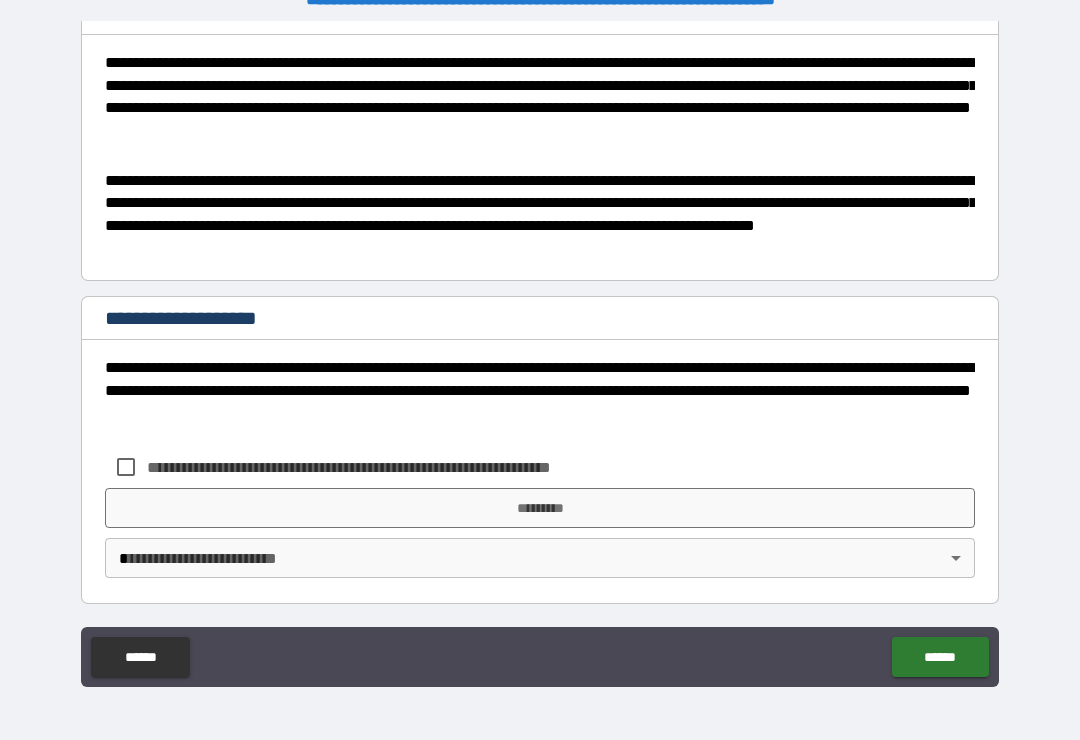 scroll, scrollTop: 530, scrollLeft: 0, axis: vertical 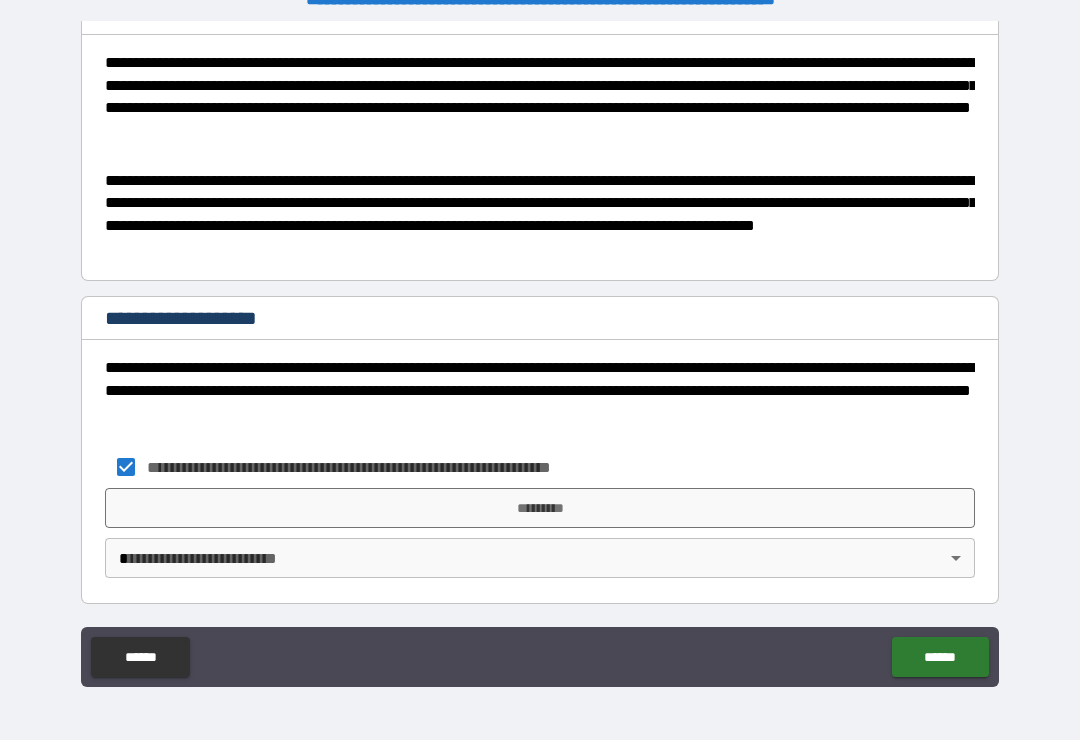 click on "*********" at bounding box center (540, 508) 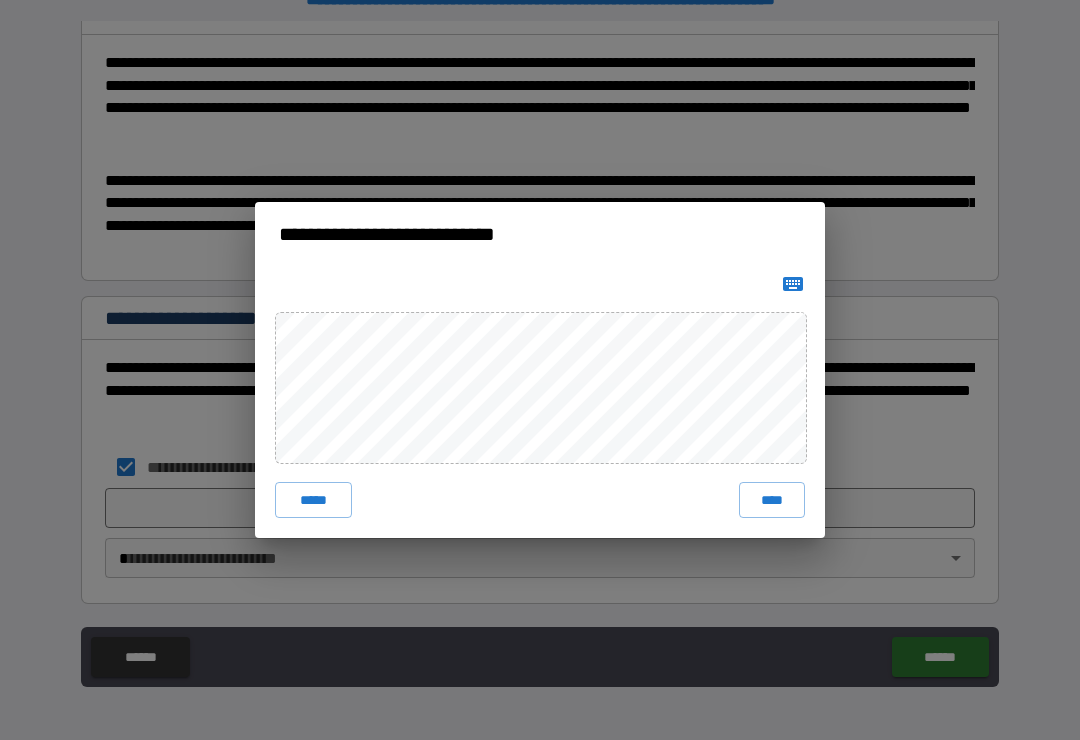 click on "*****" at bounding box center [313, 500] 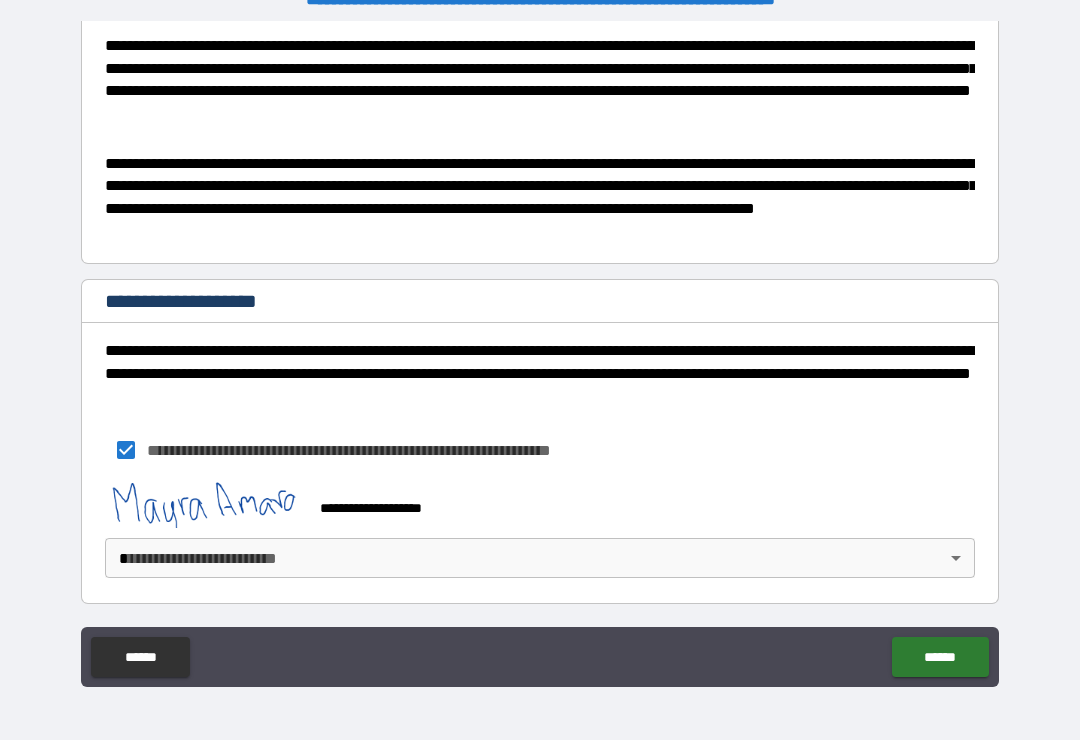 scroll, scrollTop: 547, scrollLeft: 0, axis: vertical 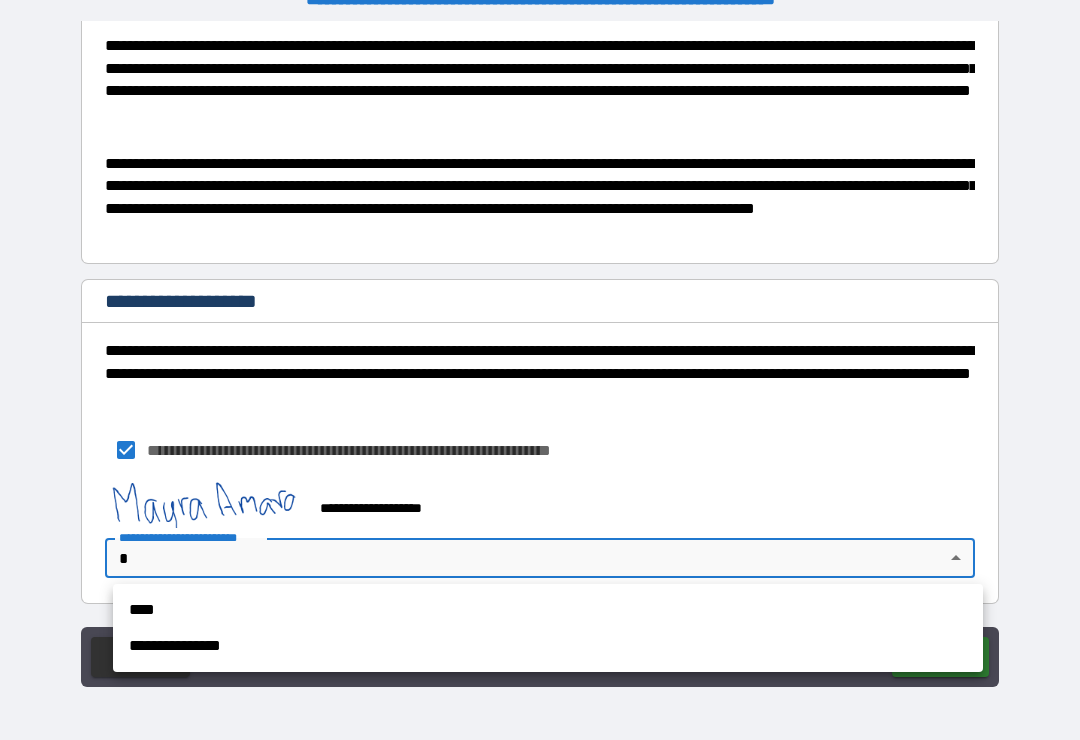 click on "****" at bounding box center (548, 610) 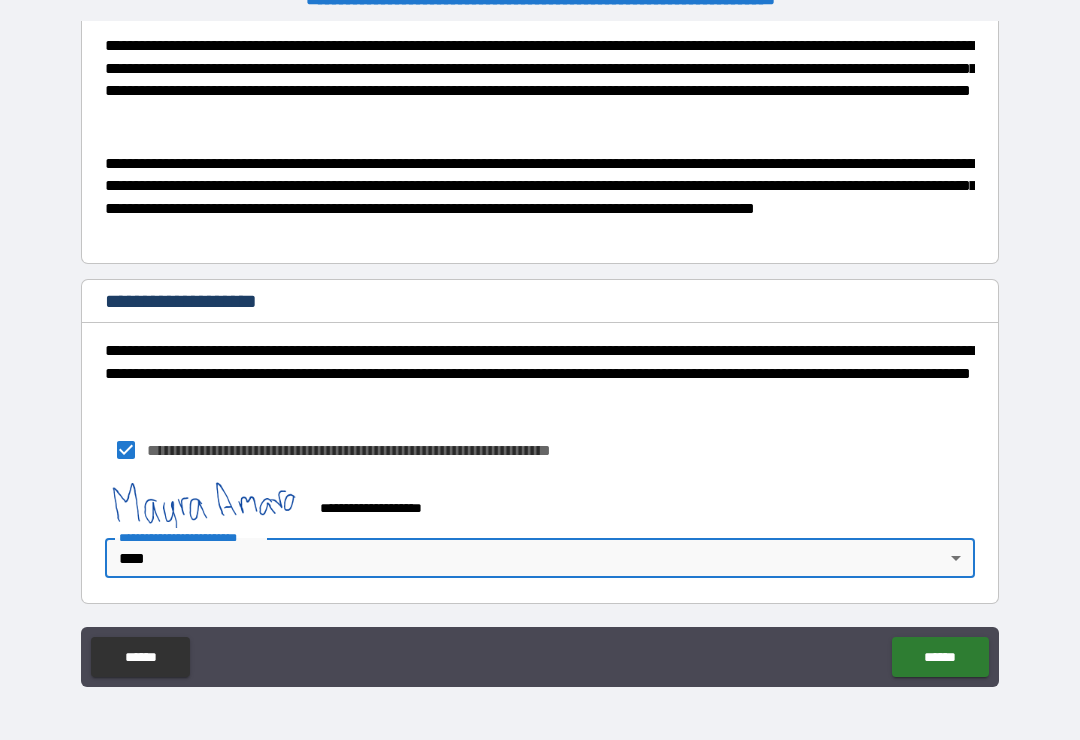 click on "******" at bounding box center [940, 657] 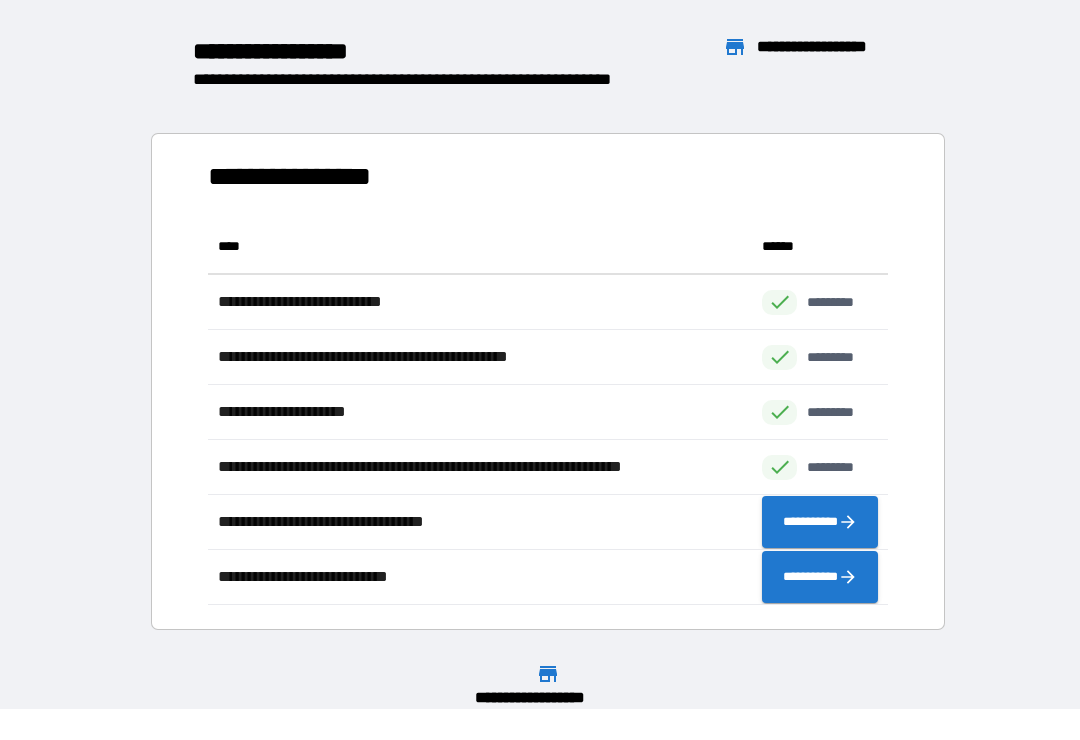 scroll, scrollTop: 1, scrollLeft: 1, axis: both 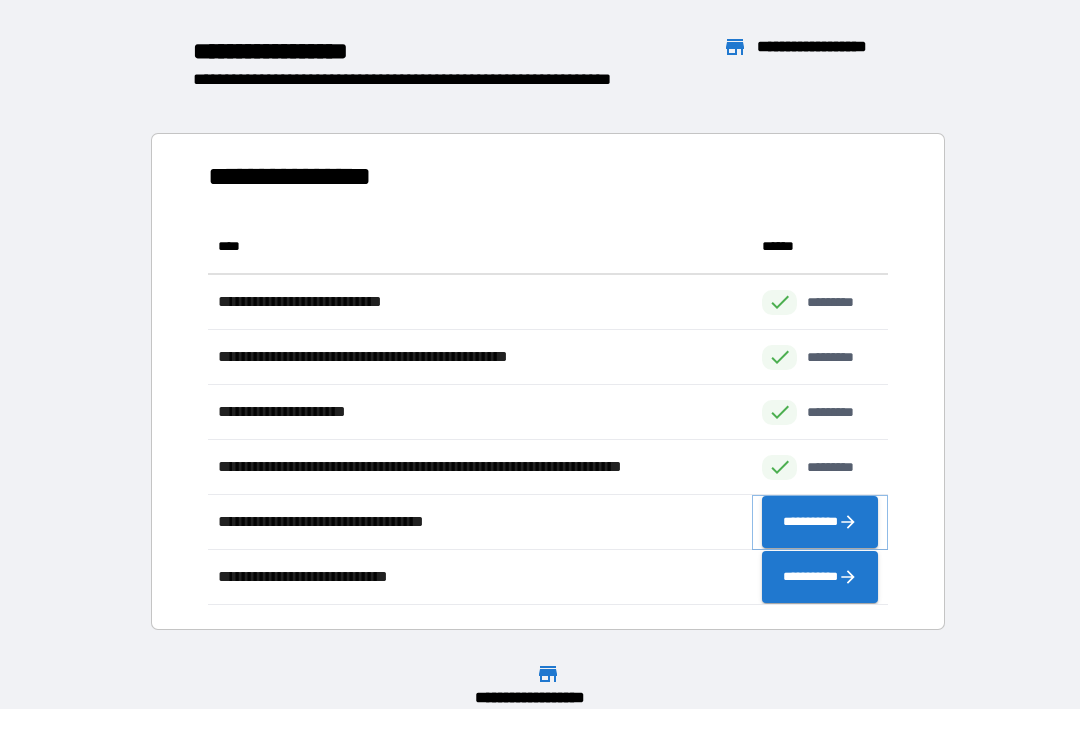 click on "**********" at bounding box center (820, 522) 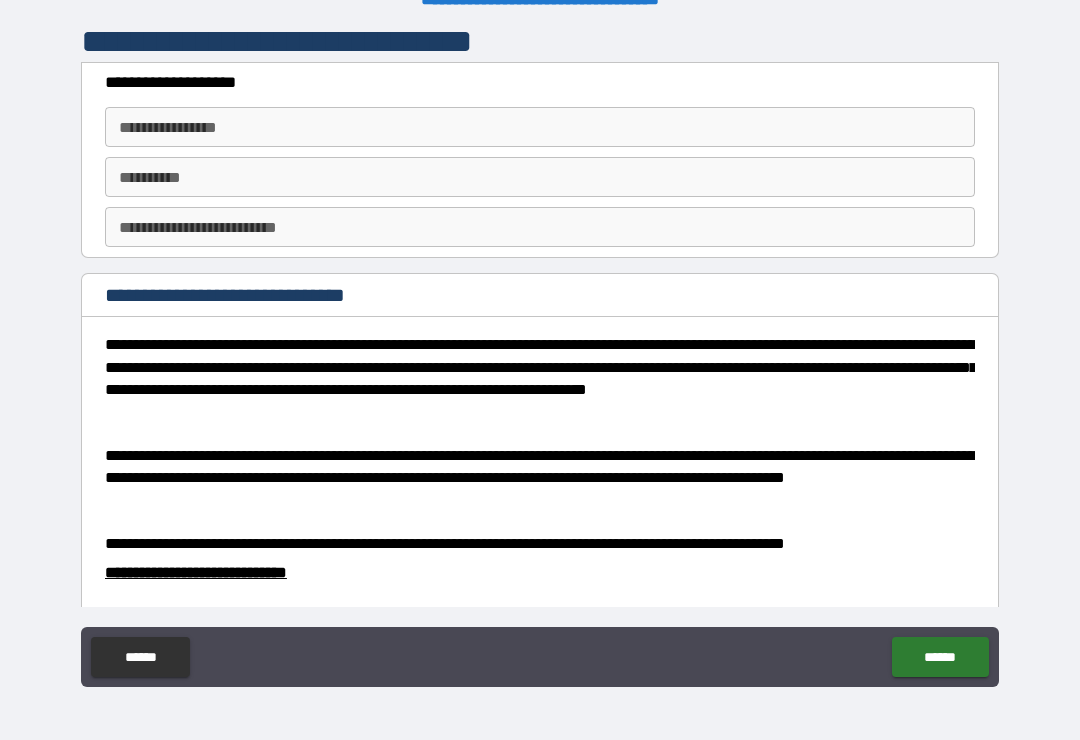 click on "**********" at bounding box center (540, 127) 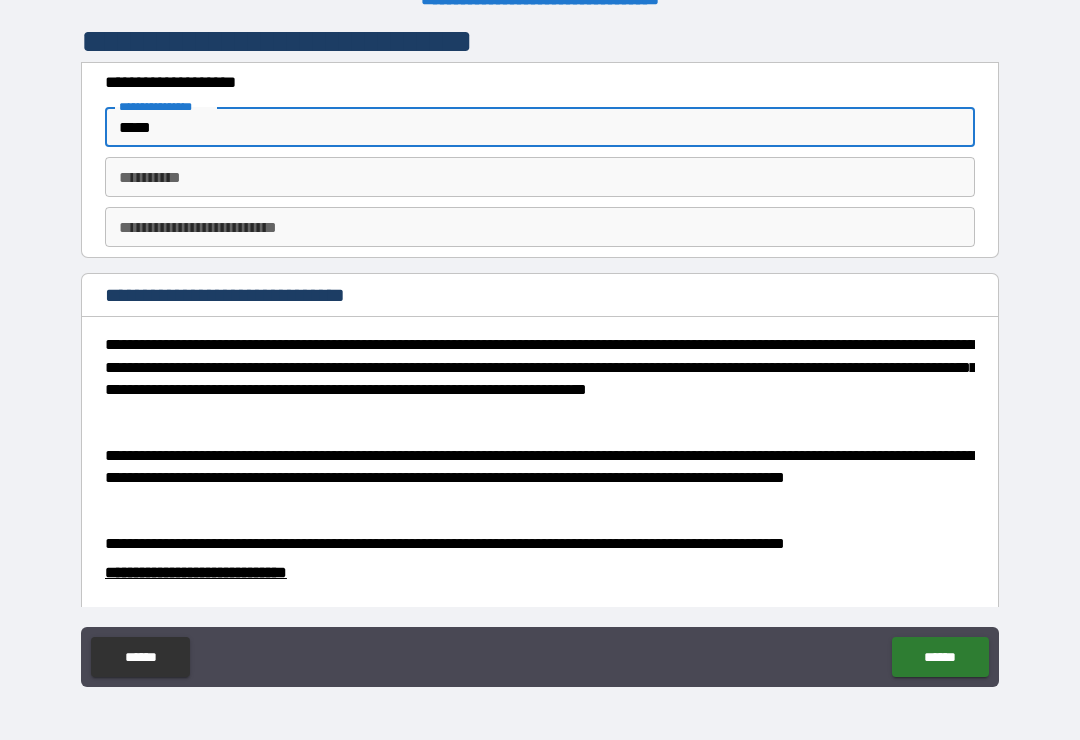 type on "*****" 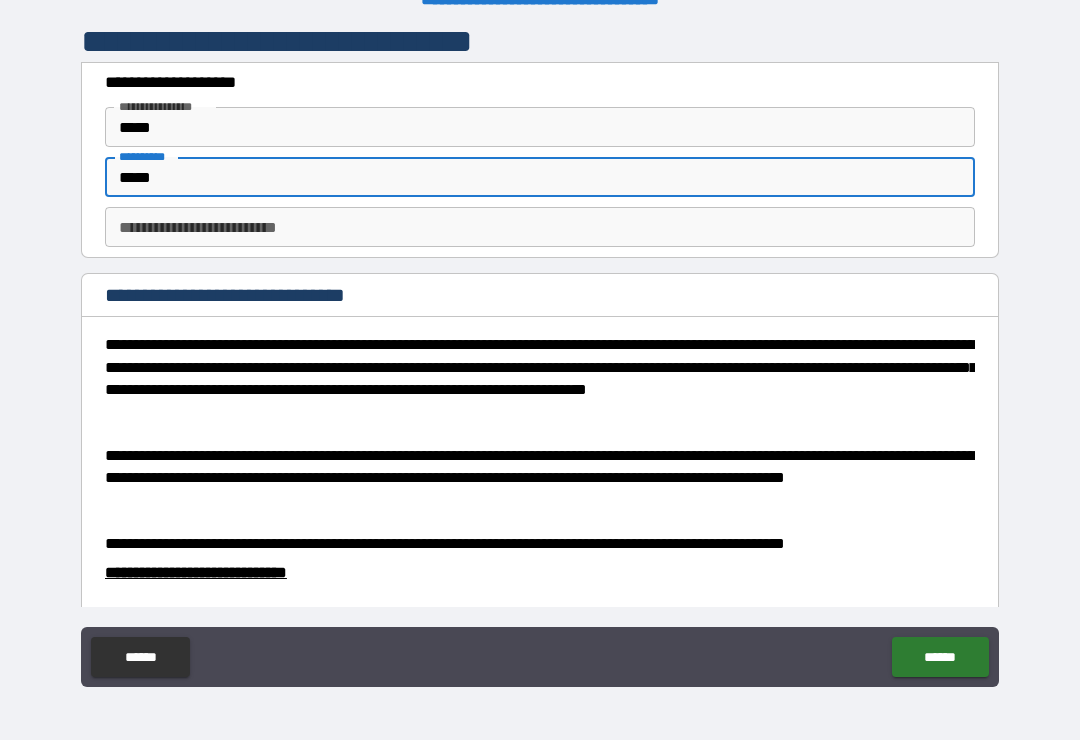 type on "*****" 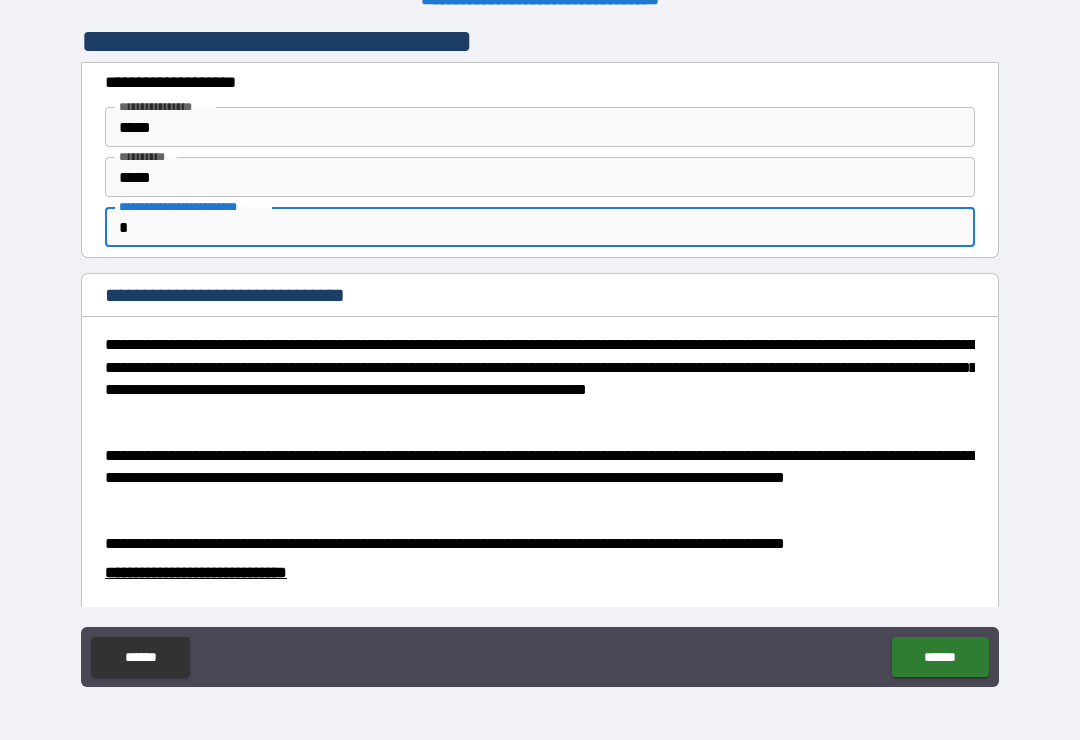 type on "*" 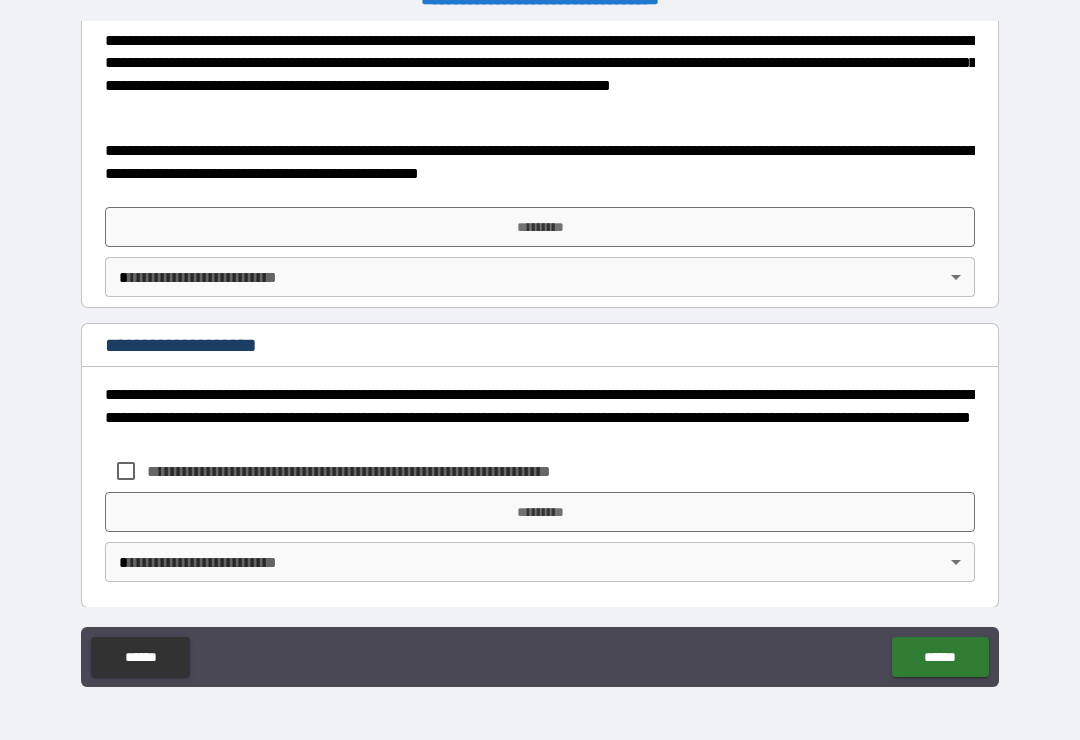 click on "*********" at bounding box center (540, 227) 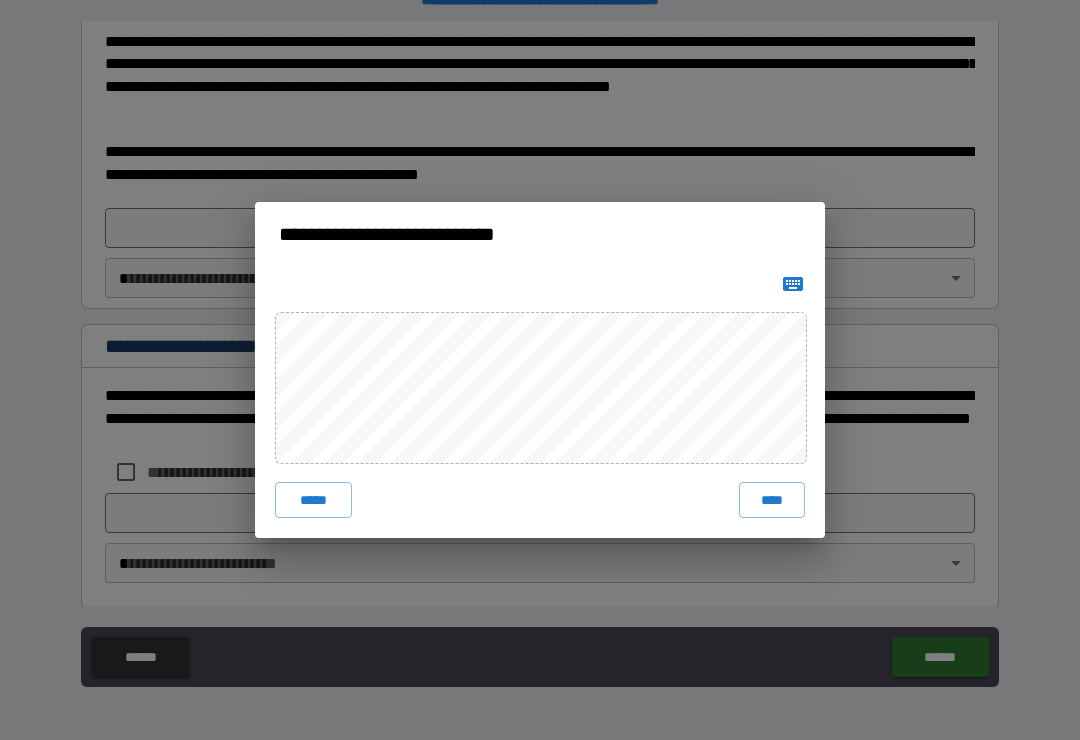click on "**********" at bounding box center (540, 370) 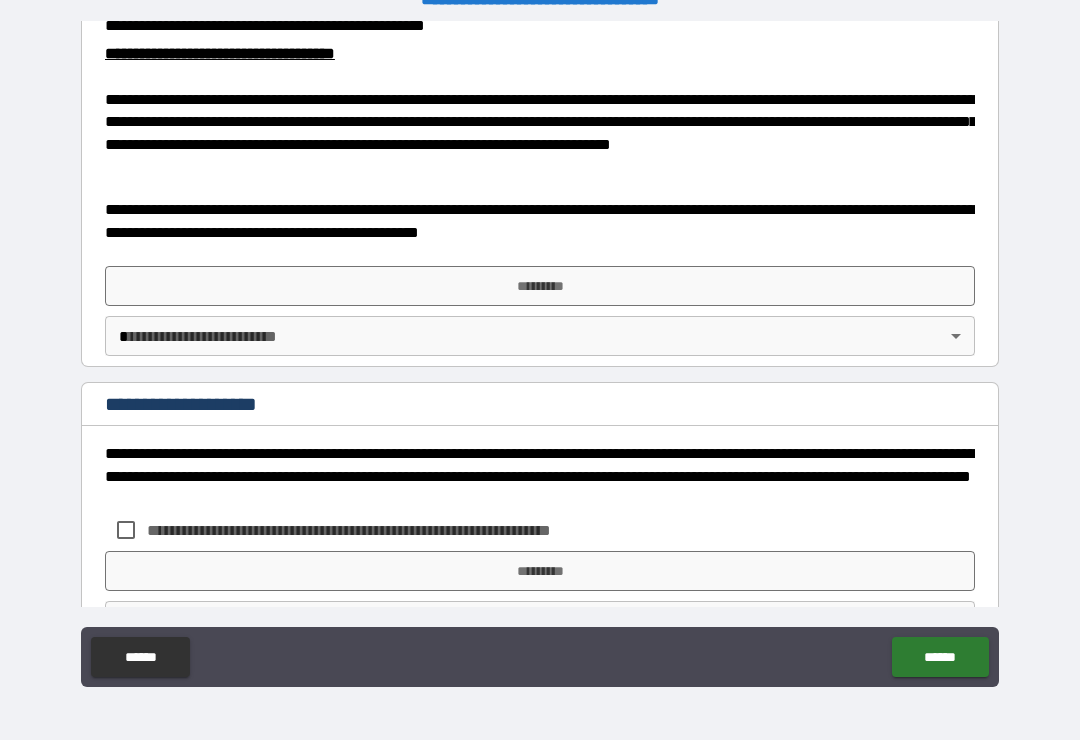 scroll, scrollTop: 780, scrollLeft: 0, axis: vertical 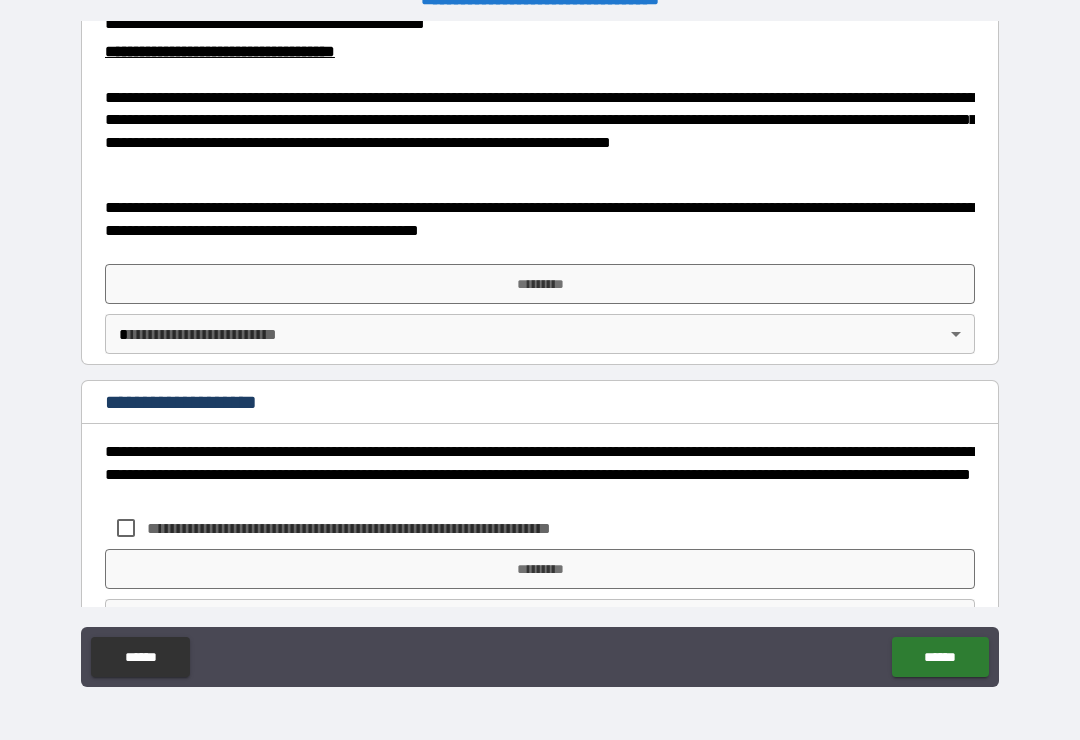 click on "*********" at bounding box center (540, 284) 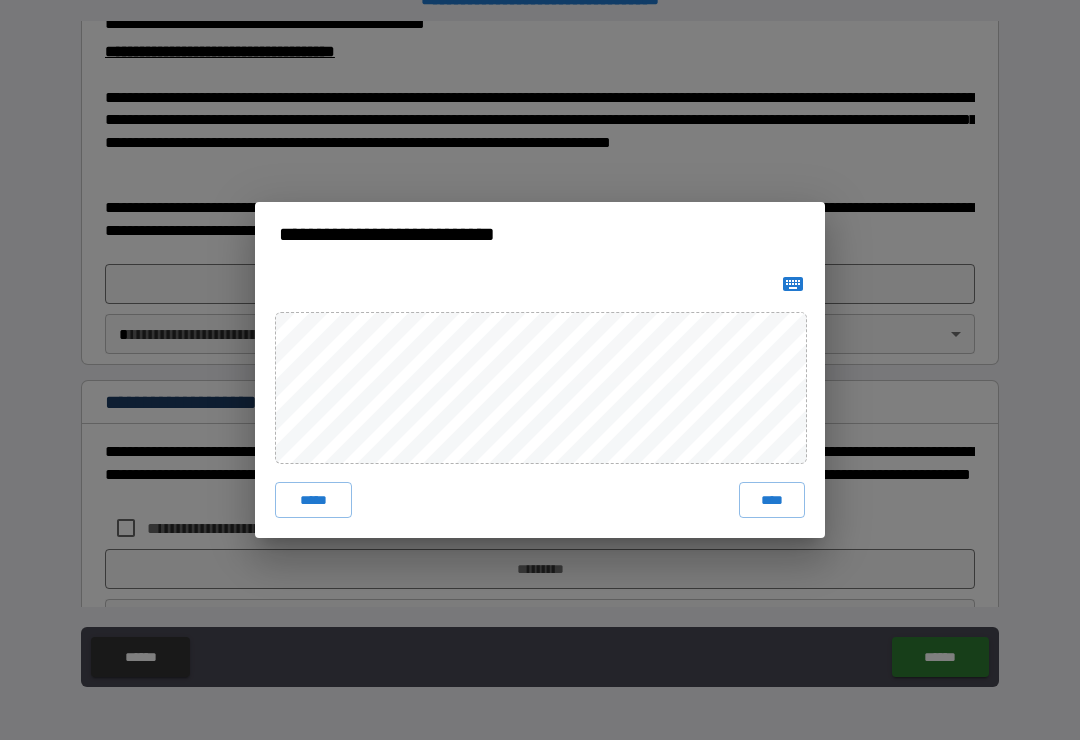 click on "****" at bounding box center [772, 500] 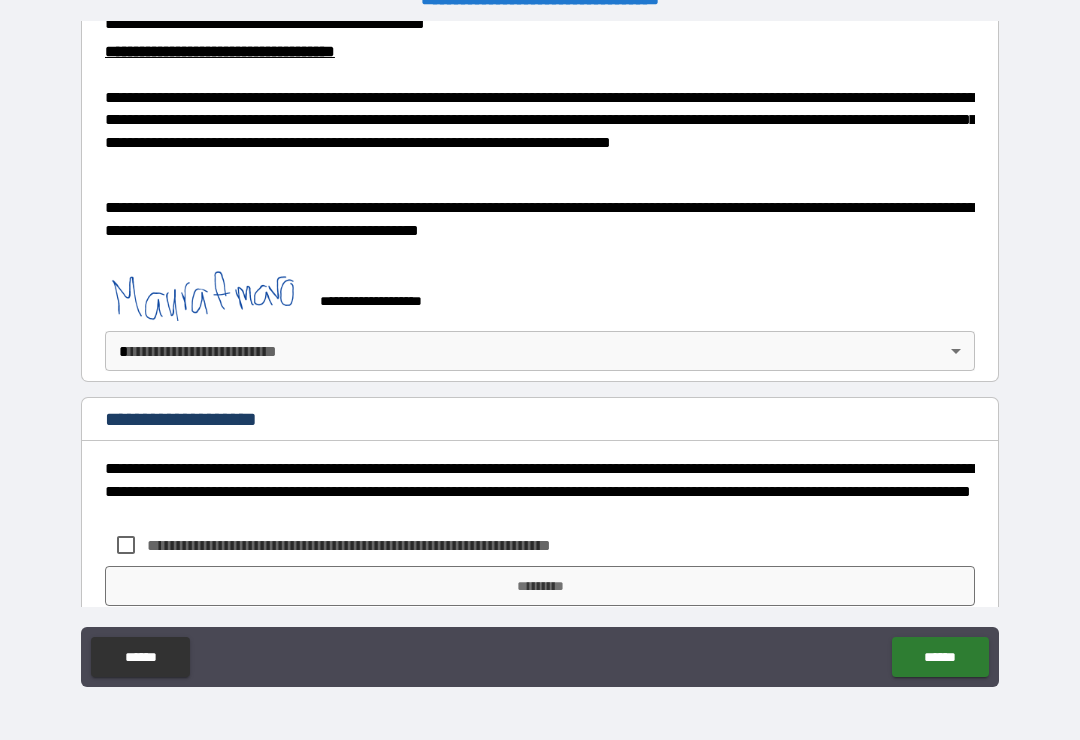 click on "**********" at bounding box center [540, 354] 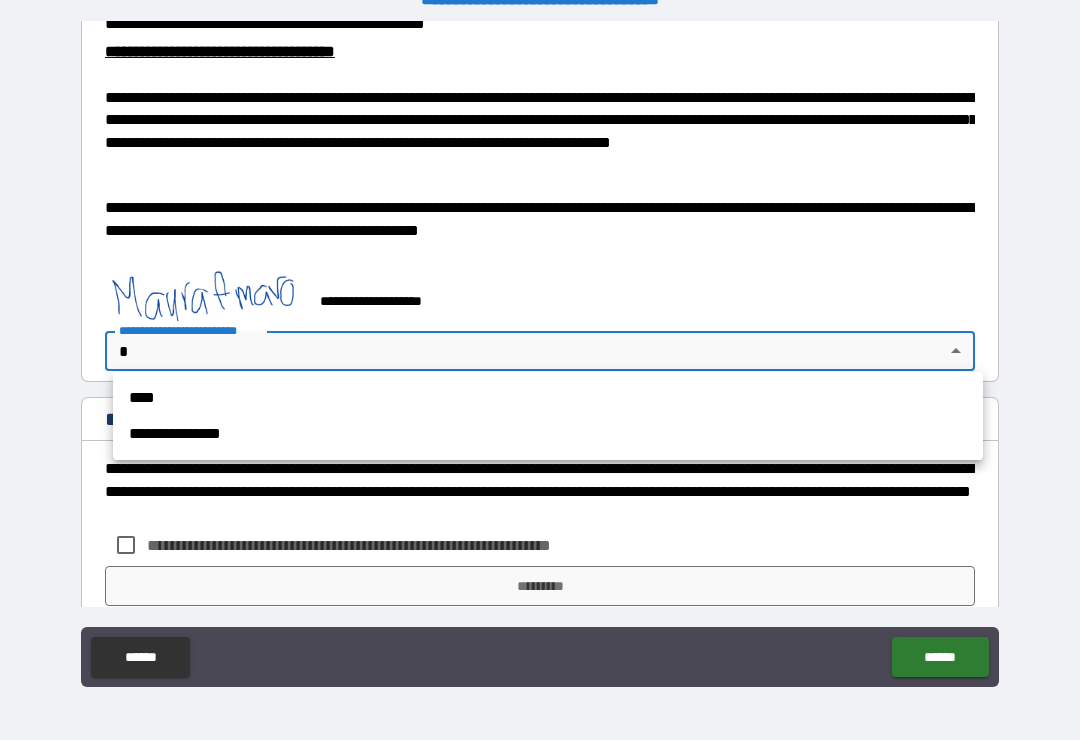 click on "****" at bounding box center (548, 398) 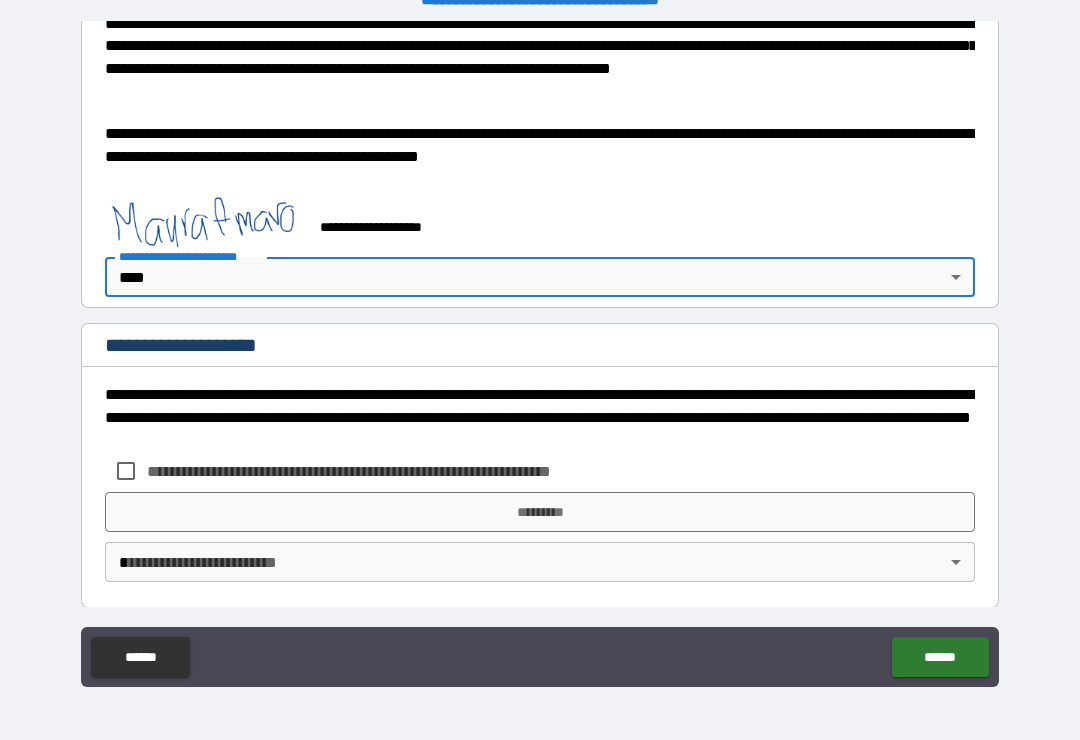 scroll, scrollTop: 853, scrollLeft: 0, axis: vertical 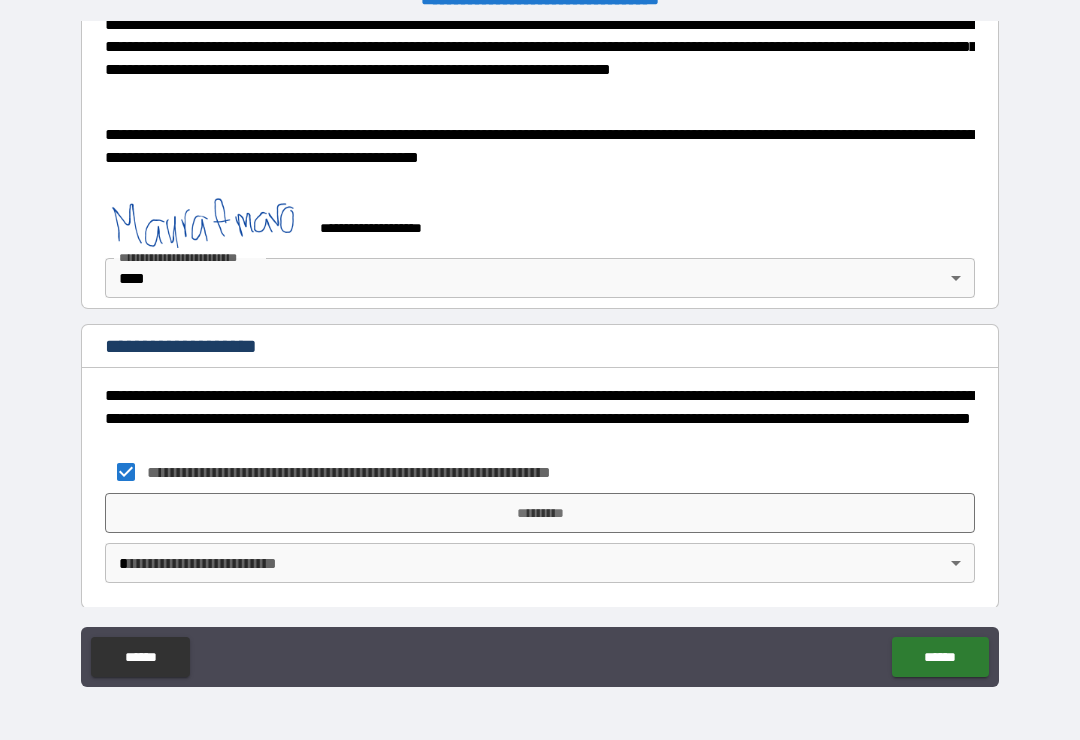 click on "*********" at bounding box center (540, 513) 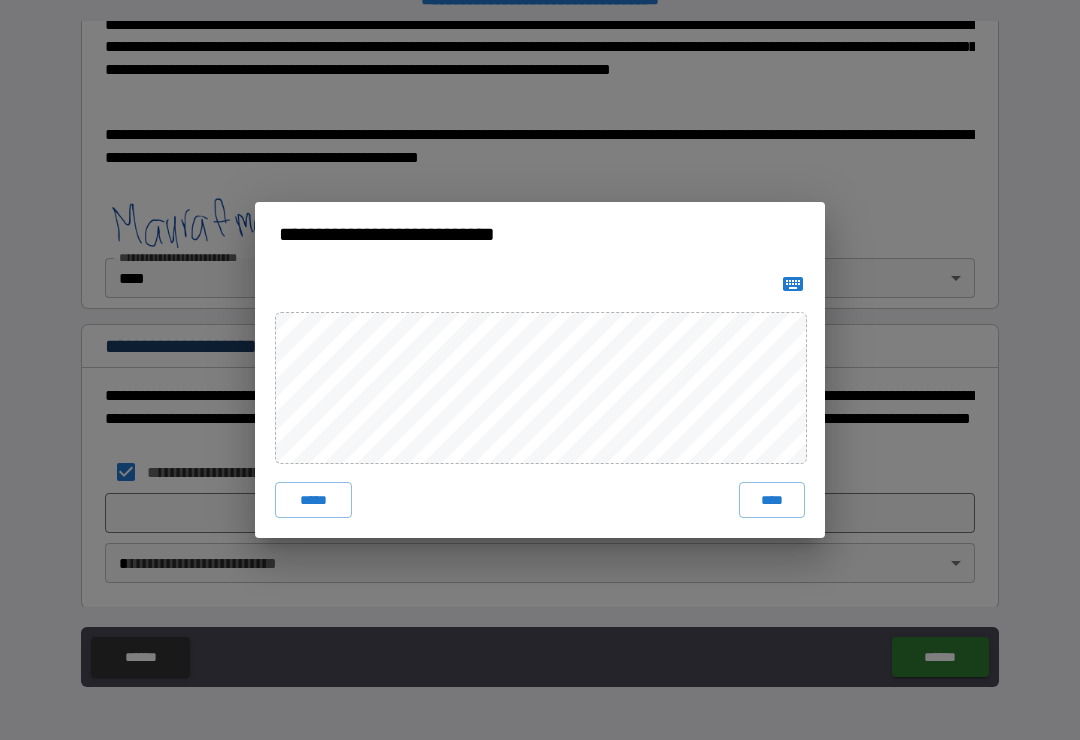 click on "****" at bounding box center (772, 500) 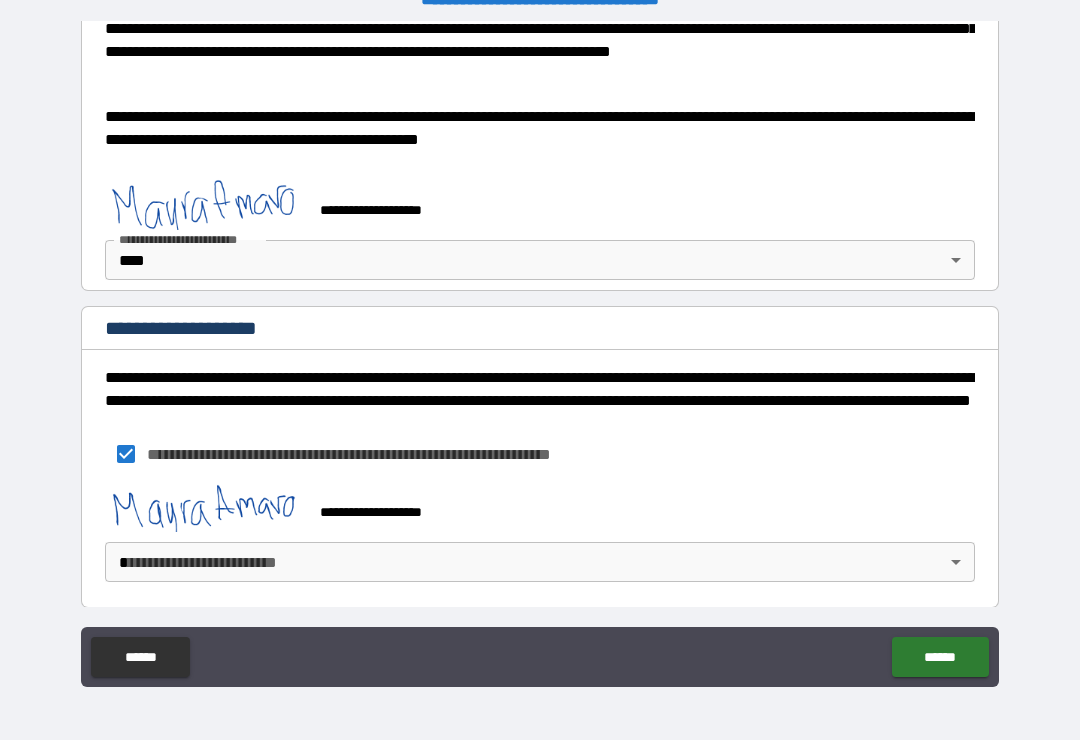 scroll, scrollTop: 870, scrollLeft: 0, axis: vertical 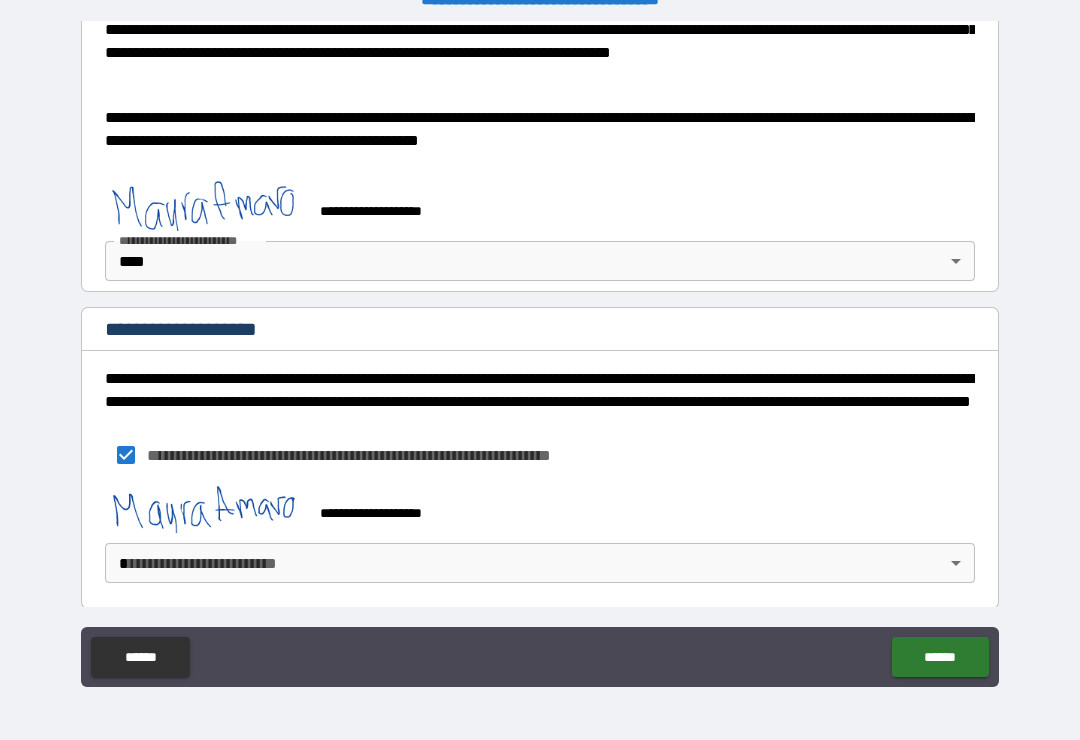 click on "**********" at bounding box center (540, 354) 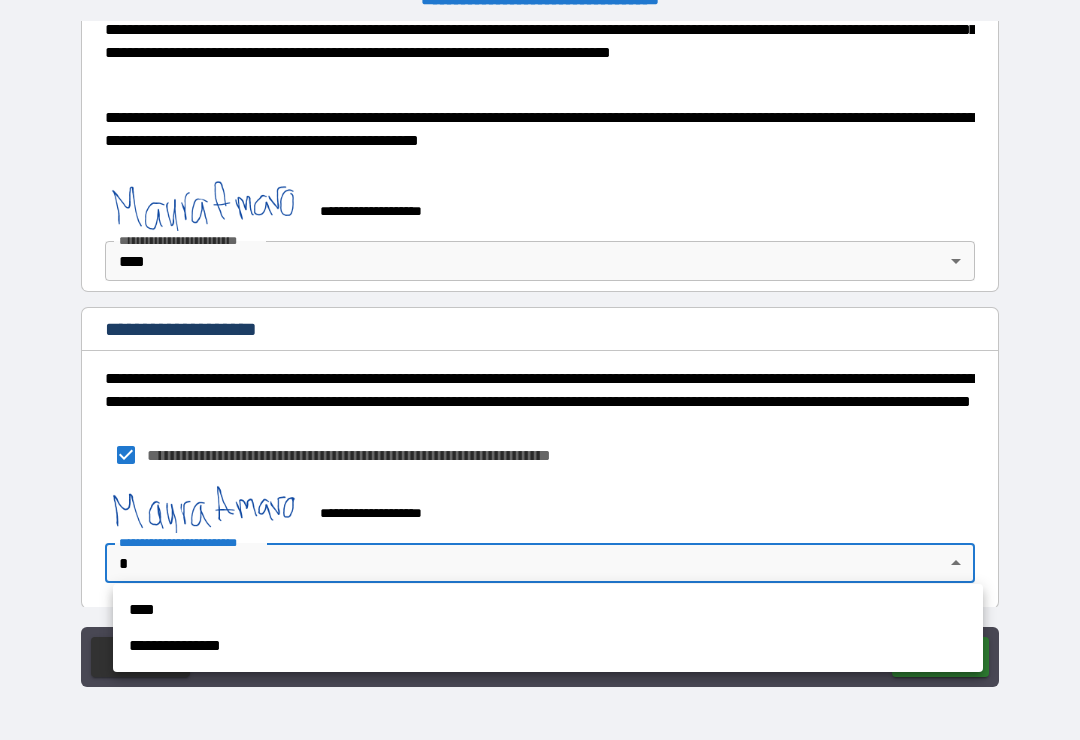click on "**********" at bounding box center (548, 628) 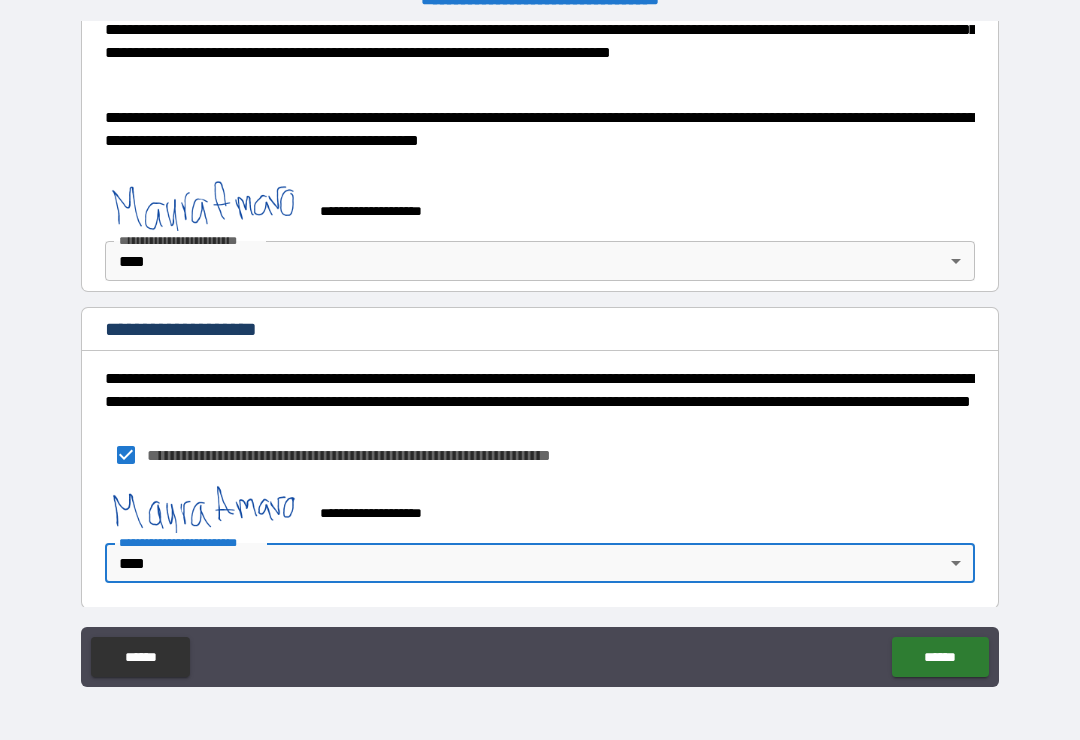 click on "******" at bounding box center [940, 657] 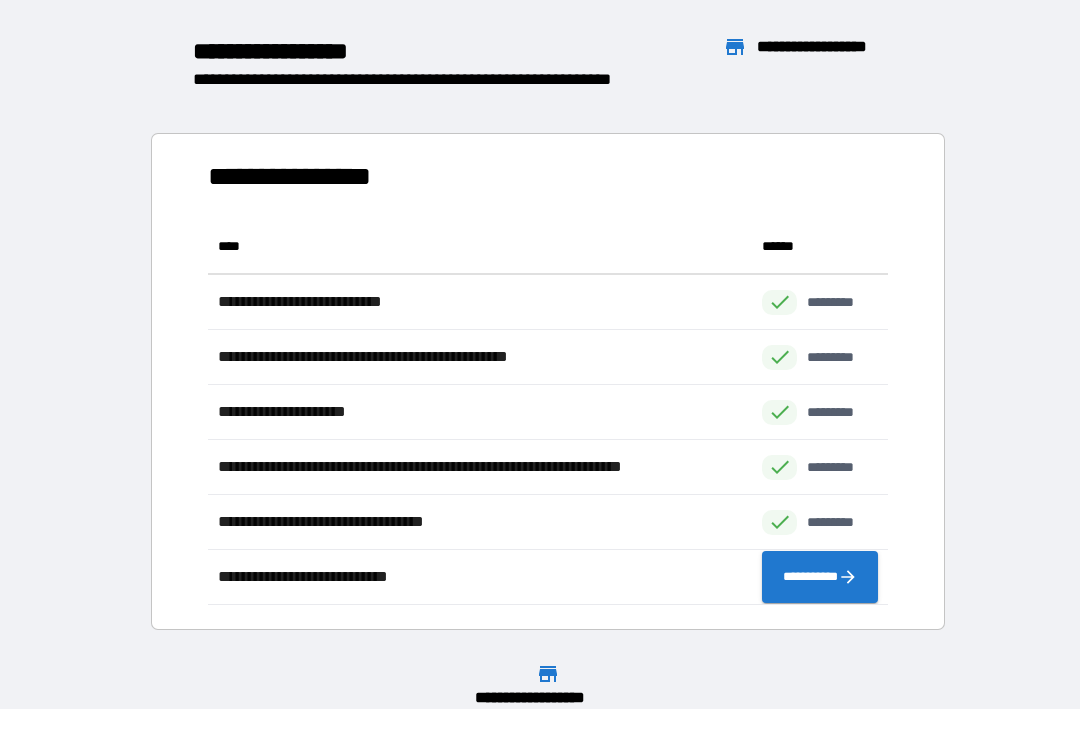 scroll, scrollTop: 1, scrollLeft: 1, axis: both 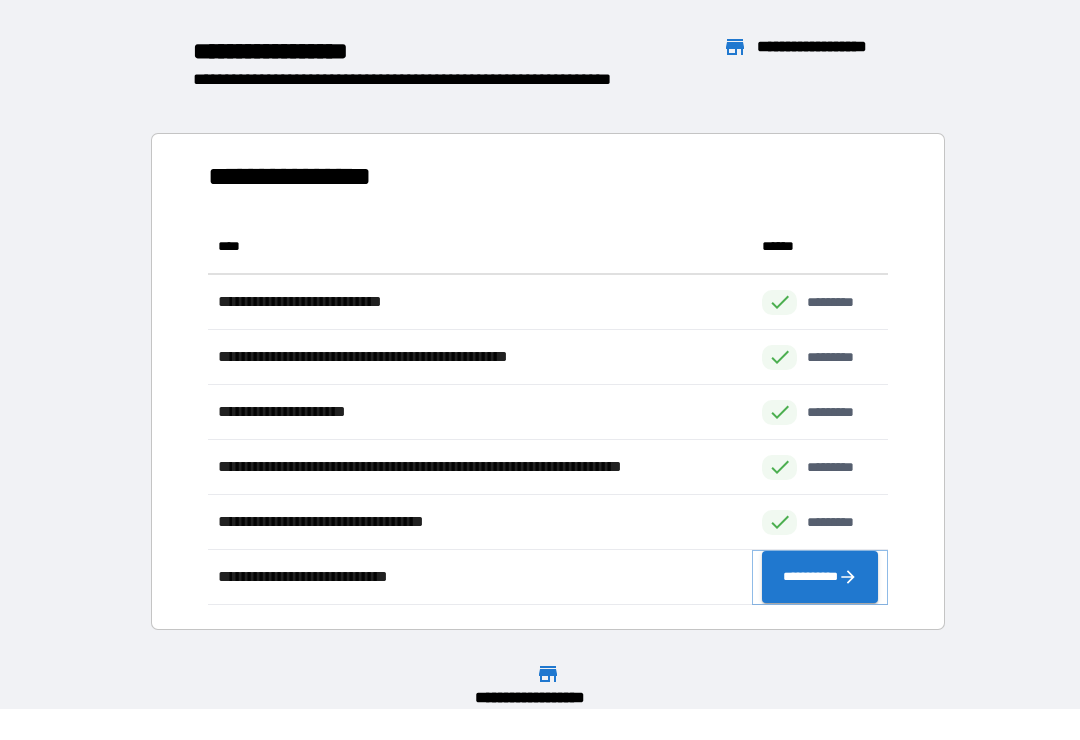 click on "**********" at bounding box center (820, 577) 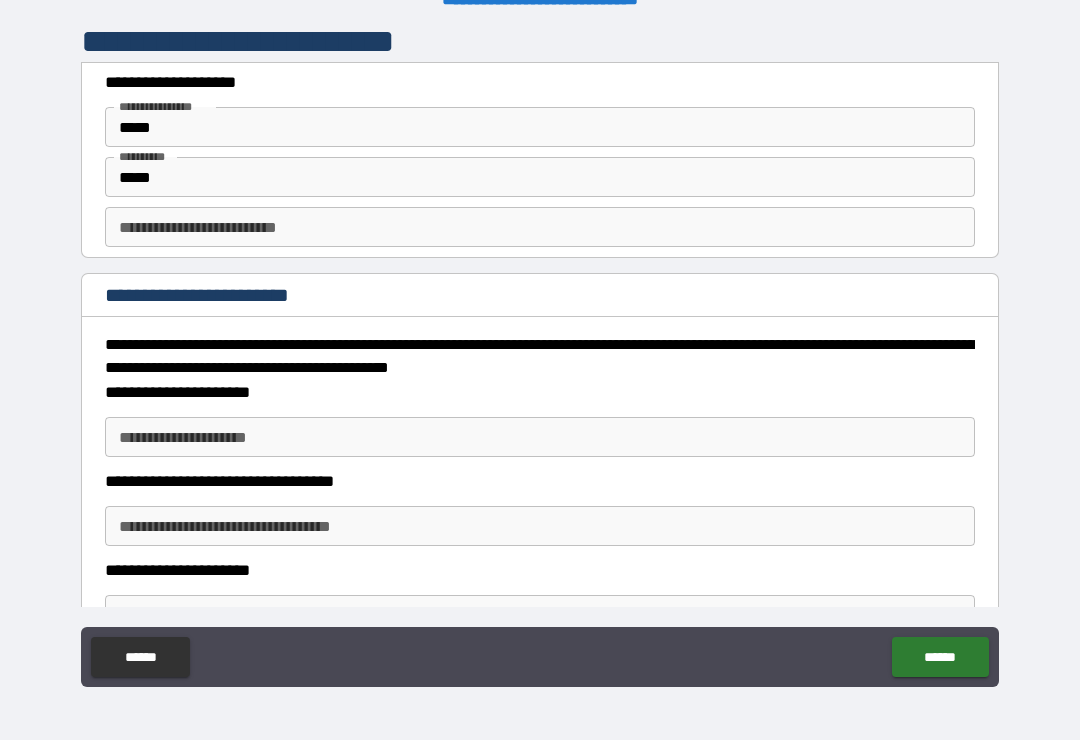 click on "**********" at bounding box center [540, 227] 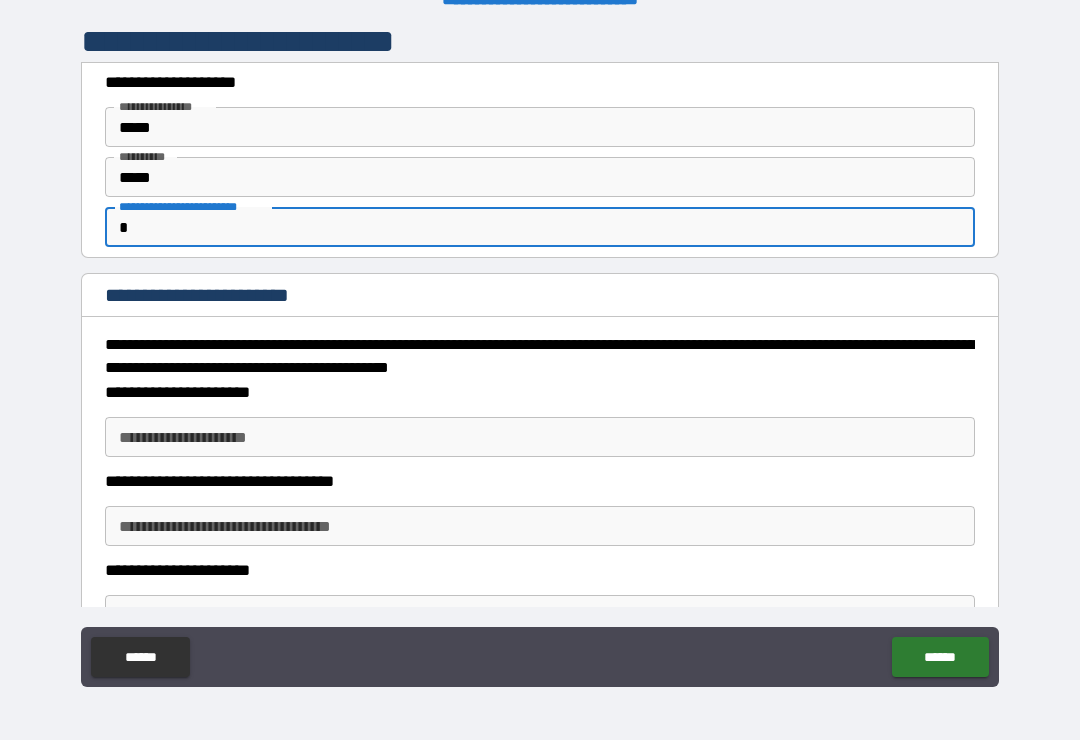 type on "*" 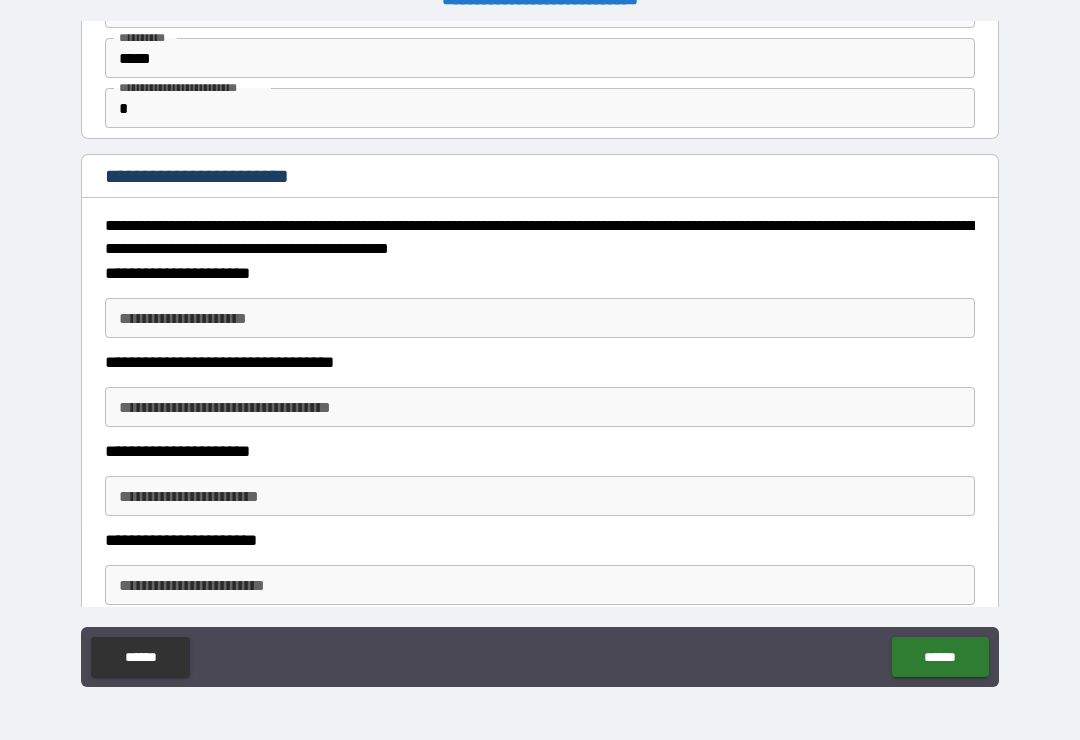 scroll, scrollTop: 120, scrollLeft: 0, axis: vertical 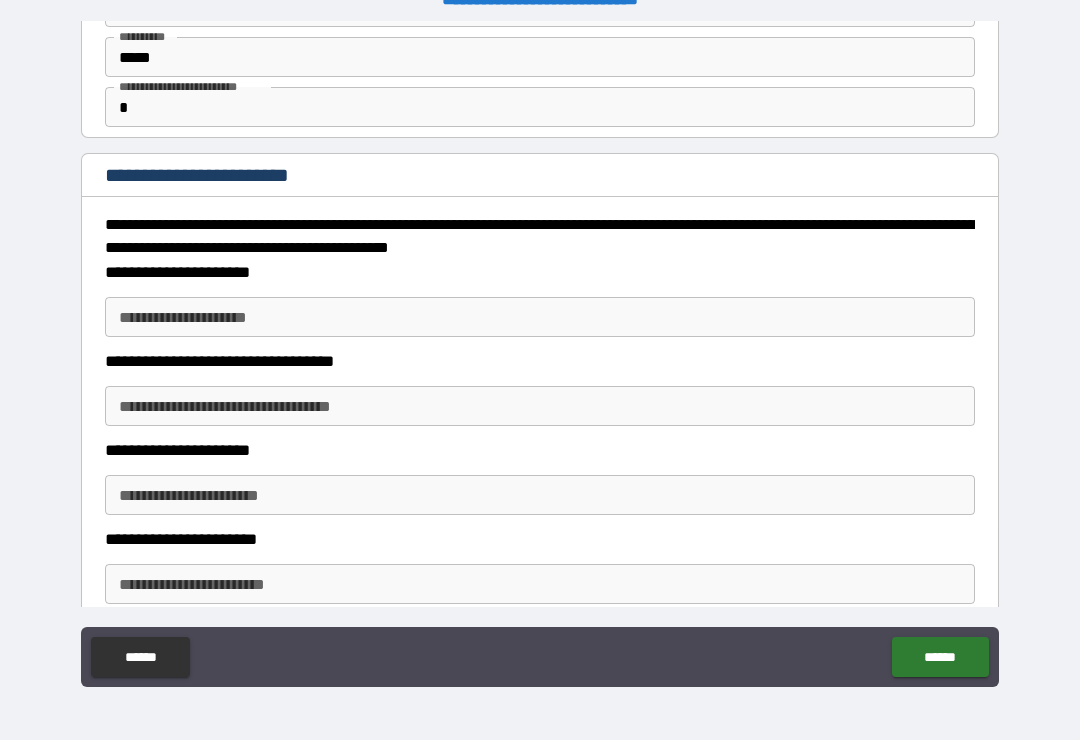 click on "**********" at bounding box center (540, 357) 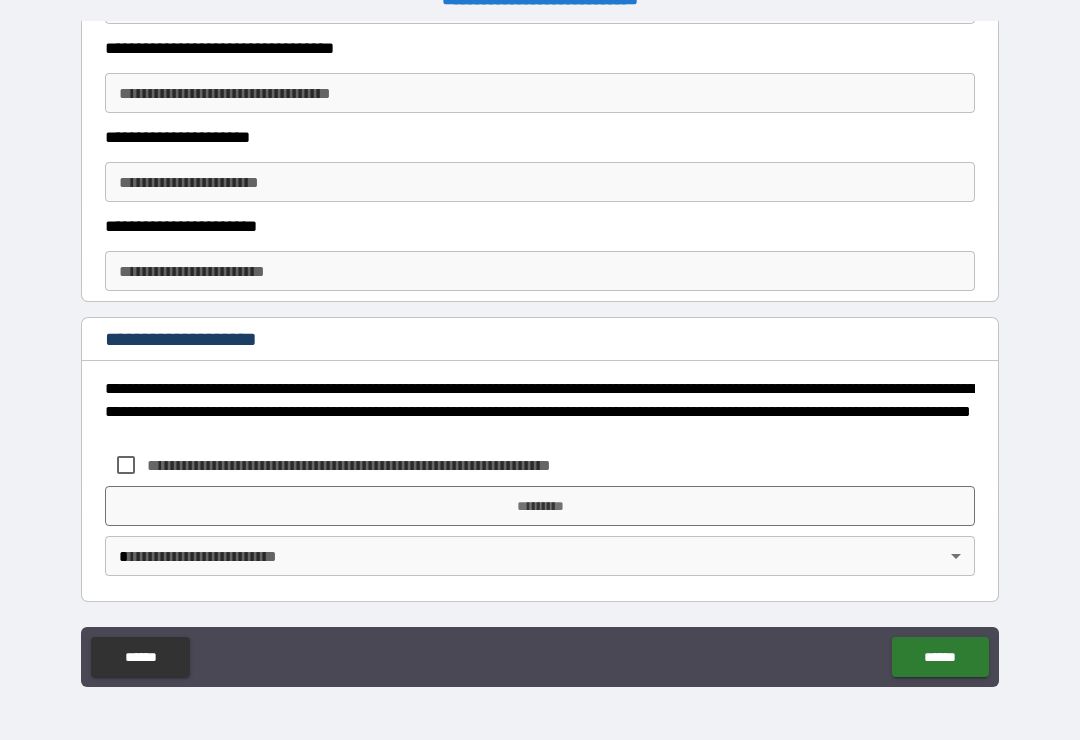 scroll, scrollTop: 433, scrollLeft: 0, axis: vertical 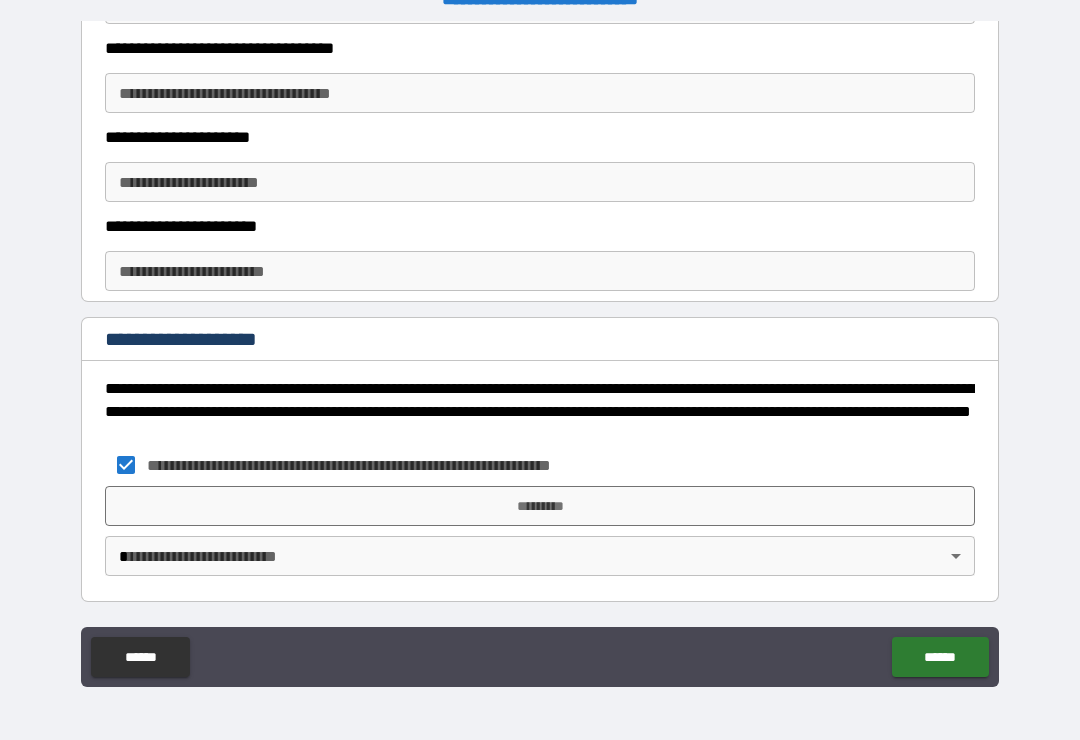 click on "*********" at bounding box center (540, 506) 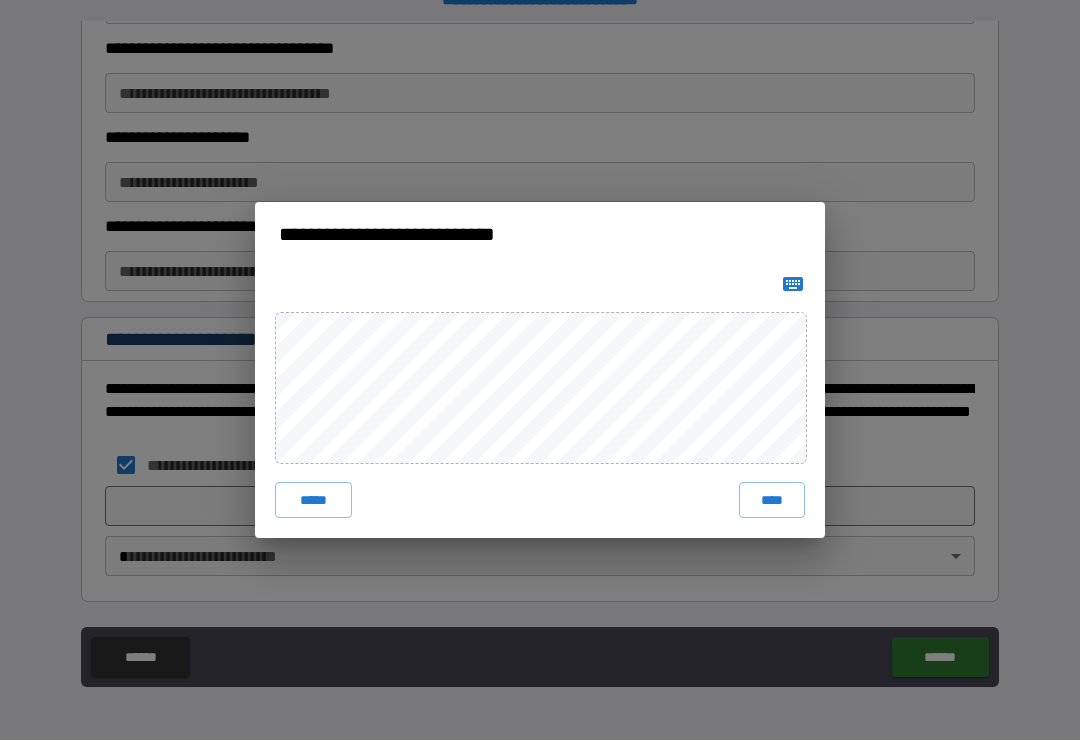 click on "****" at bounding box center (772, 500) 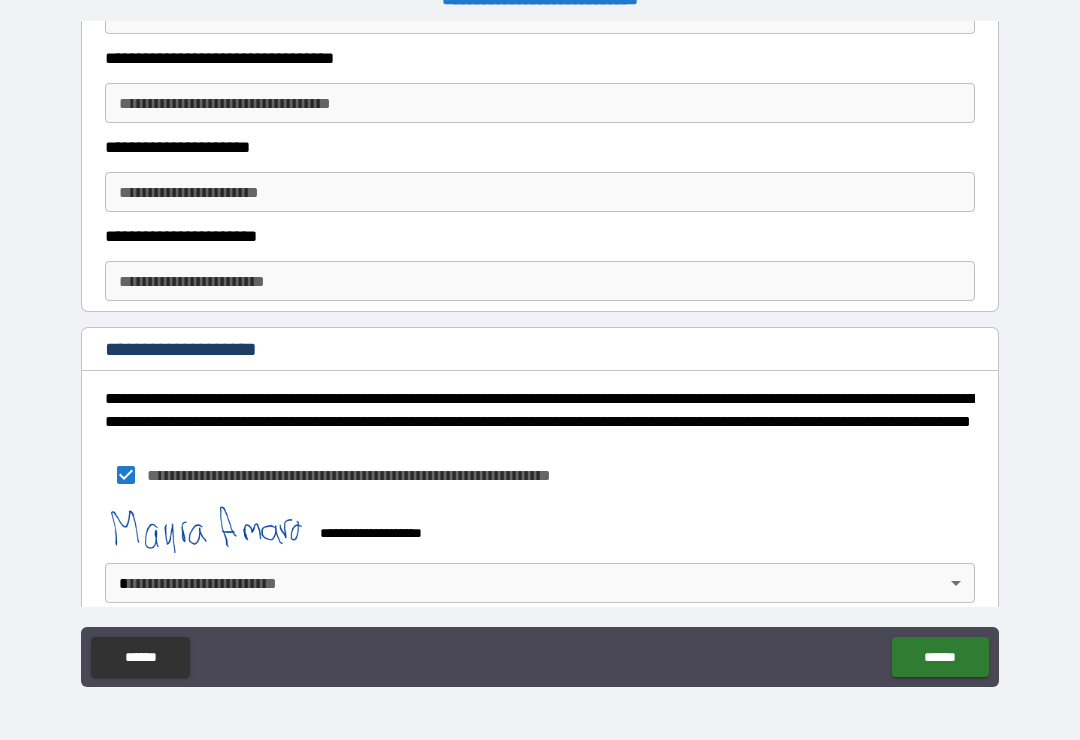 click on "**********" at bounding box center (540, 354) 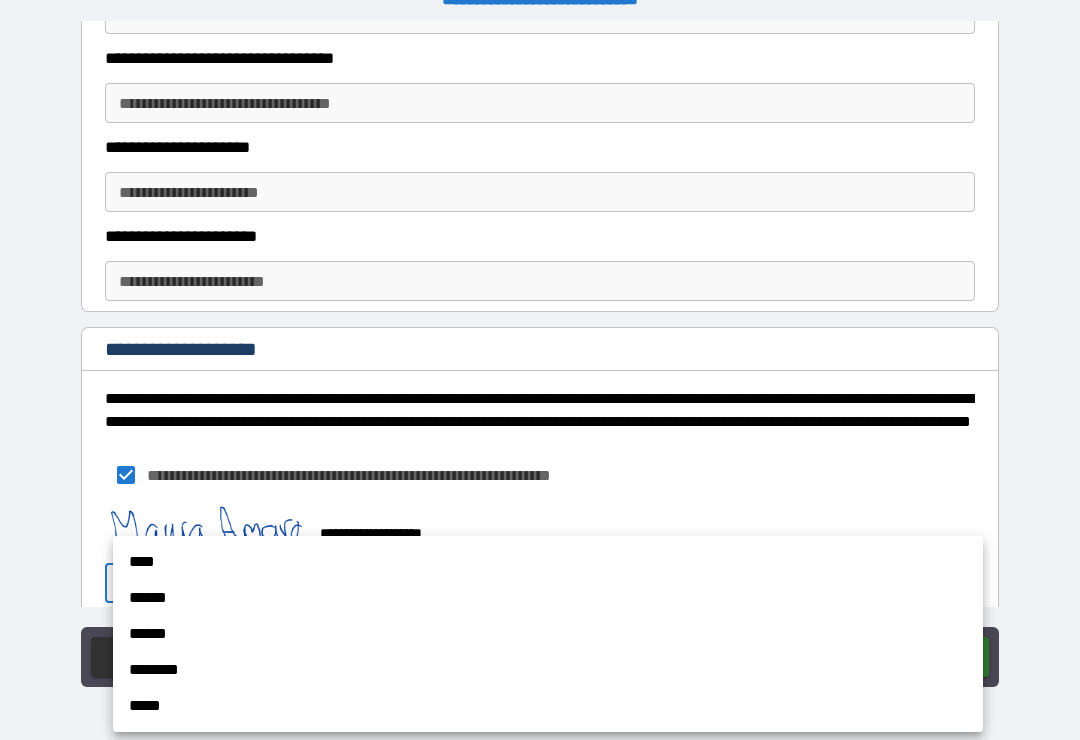 click on "****" at bounding box center (548, 562) 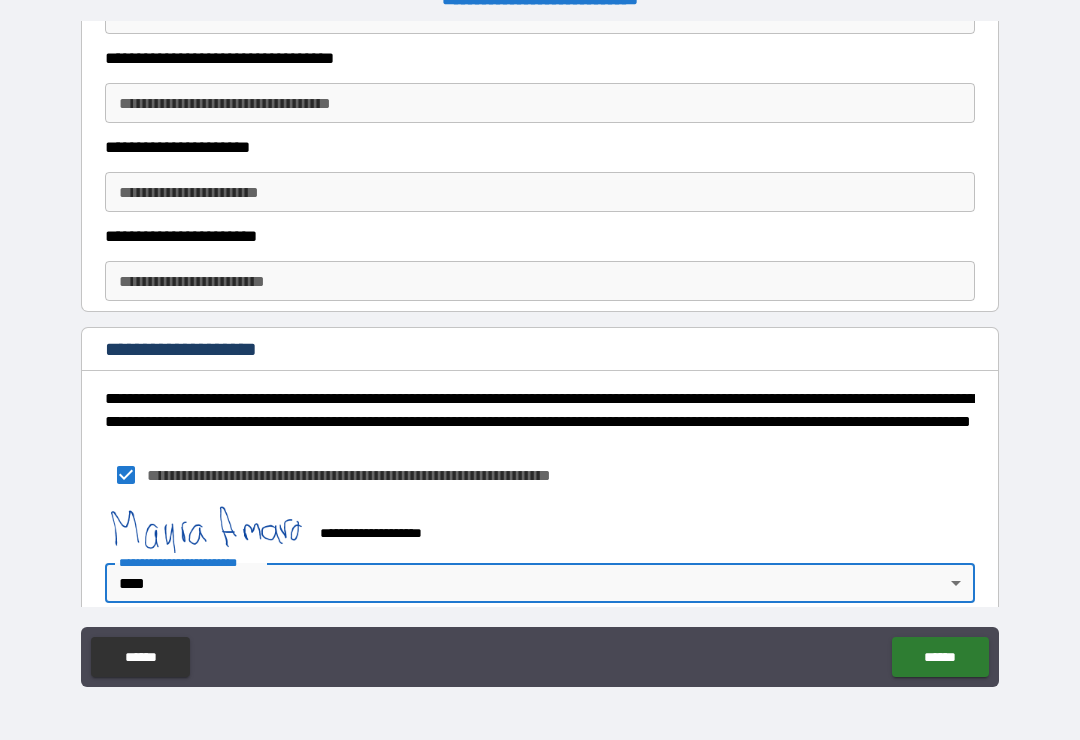 click on "******" at bounding box center [940, 657] 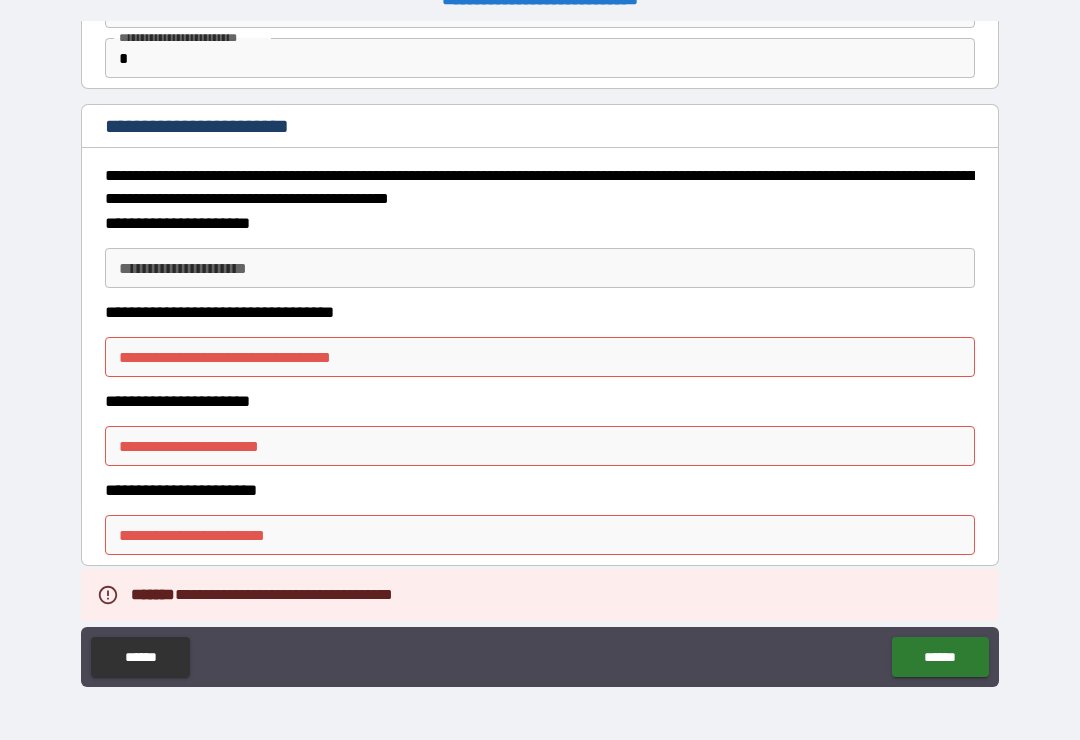 scroll, scrollTop: 170, scrollLeft: 0, axis: vertical 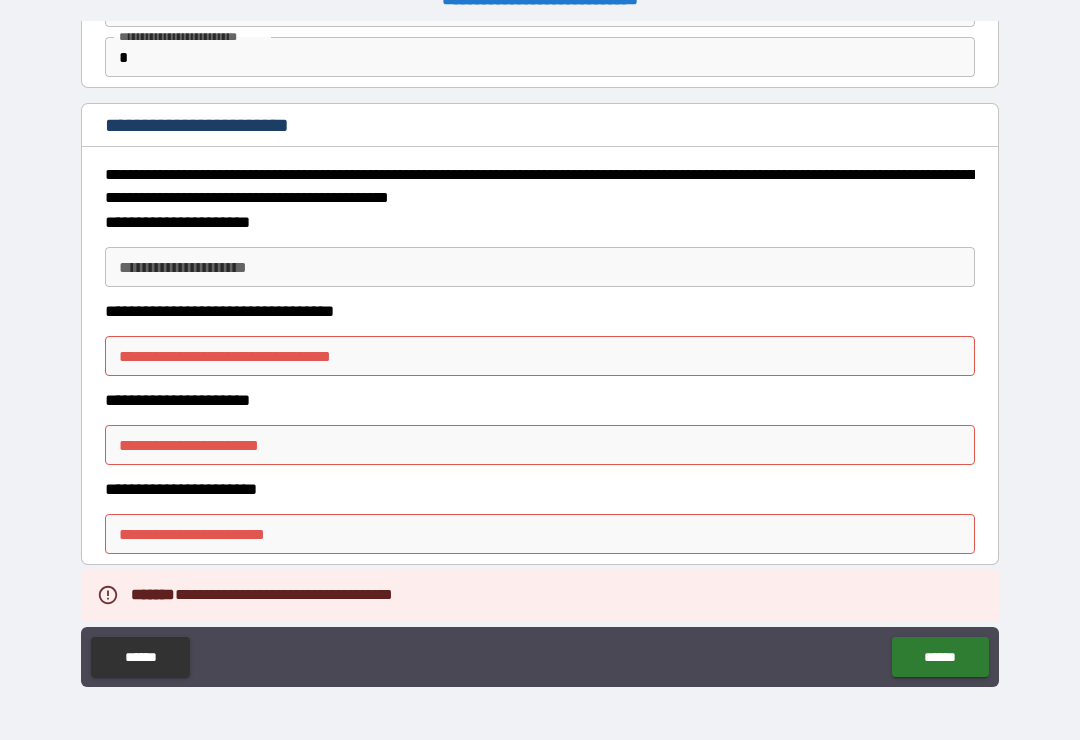 click on "**********" at bounding box center [540, 267] 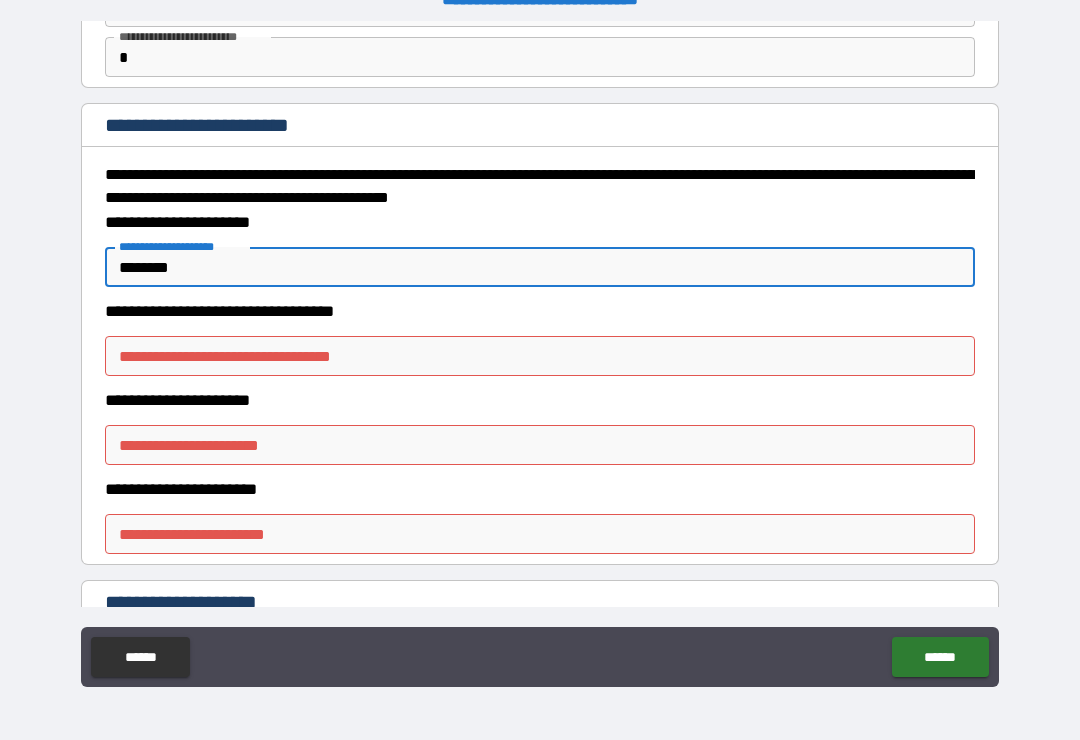 type on "********" 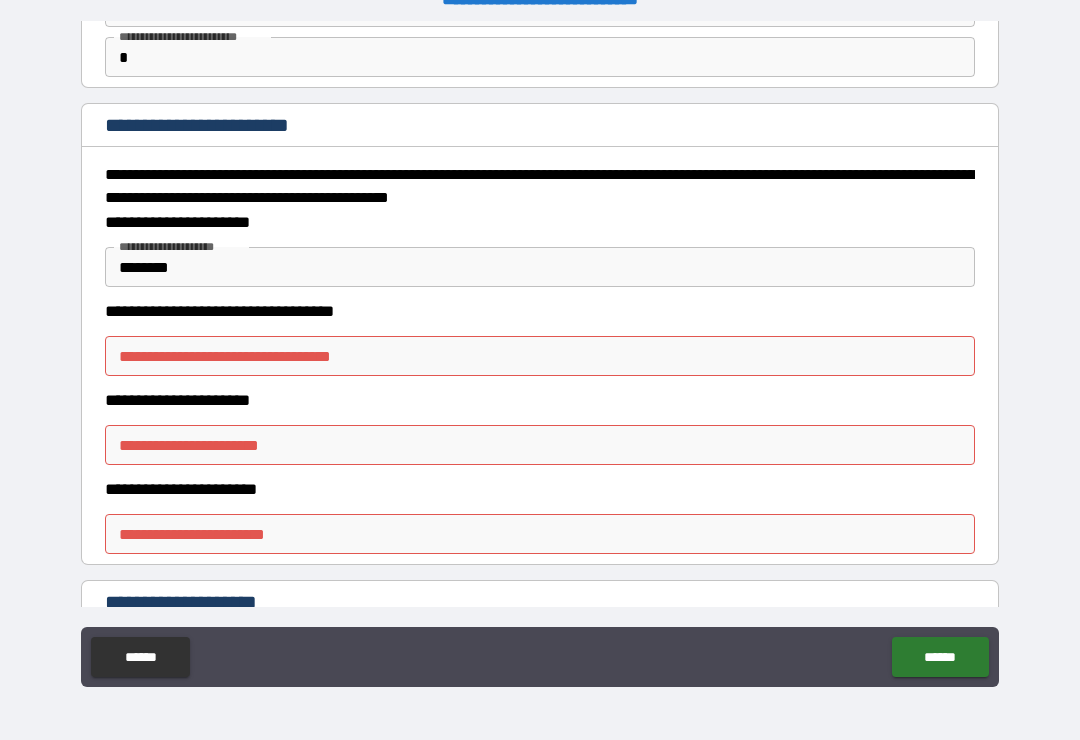 click on "**********" at bounding box center [540, 356] 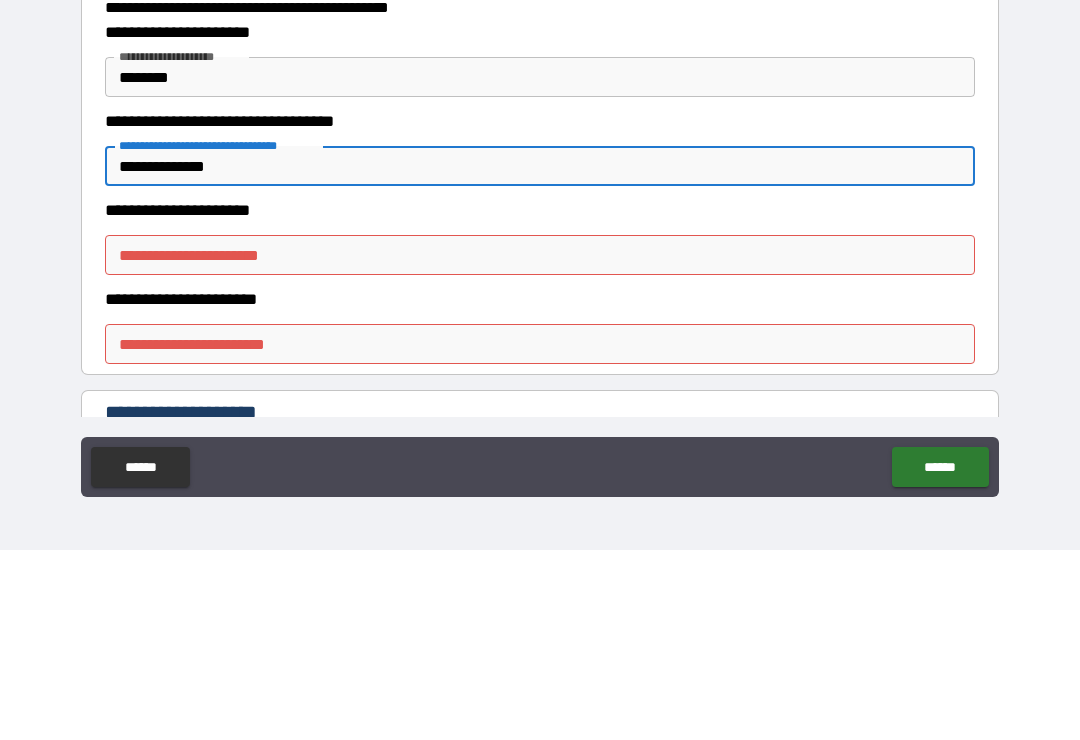 type on "**********" 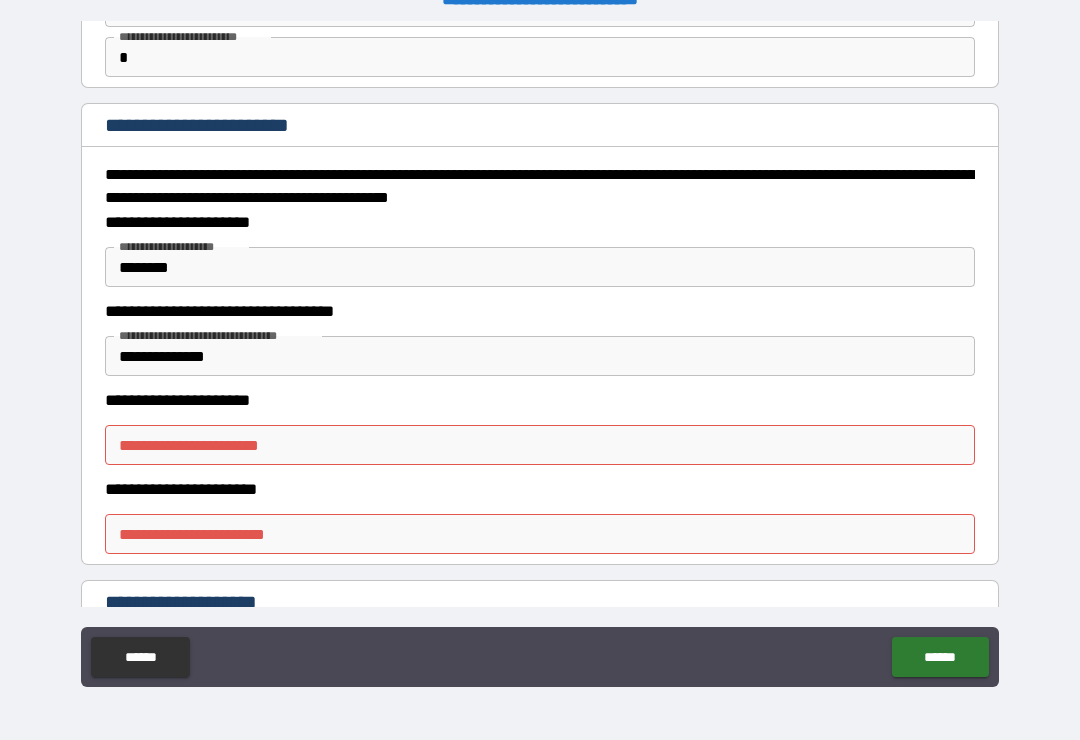 click on "**********" at bounding box center [540, 445] 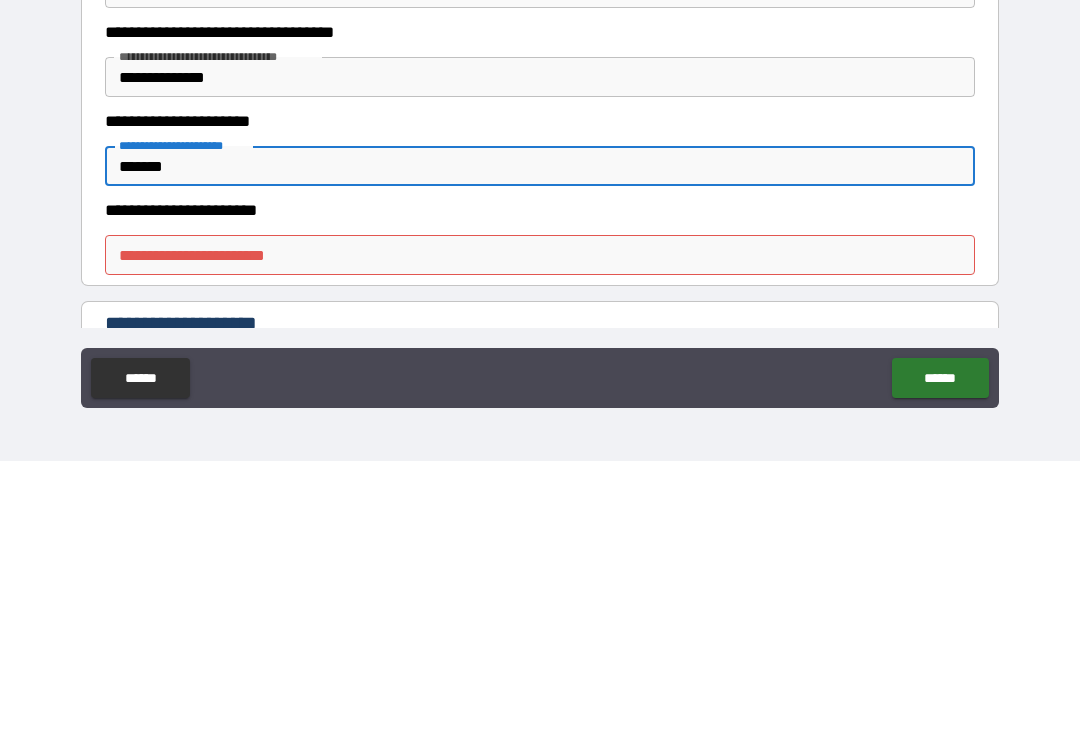 type on "*******" 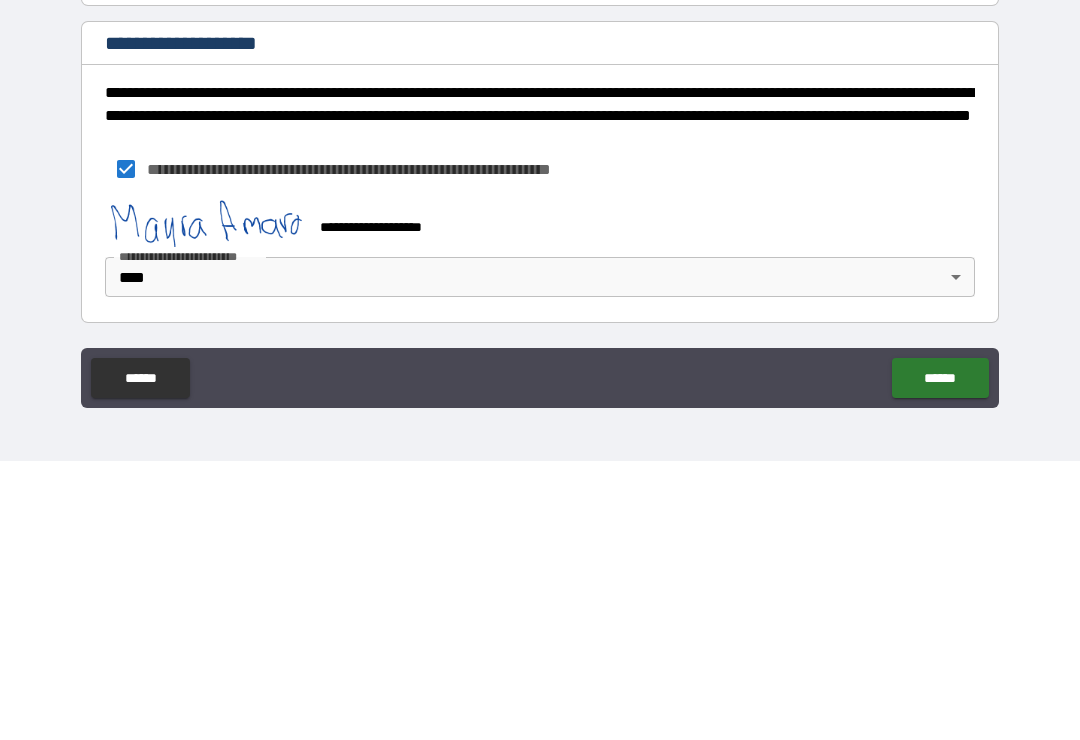 scroll, scrollTop: 450, scrollLeft: 0, axis: vertical 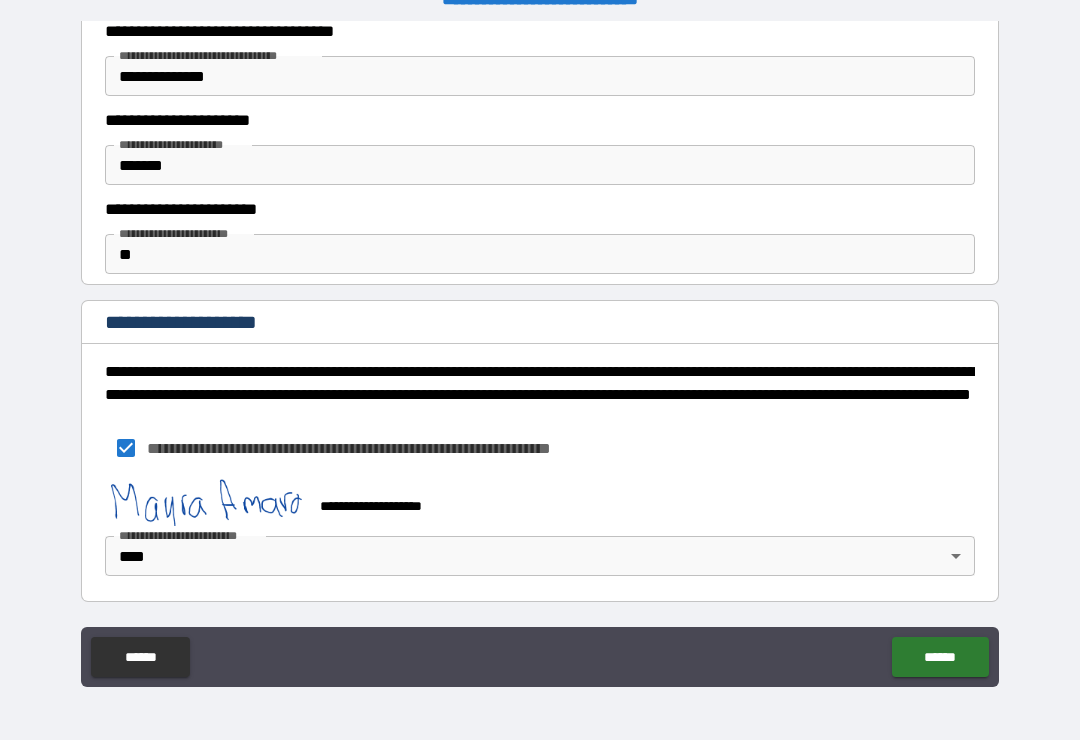 click on "******" at bounding box center [940, 657] 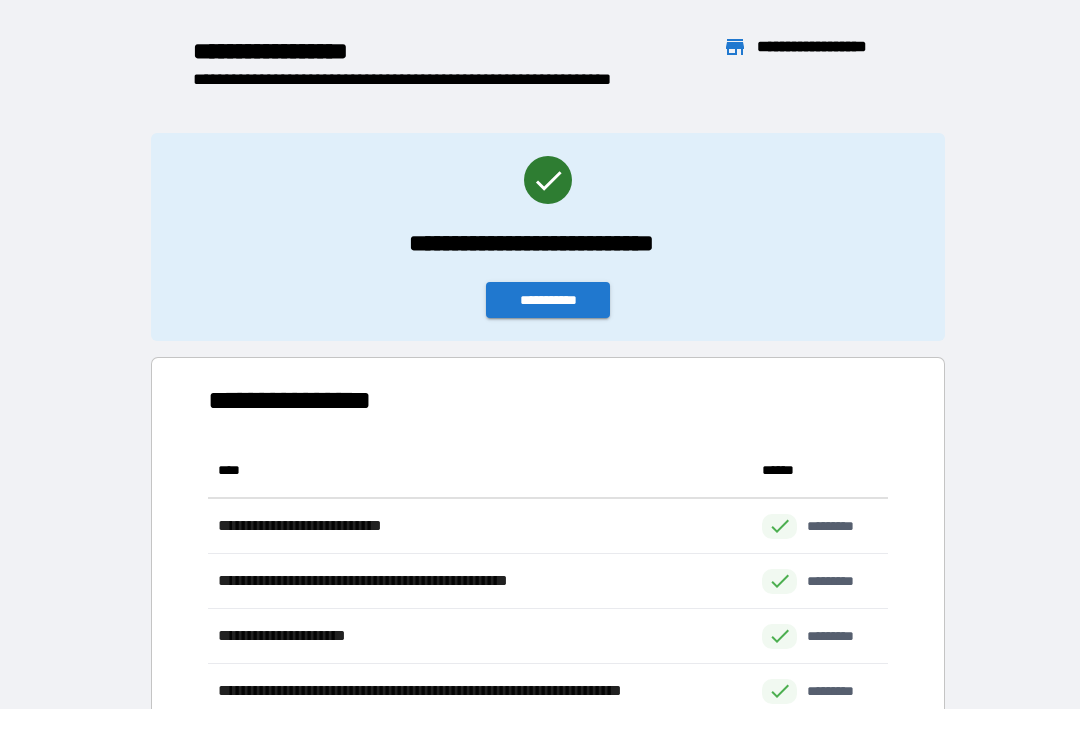 scroll, scrollTop: 386, scrollLeft: 680, axis: both 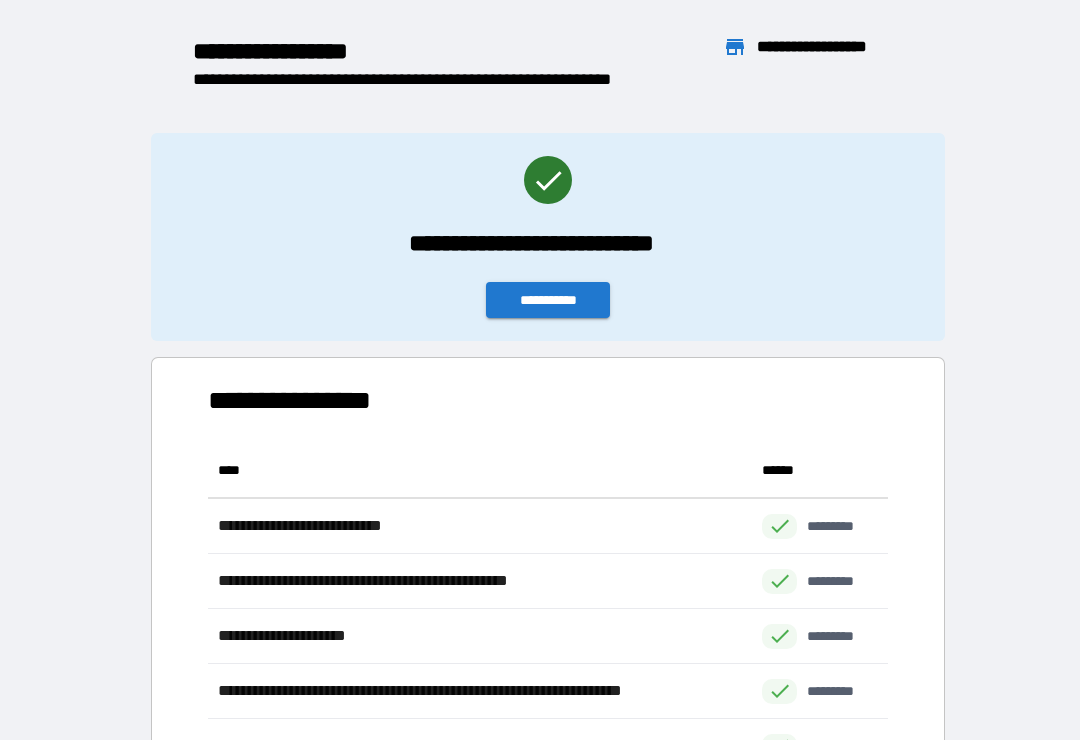 click on "**********" at bounding box center (548, 300) 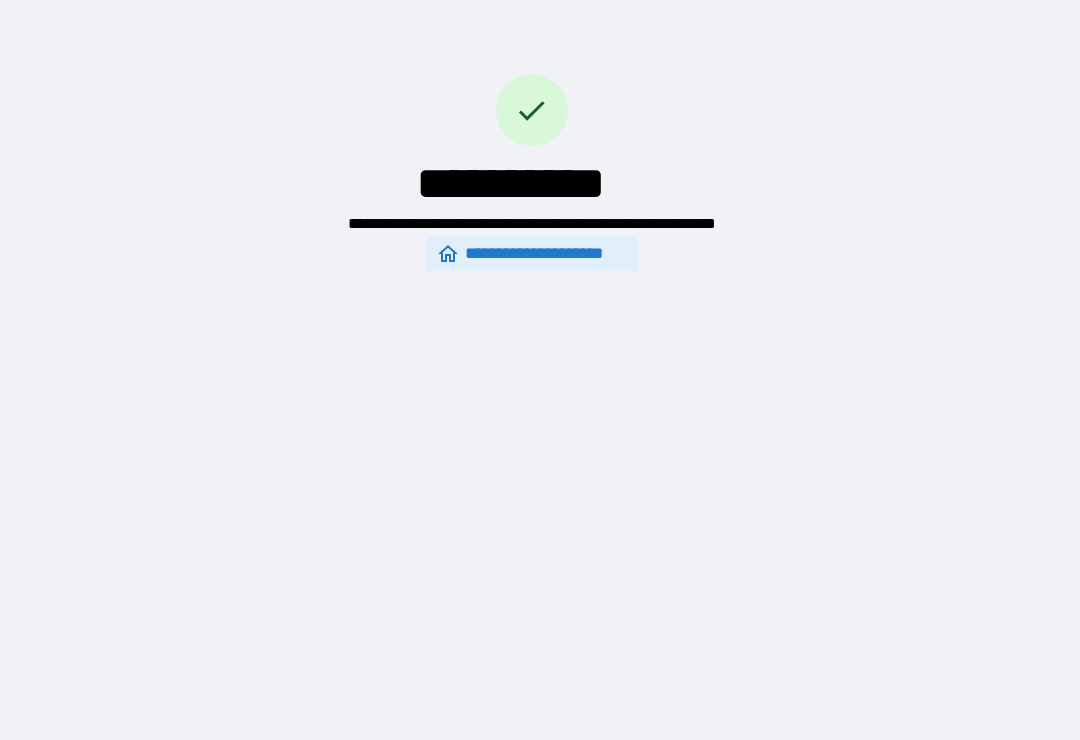 click on "**********" at bounding box center (540, 354) 